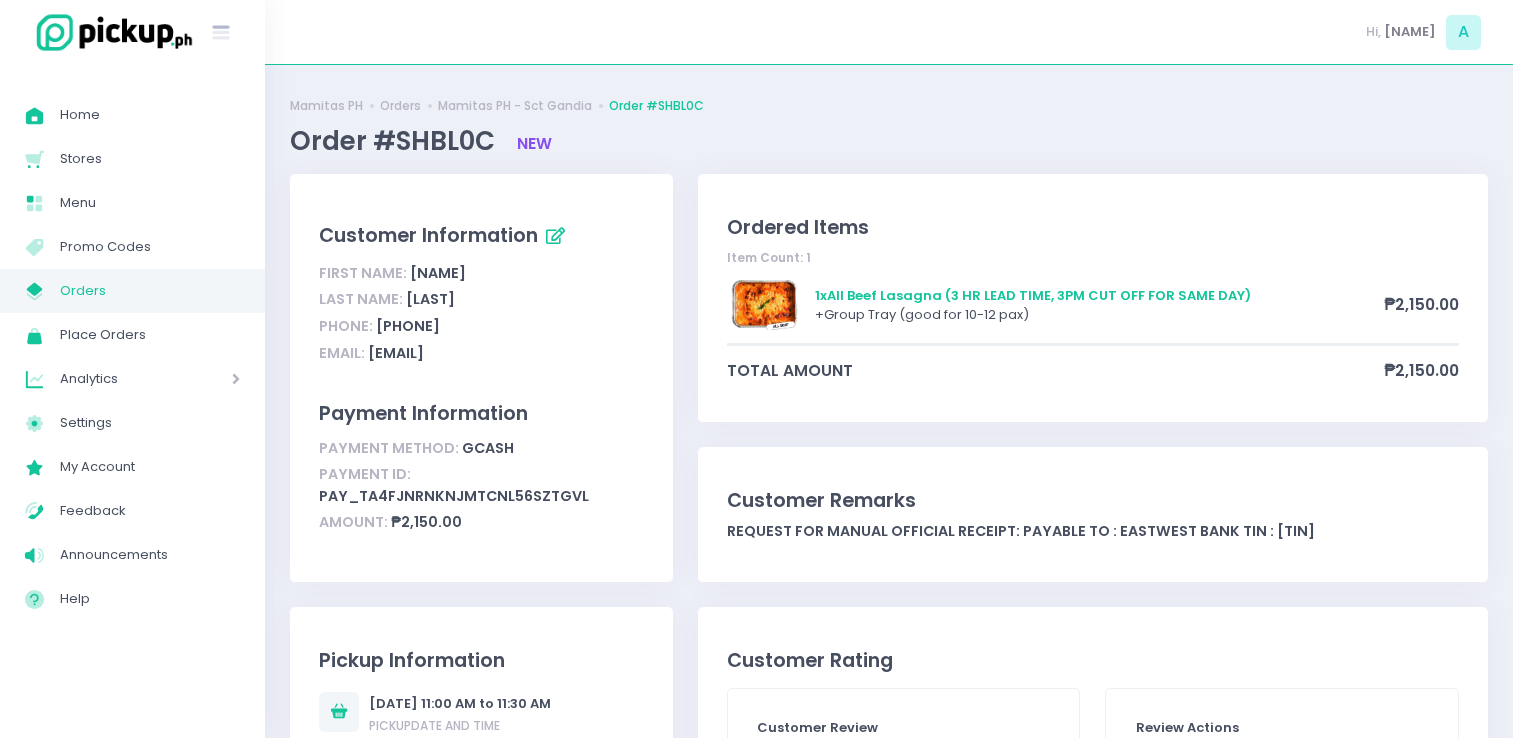 scroll, scrollTop: 0, scrollLeft: 0, axis: both 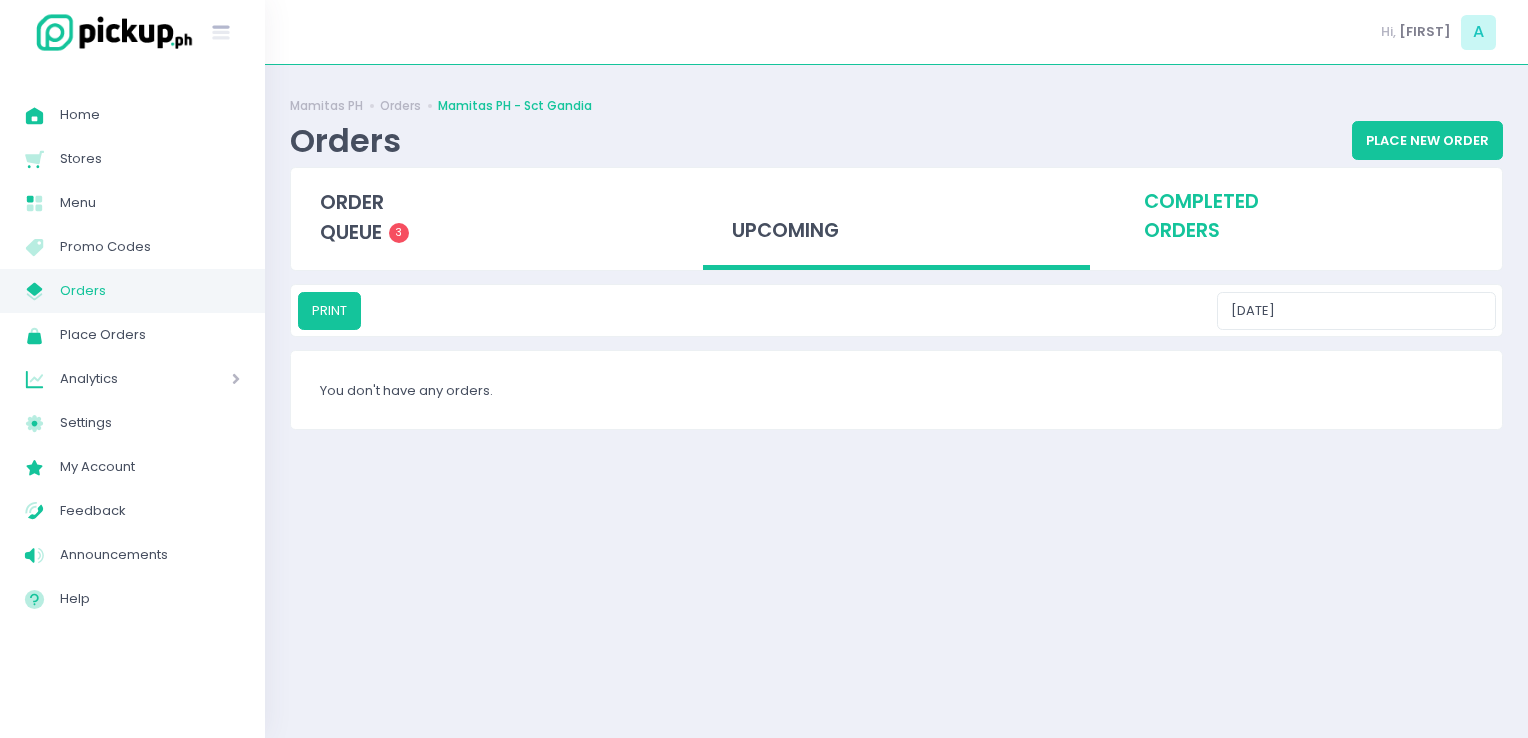 click on "completed  orders" at bounding box center [1308, 217] 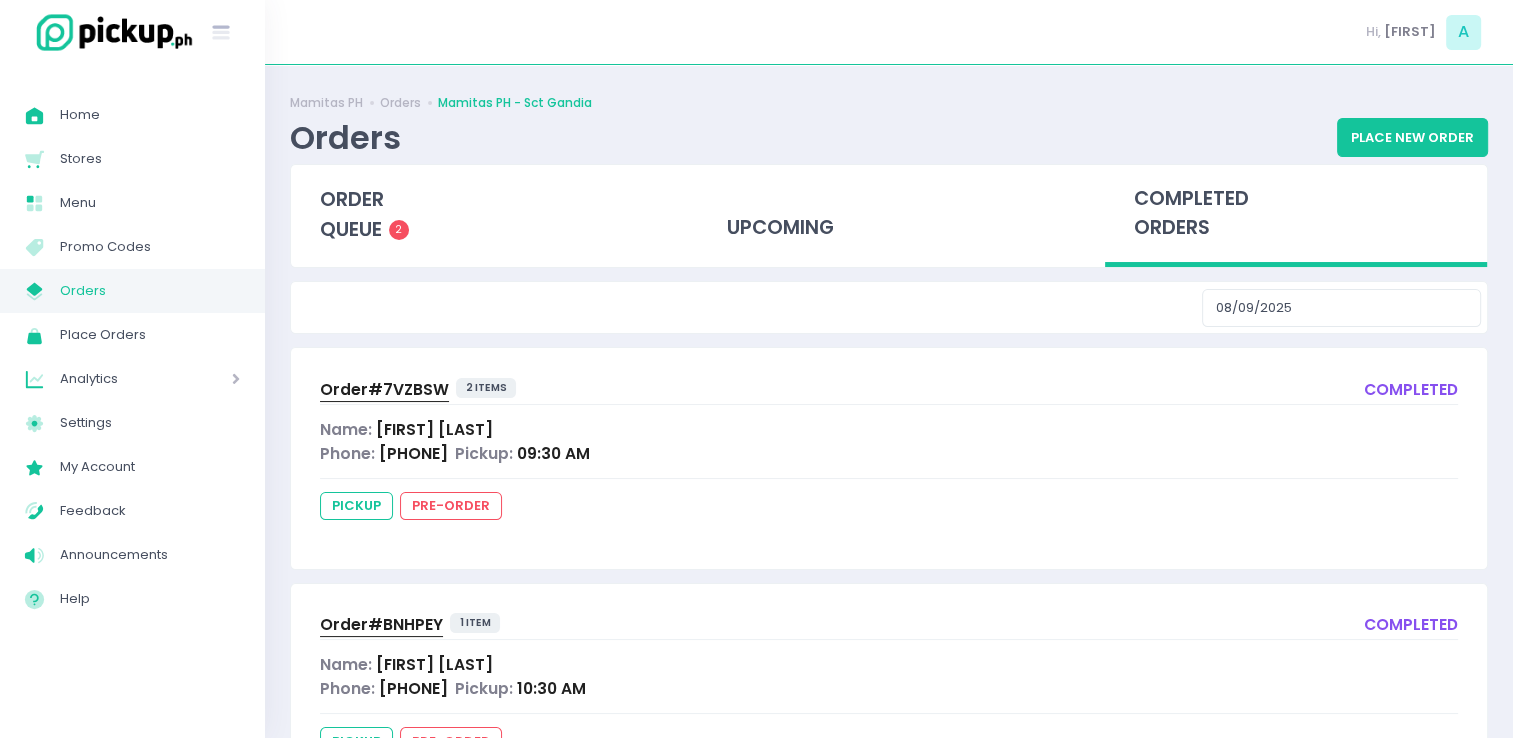 scroll, scrollTop: 0, scrollLeft: 0, axis: both 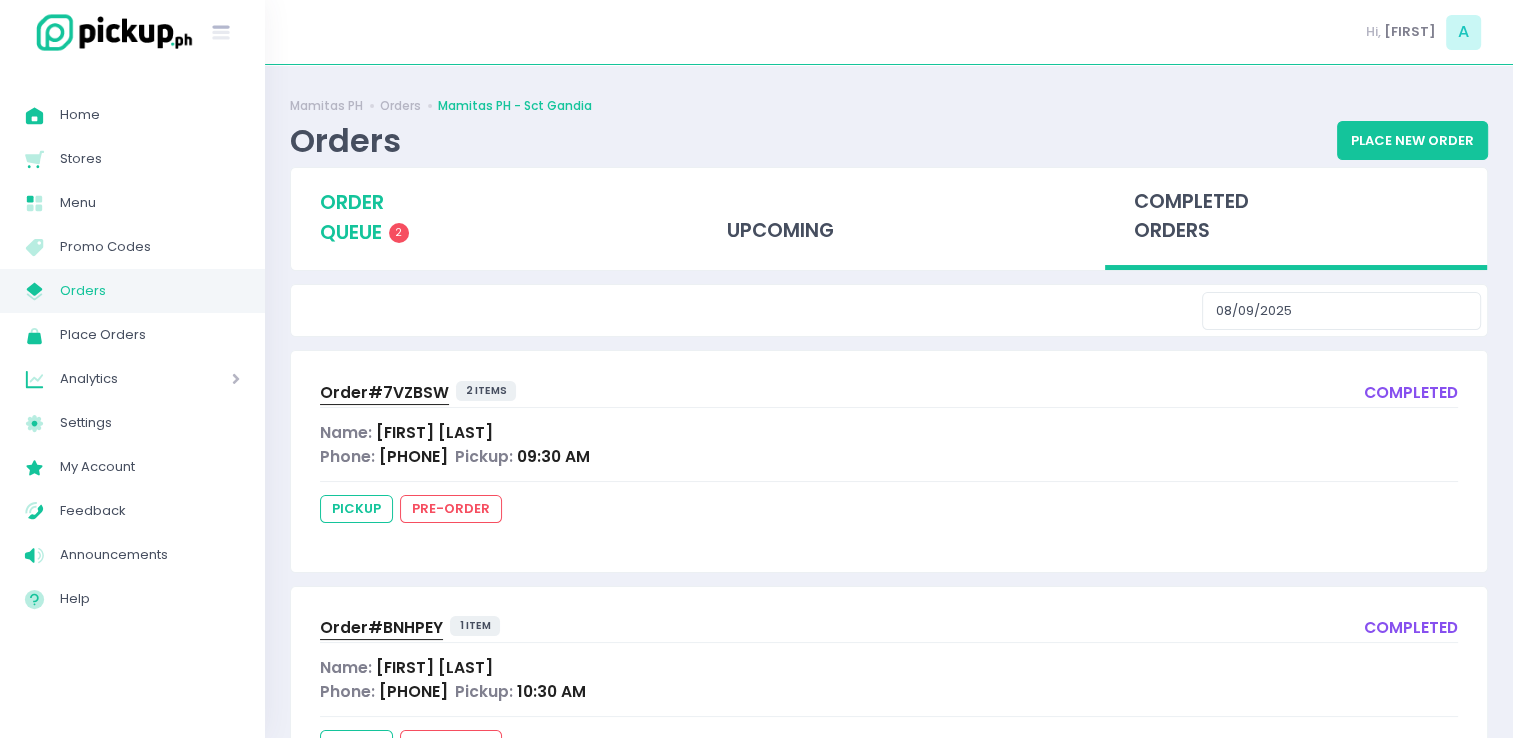 click on "order   queue 2" at bounding box center (482, 217) 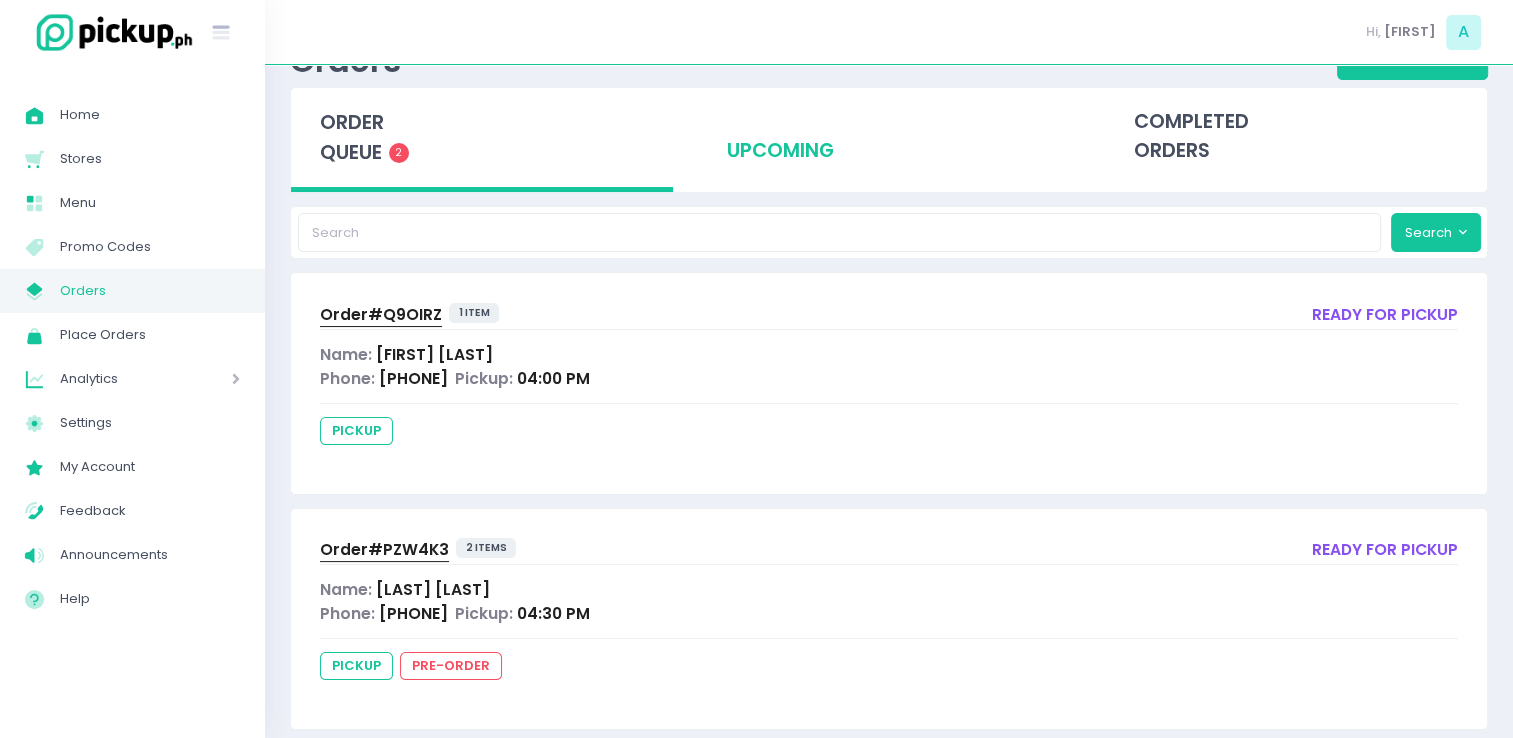 scroll, scrollTop: 106, scrollLeft: 0, axis: vertical 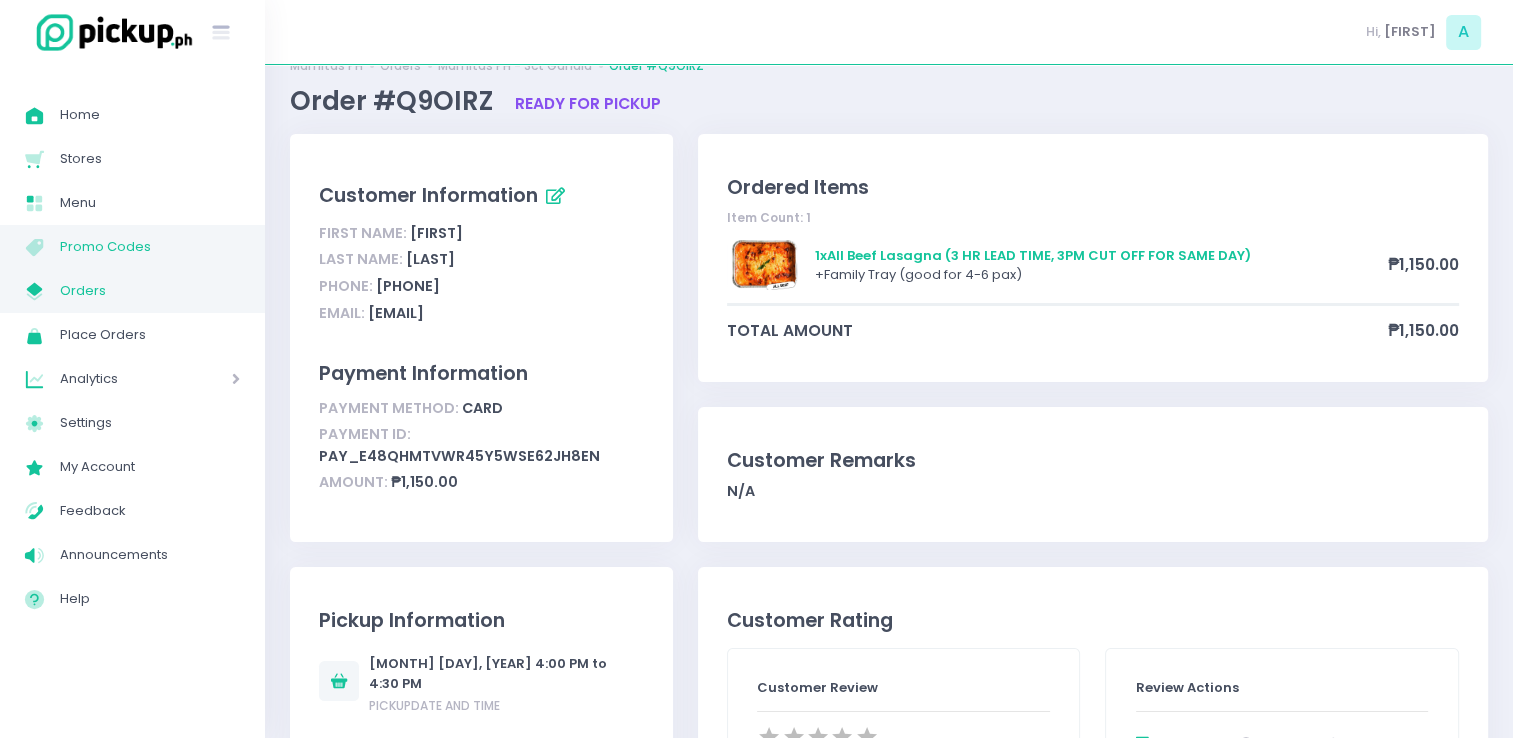 click on "Promo Codes" at bounding box center (150, 247) 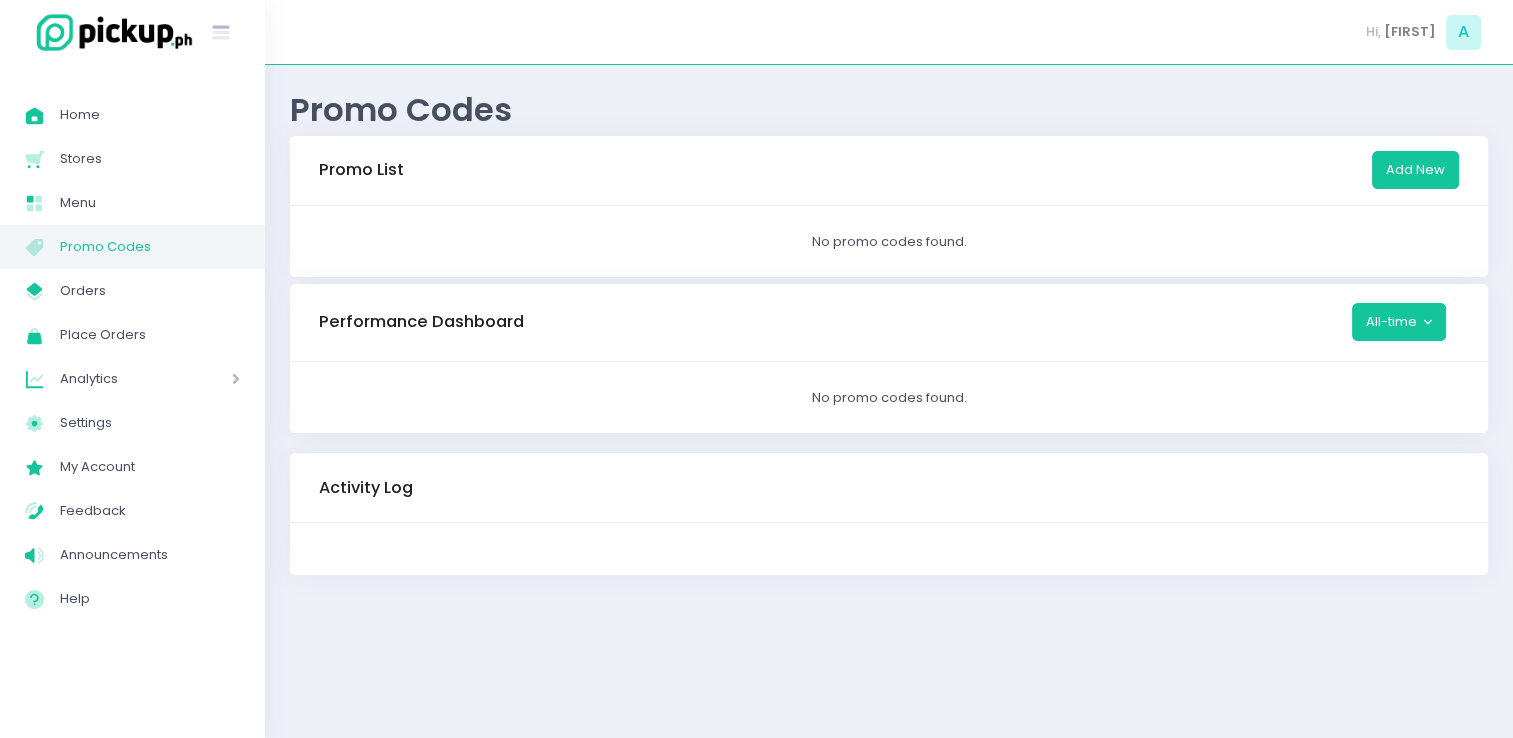 scroll, scrollTop: 0, scrollLeft: 0, axis: both 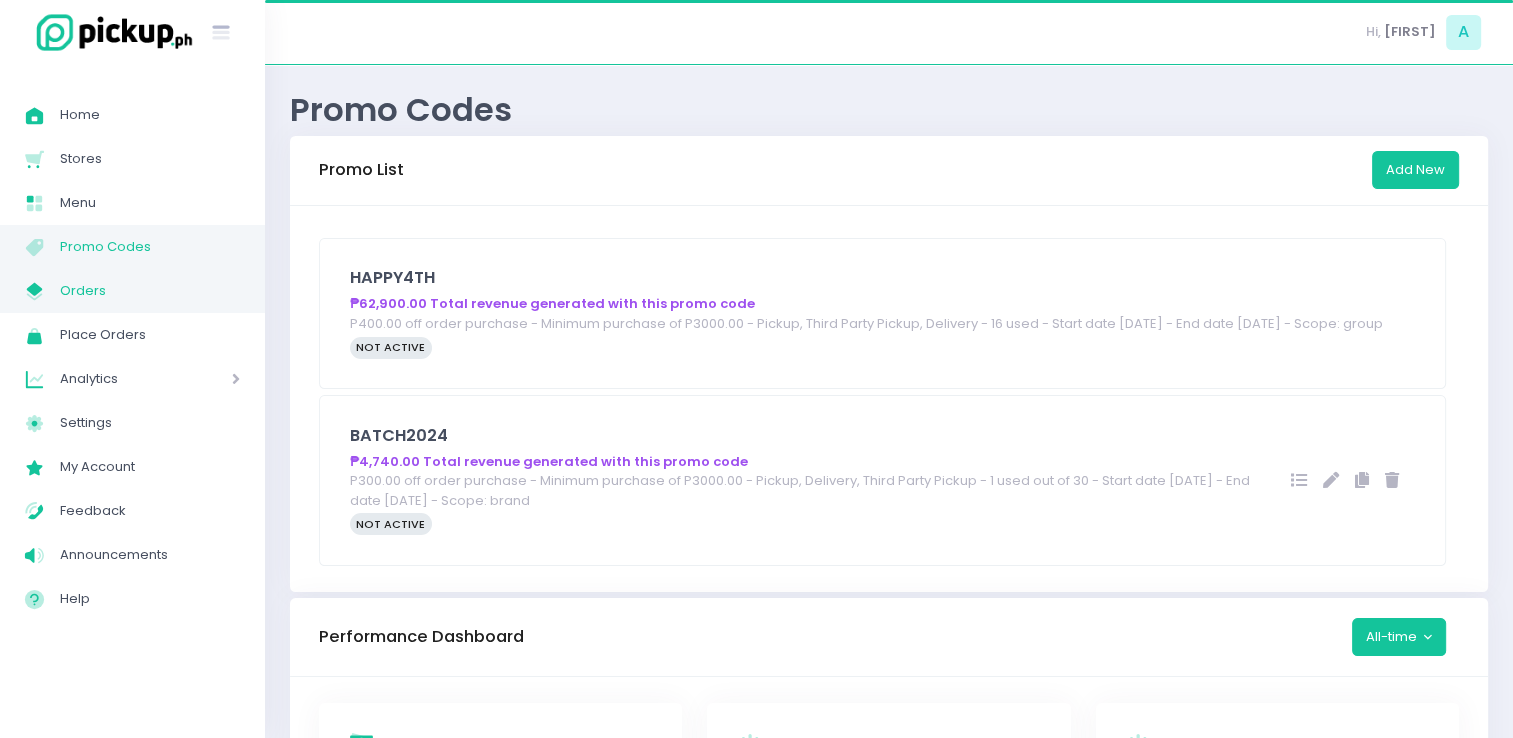 click on "Orders" at bounding box center (150, 291) 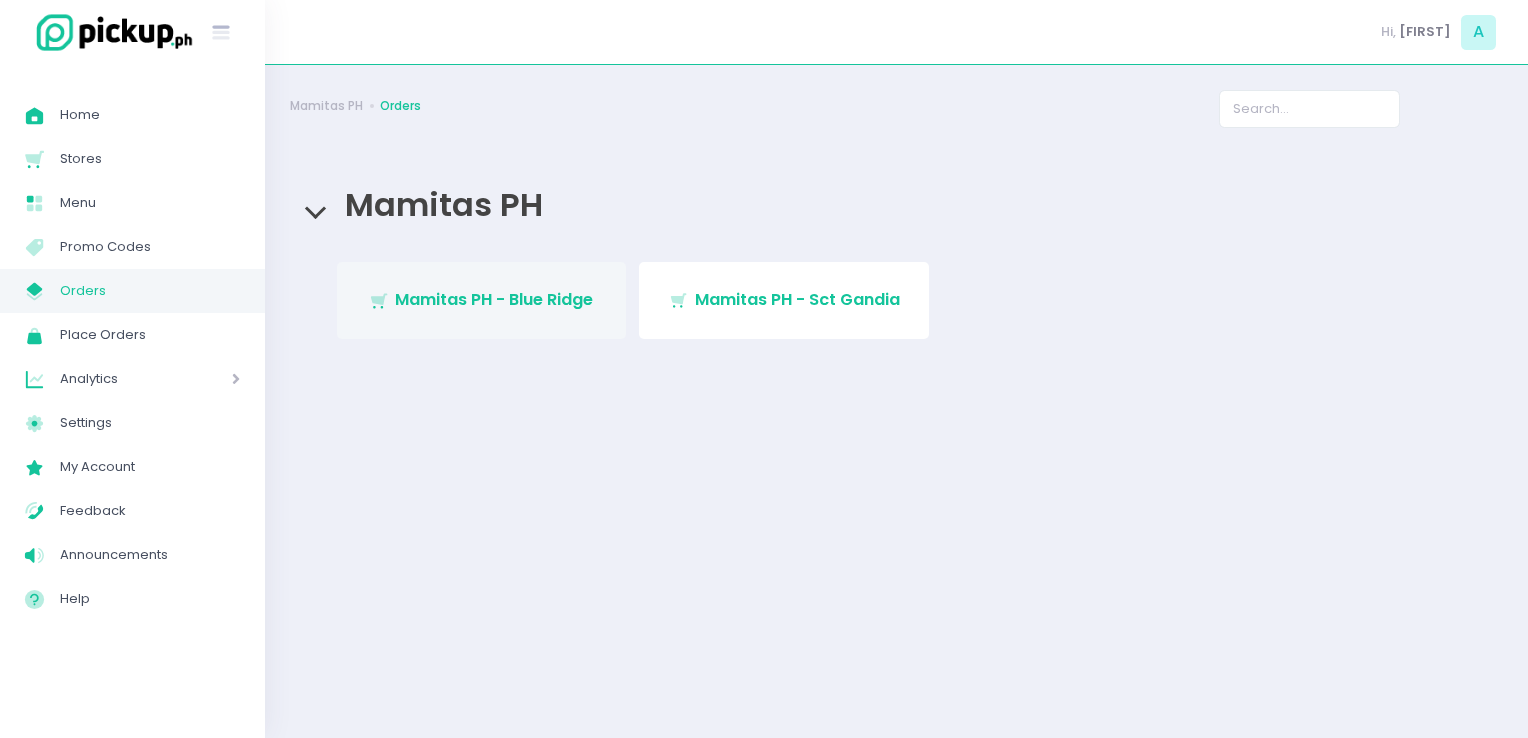 click on "Stockholm-icons / Shopping / Cart1 Created with Sketch. Mamitas PH - Blue Ridge" at bounding box center (482, 300) 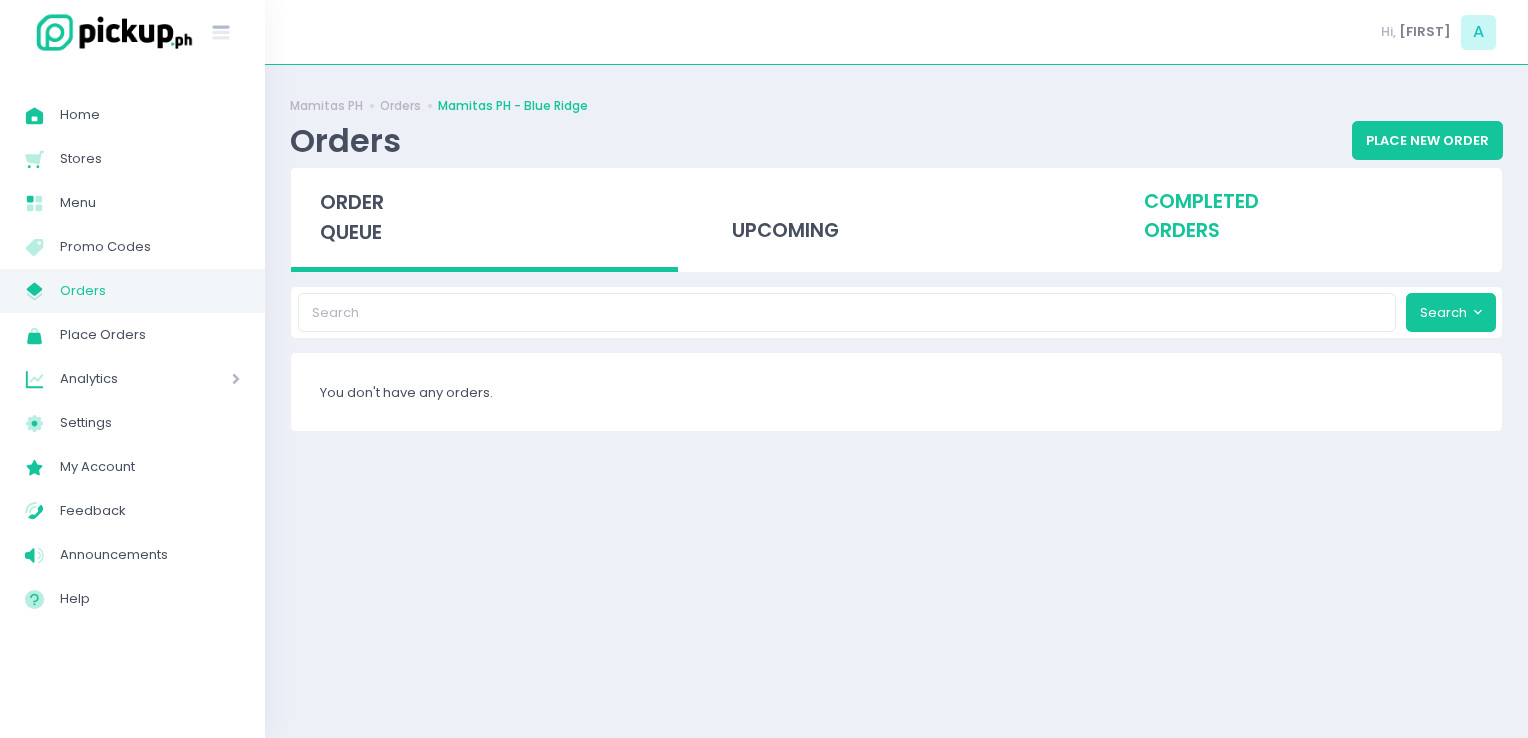 click on "completed  orders" at bounding box center (1308, 217) 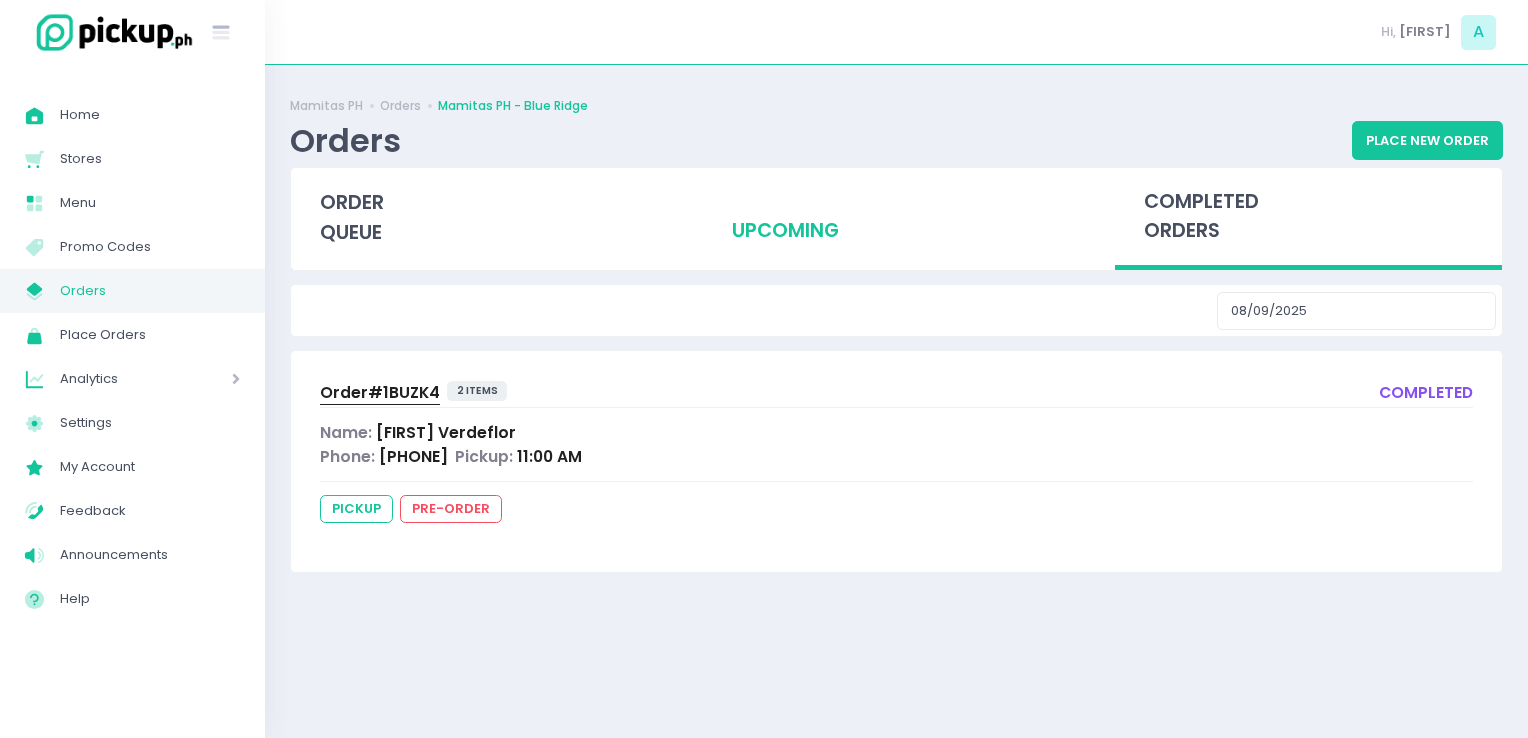 click on "upcoming" at bounding box center [896, 217] 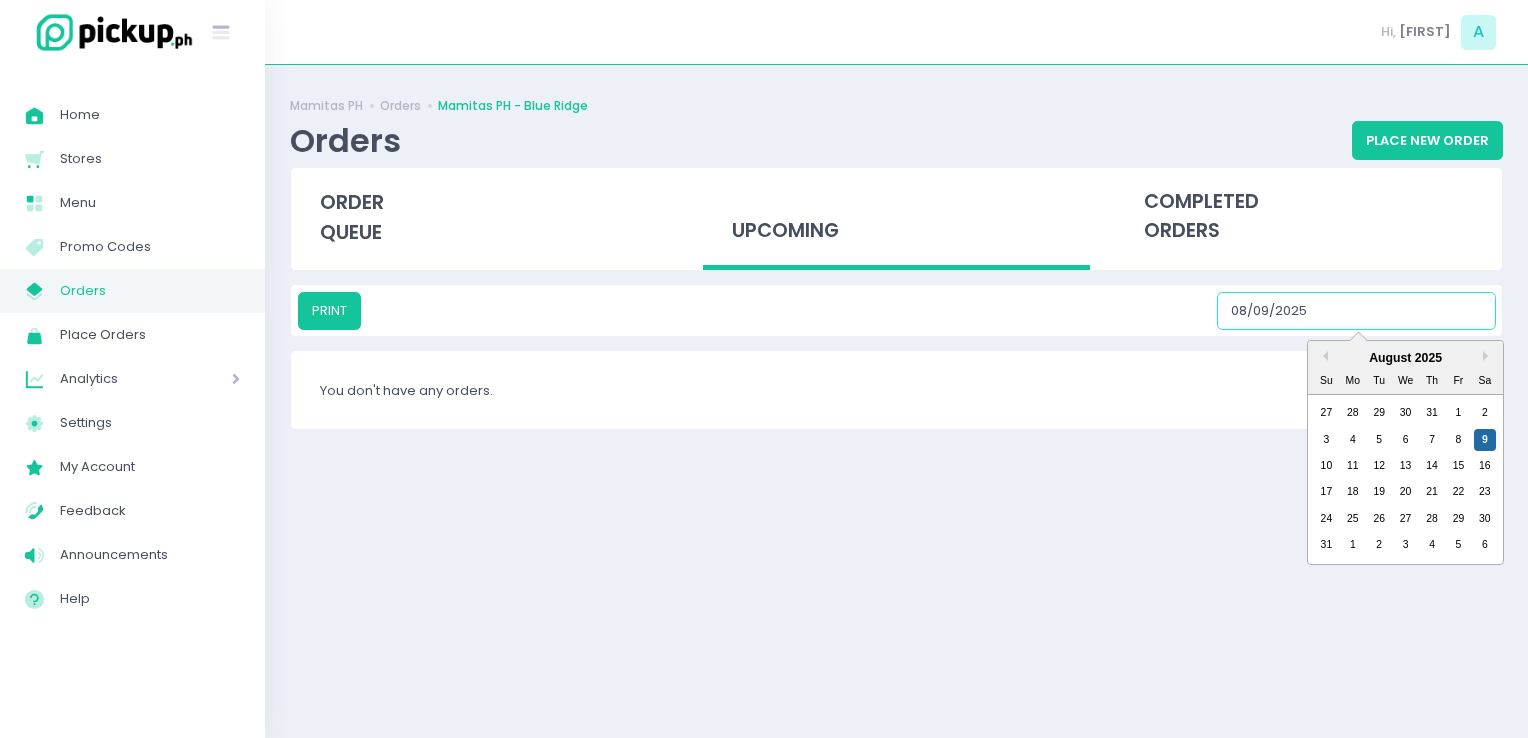 click on "08/09/2025" at bounding box center (1356, 311) 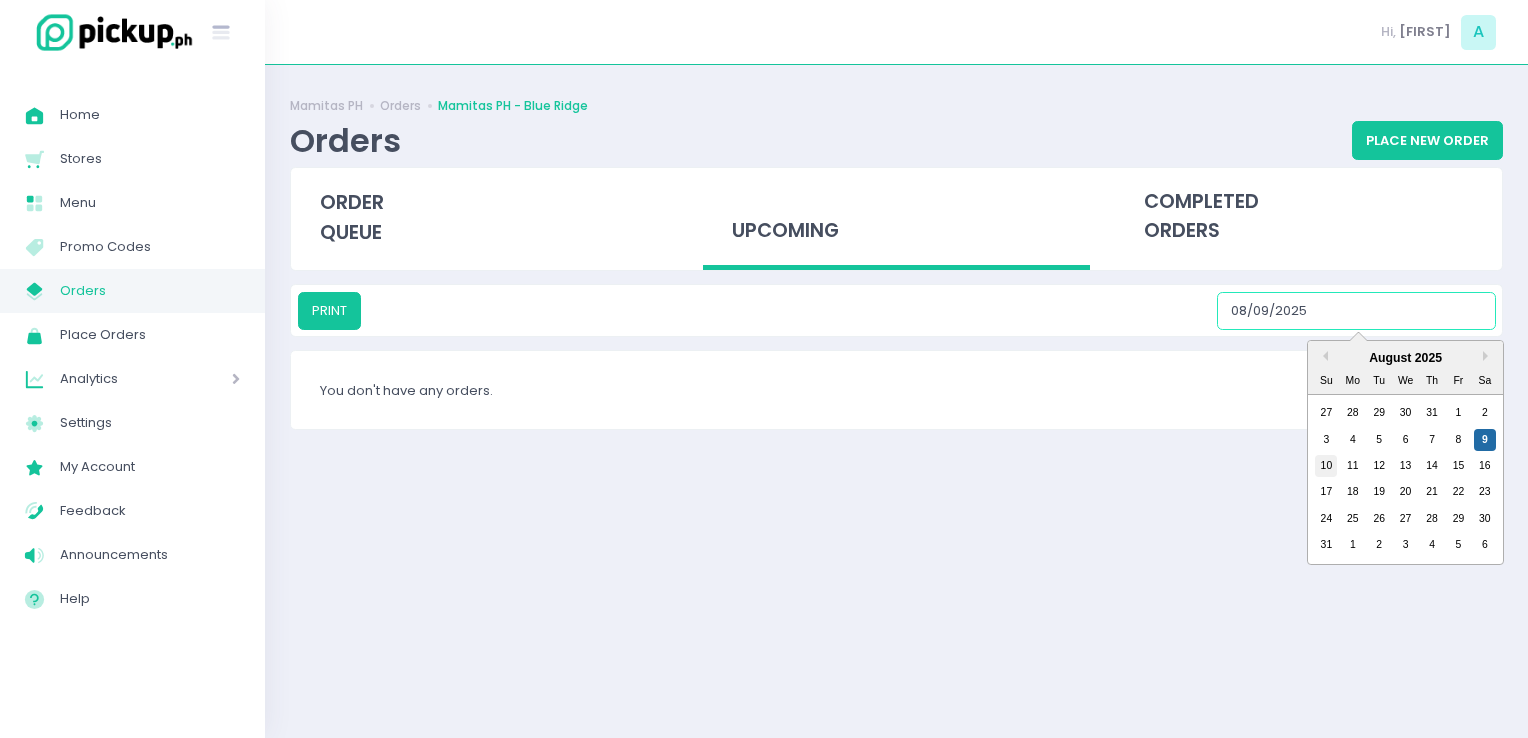 click on "10" at bounding box center (1326, 466) 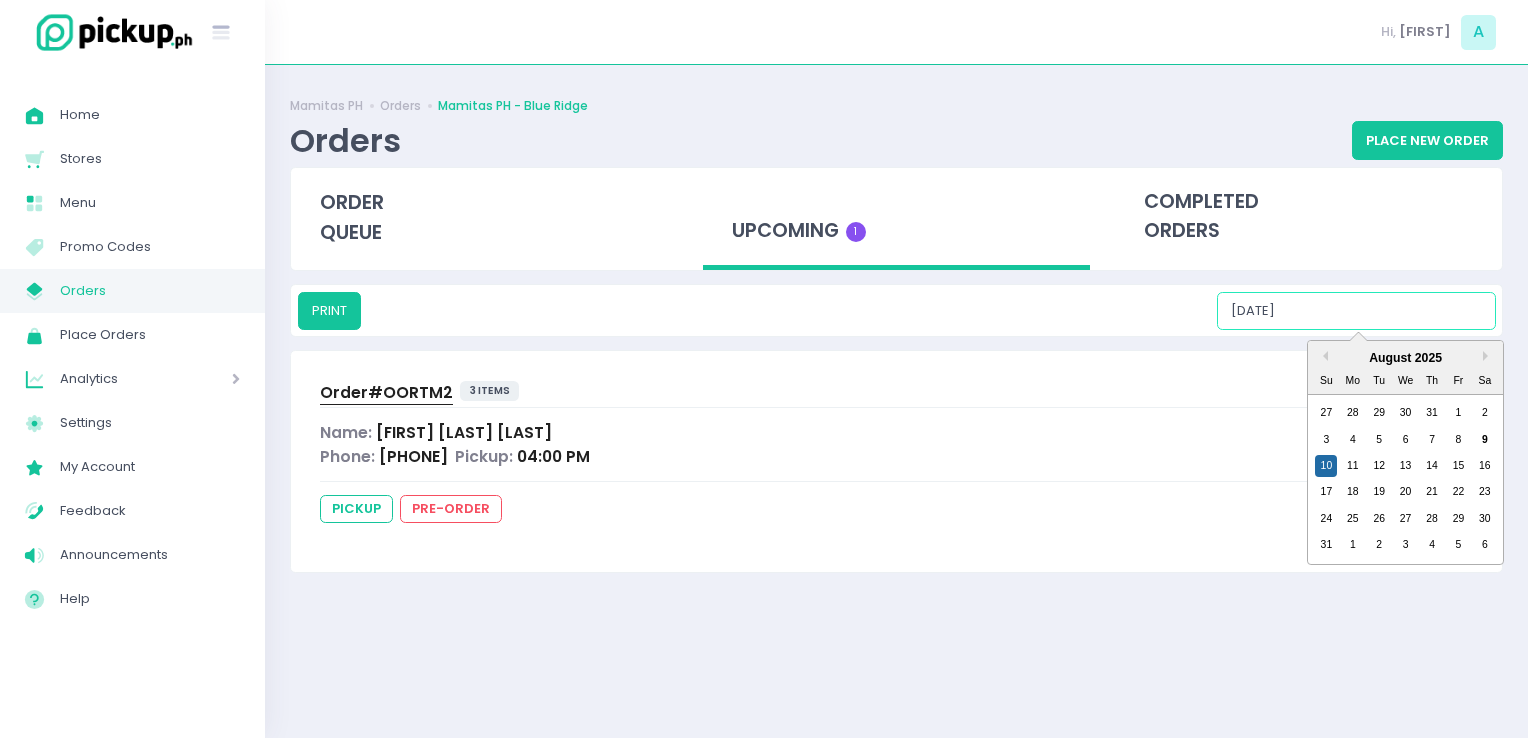 click on "[DATE]" at bounding box center [1356, 311] 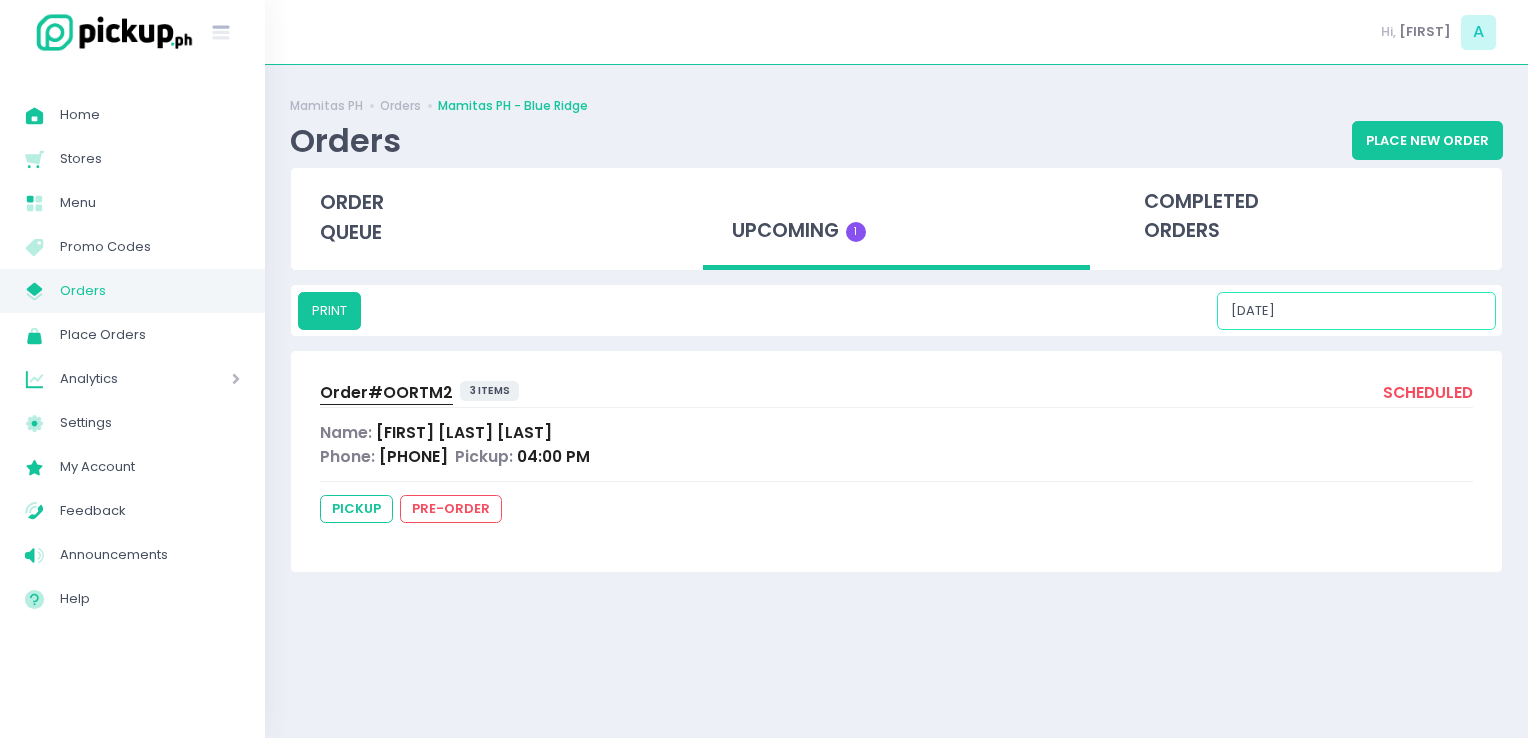 click on "[DATE]" at bounding box center [1356, 311] 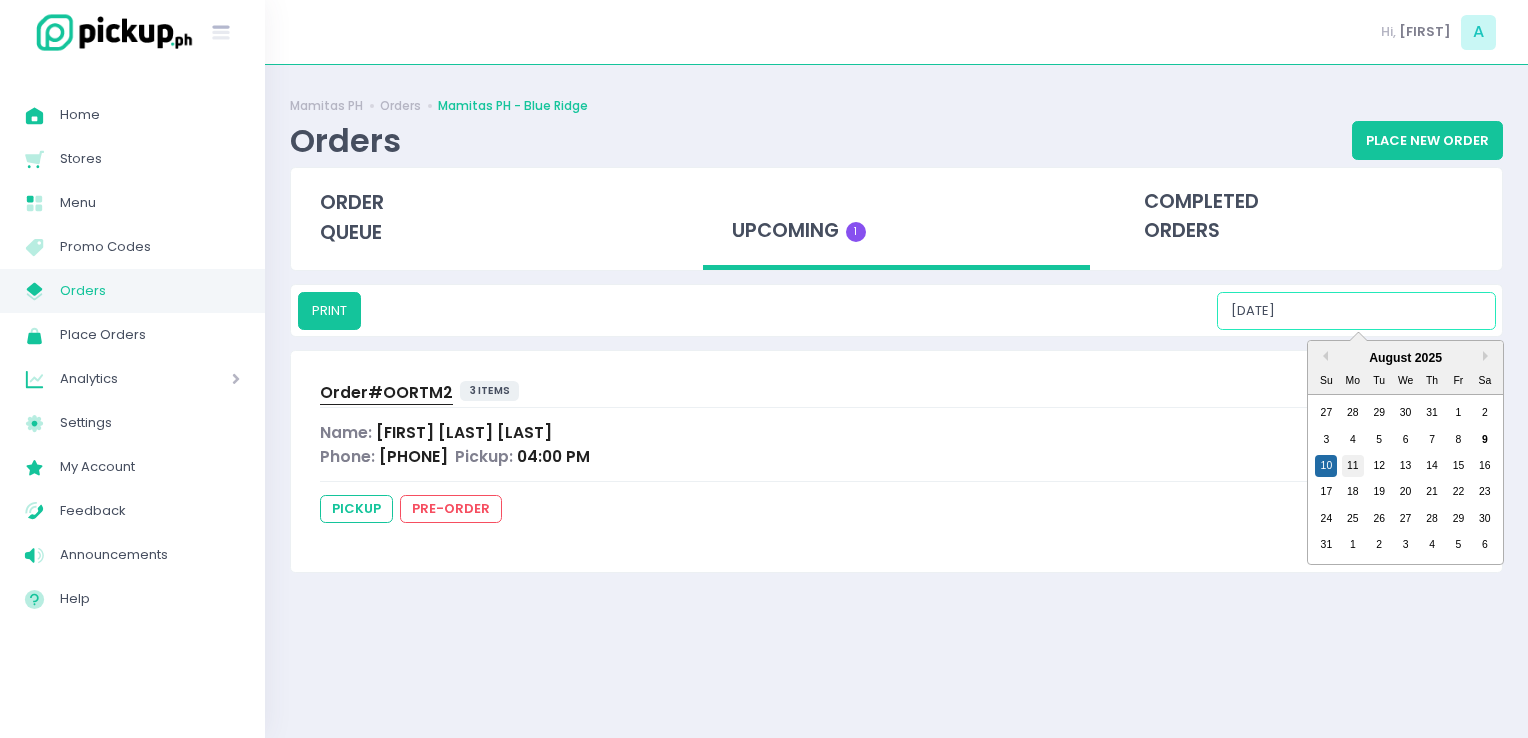 click on "11" at bounding box center [1353, 466] 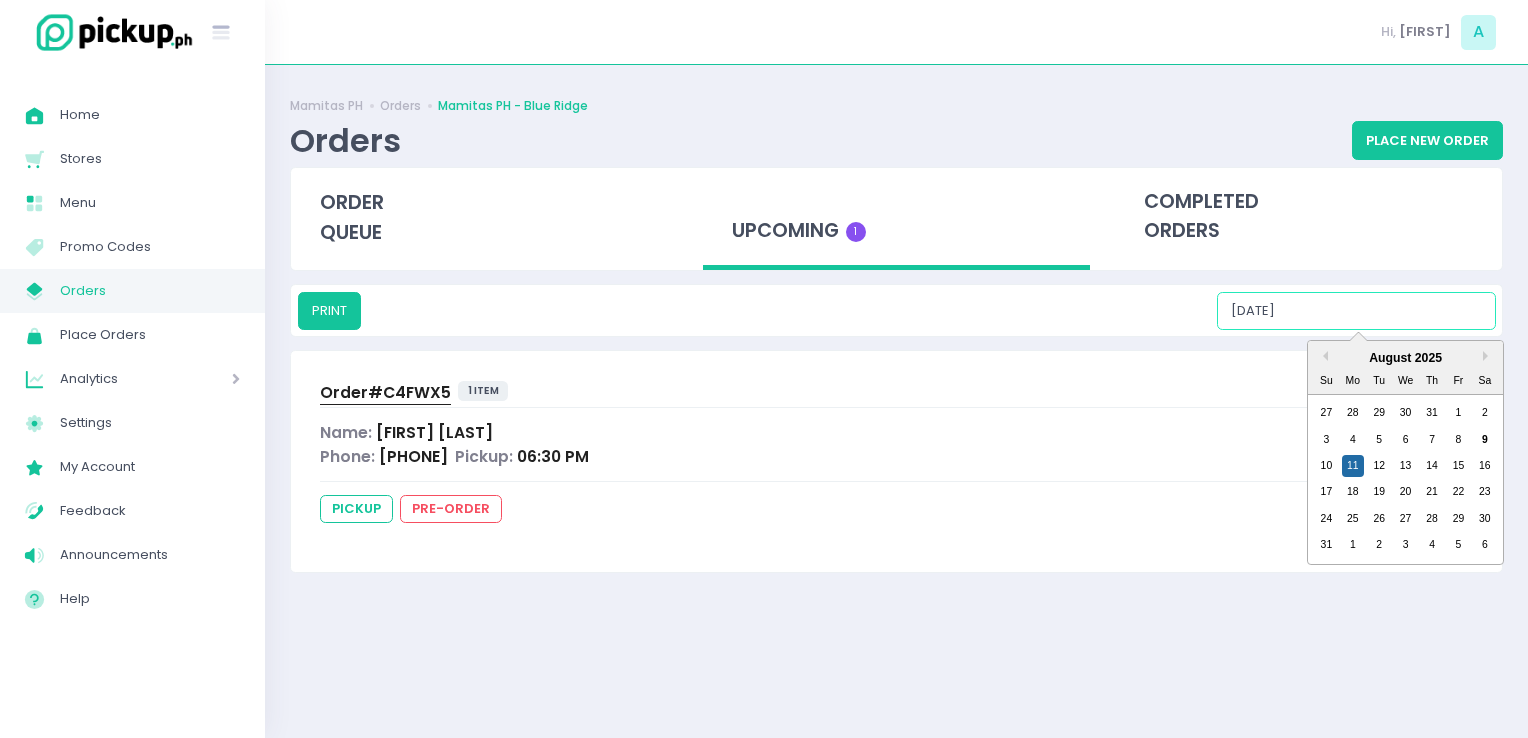 click on "[DATE]" at bounding box center (1356, 311) 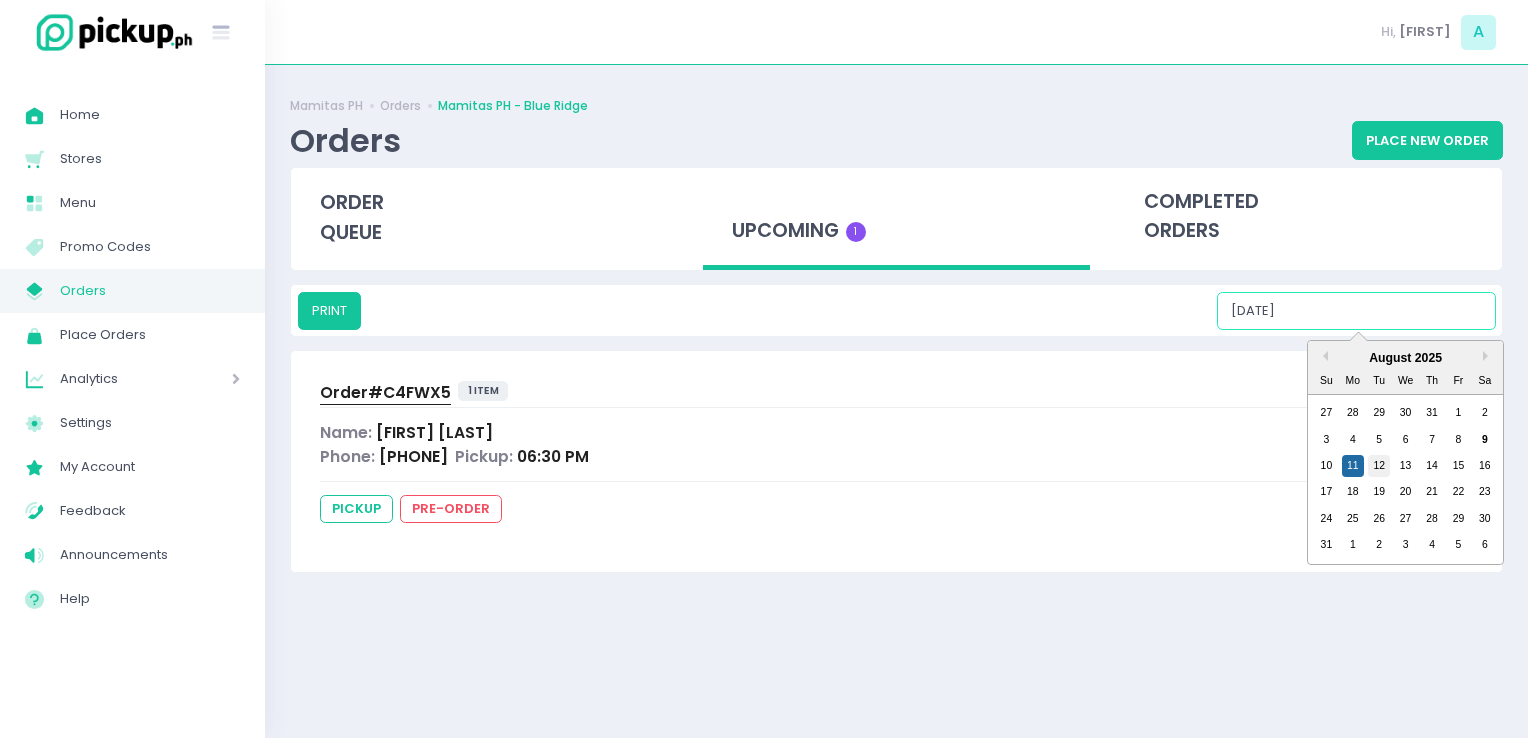 click on "12" at bounding box center [1379, 466] 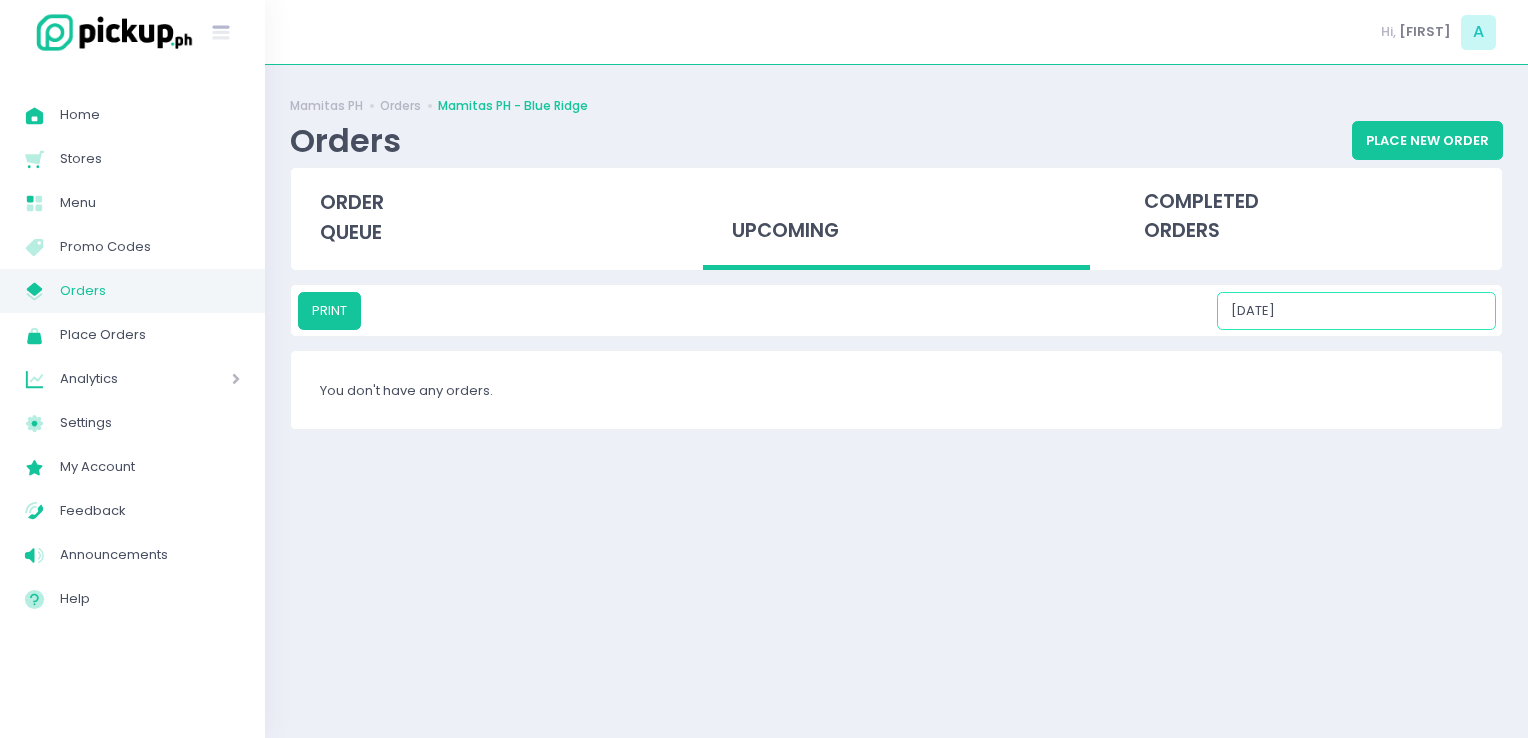 click on "[DATE]" at bounding box center [1356, 311] 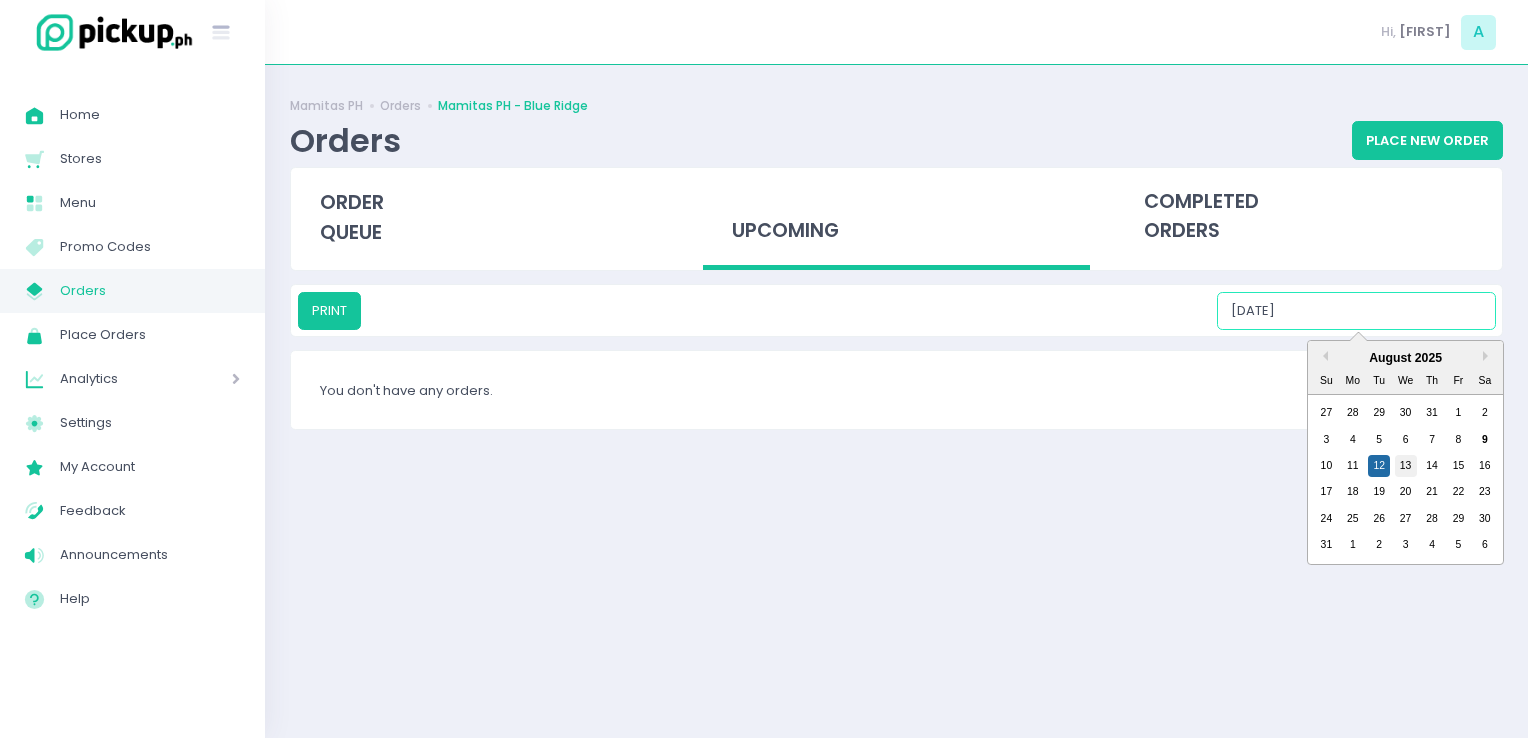 click on "13" at bounding box center (1406, 466) 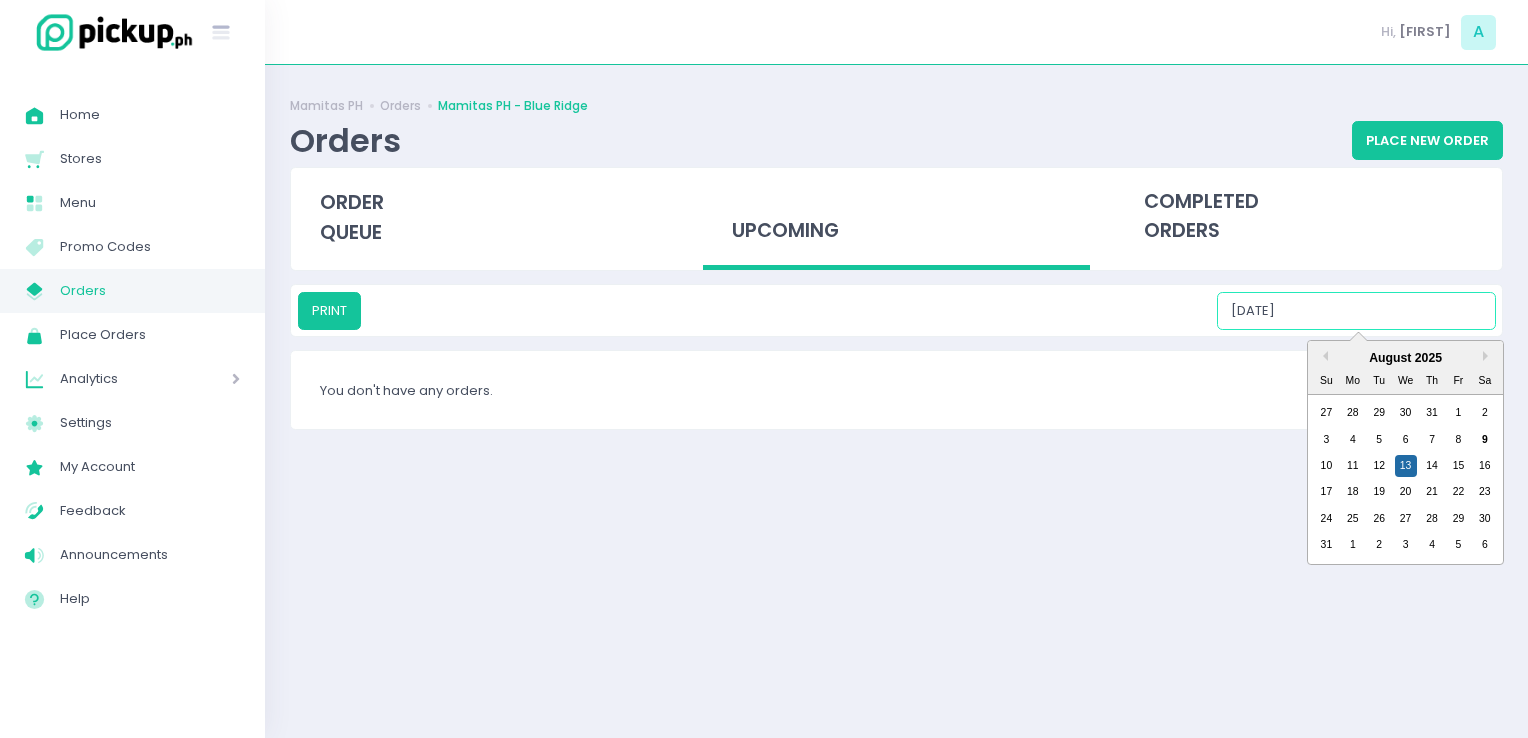 click on "[DATE]" at bounding box center [1356, 311] 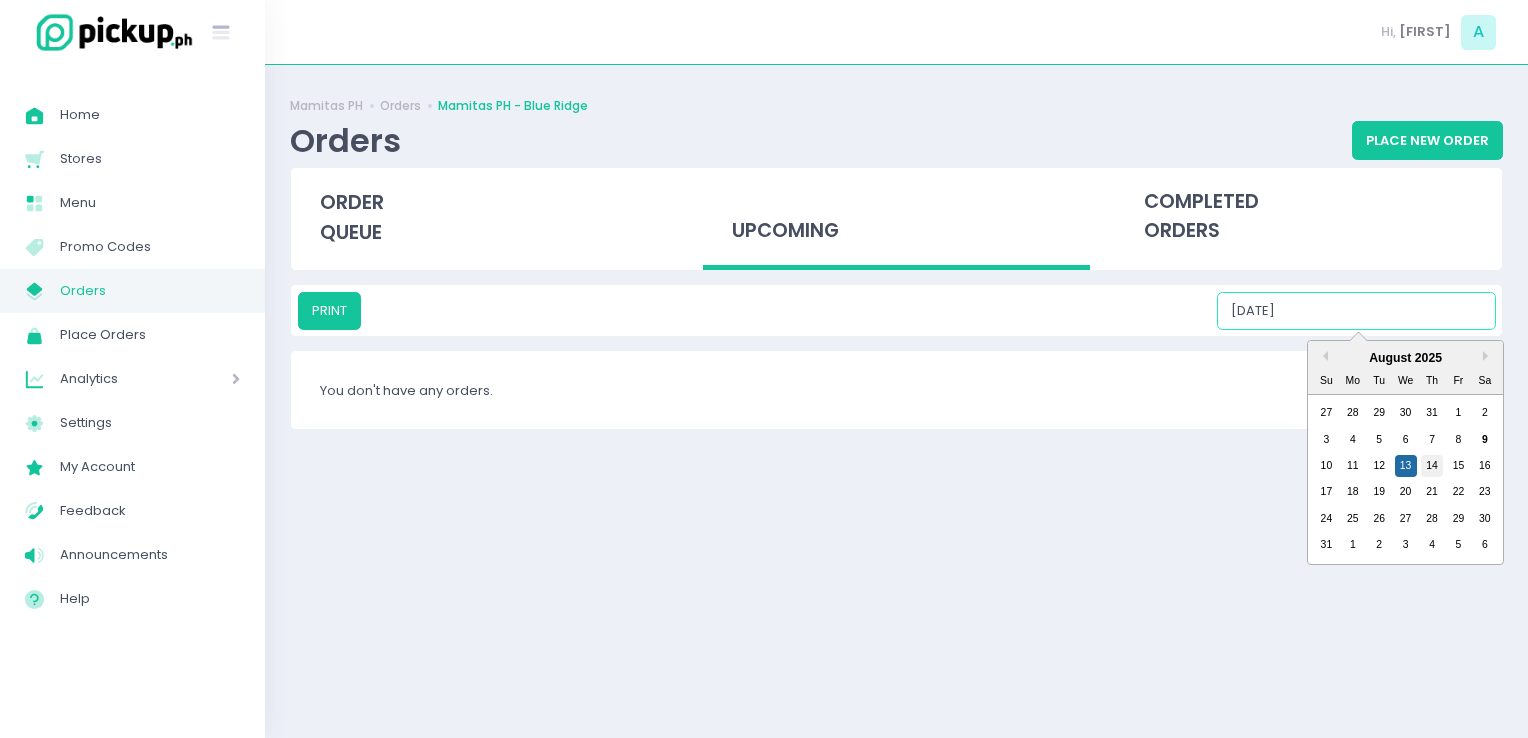 click on "14" at bounding box center (1432, 466) 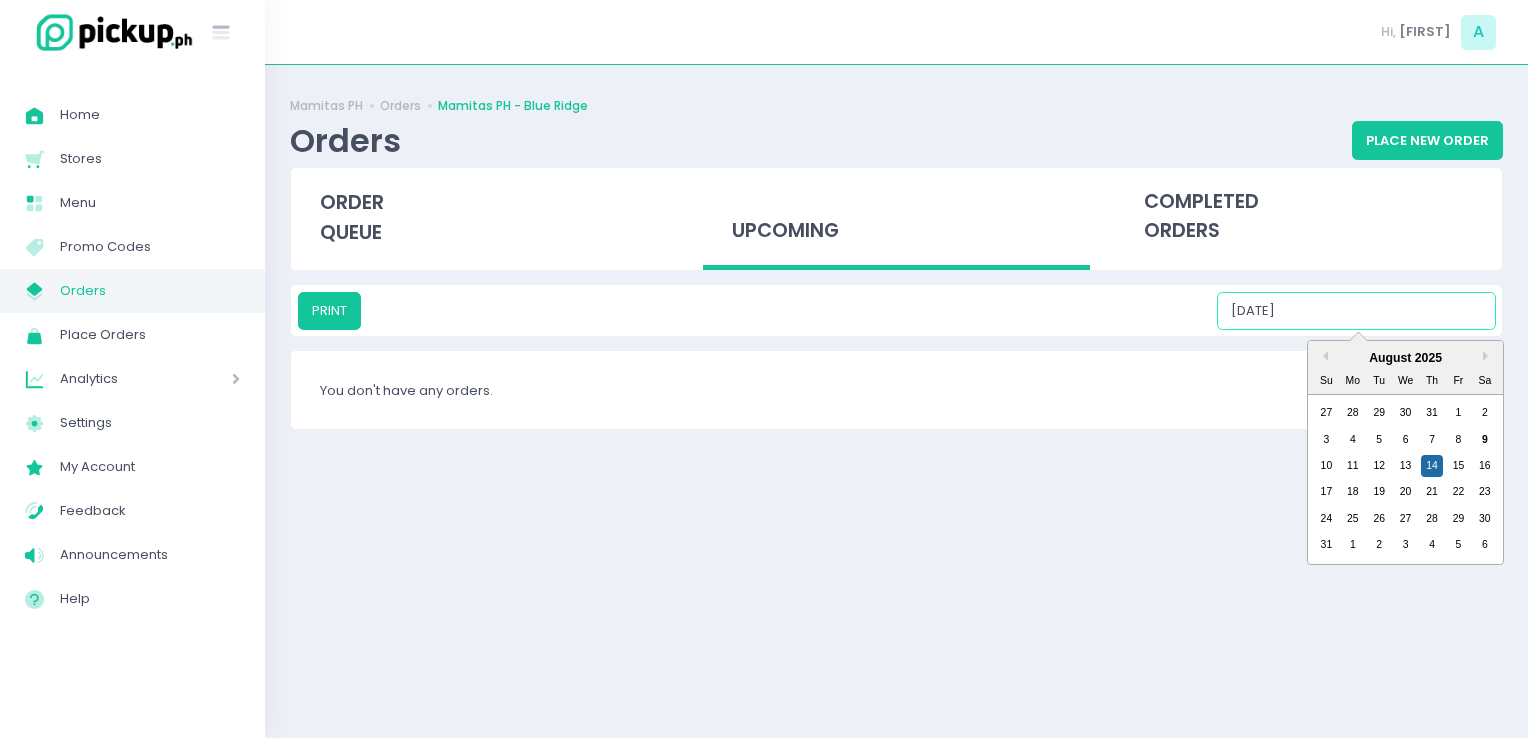 click on "[DATE]" at bounding box center (1356, 311) 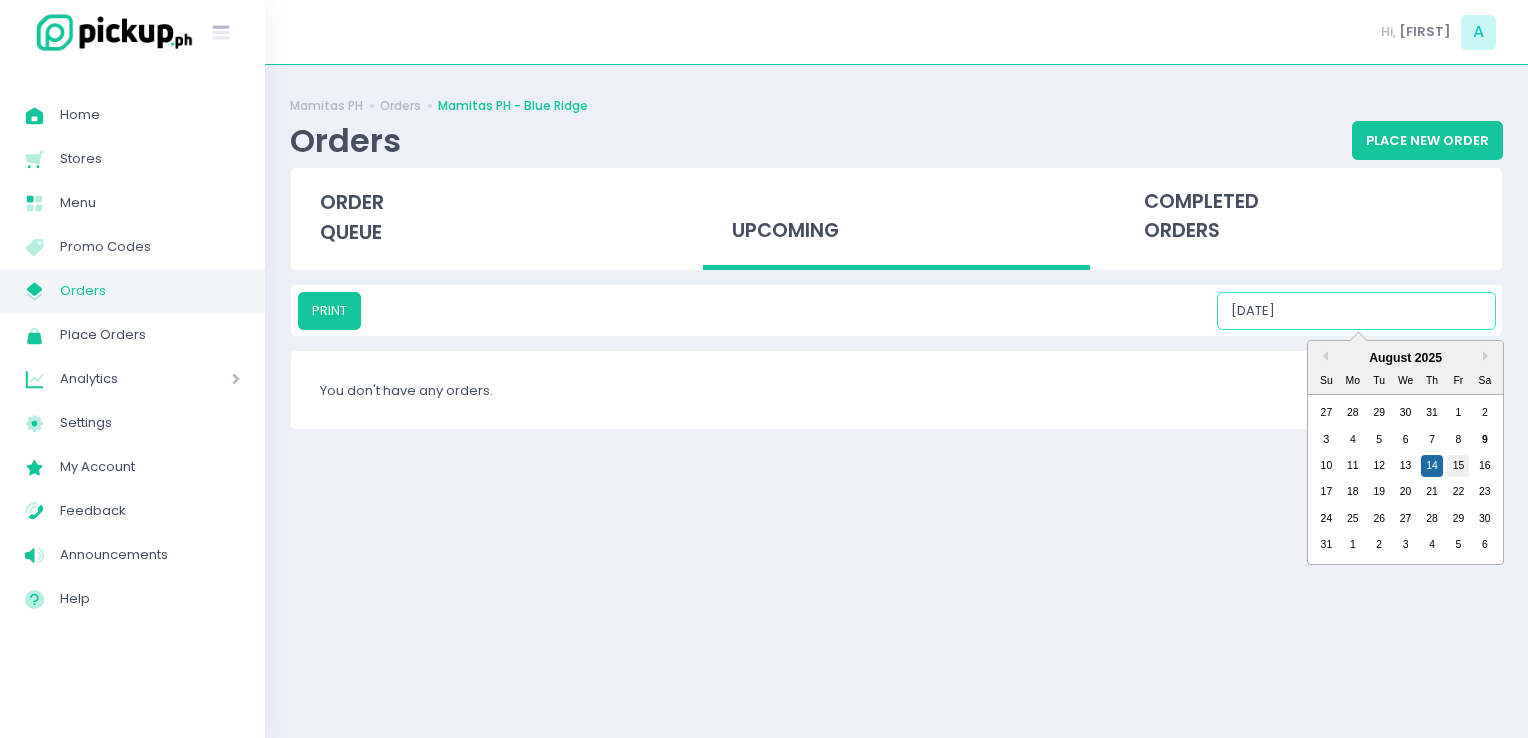 click on "15" at bounding box center [1458, 466] 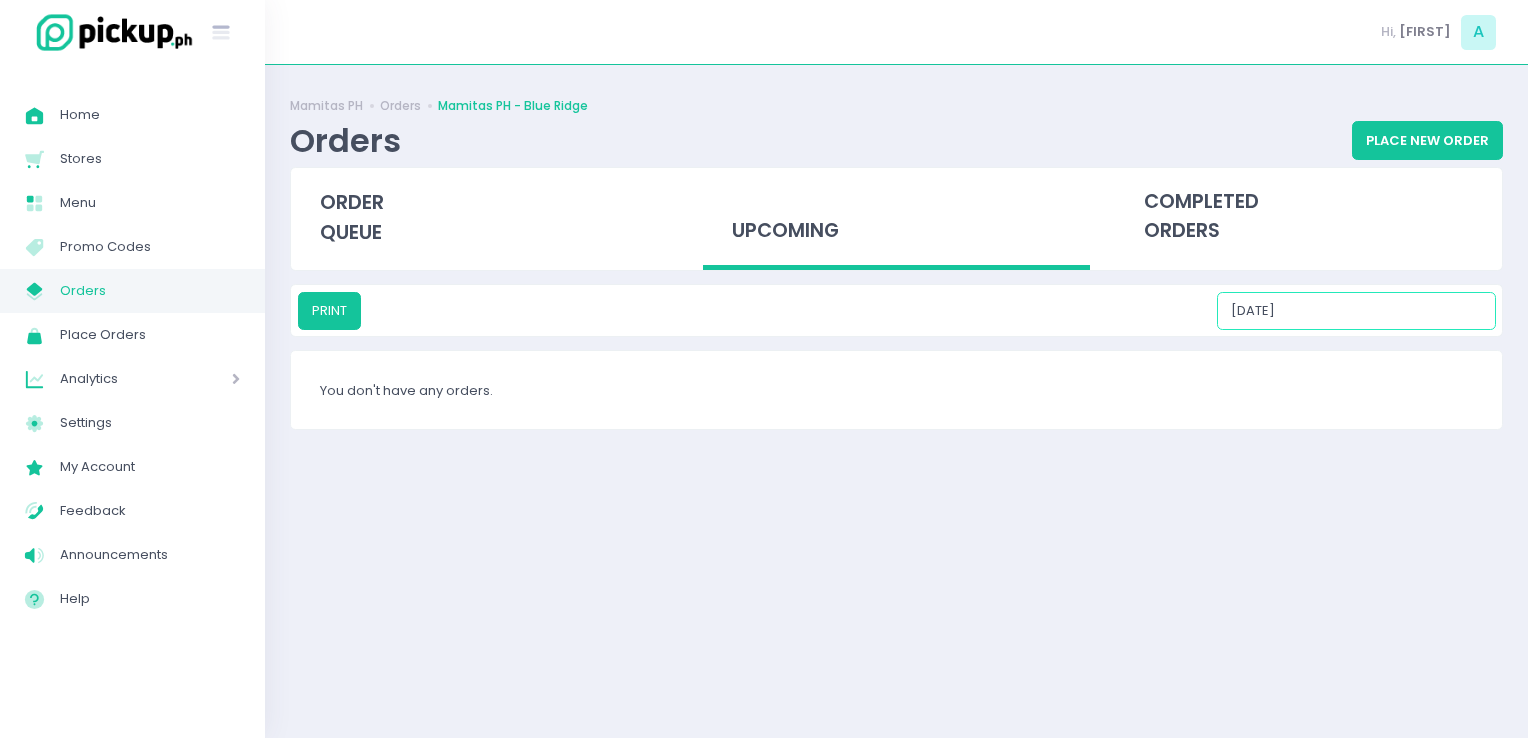 click on "[DATE]" at bounding box center (1356, 311) 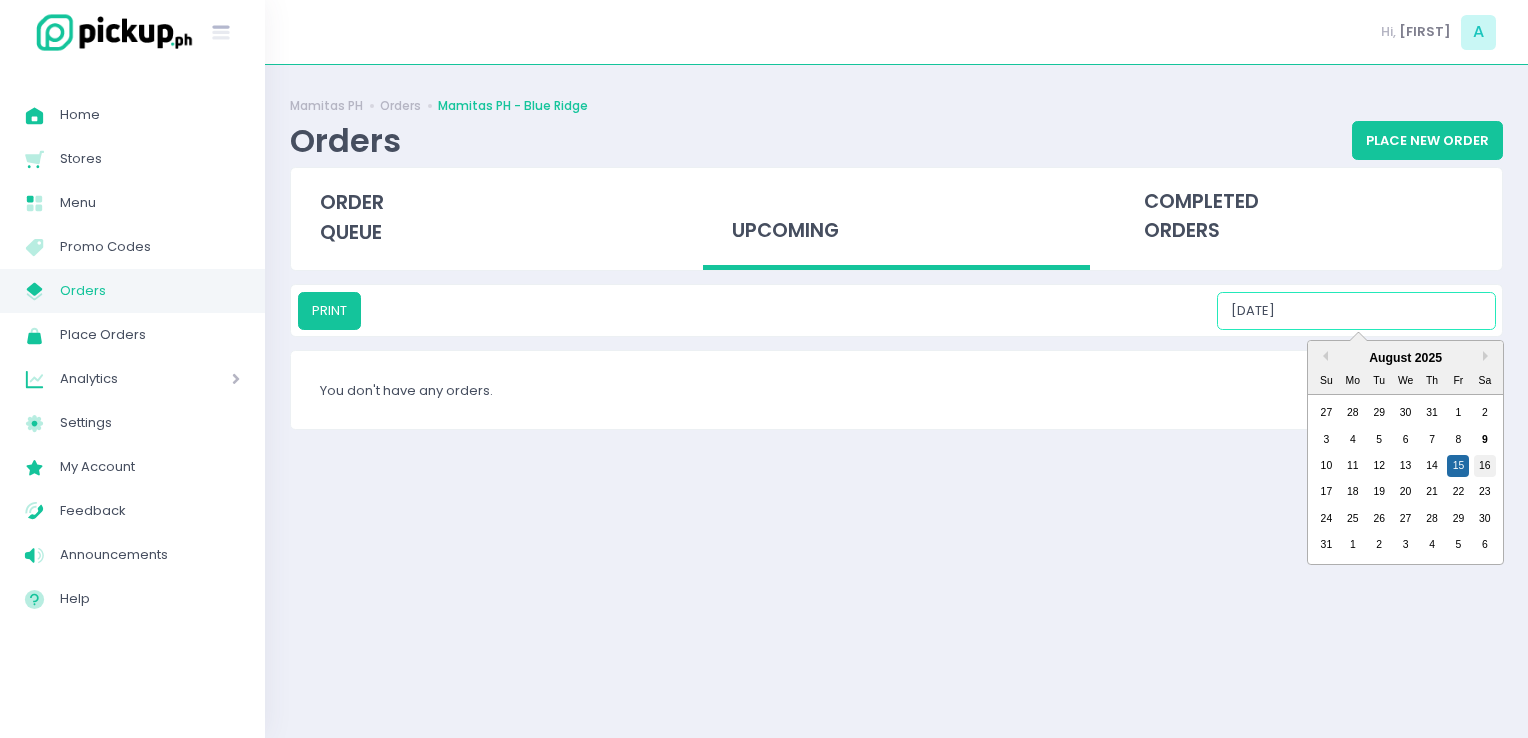click on "16" at bounding box center [1485, 466] 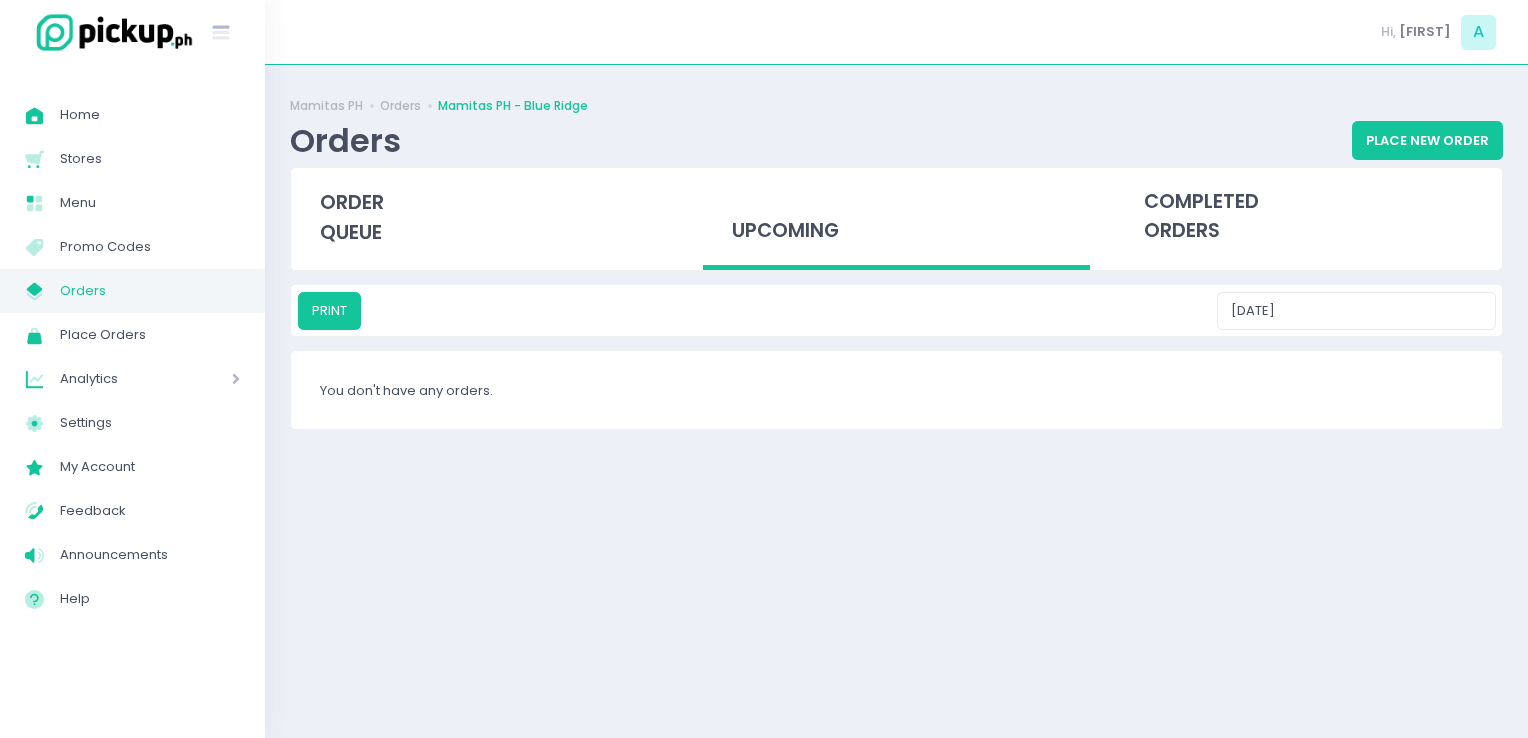 drag, startPoint x: 1381, startPoint y: 330, endPoint x: 1372, endPoint y: 318, distance: 15 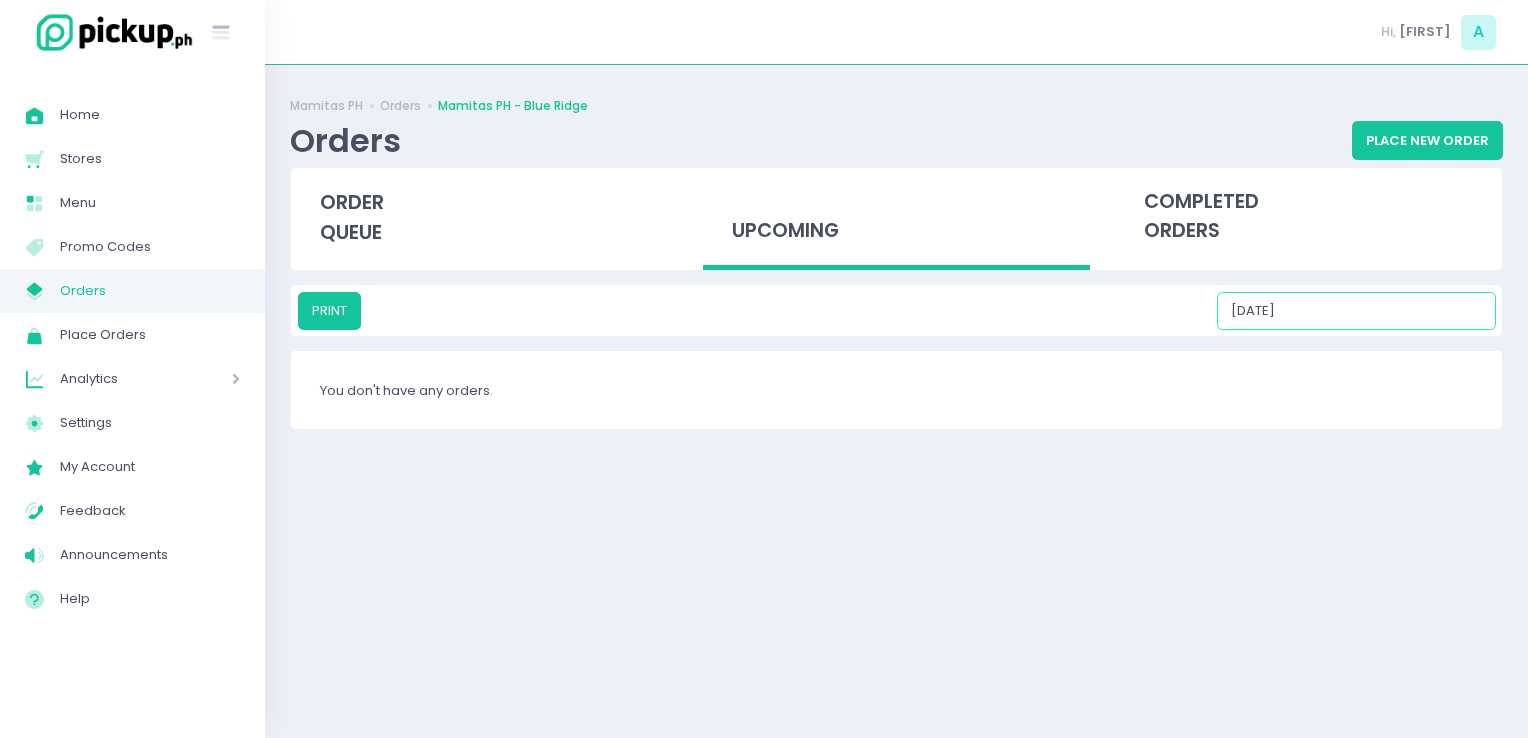 click on "[DATE]" at bounding box center (1356, 311) 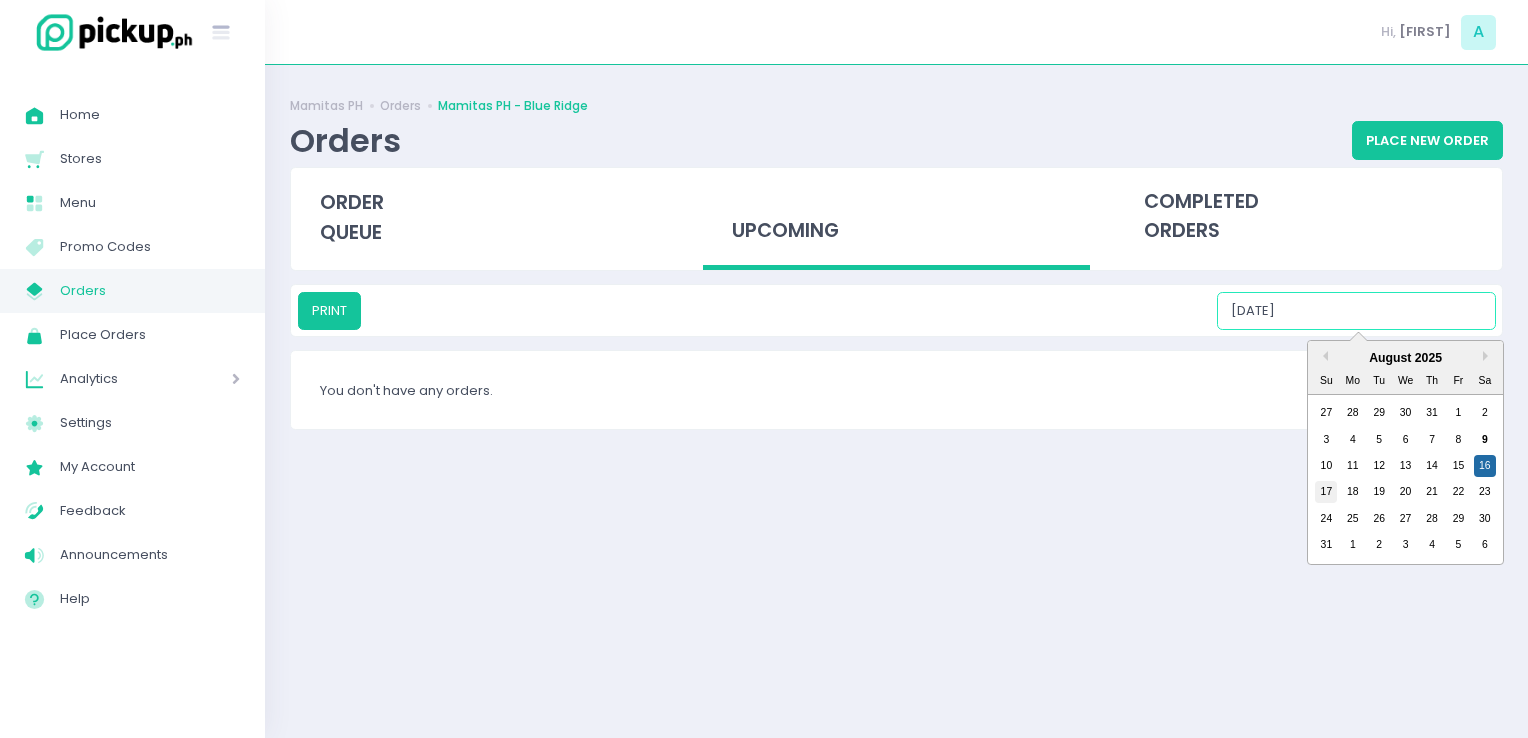 click on "17" at bounding box center (1326, 492) 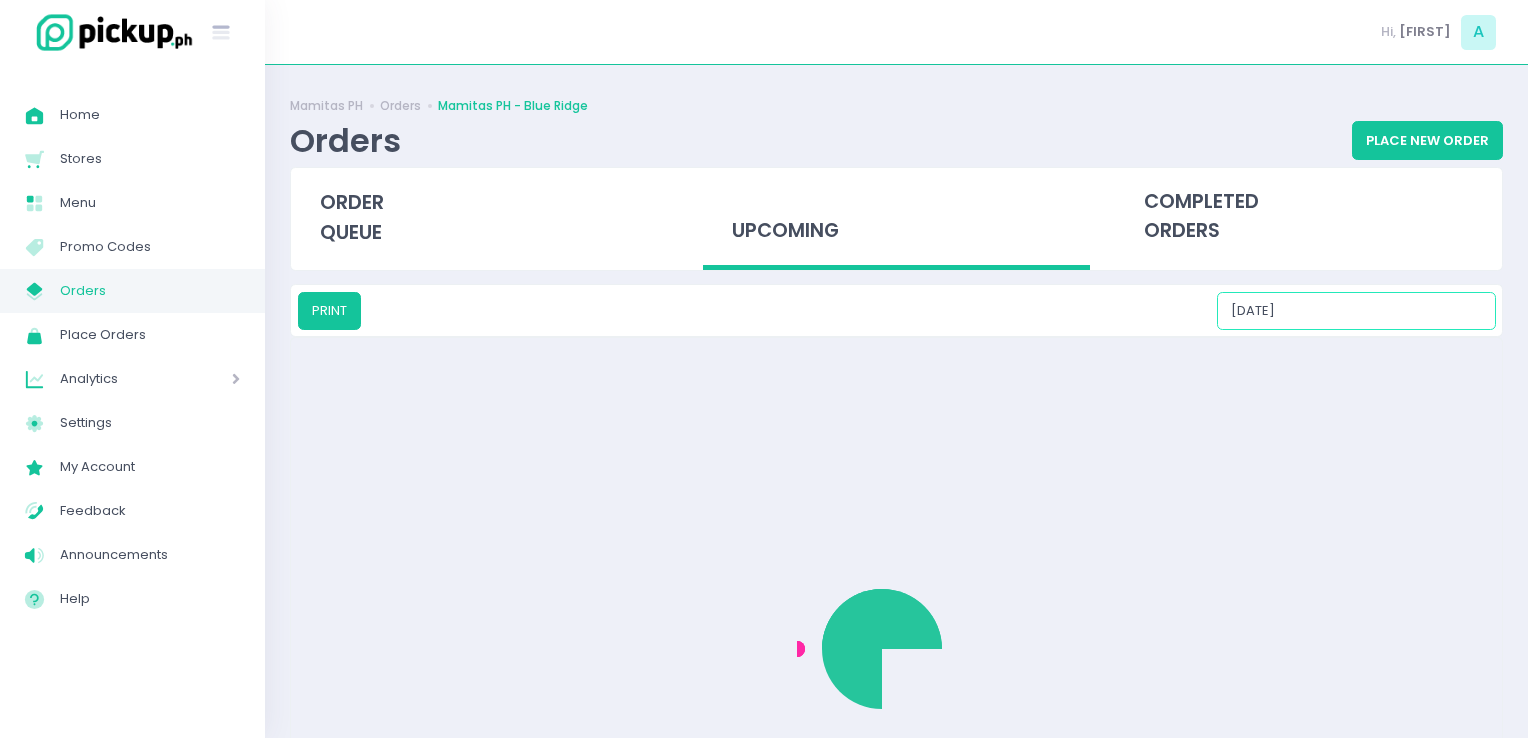 click on "[DATE]" at bounding box center (1356, 311) 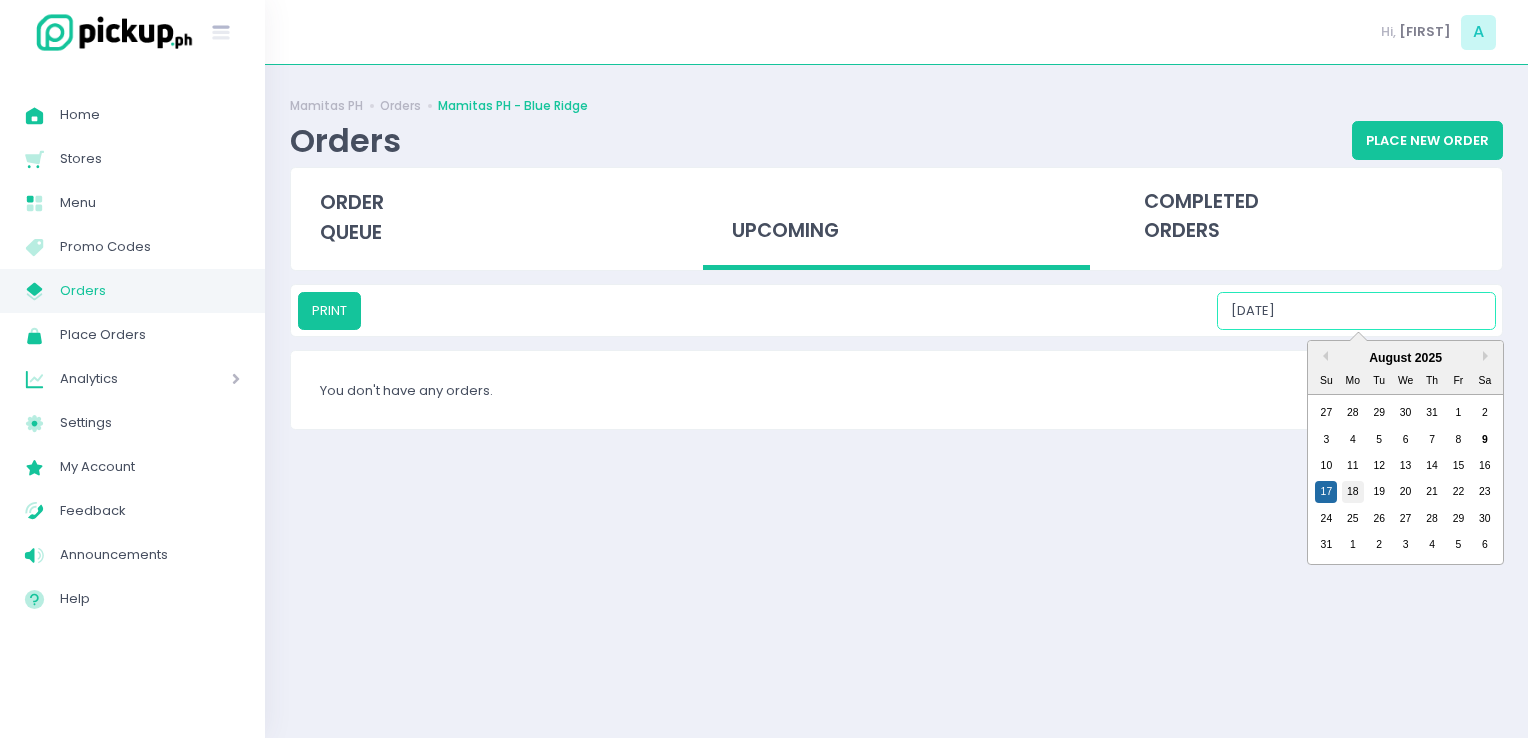 click on "18" at bounding box center [1353, 492] 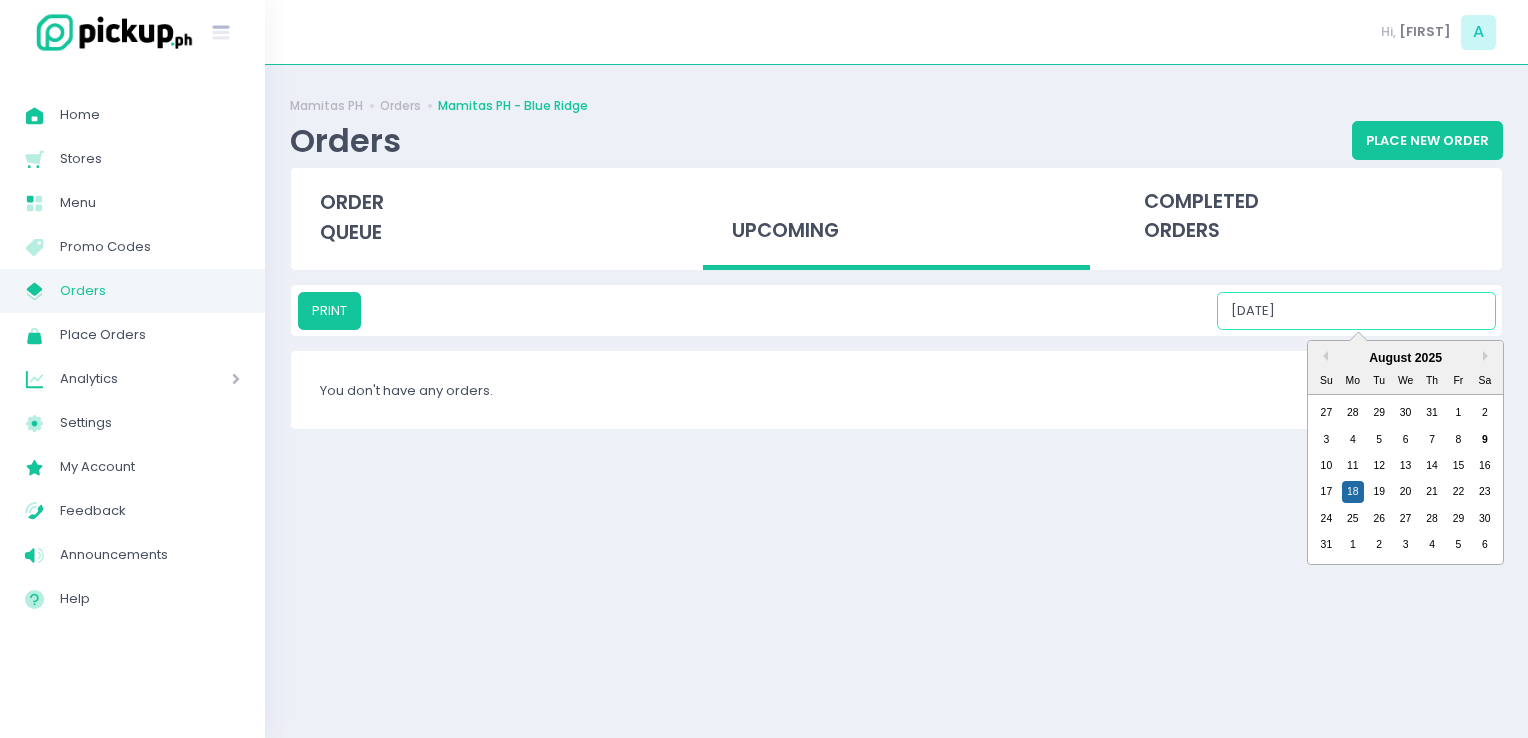 click on "[DATE]" at bounding box center (1356, 311) 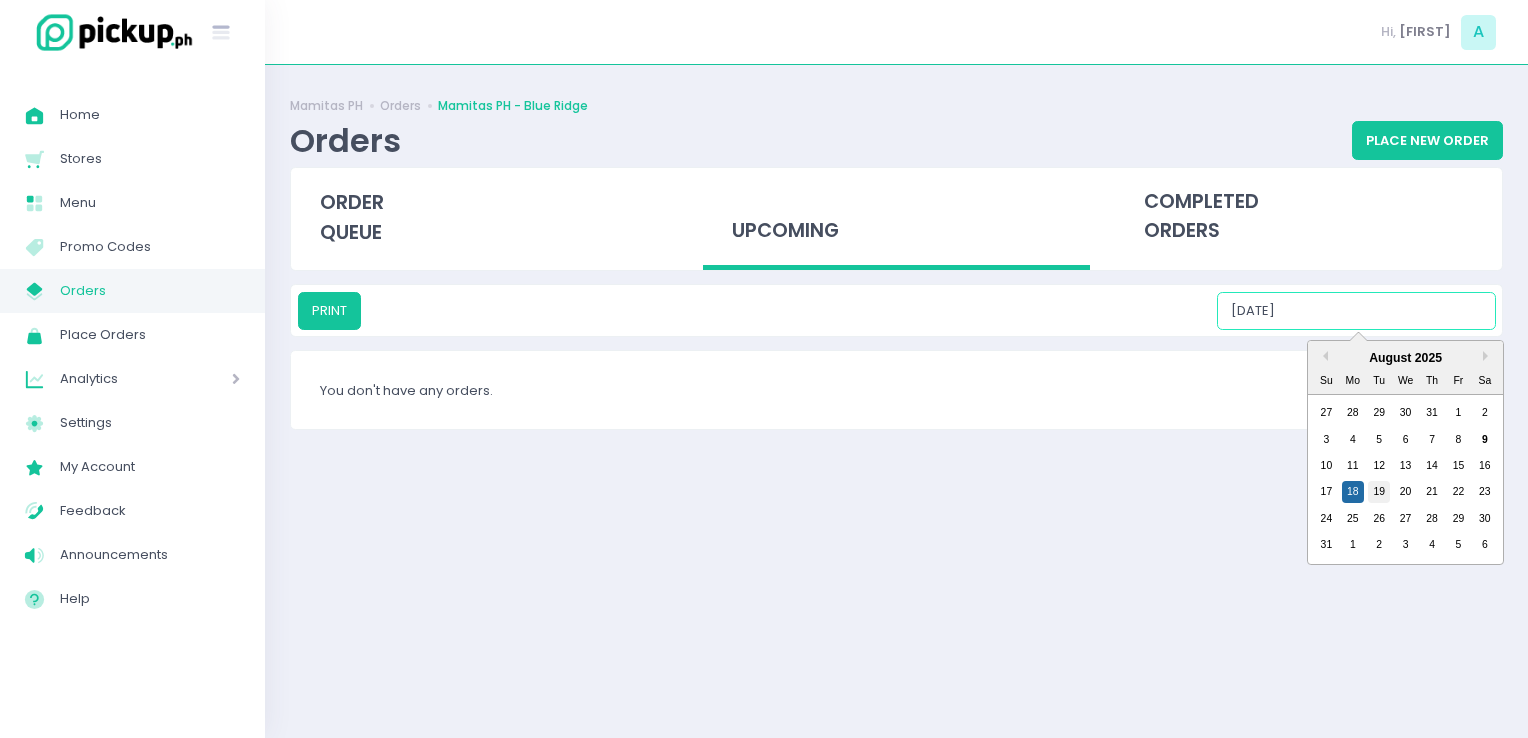 click on "19" at bounding box center [1379, 492] 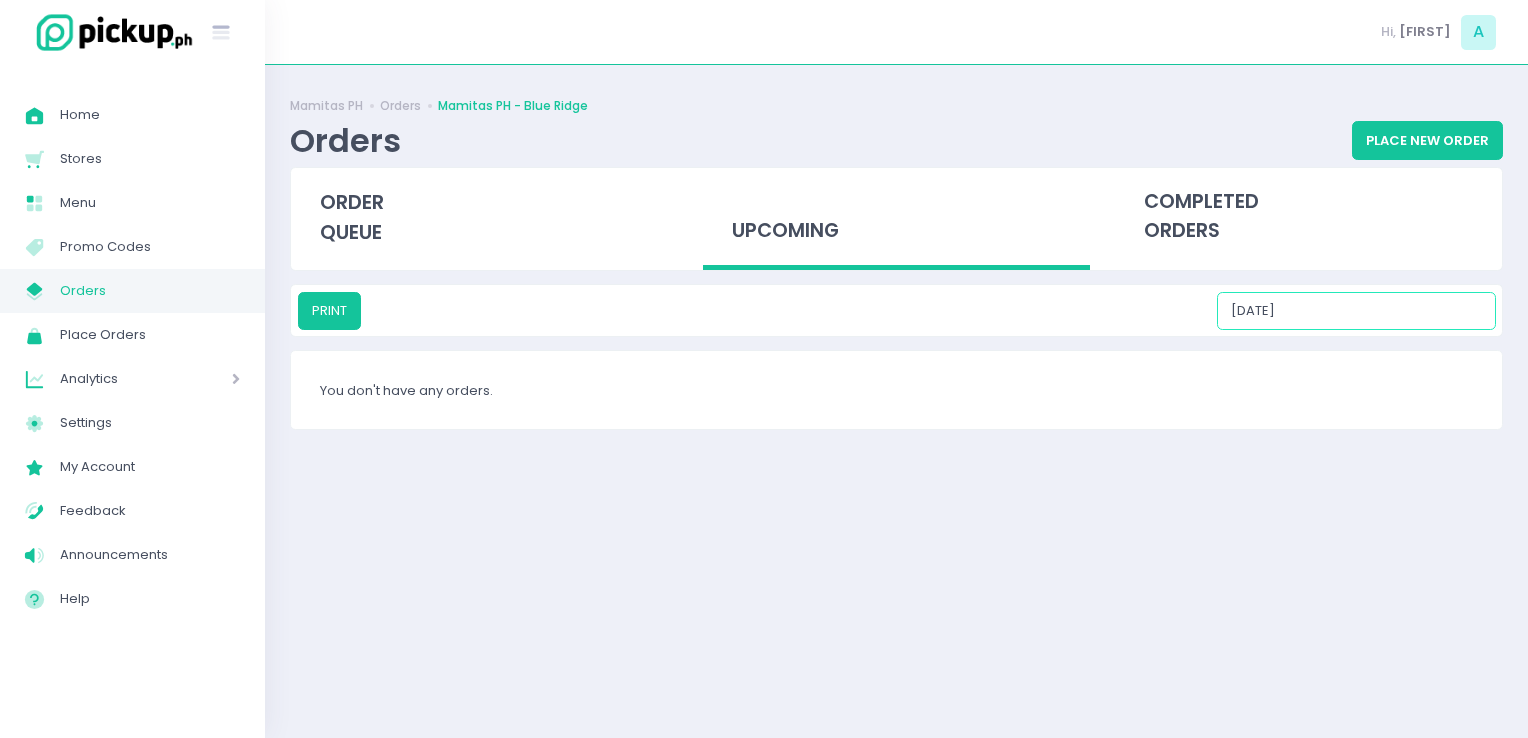 click on "[DATE]" at bounding box center (1356, 311) 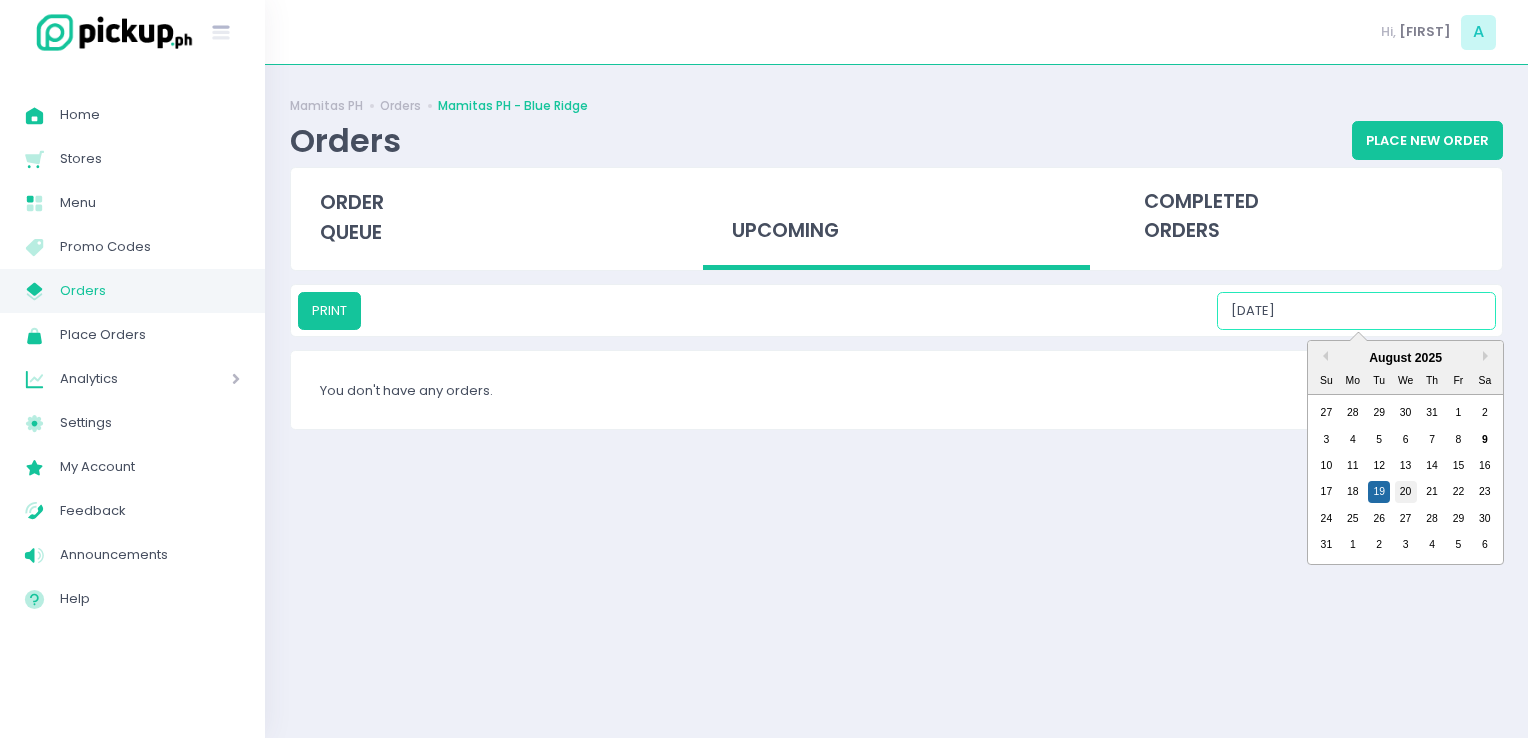click on "20" at bounding box center (1406, 492) 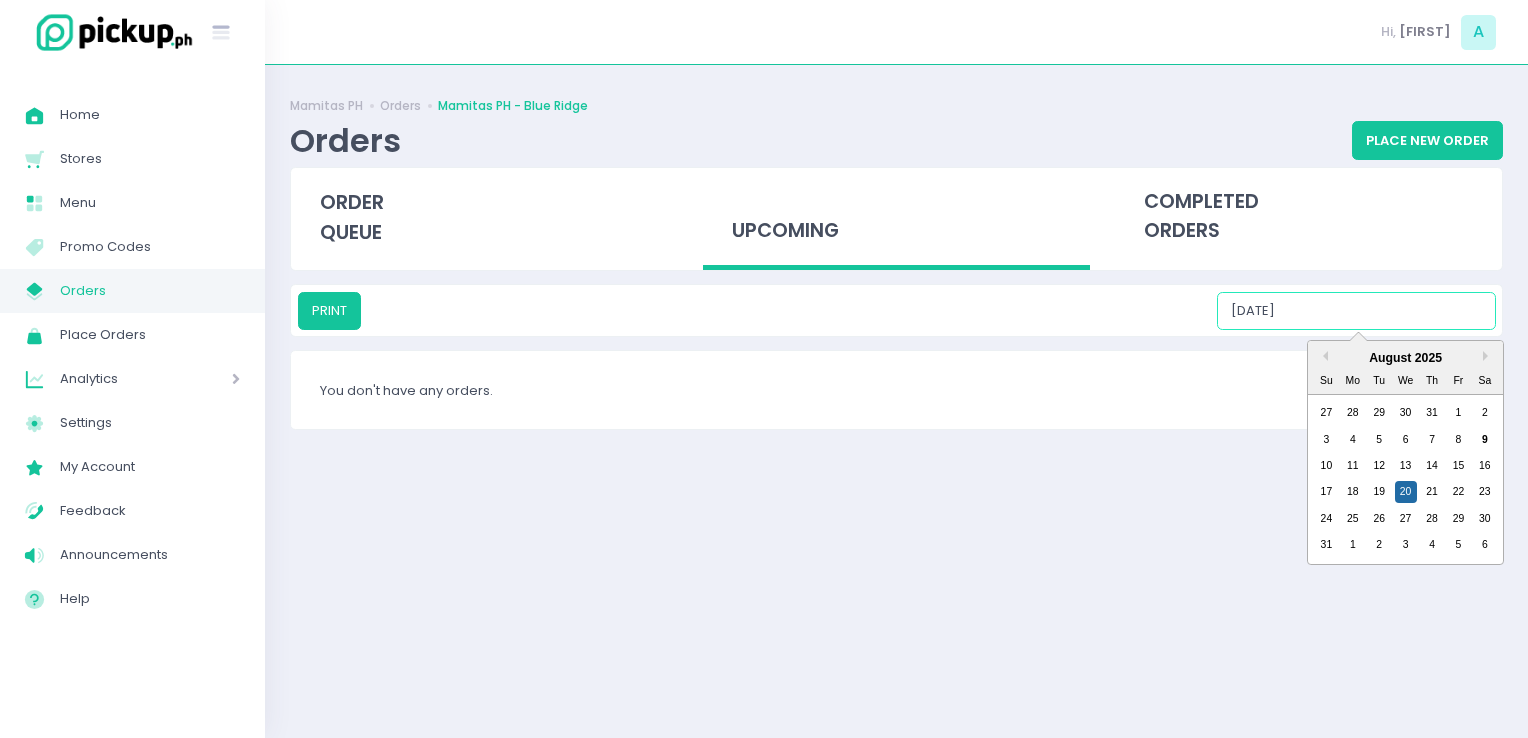 click on "[DATE]" at bounding box center (1356, 311) 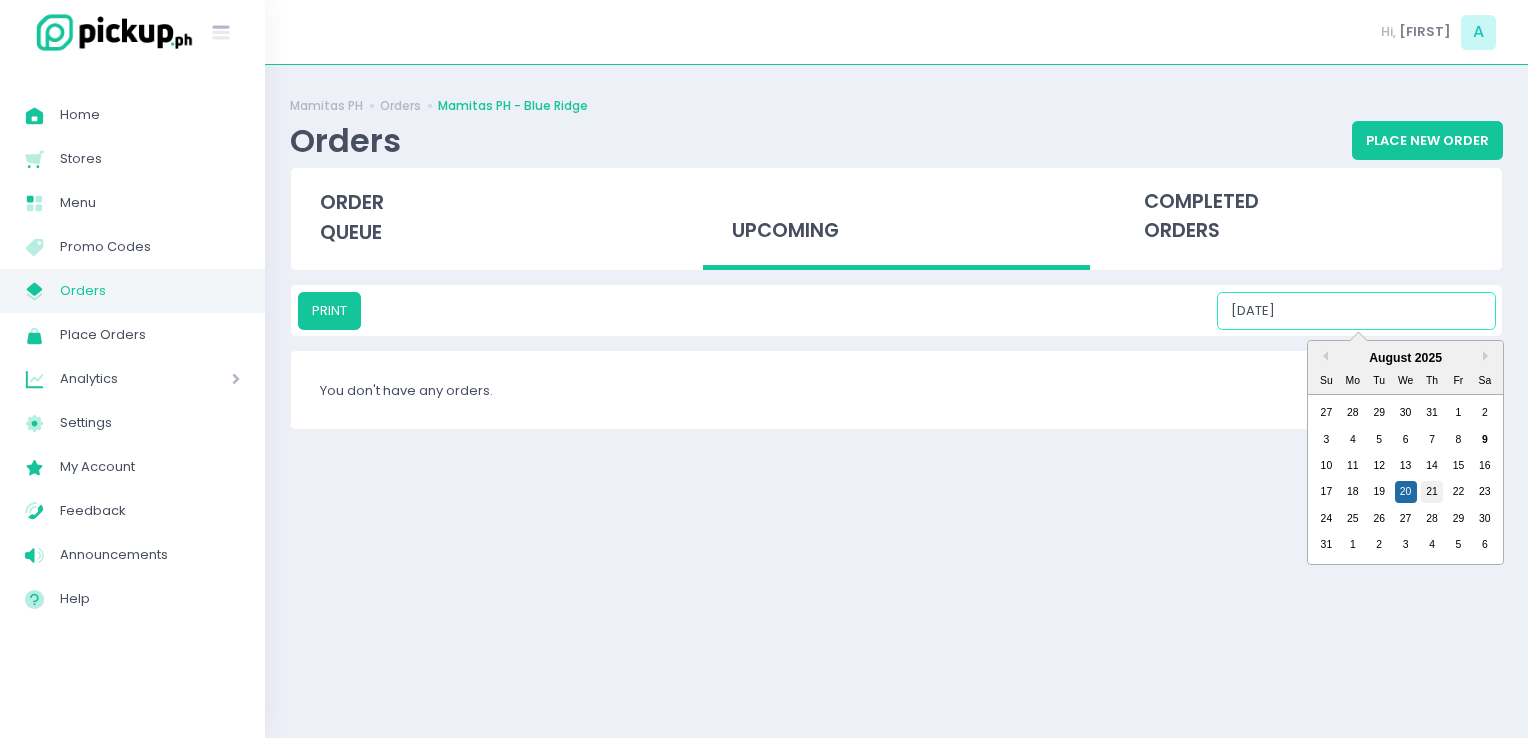 click on "21" at bounding box center (1432, 492) 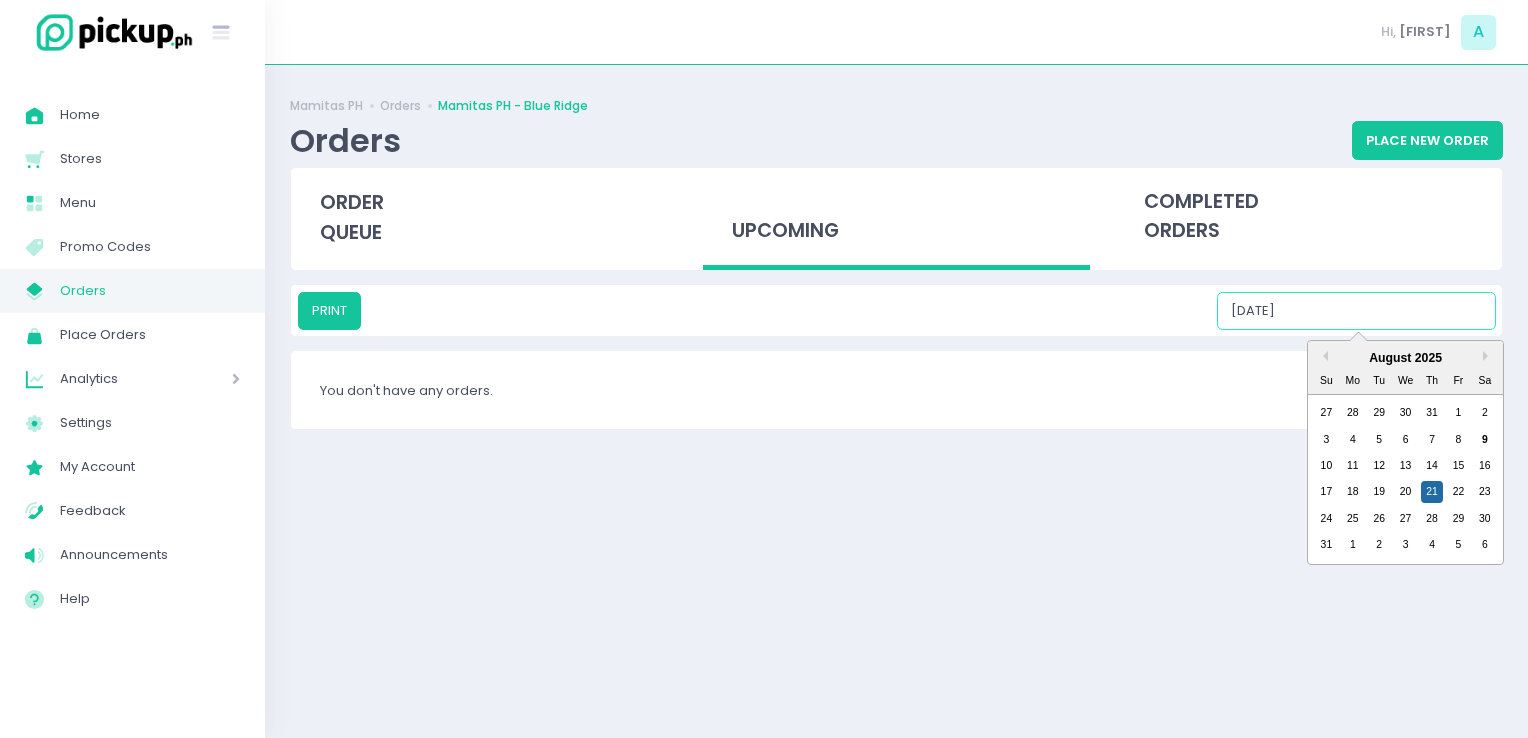 click on "[DATE]" at bounding box center (1356, 311) 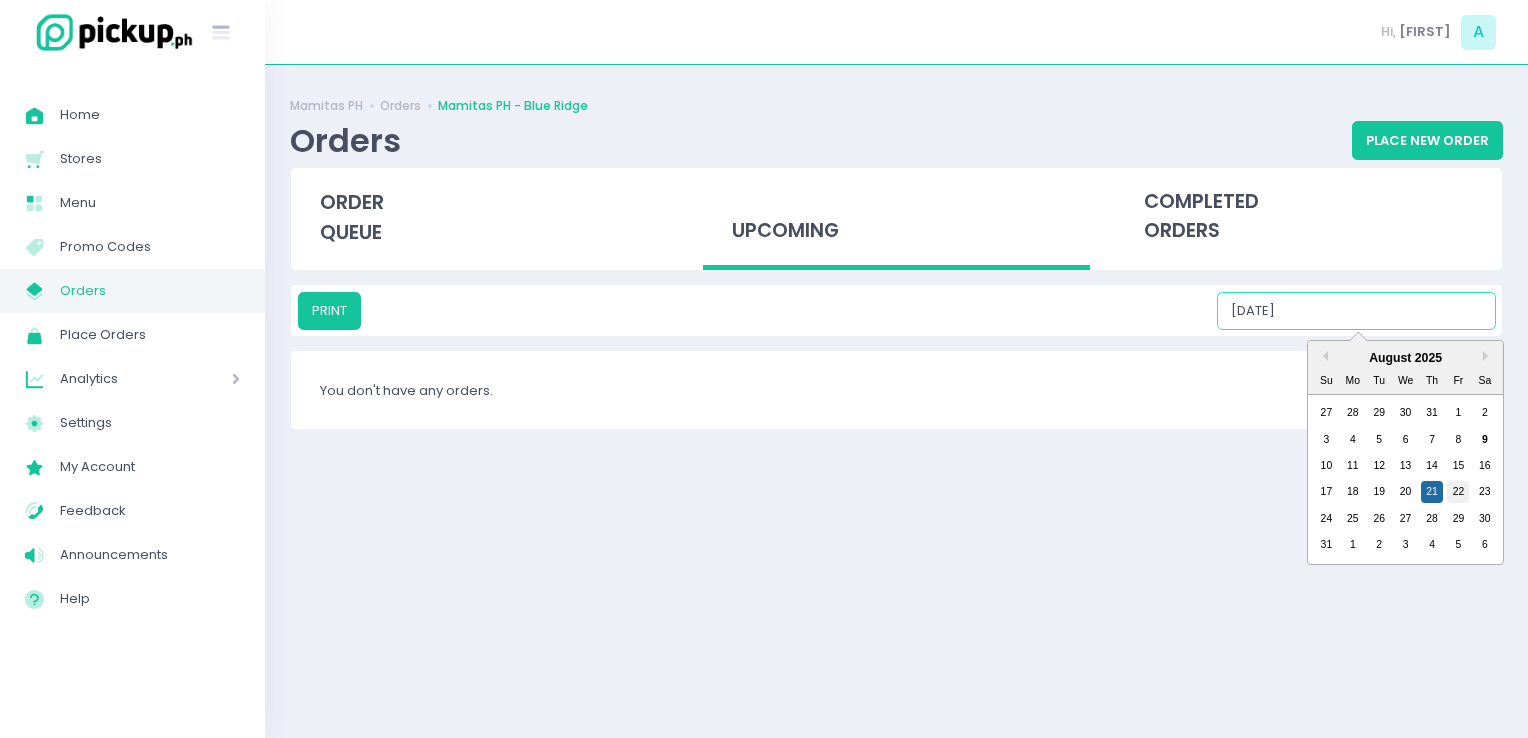 click on "22" at bounding box center [1458, 492] 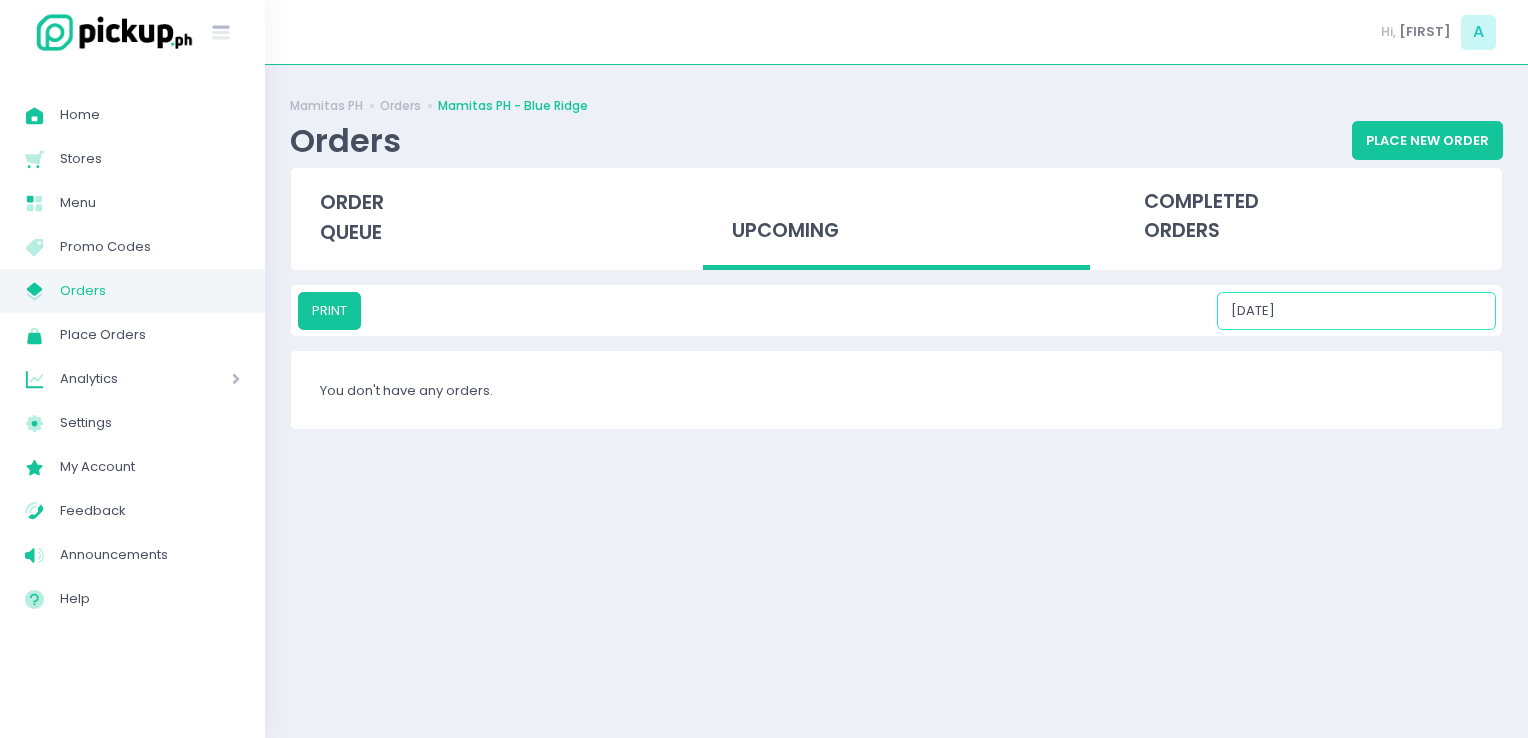 click on "[DATE]" at bounding box center (1356, 311) 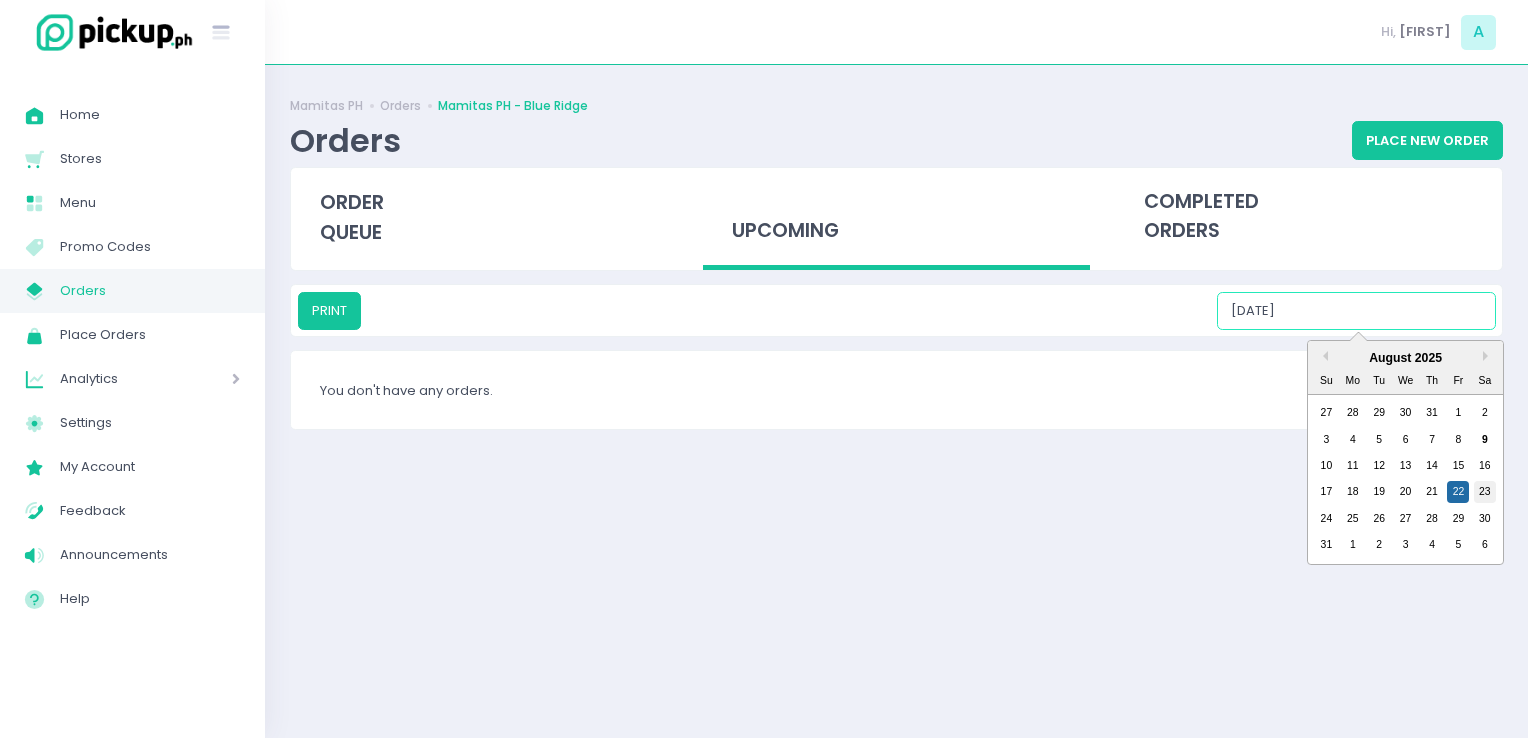 click on "23" at bounding box center [1485, 492] 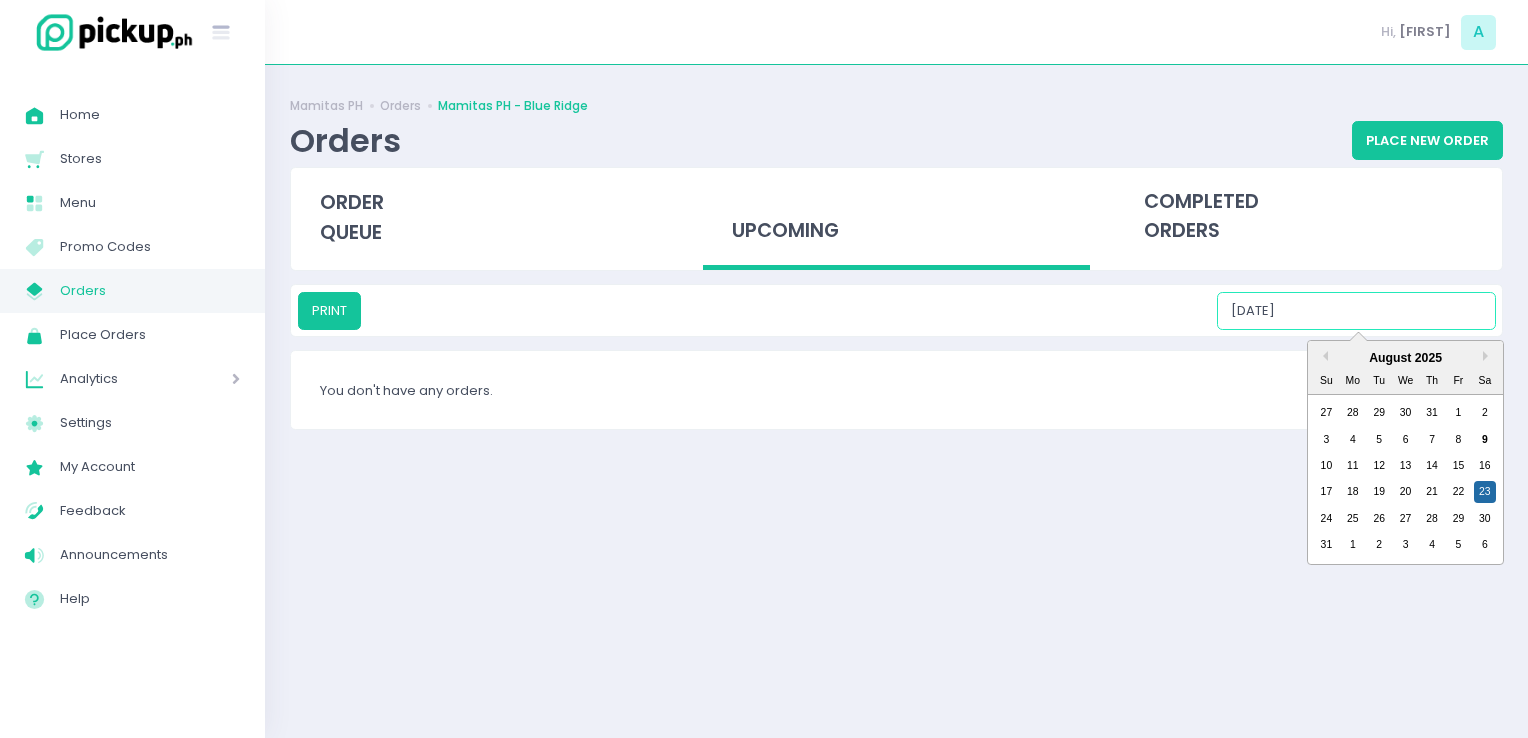 click on "[DATE]" at bounding box center [1356, 311] 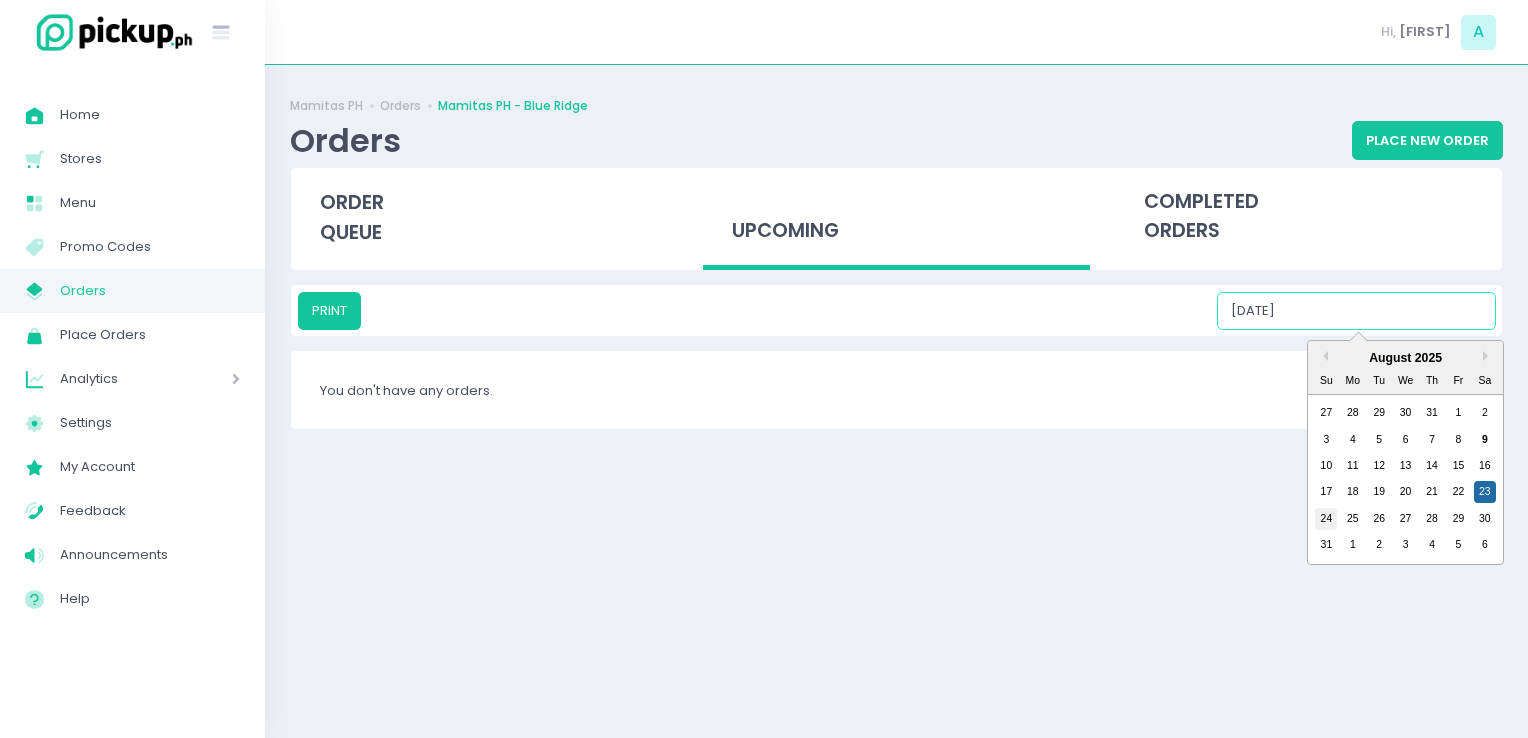 click on "24" at bounding box center [1326, 519] 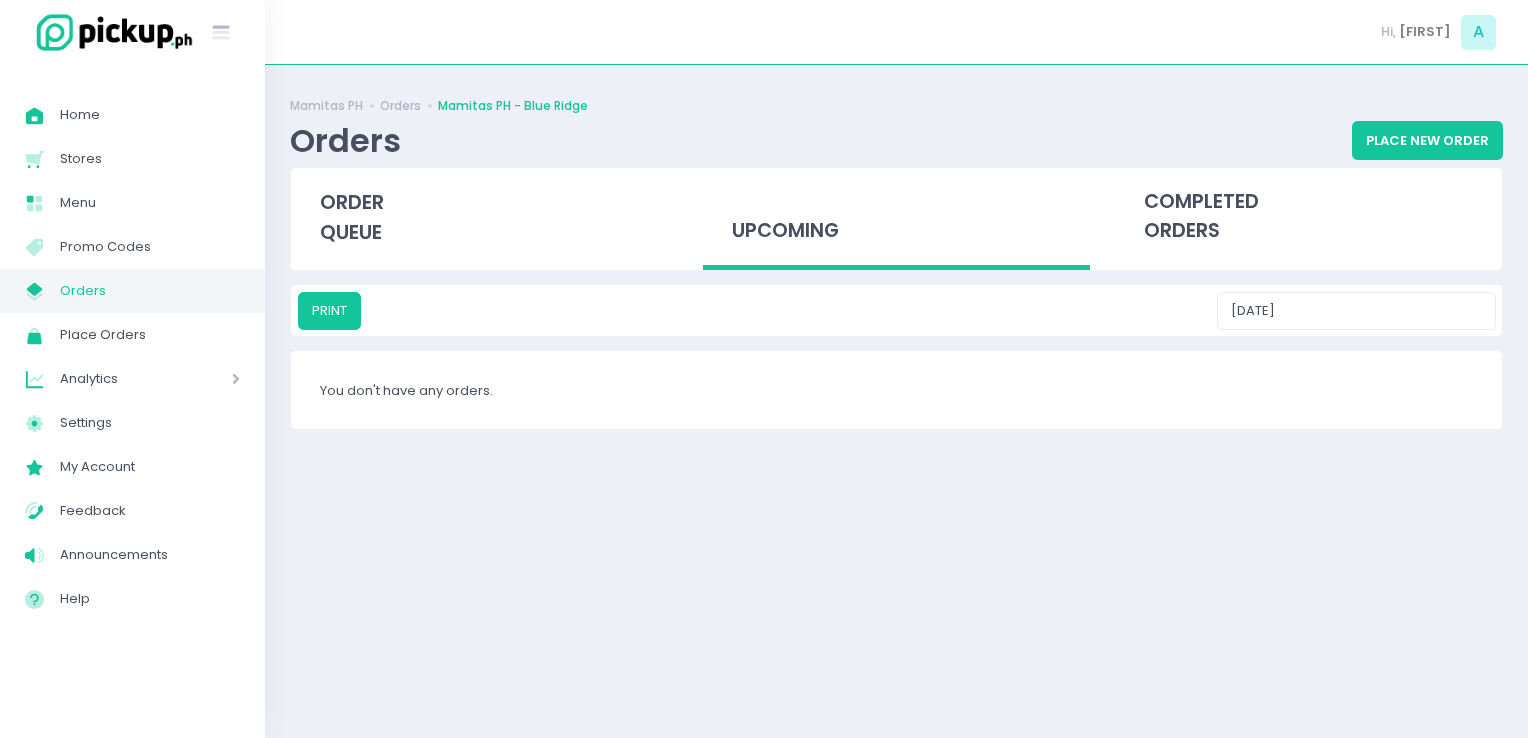 click on "PRINT 08/24/2025" at bounding box center [896, 310] 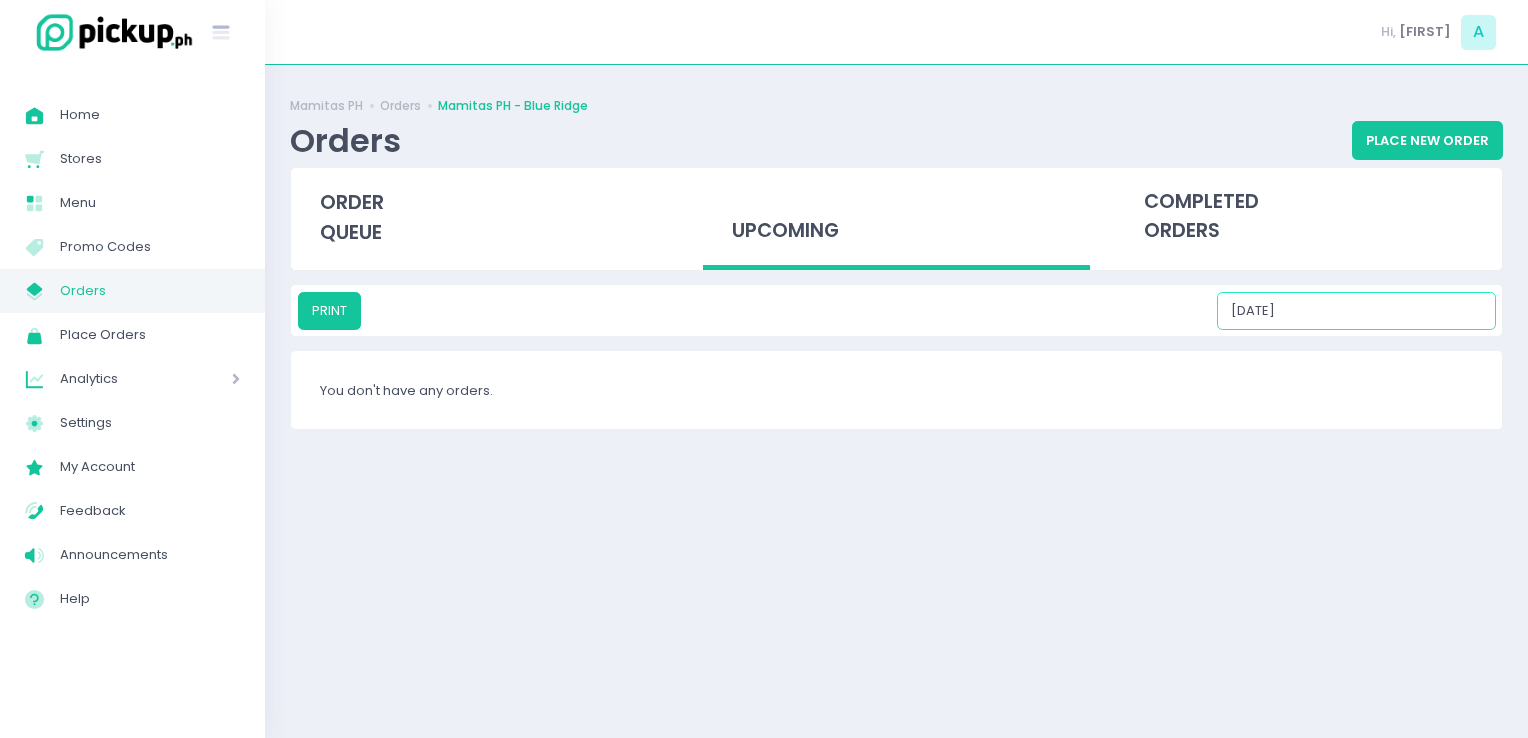 click on "[DATE]" at bounding box center [1356, 311] 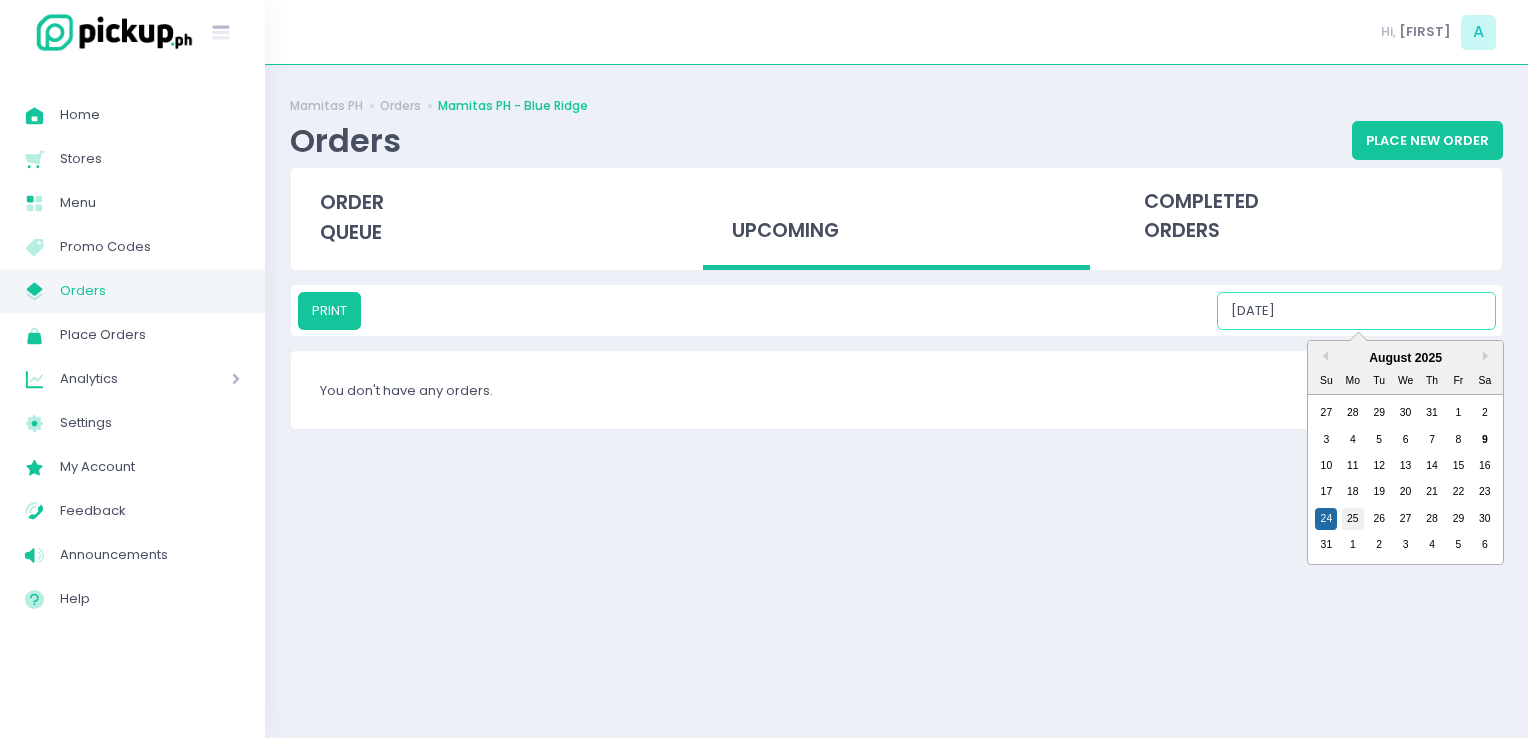 click on "25" at bounding box center [1353, 519] 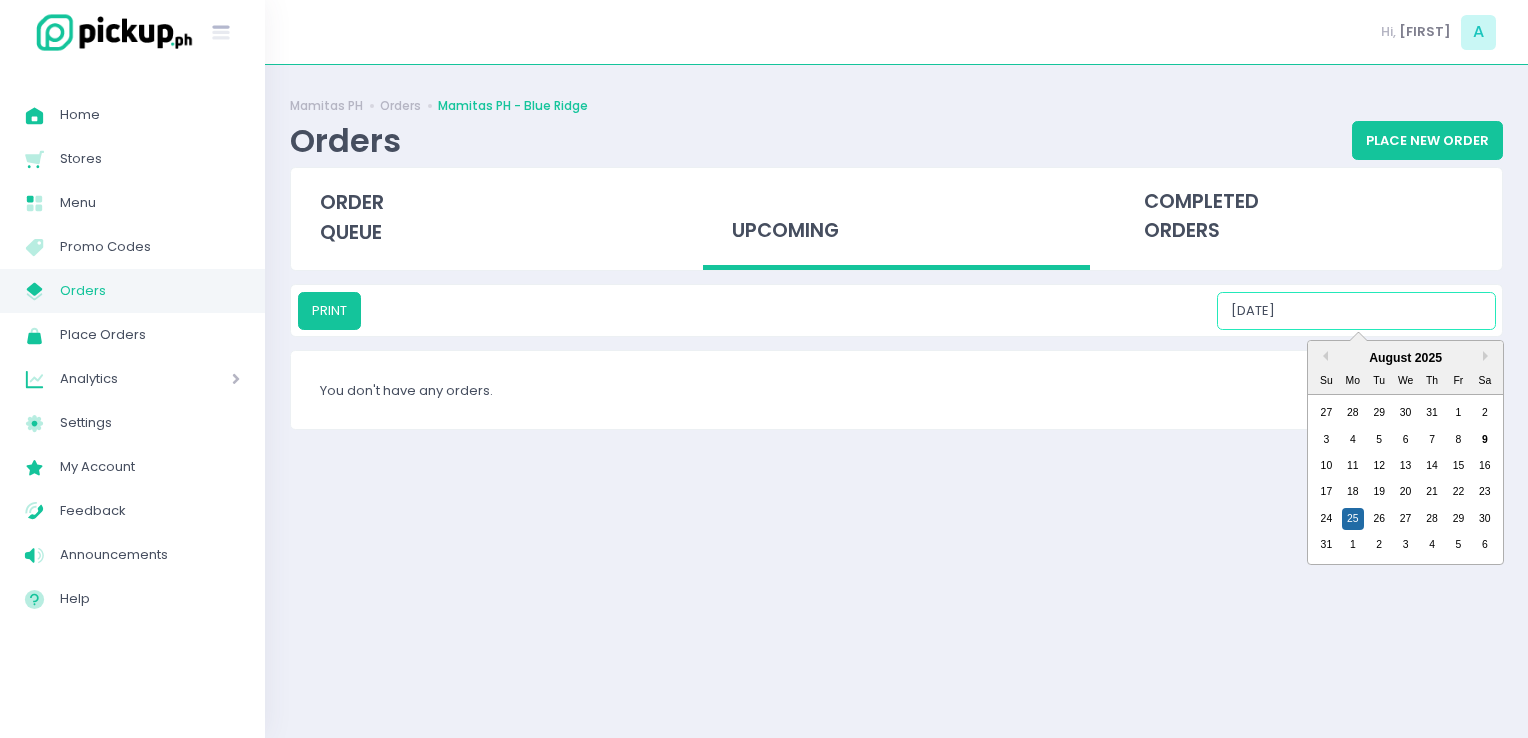 click on "[DATE]" at bounding box center [1356, 311] 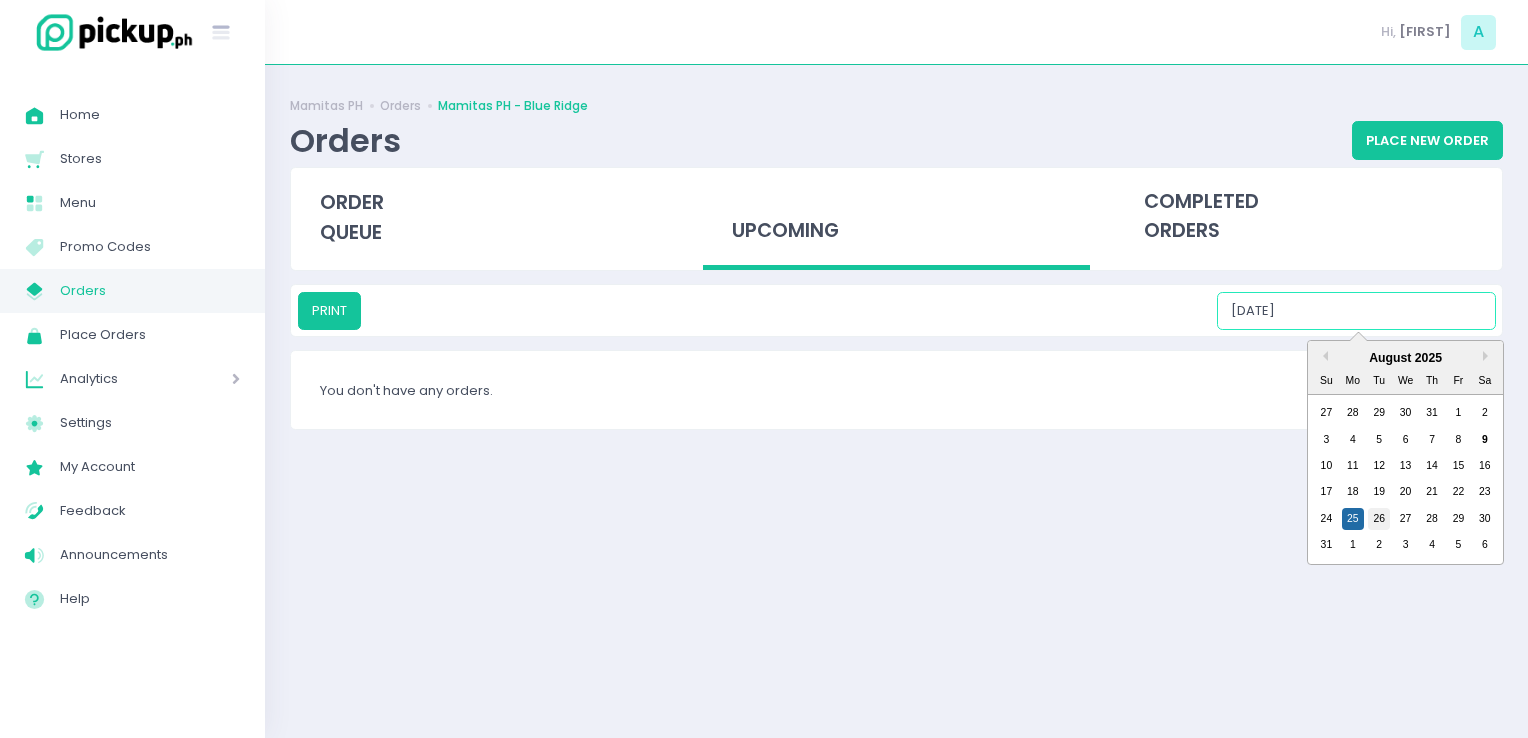 click on "26" at bounding box center [1379, 519] 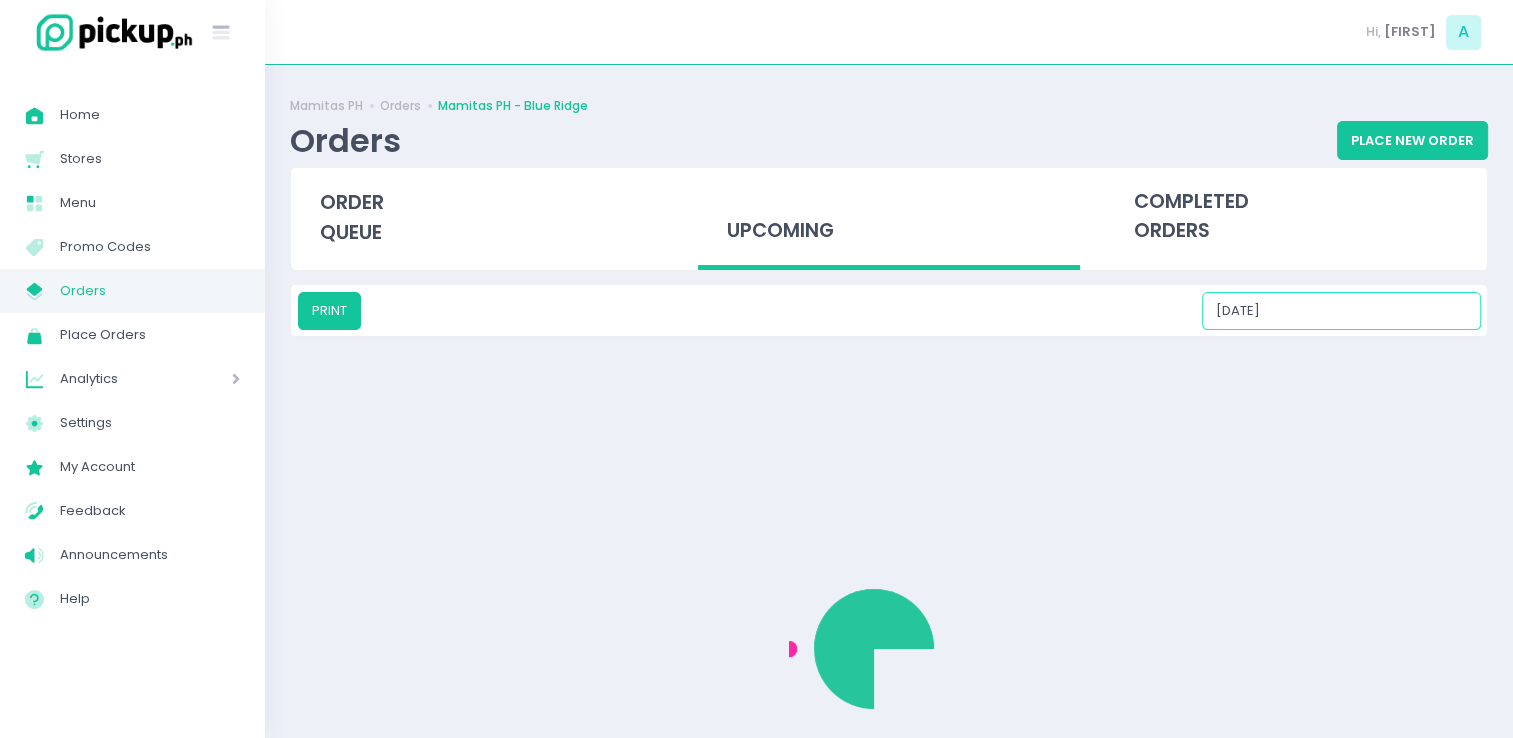 click on "[DATE]" at bounding box center [1341, 311] 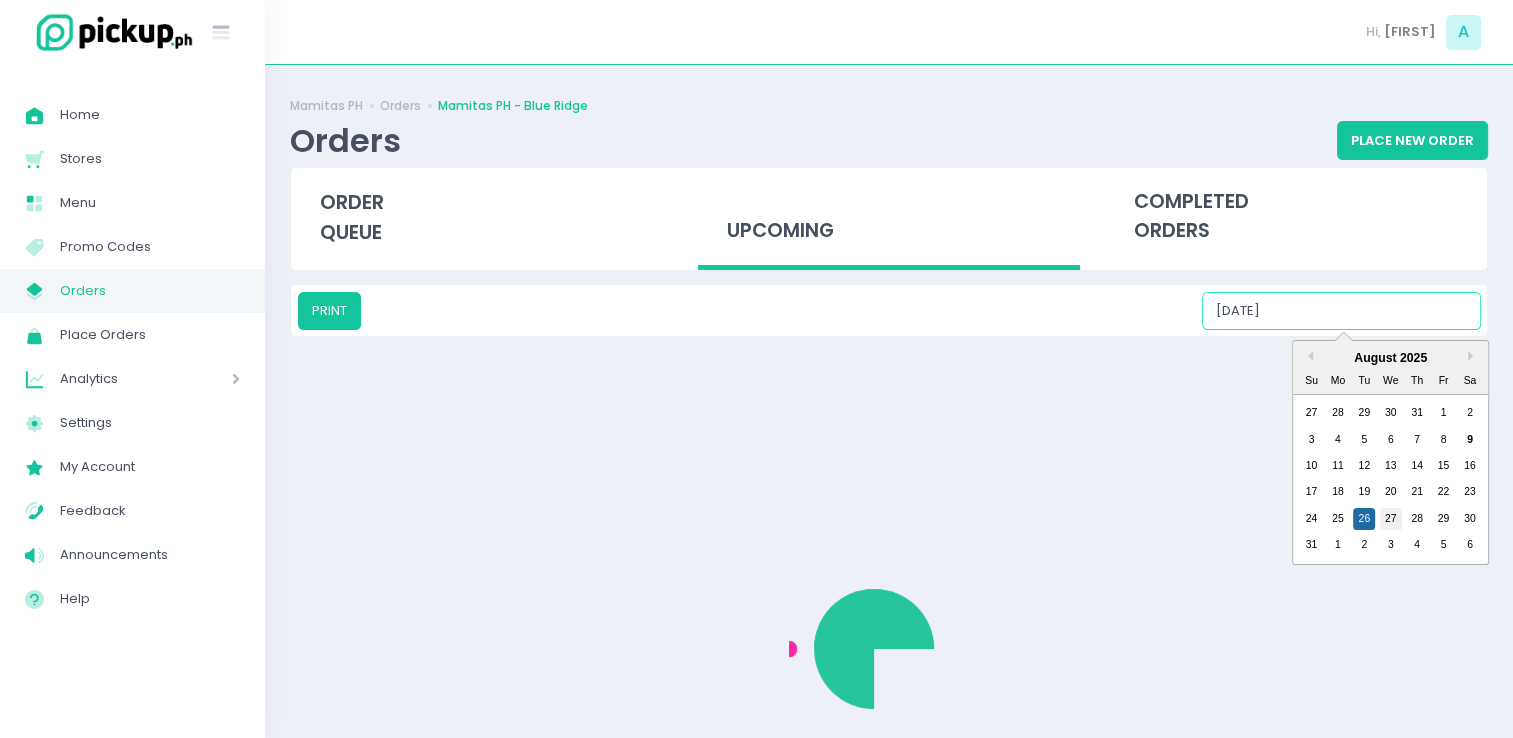 click on "27" at bounding box center (1391, 519) 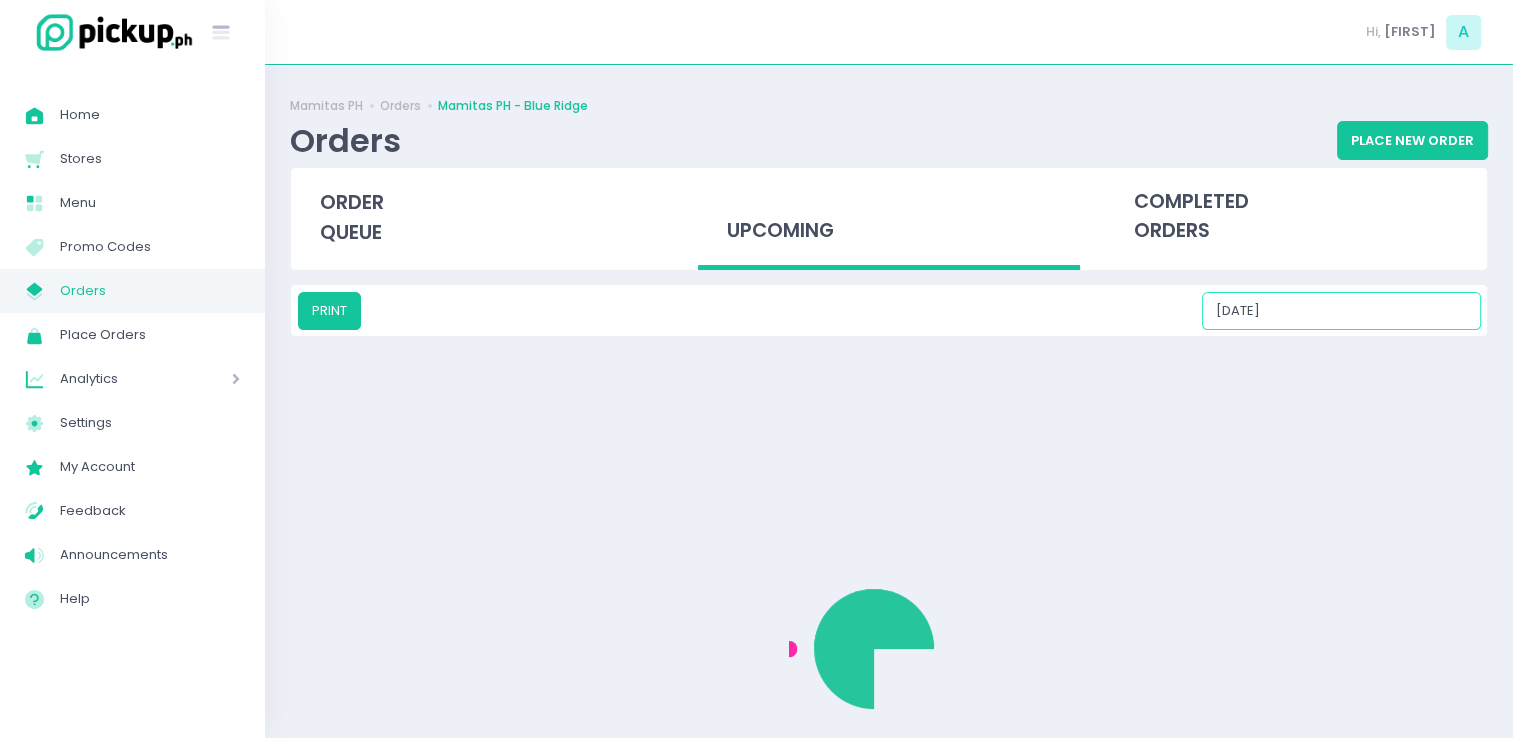 click on "08/27/2025" at bounding box center [1341, 311] 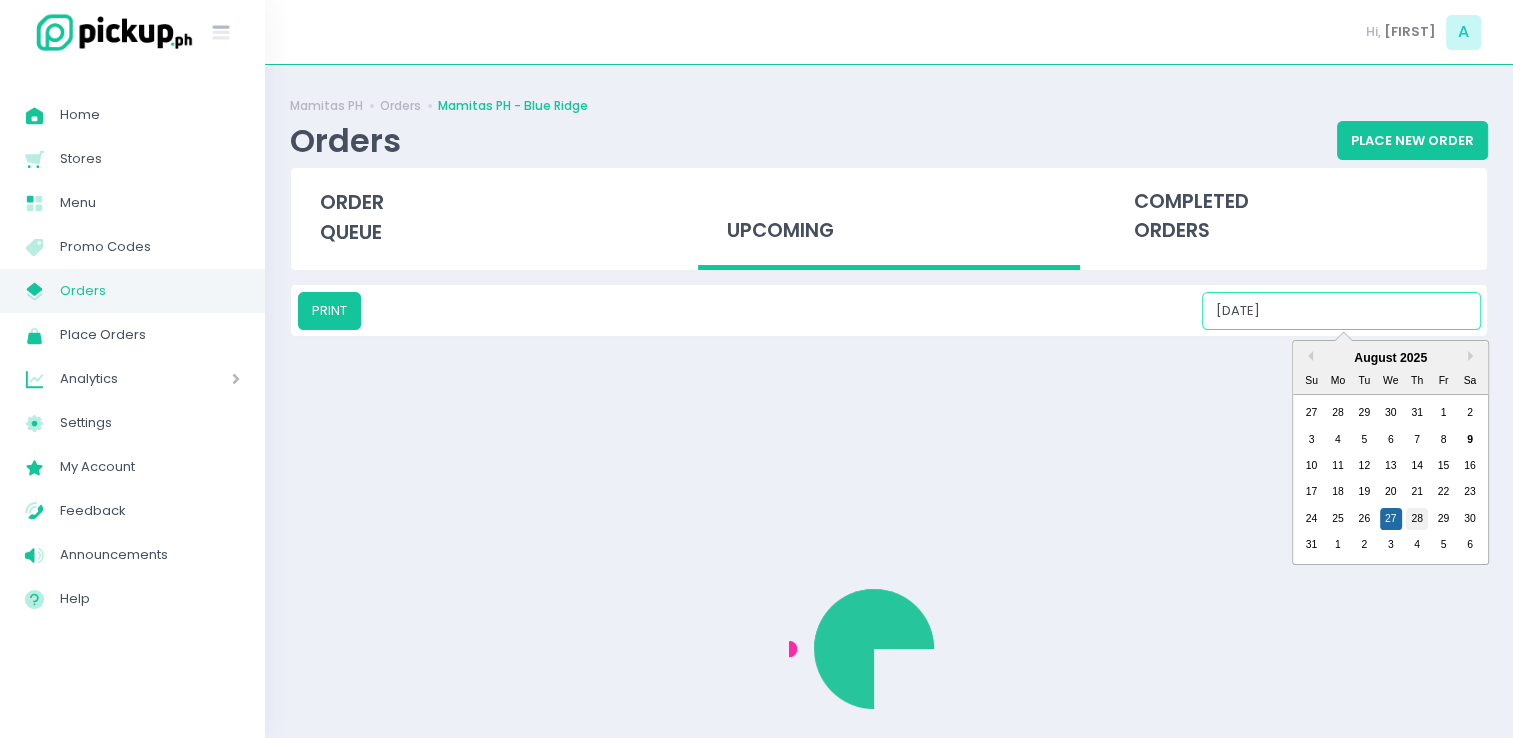 click on "28" at bounding box center (1417, 519) 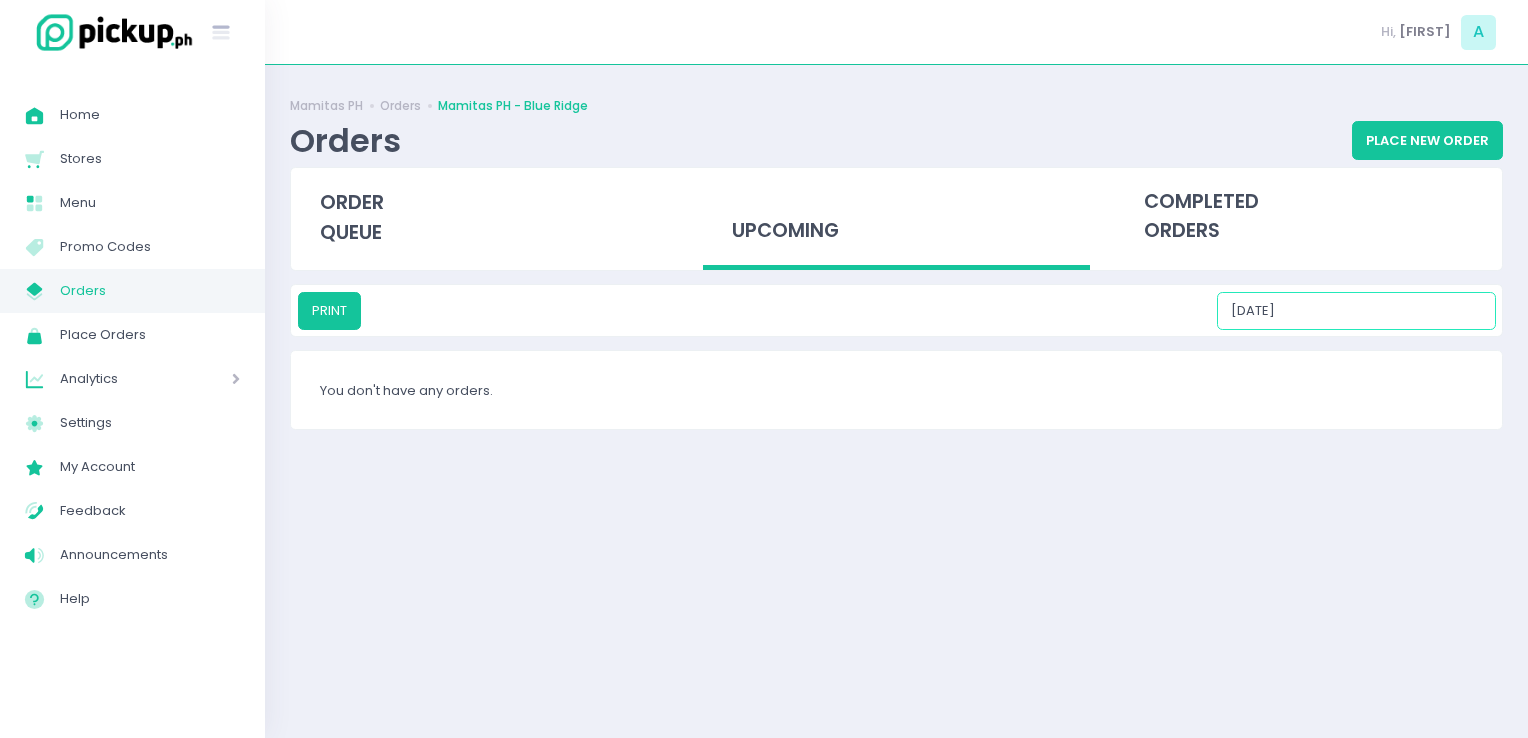click on "08/28/2025" at bounding box center [1356, 311] 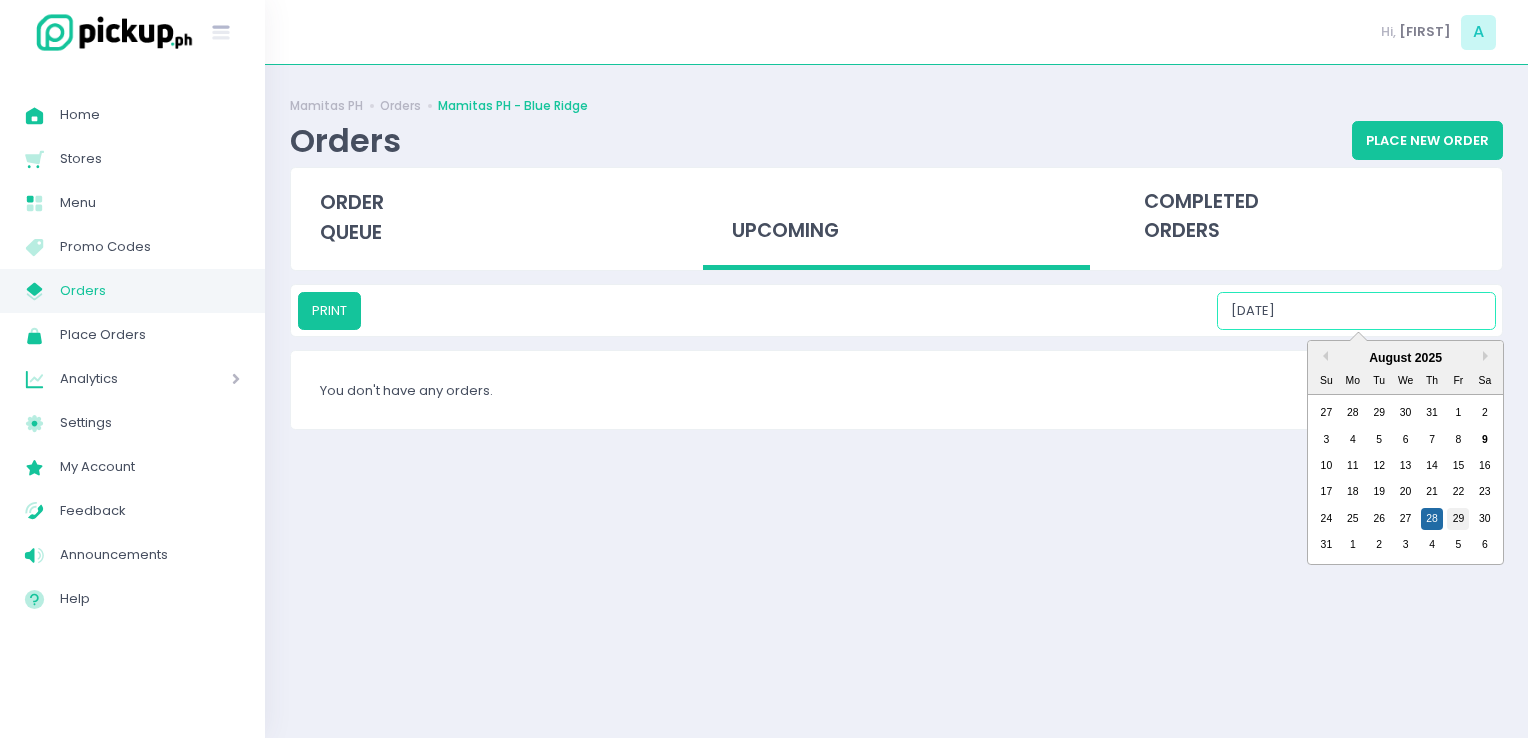 click on "29" at bounding box center [1458, 519] 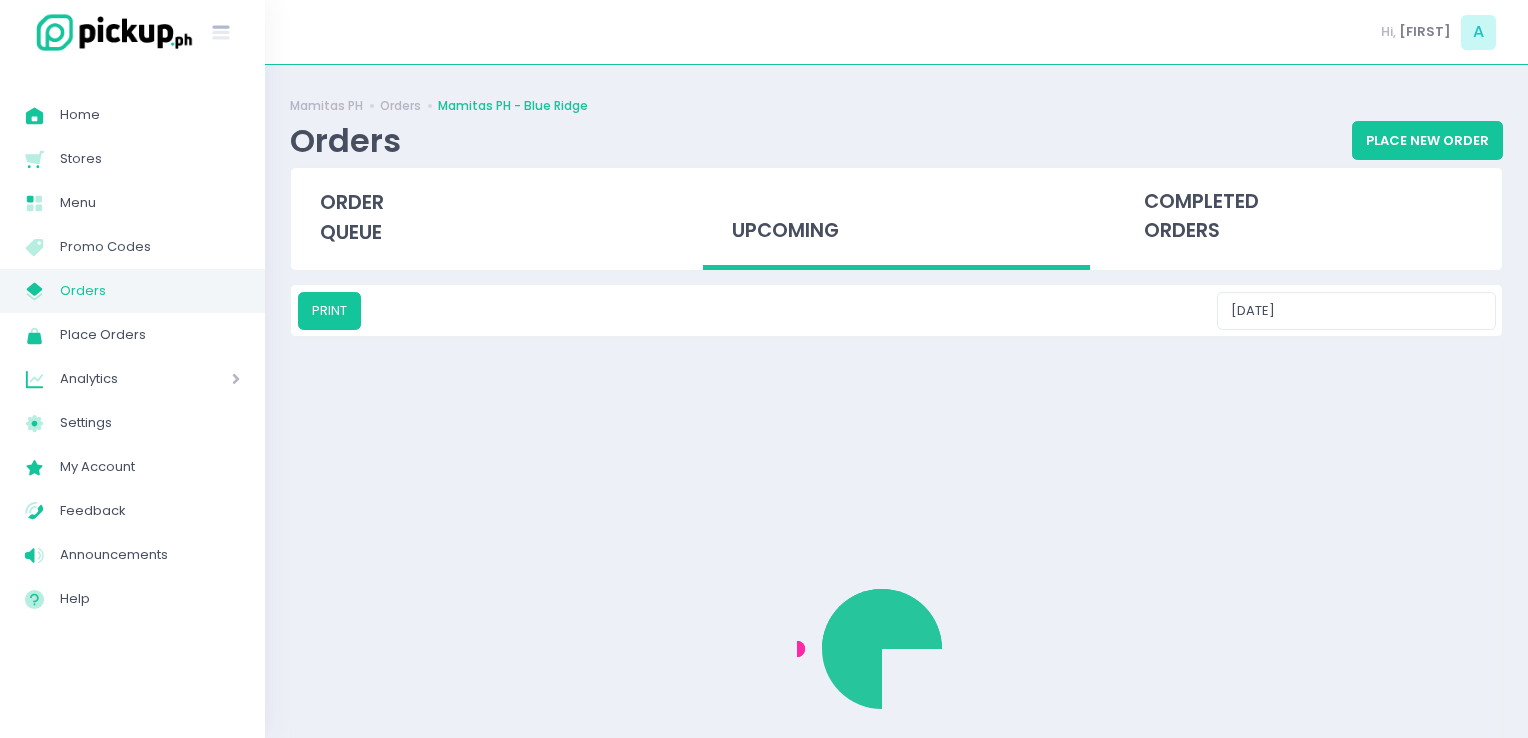 click on "PRINT 08/29/2025" at bounding box center (896, 310) 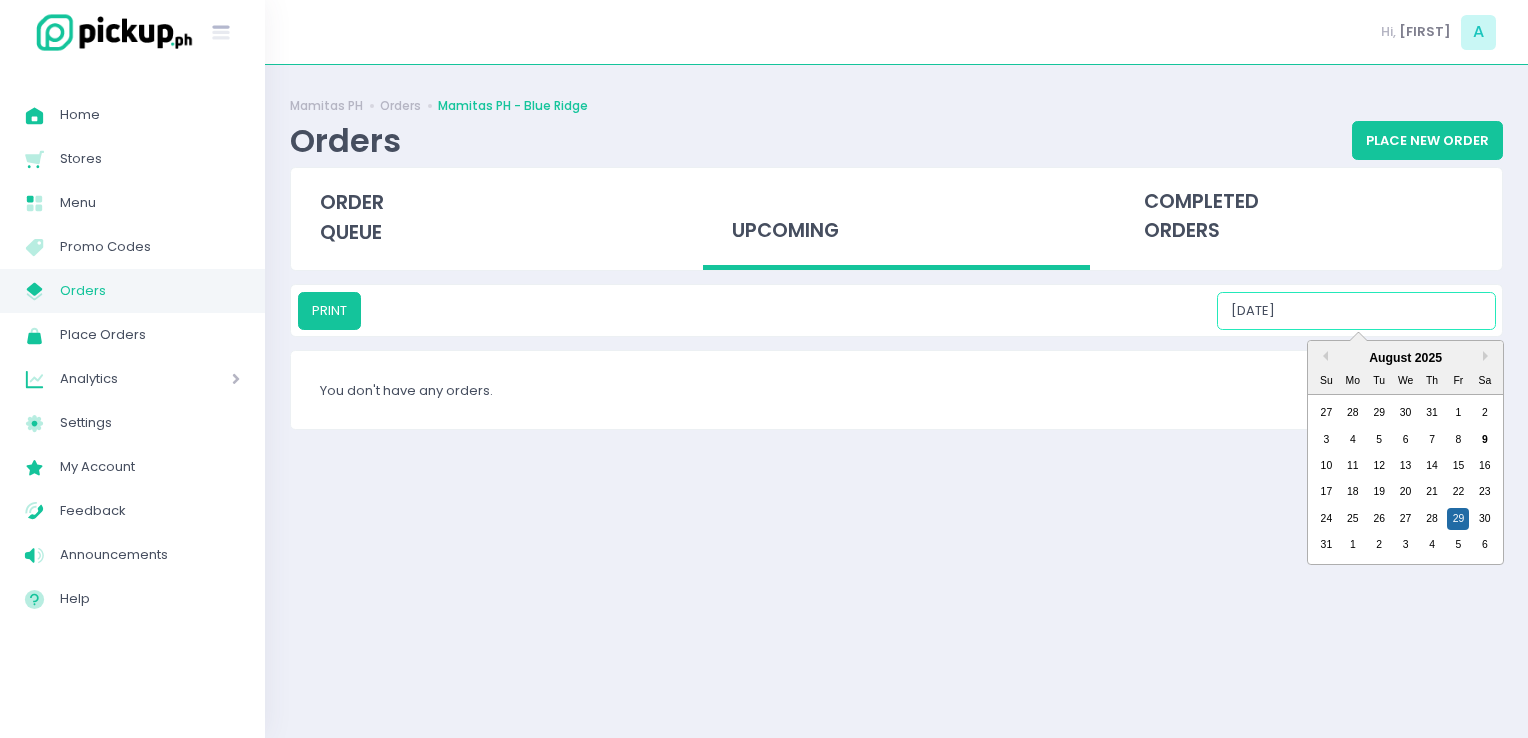 click on "08/29/2025" at bounding box center [1356, 311] 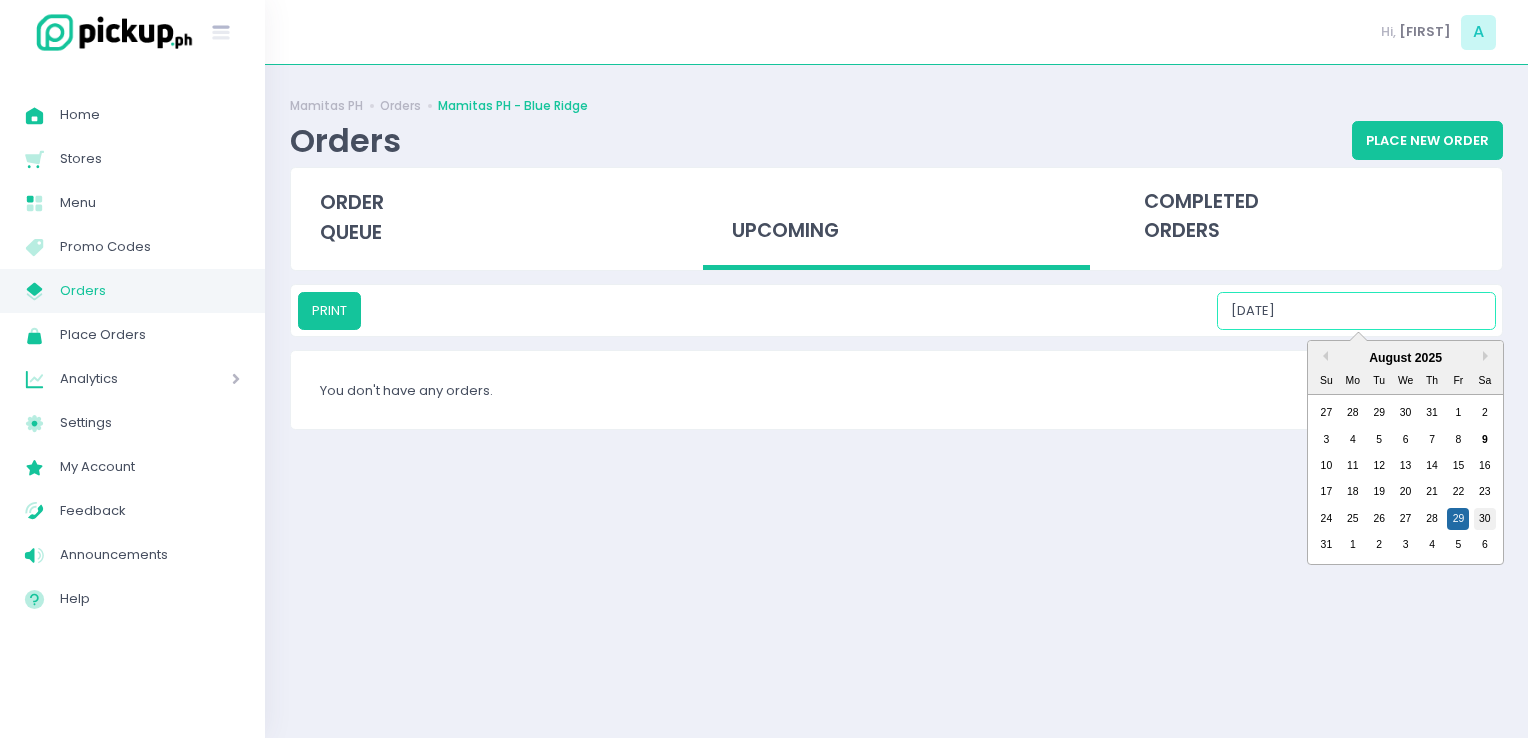 click on "30" at bounding box center (1485, 519) 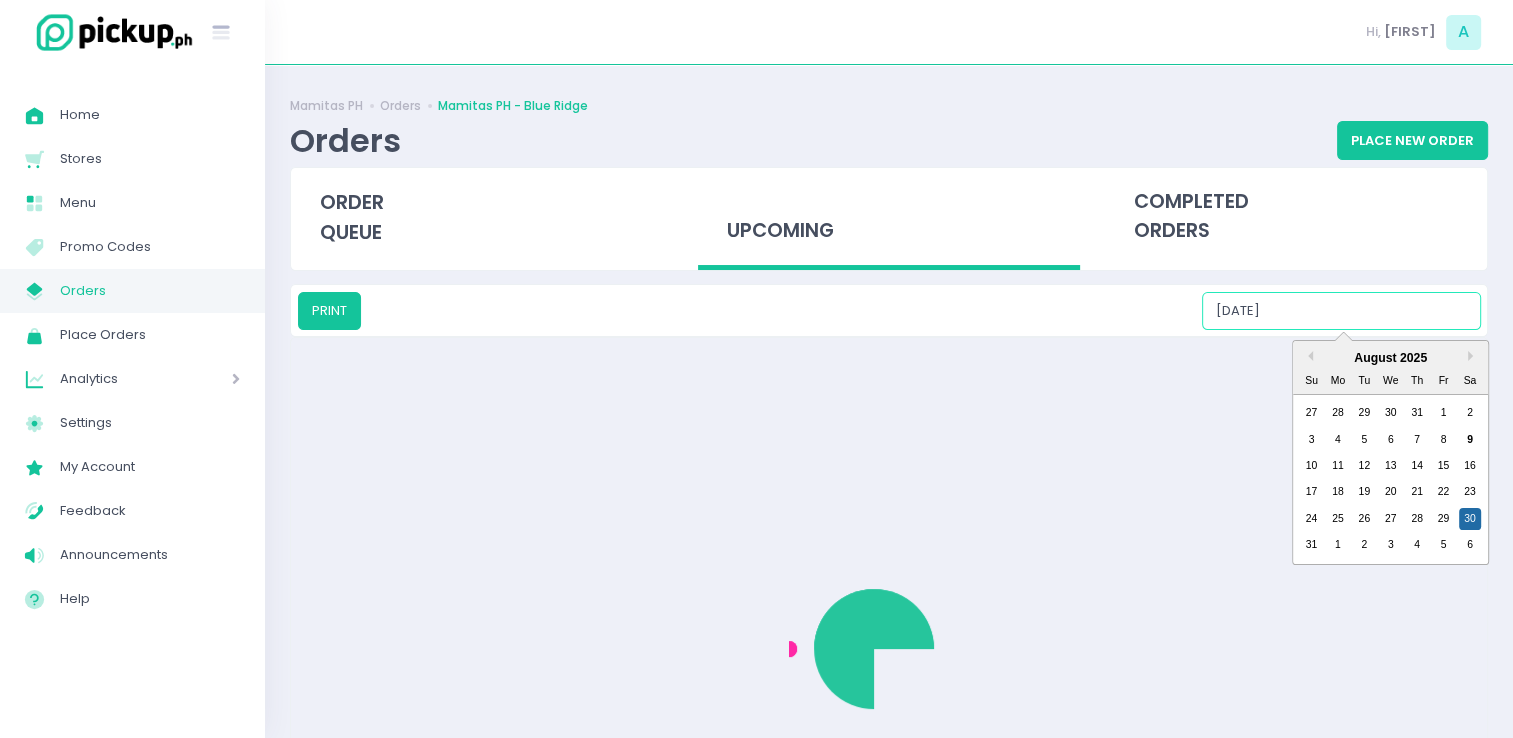 click on "08/30/2025" at bounding box center (1341, 311) 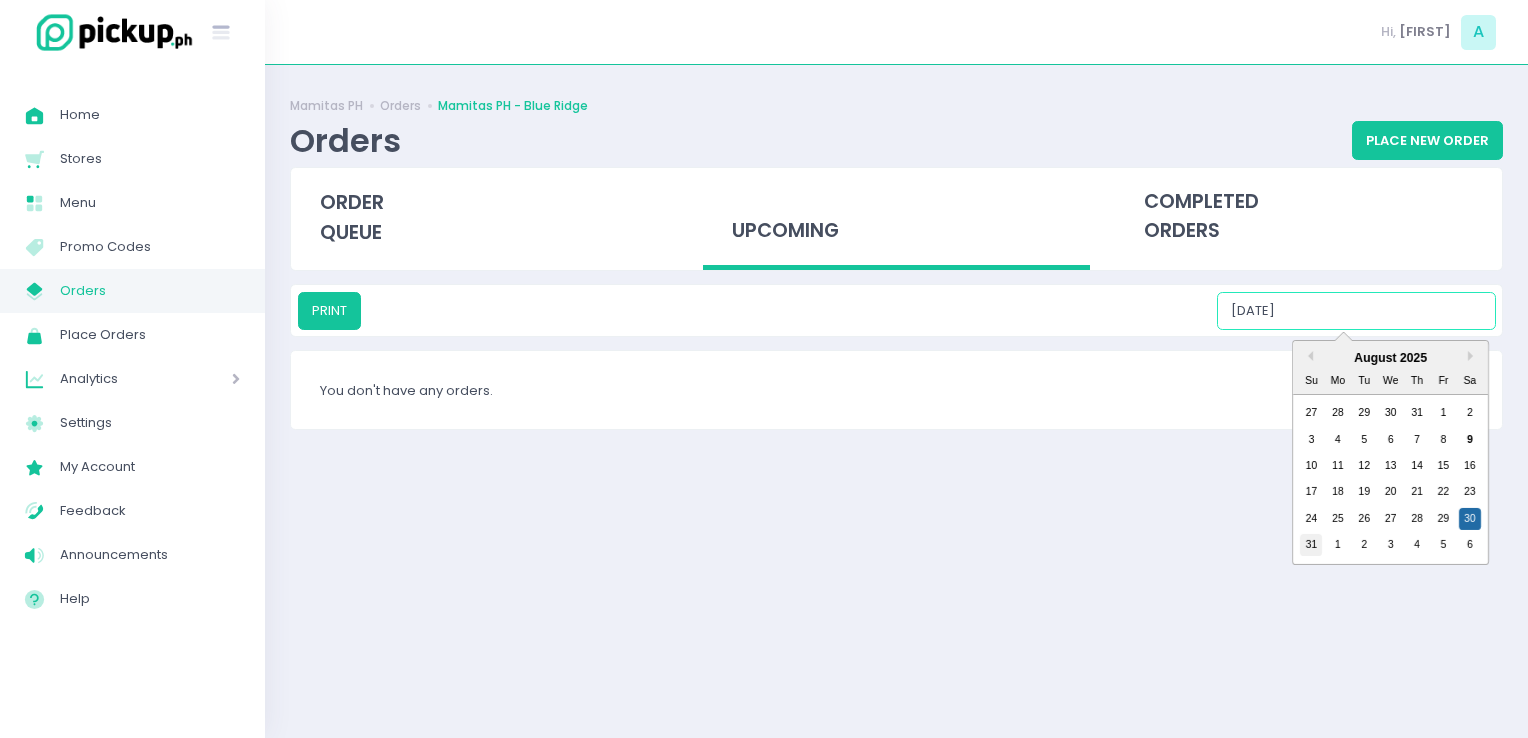 click on "31" at bounding box center [1311, 545] 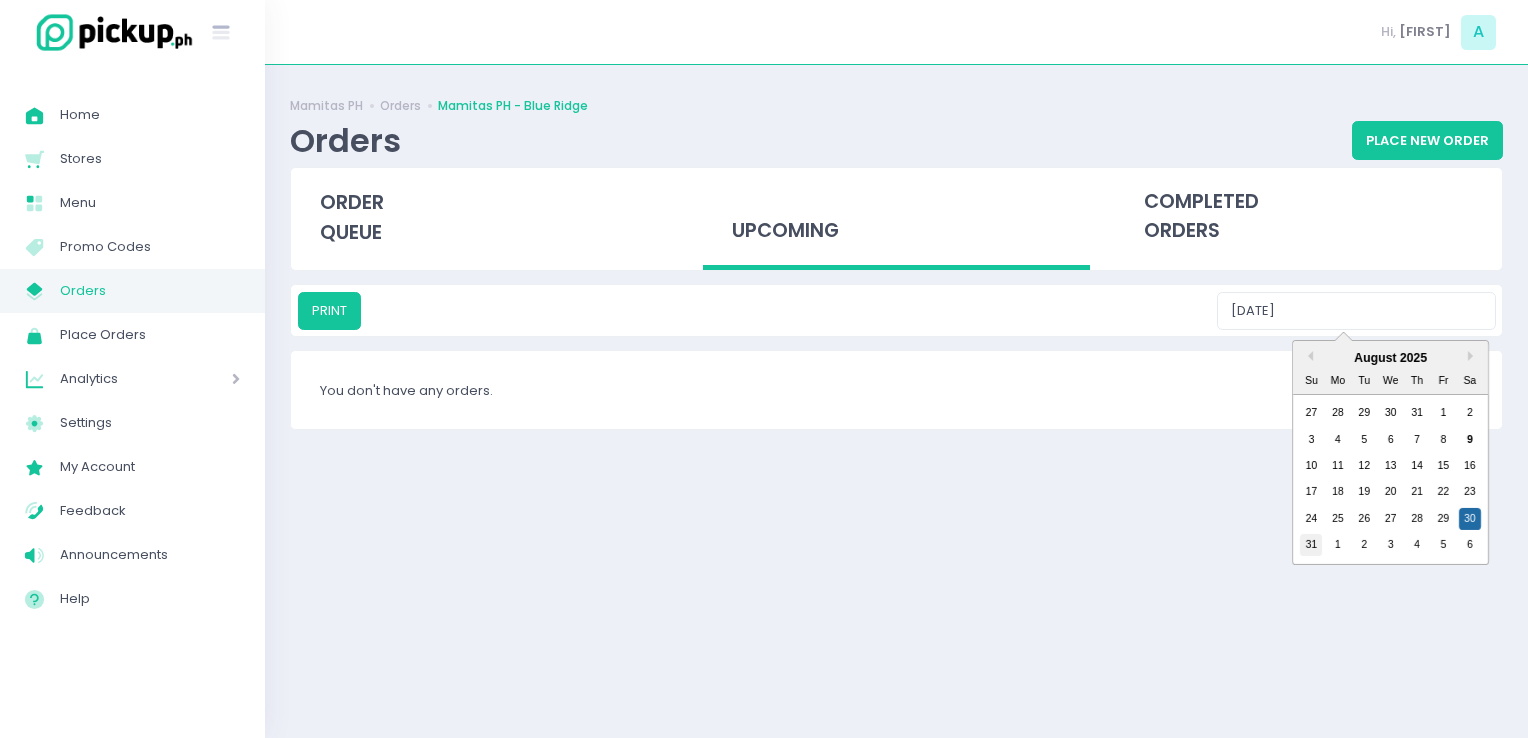 type on "08/31/2025" 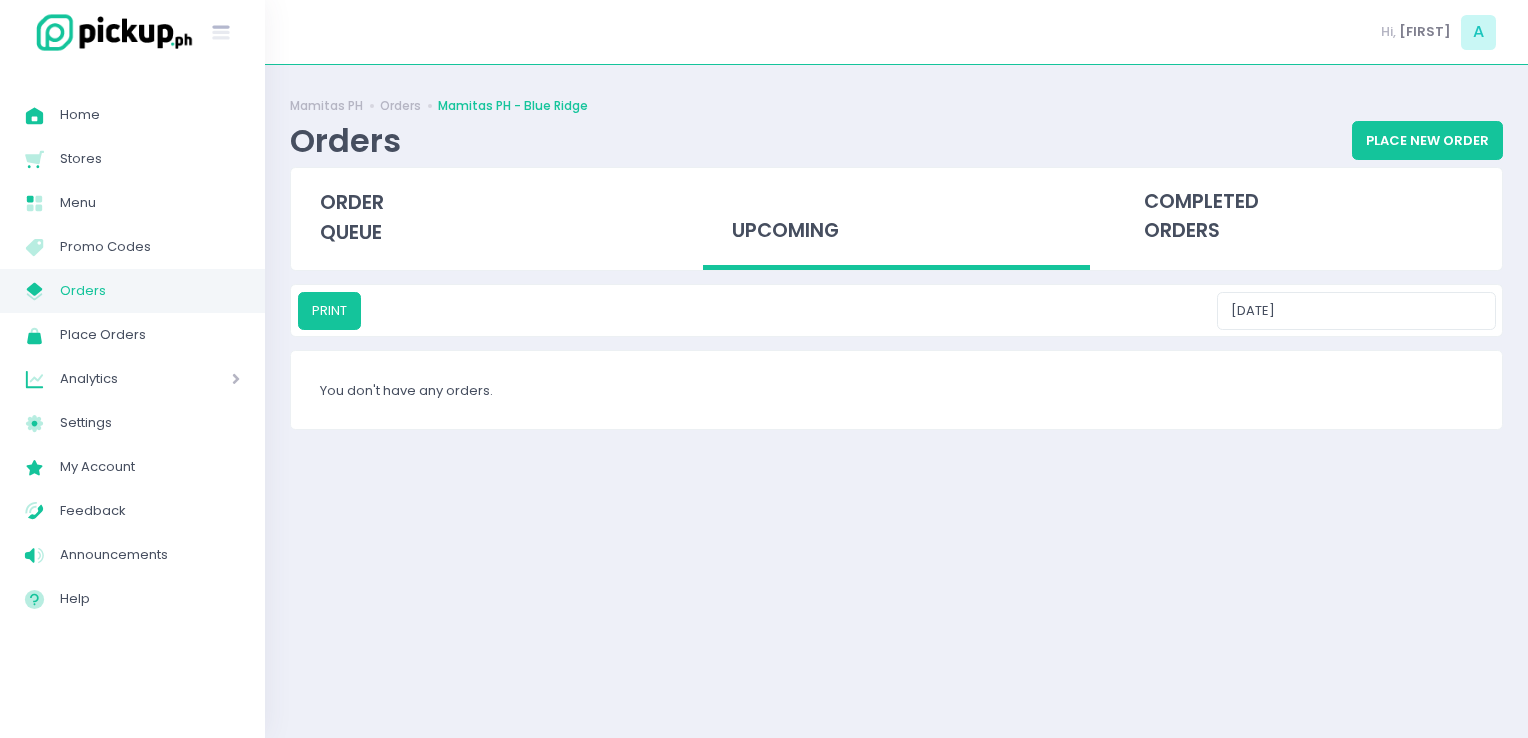 click on "My Store Created with Sketch. Orders" at bounding box center [132, 291] 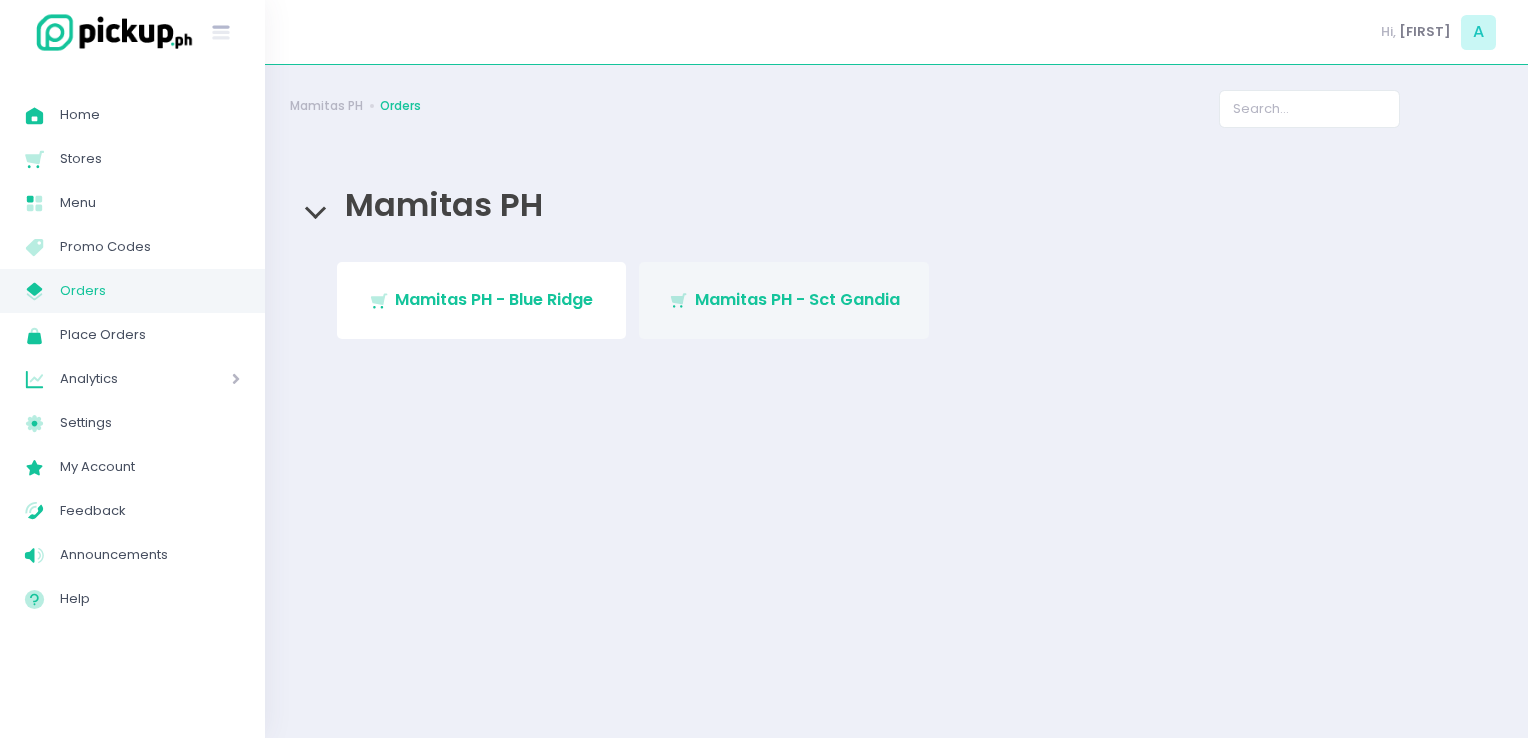 click on "Mamitas PH - Sct Gandia" at bounding box center [797, 299] 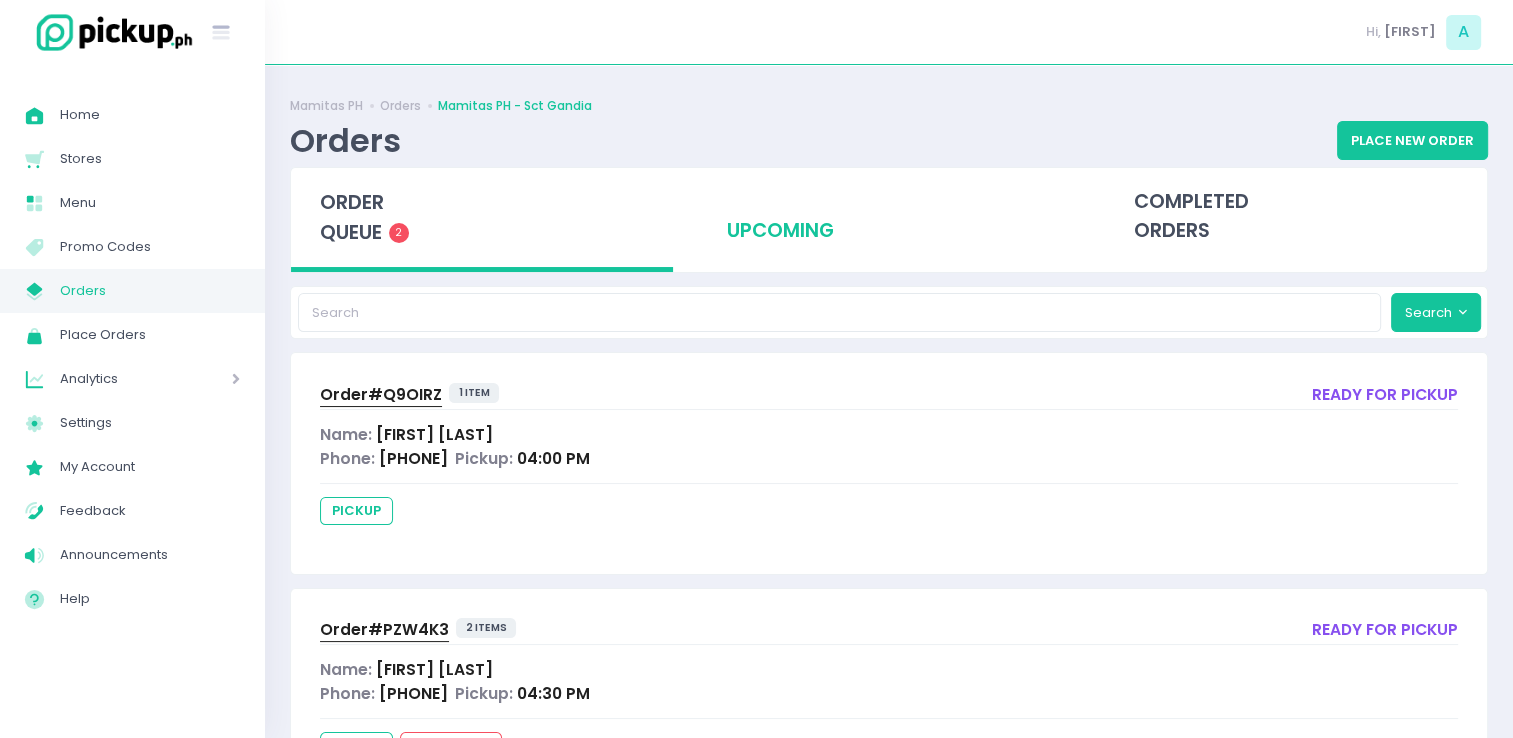 click on "upcoming" at bounding box center [889, 217] 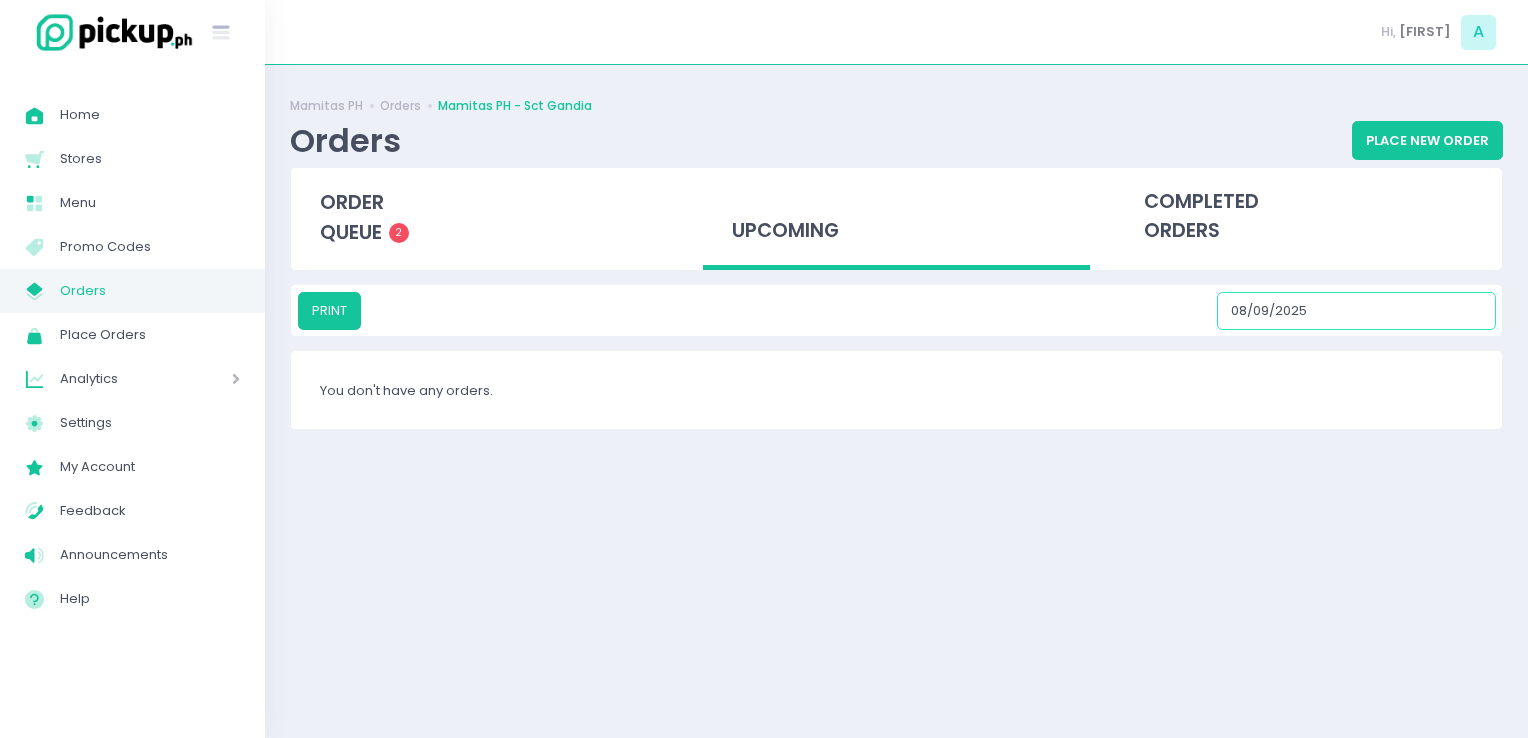 click on "08/09/2025" at bounding box center [1356, 311] 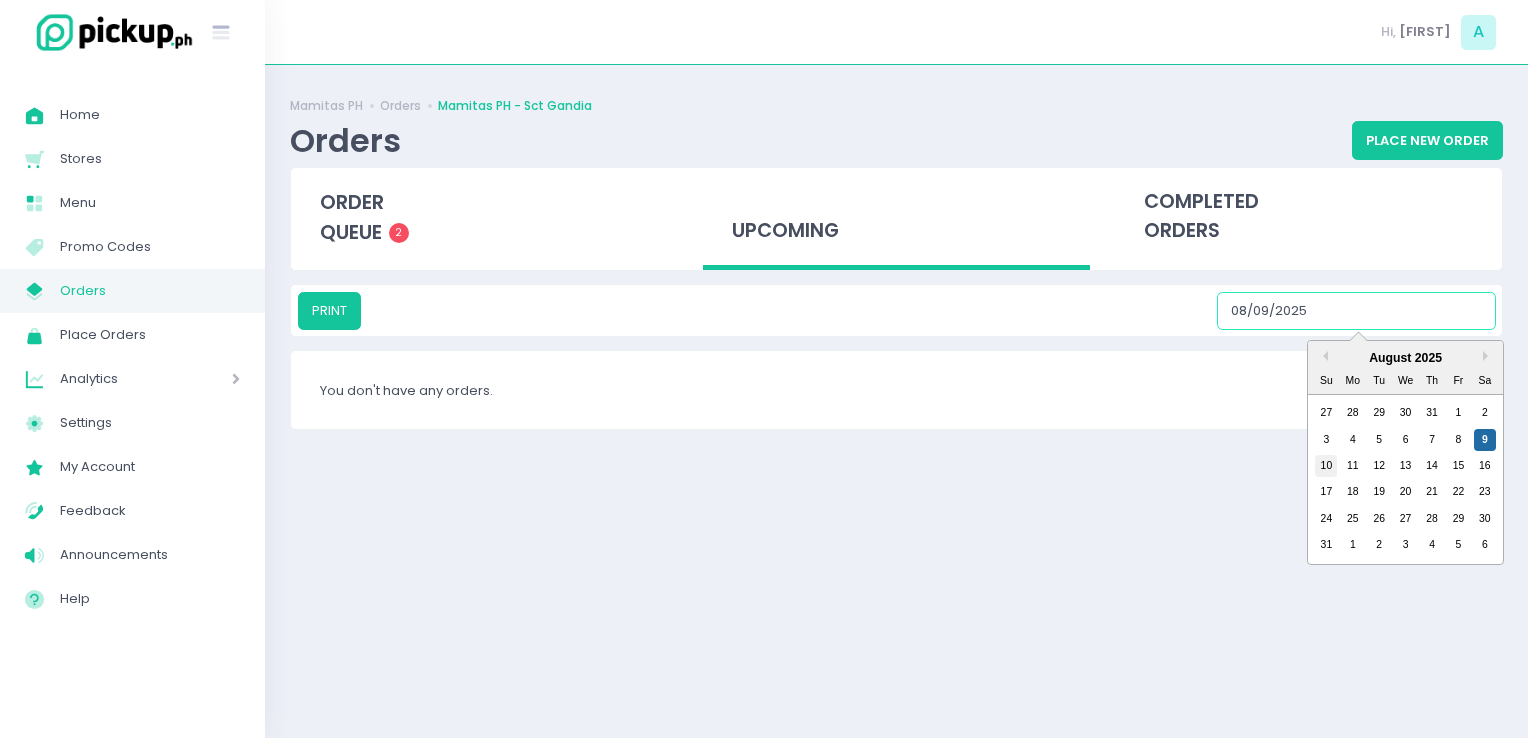 click on "10" at bounding box center [1326, 466] 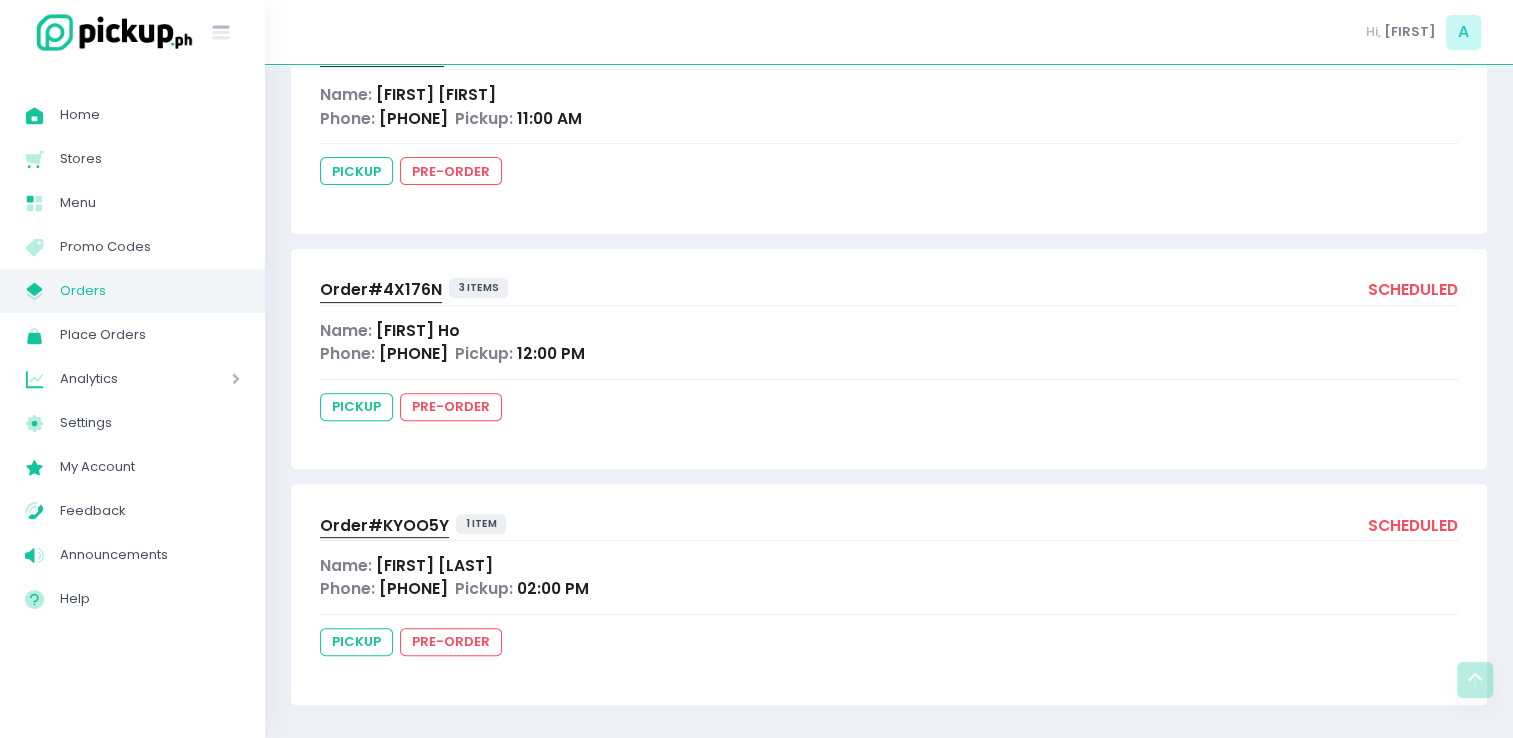 scroll, scrollTop: 574, scrollLeft: 0, axis: vertical 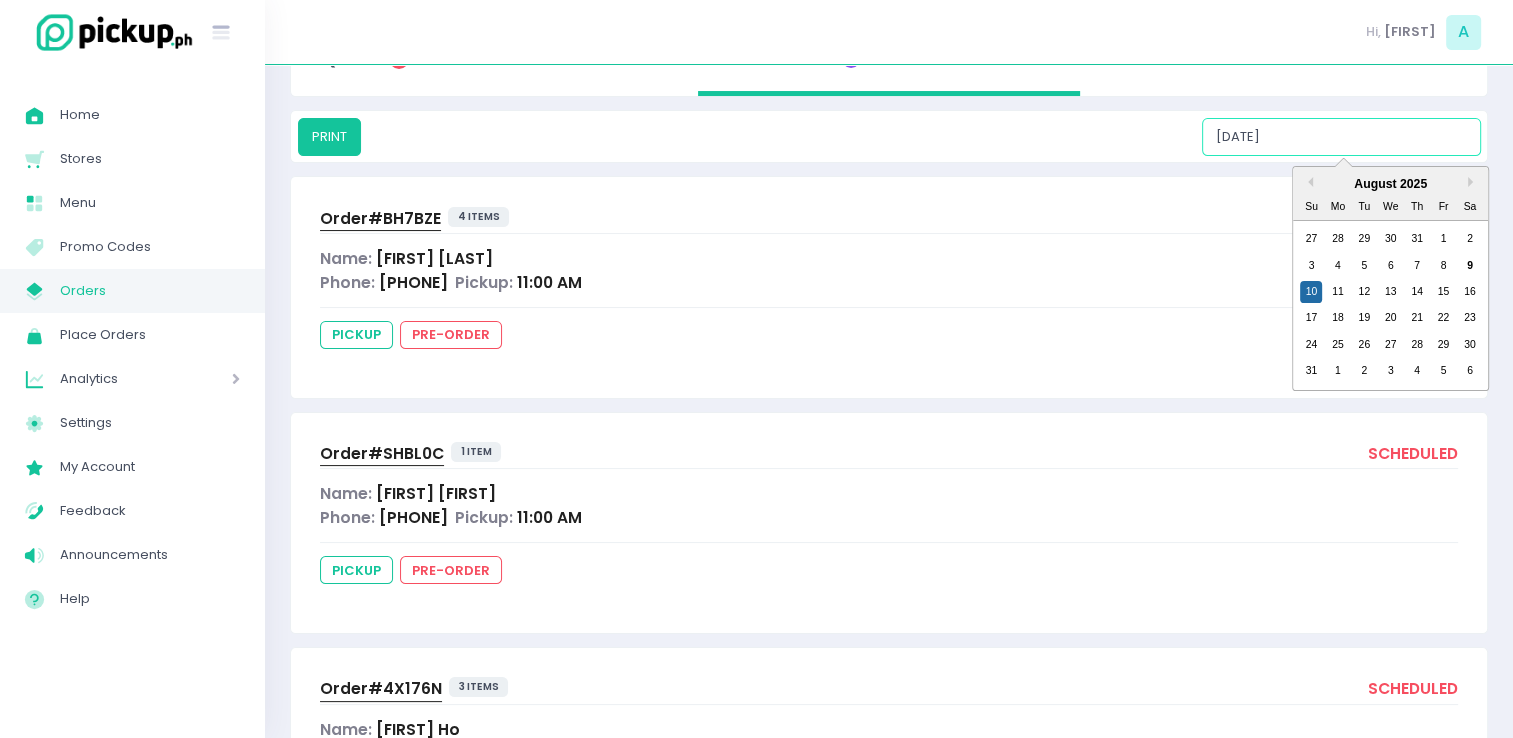 click on "[DATE]" at bounding box center [1341, 137] 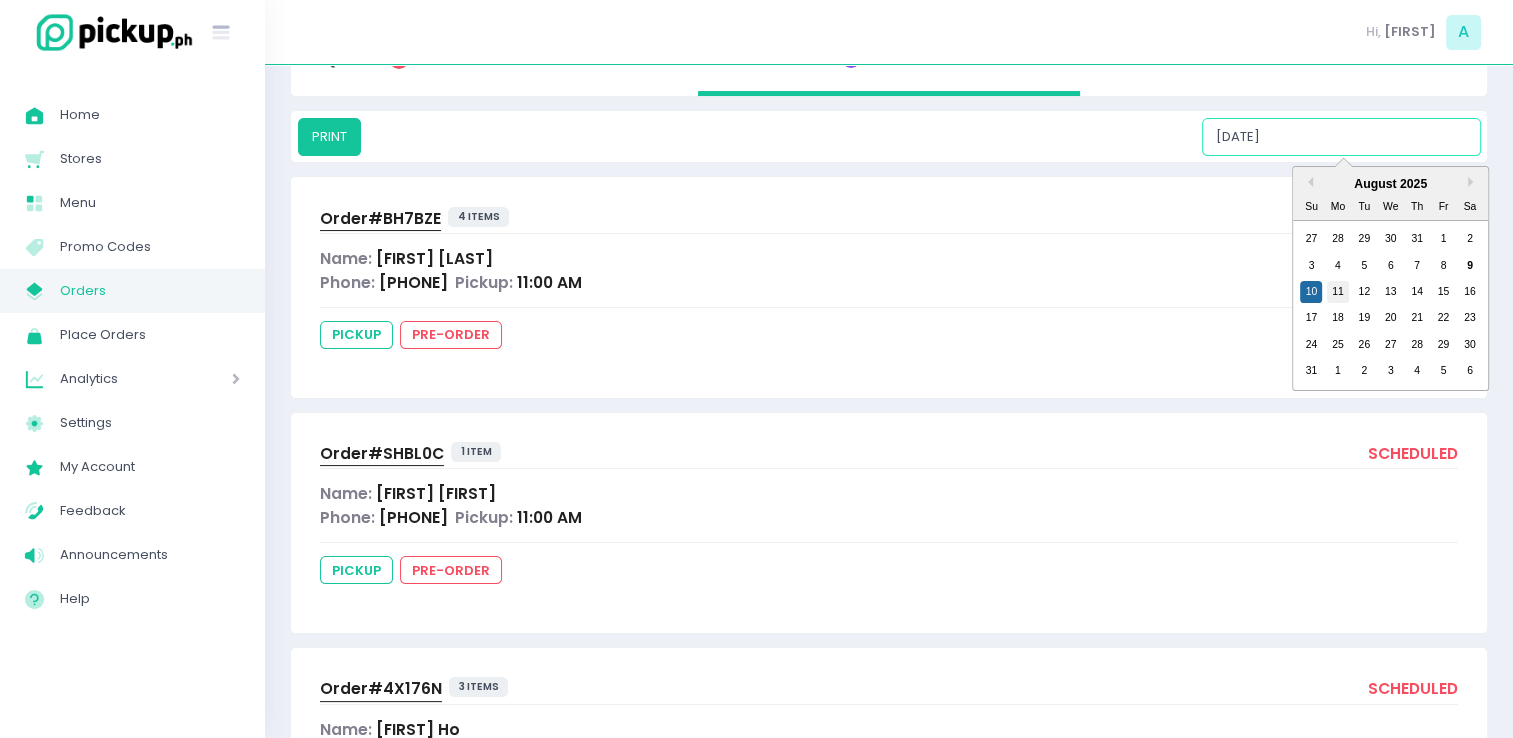 click on "11" at bounding box center (1338, 292) 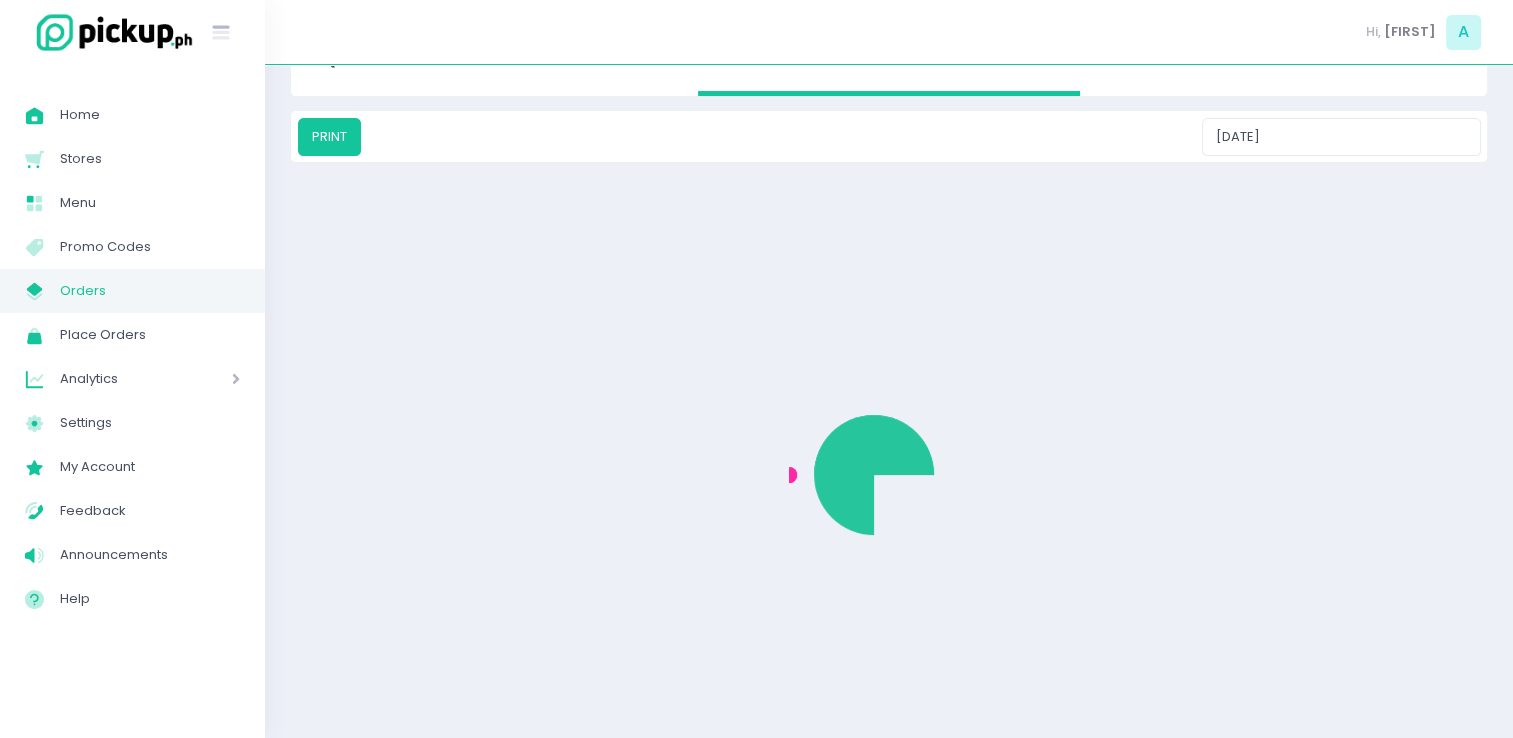 scroll, scrollTop: 0, scrollLeft: 0, axis: both 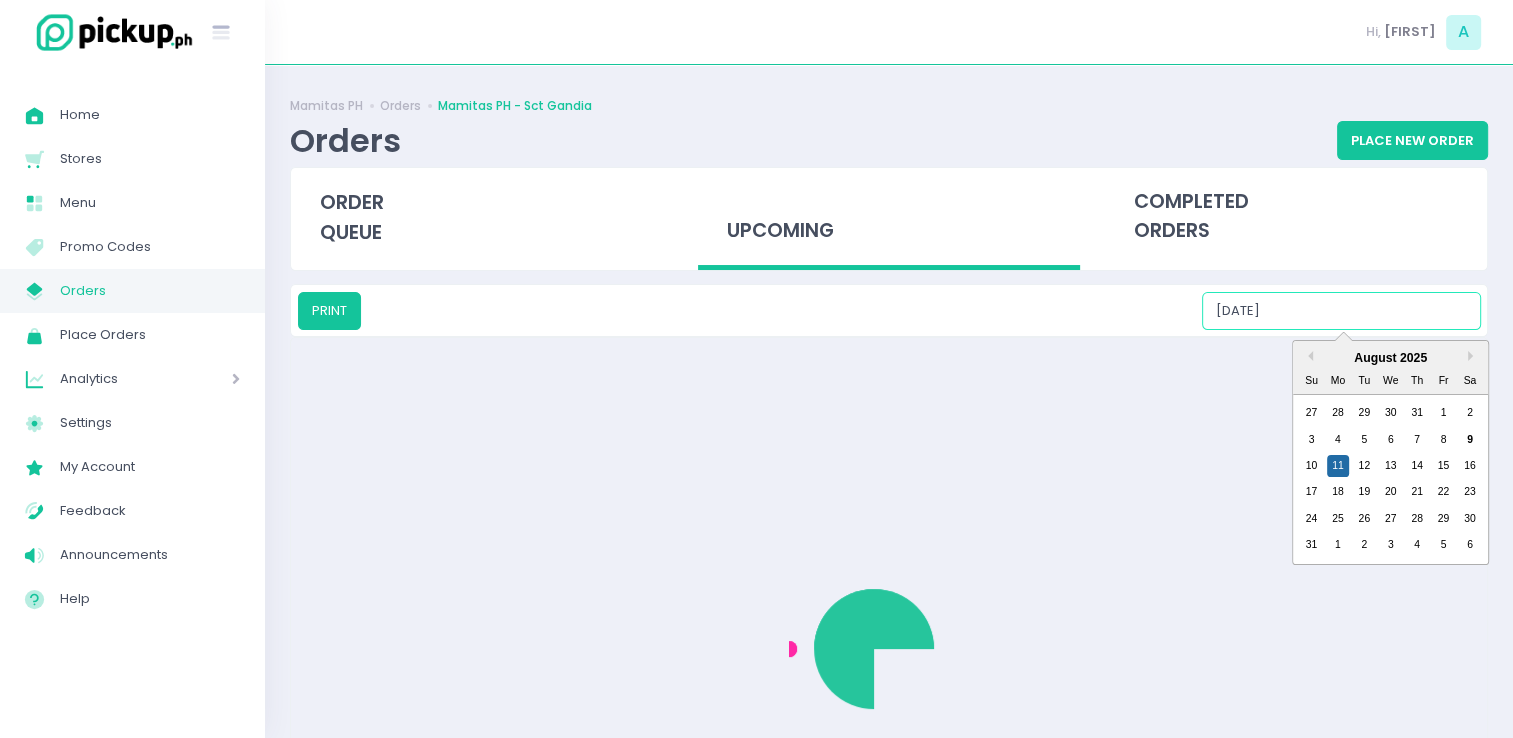 click on "08/11/2025" at bounding box center (1341, 311) 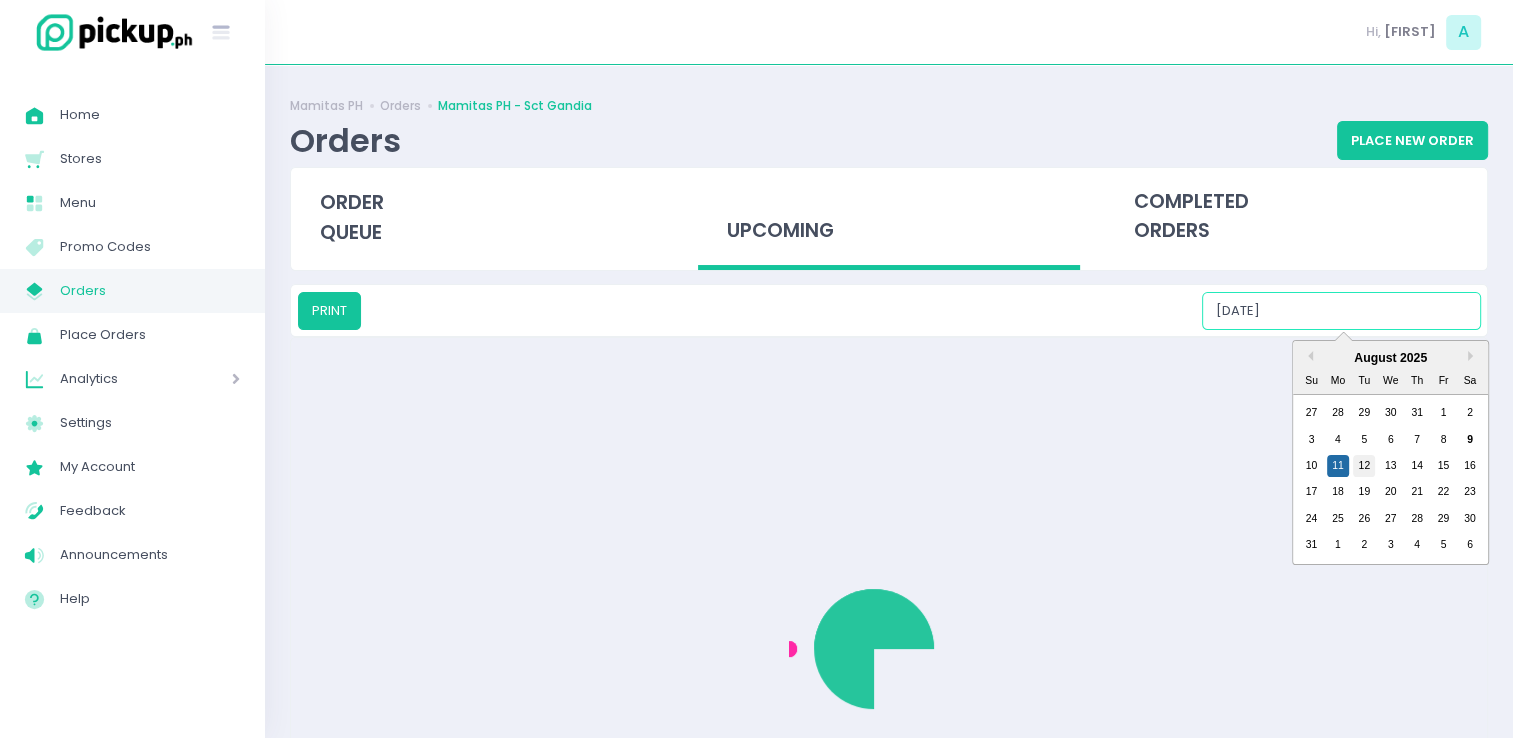 click on "12" at bounding box center (1364, 466) 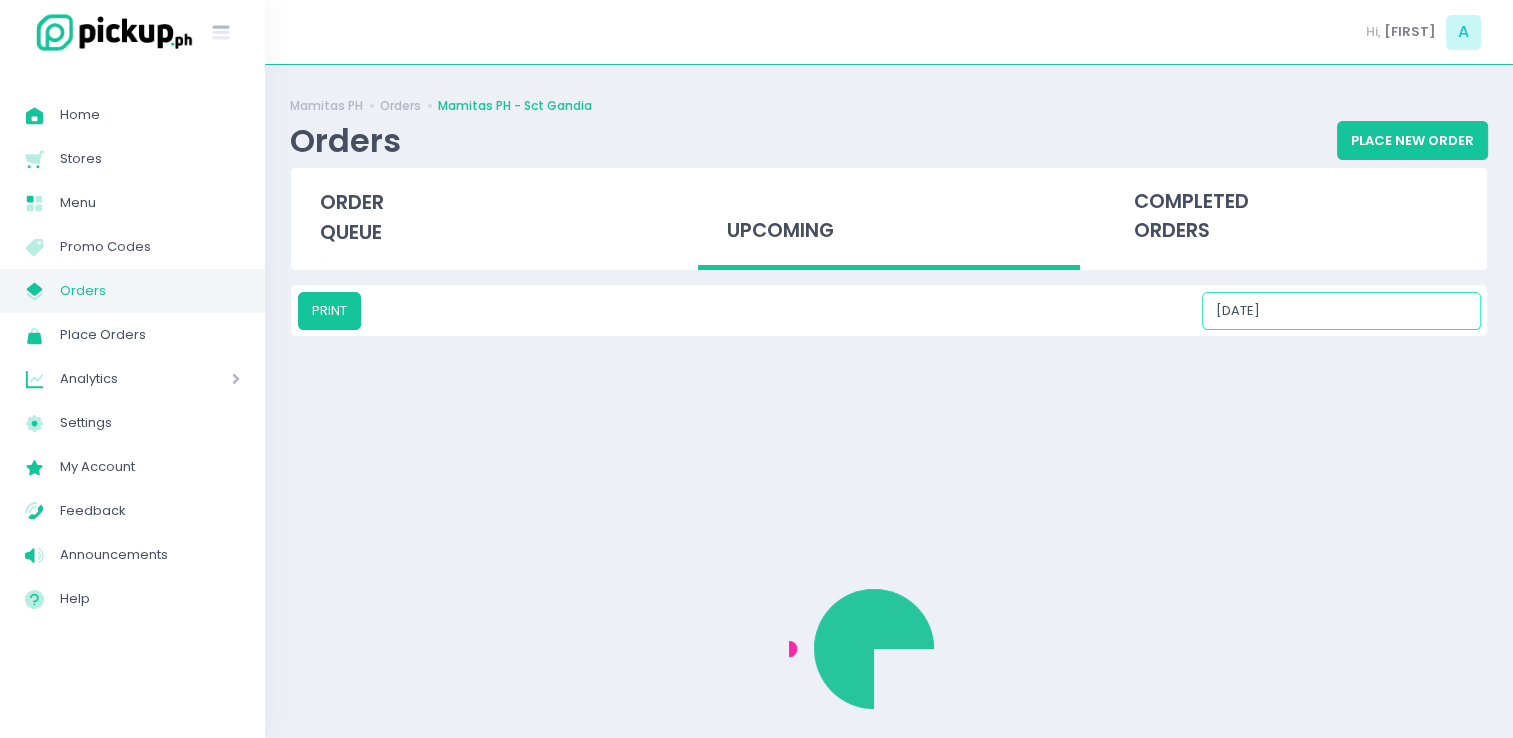 click on "08/12/2025" at bounding box center [1341, 311] 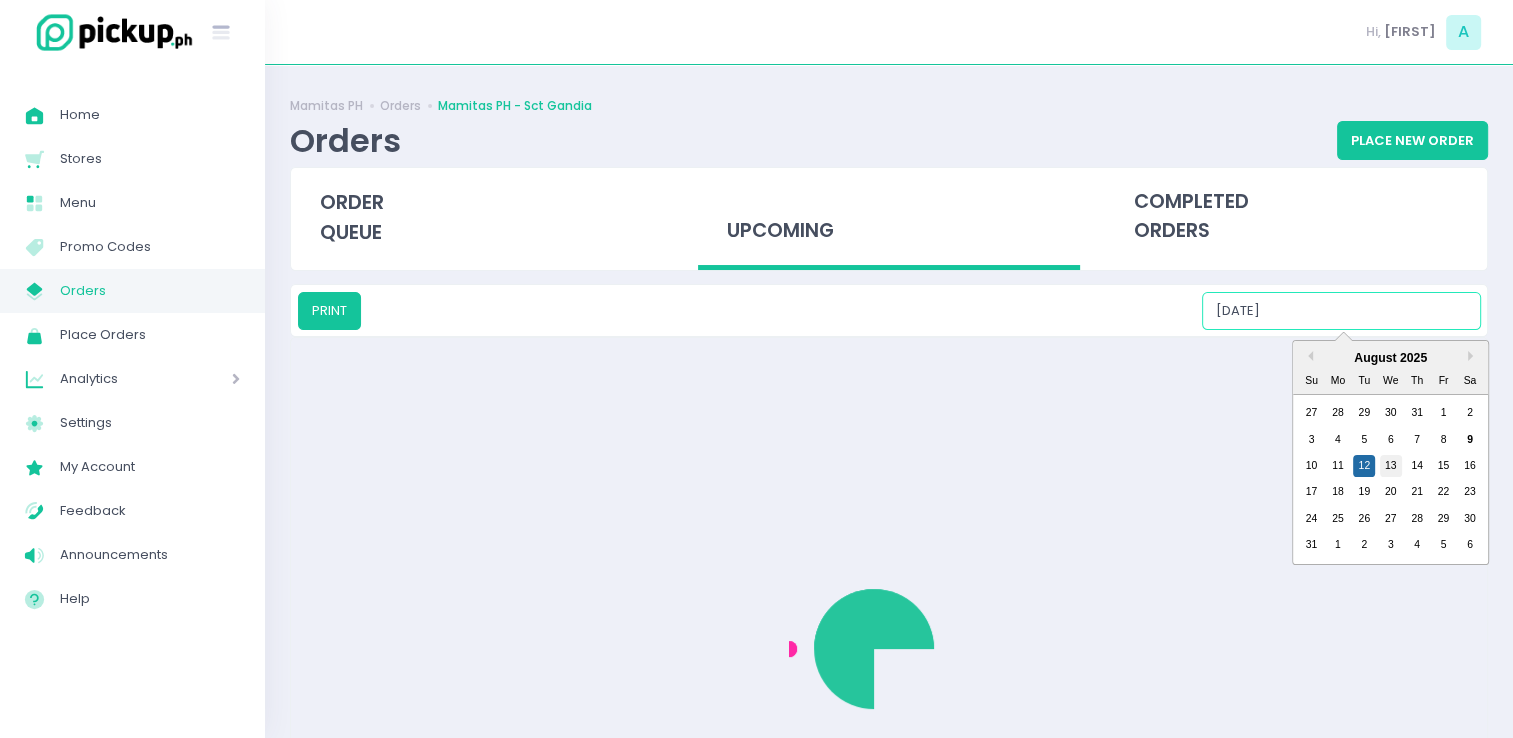 click on "13" at bounding box center (1391, 466) 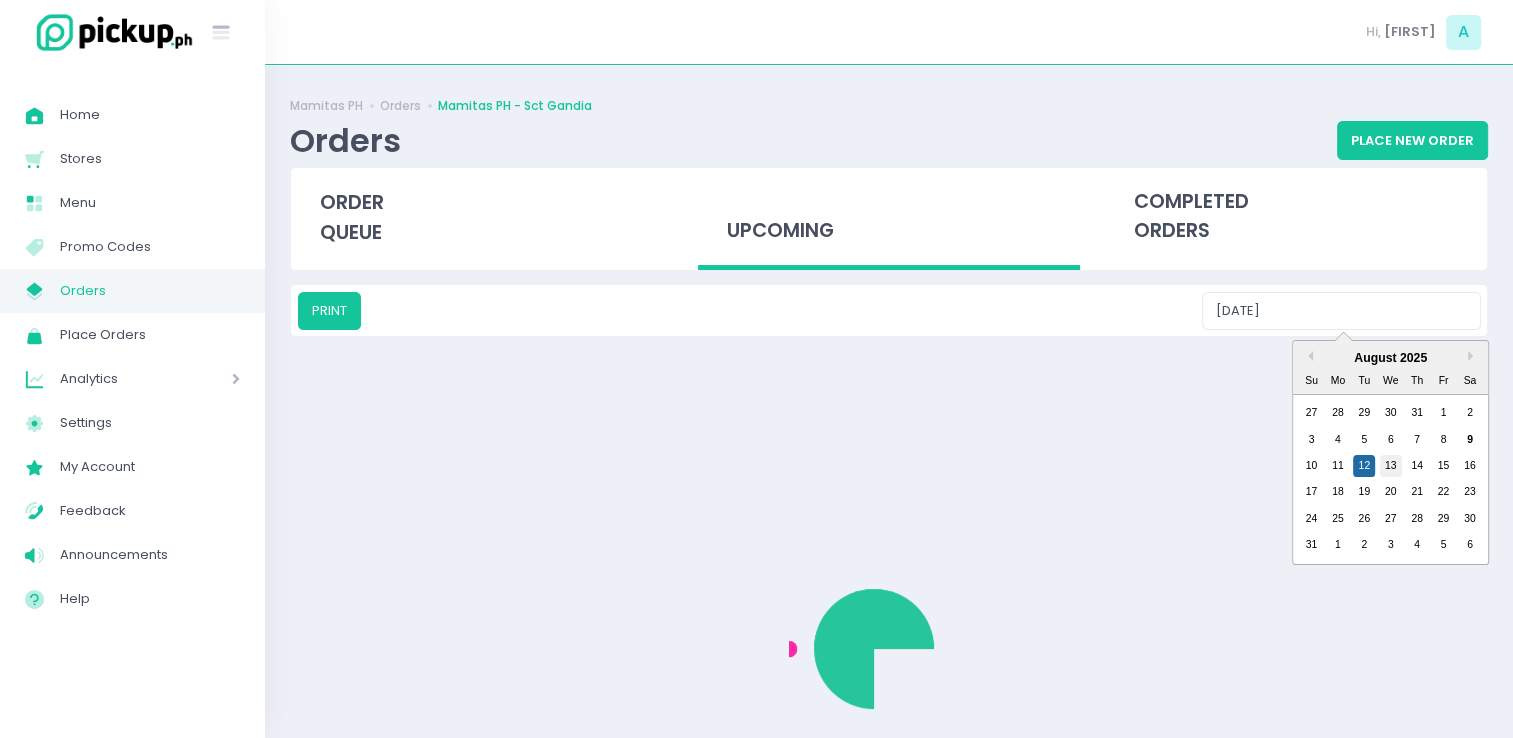type on "08/13/2025" 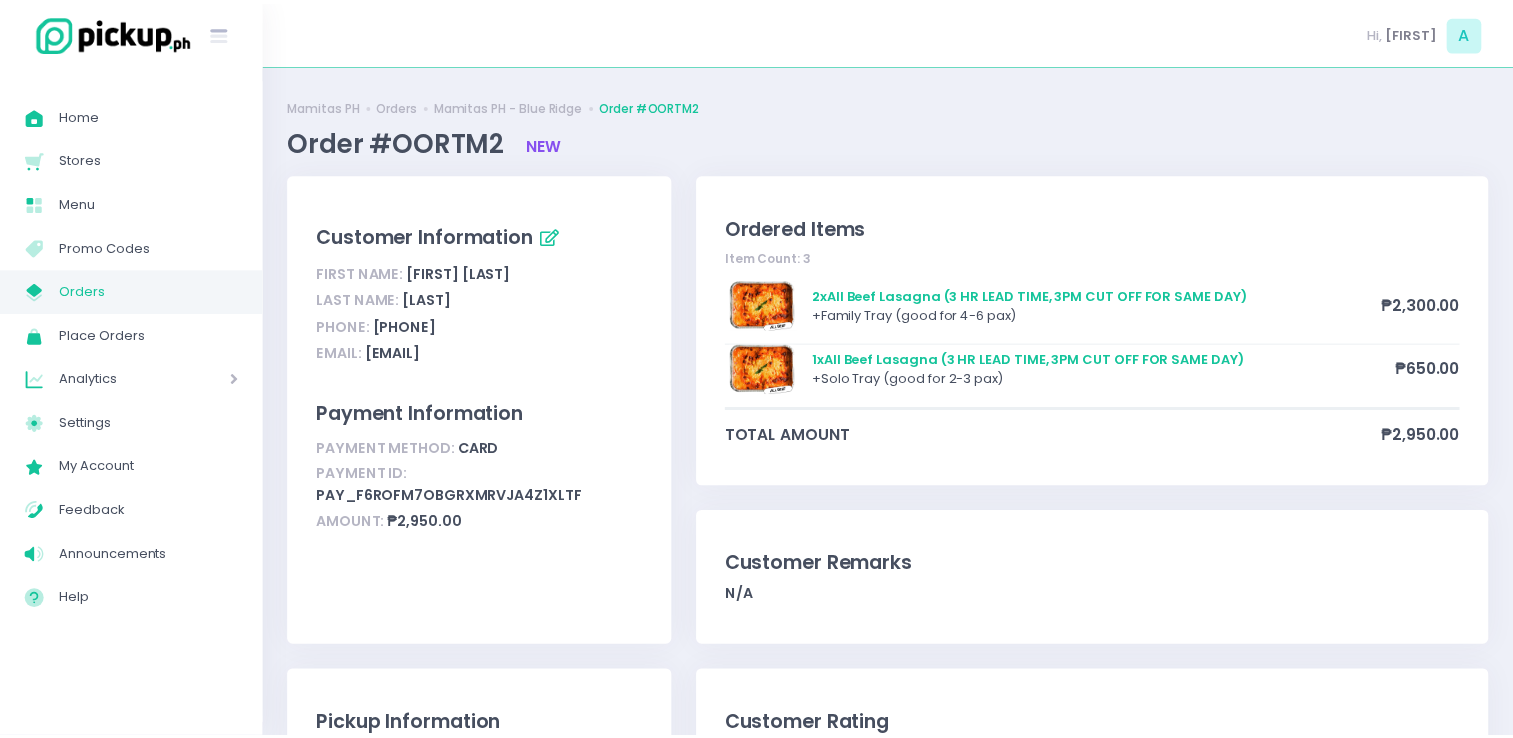 scroll, scrollTop: 0, scrollLeft: 0, axis: both 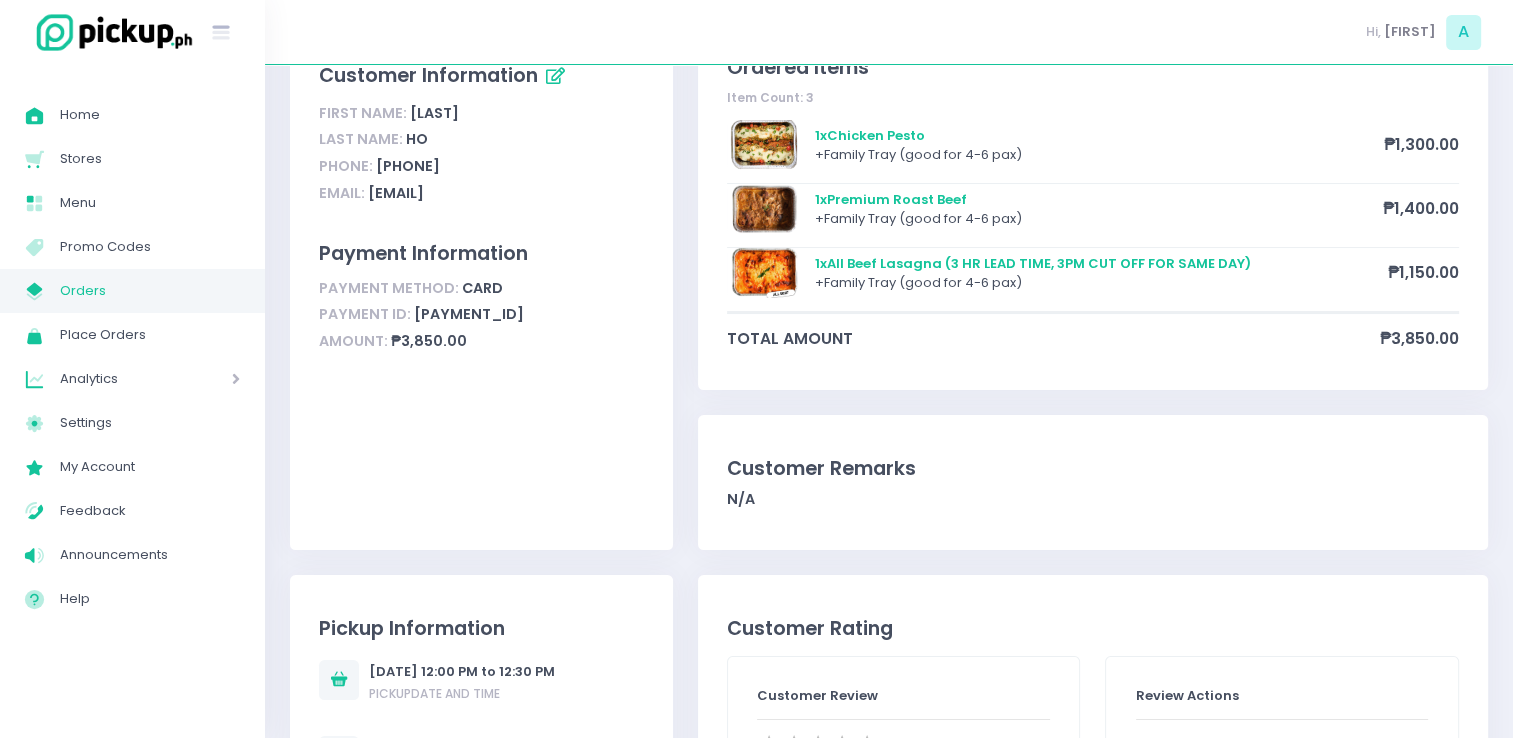 click on "My Store Created with Sketch." 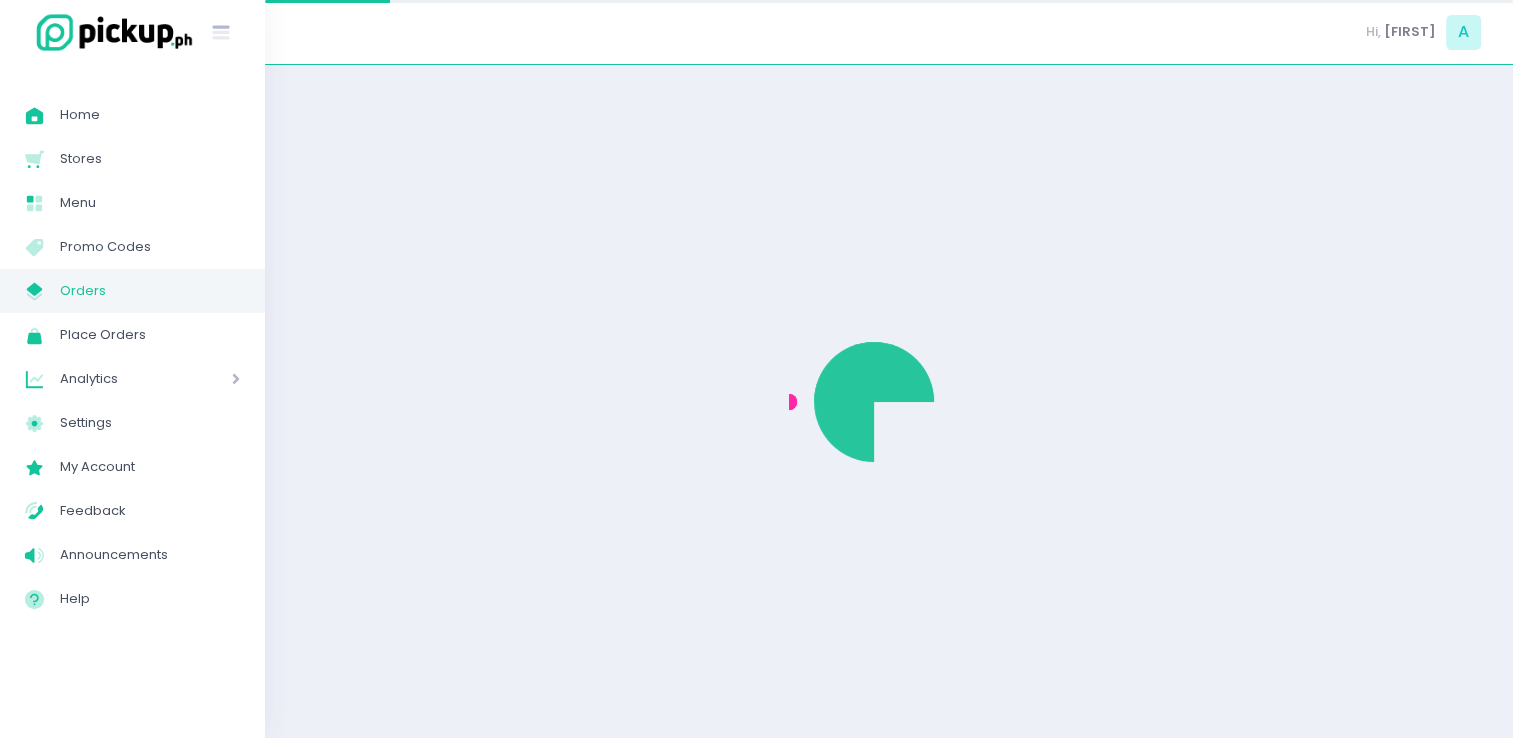 scroll, scrollTop: 0, scrollLeft: 0, axis: both 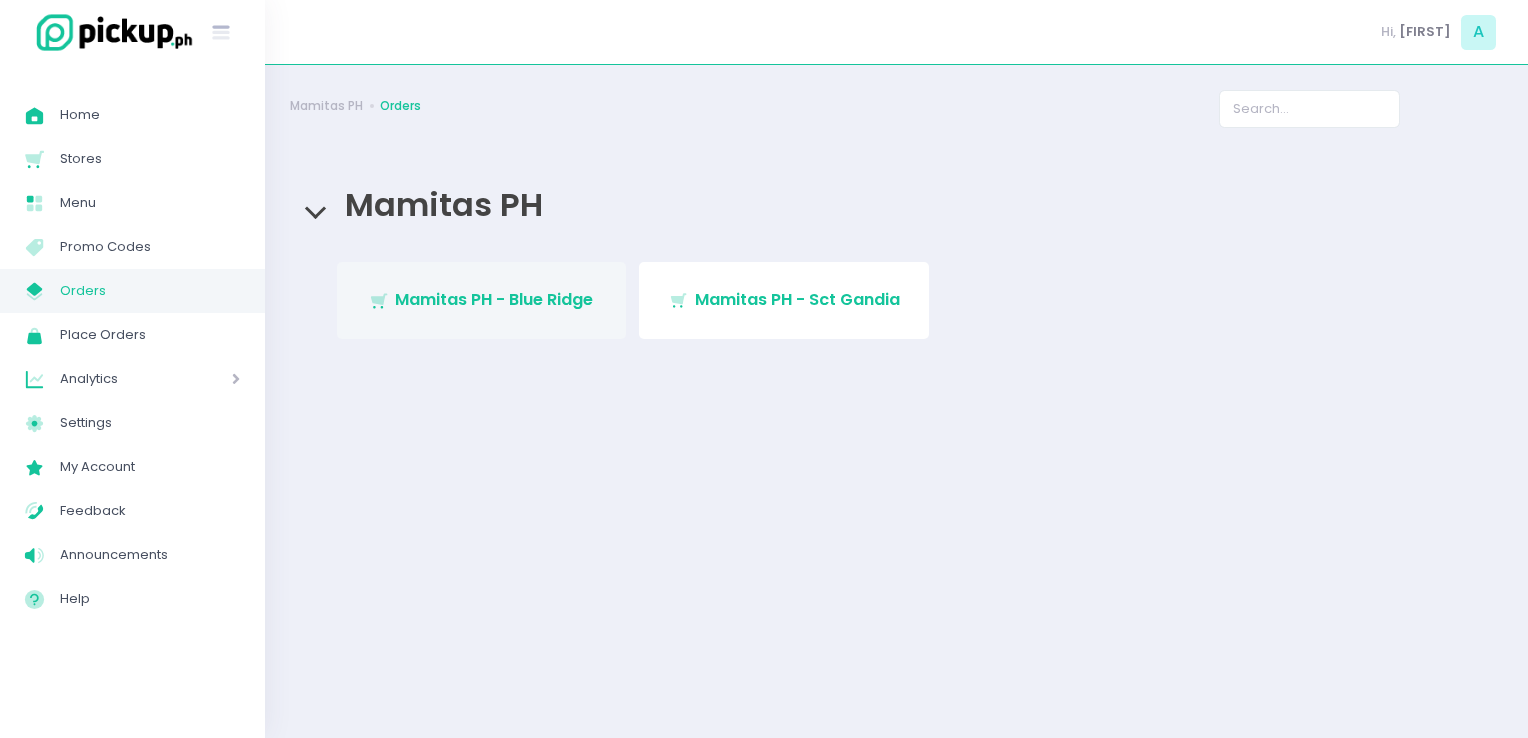 click on "Stockholm-icons / Shopping / Cart1 Created with Sketch. Mamitas PH - Blue Ridge" at bounding box center (482, 300) 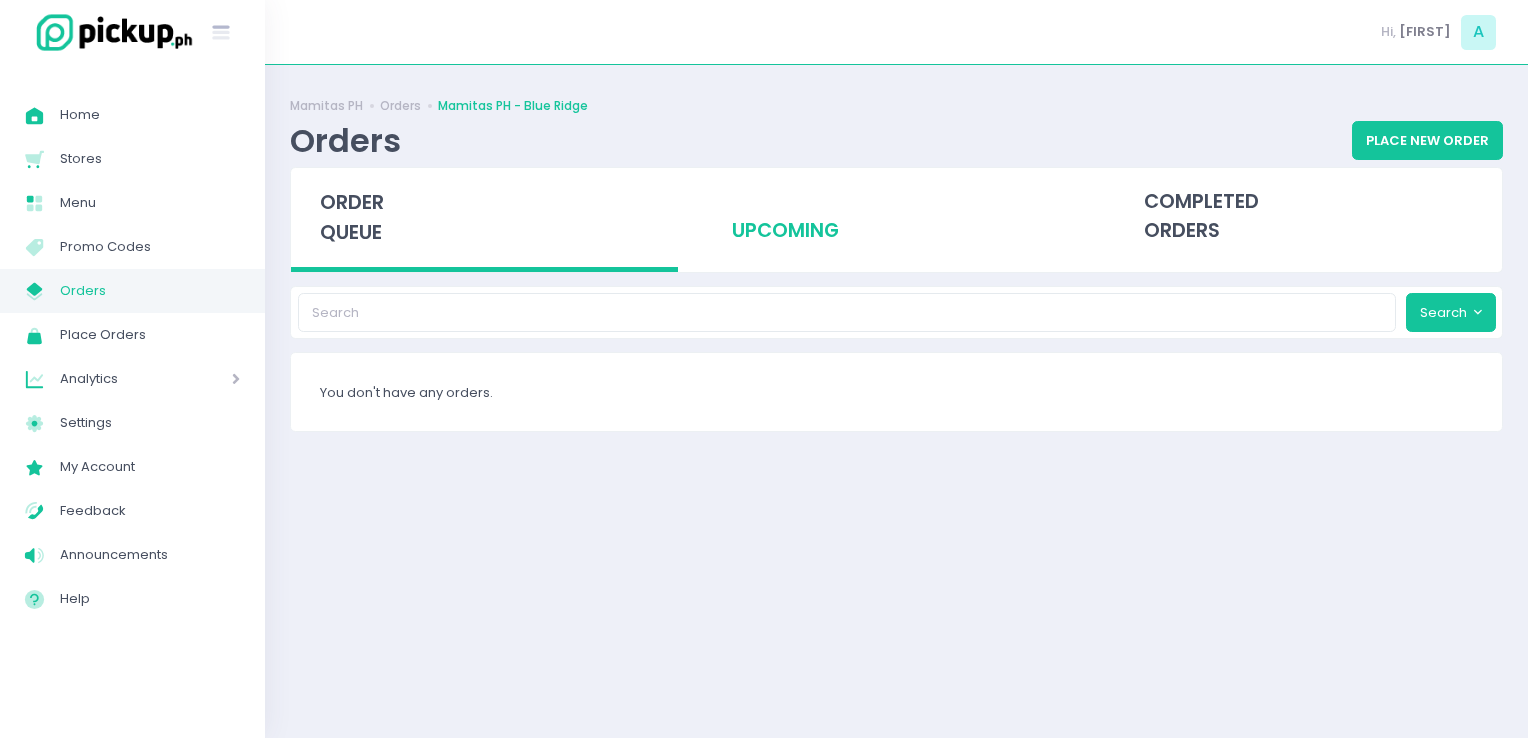 click on "upcoming" at bounding box center (896, 217) 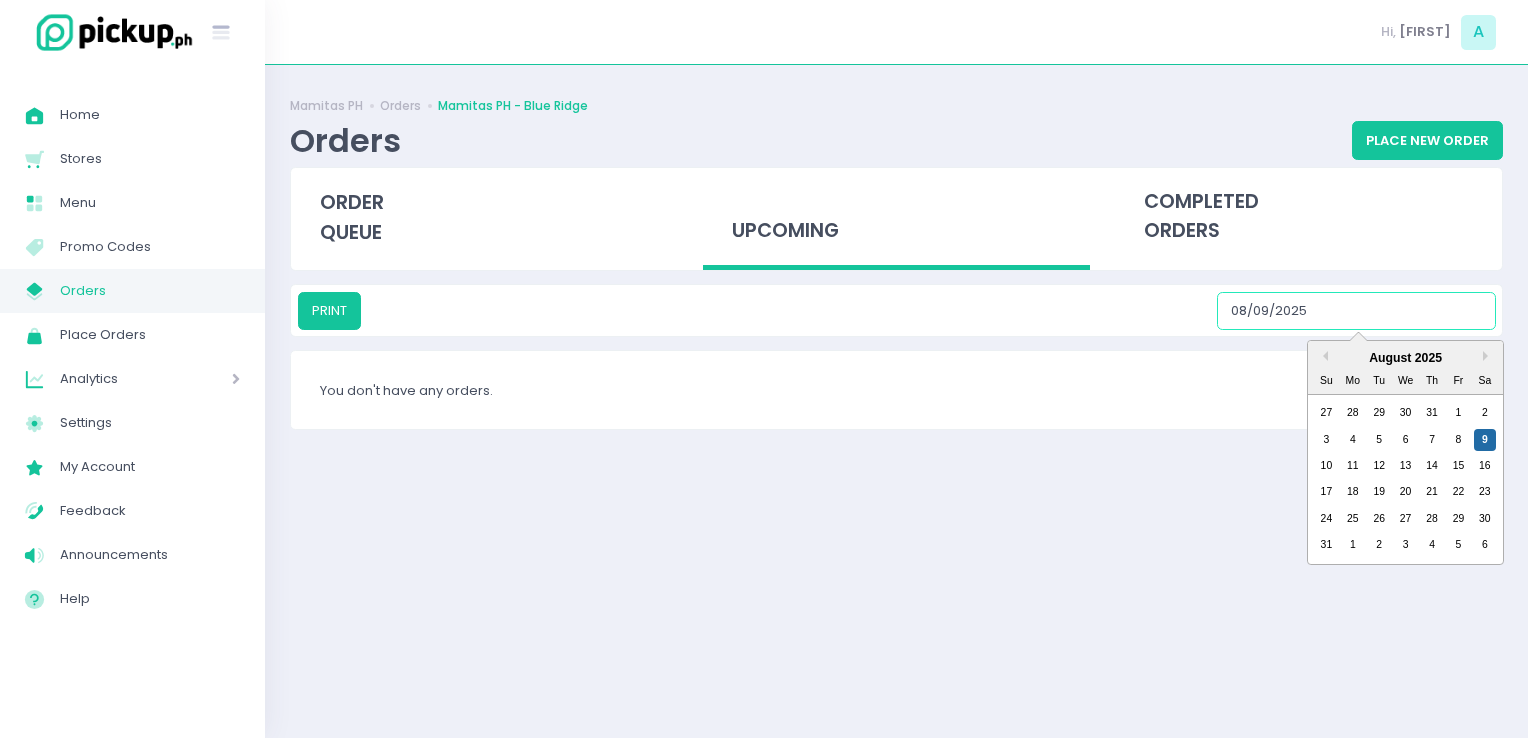 click on "08/09/2025" at bounding box center [1356, 311] 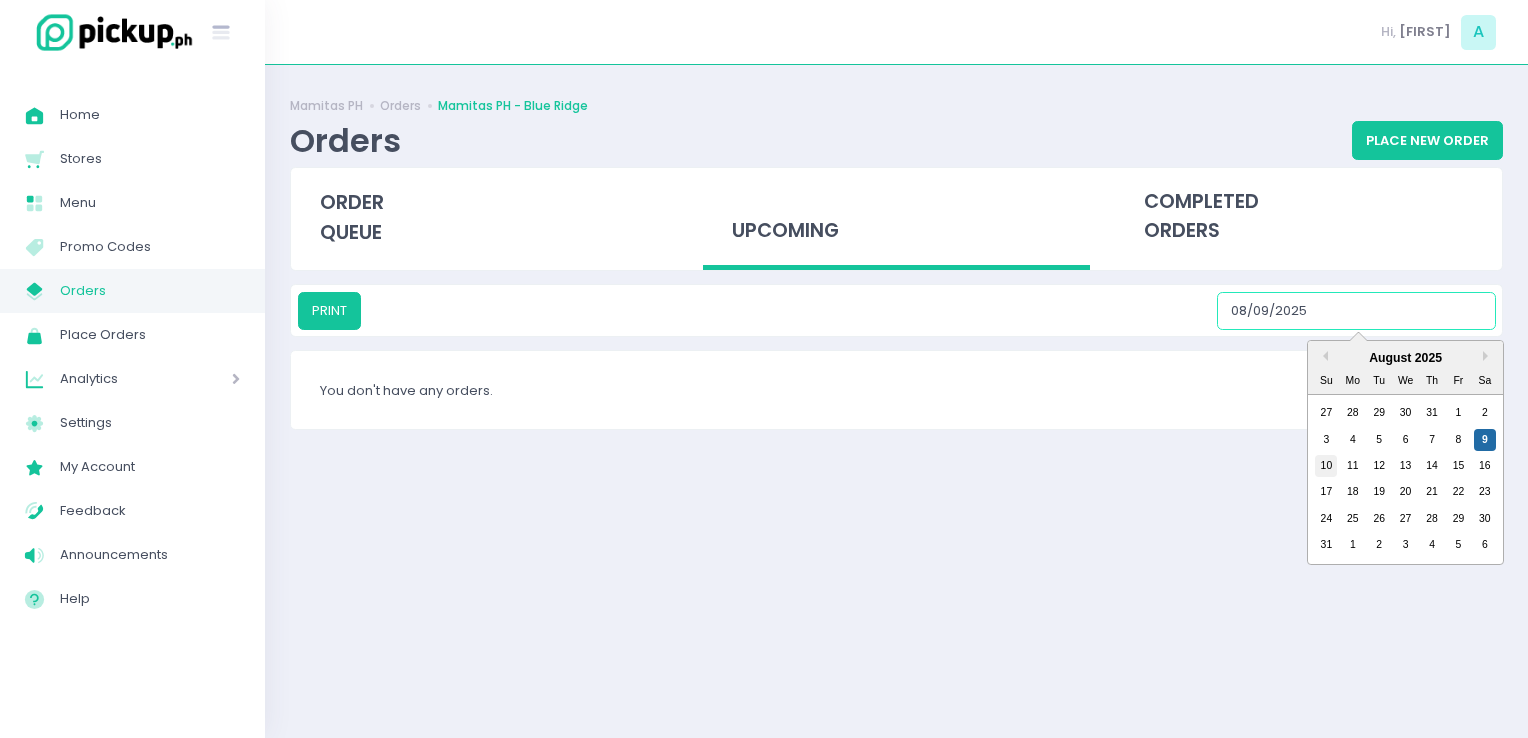 drag, startPoint x: 1307, startPoint y: 467, endPoint x: 1321, endPoint y: 467, distance: 14 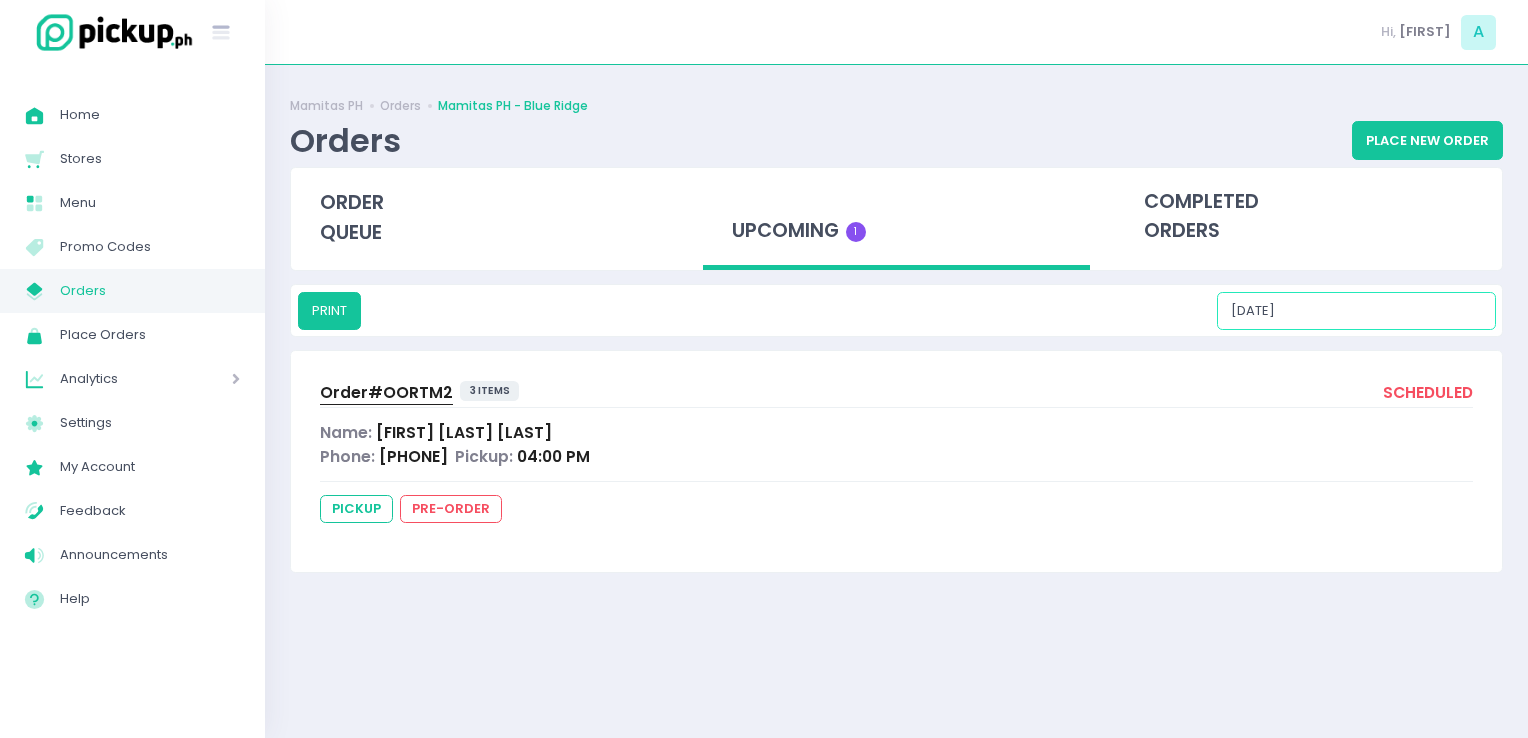 click on "[DATE]" at bounding box center [1356, 311] 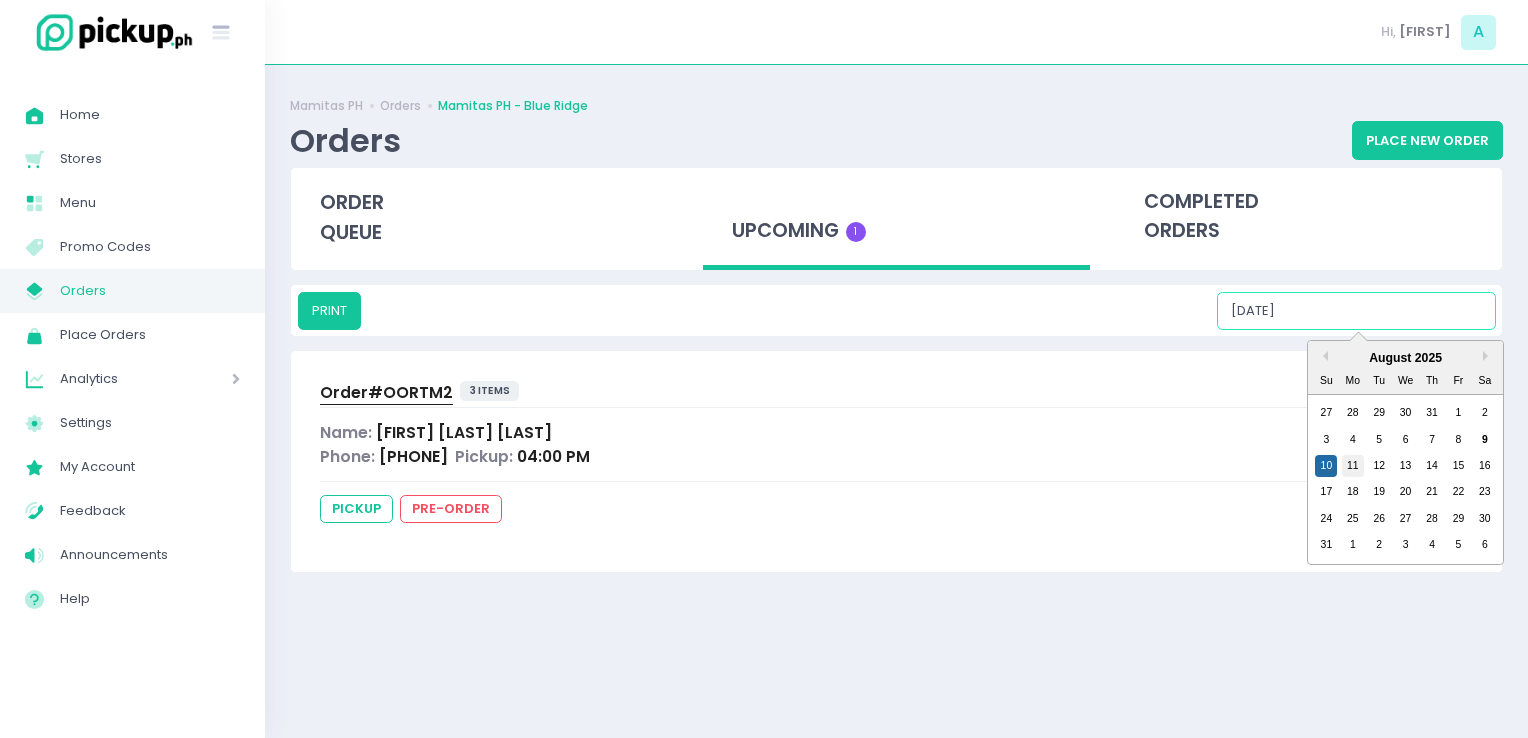 click on "11" at bounding box center (1353, 466) 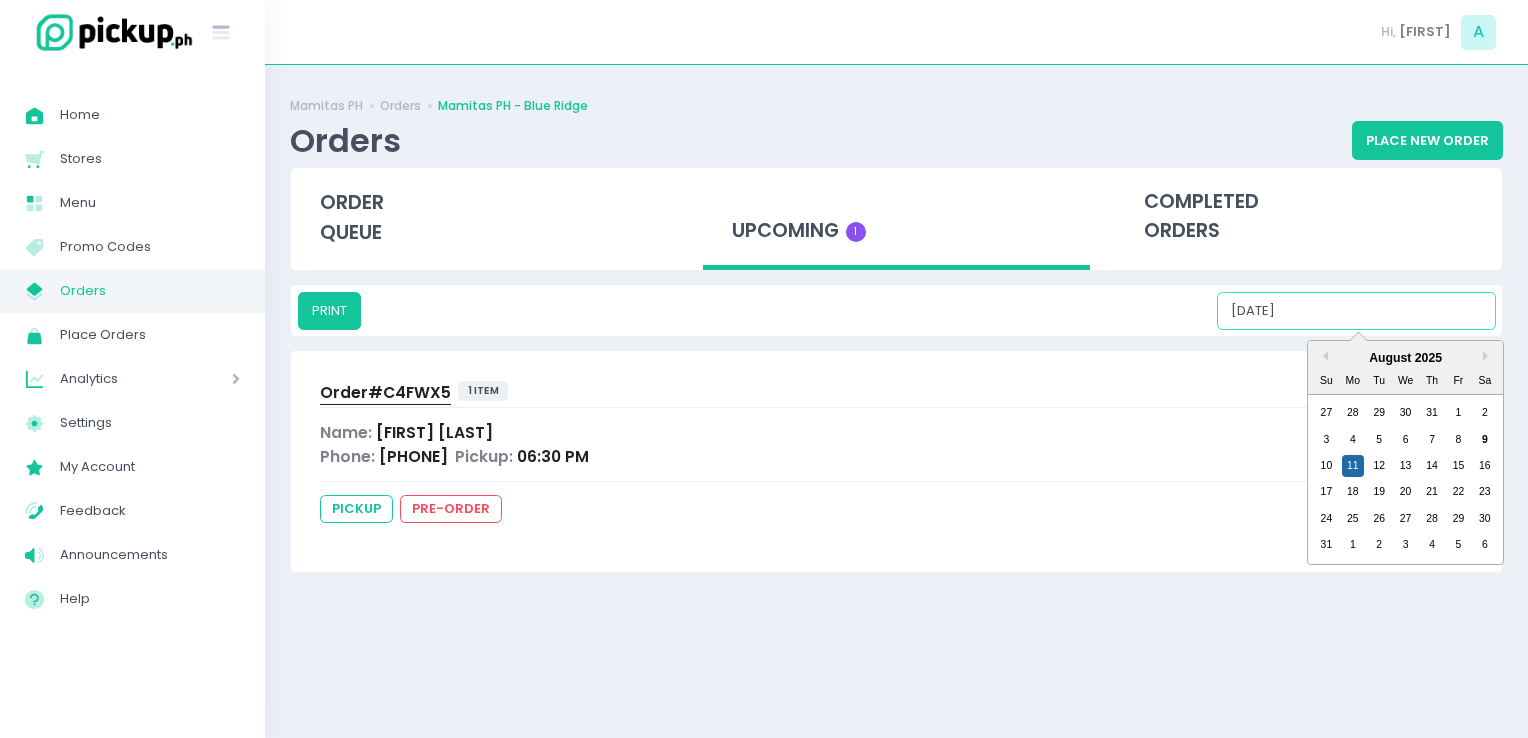 click on "08/11/2025" at bounding box center [1356, 311] 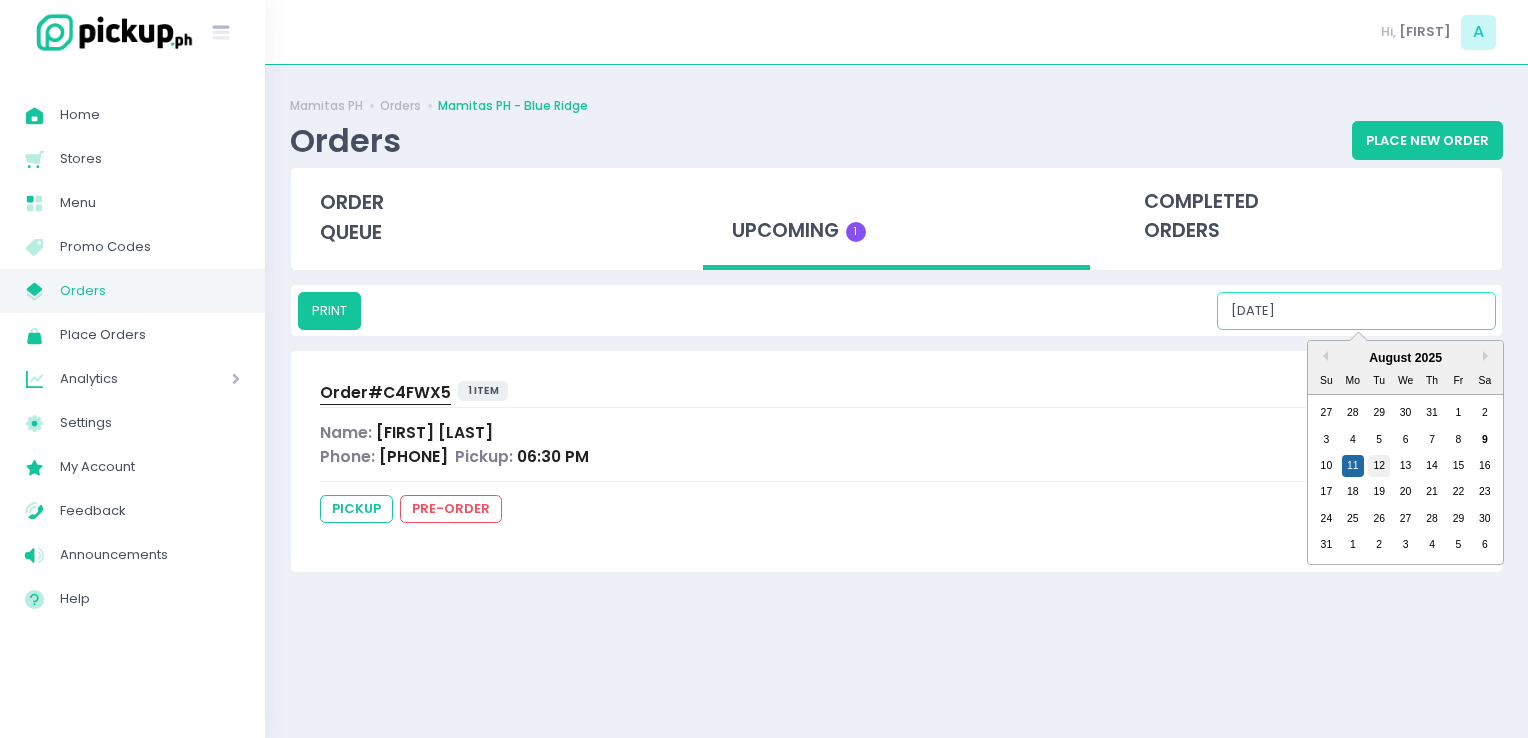 click on "12" at bounding box center (1379, 466) 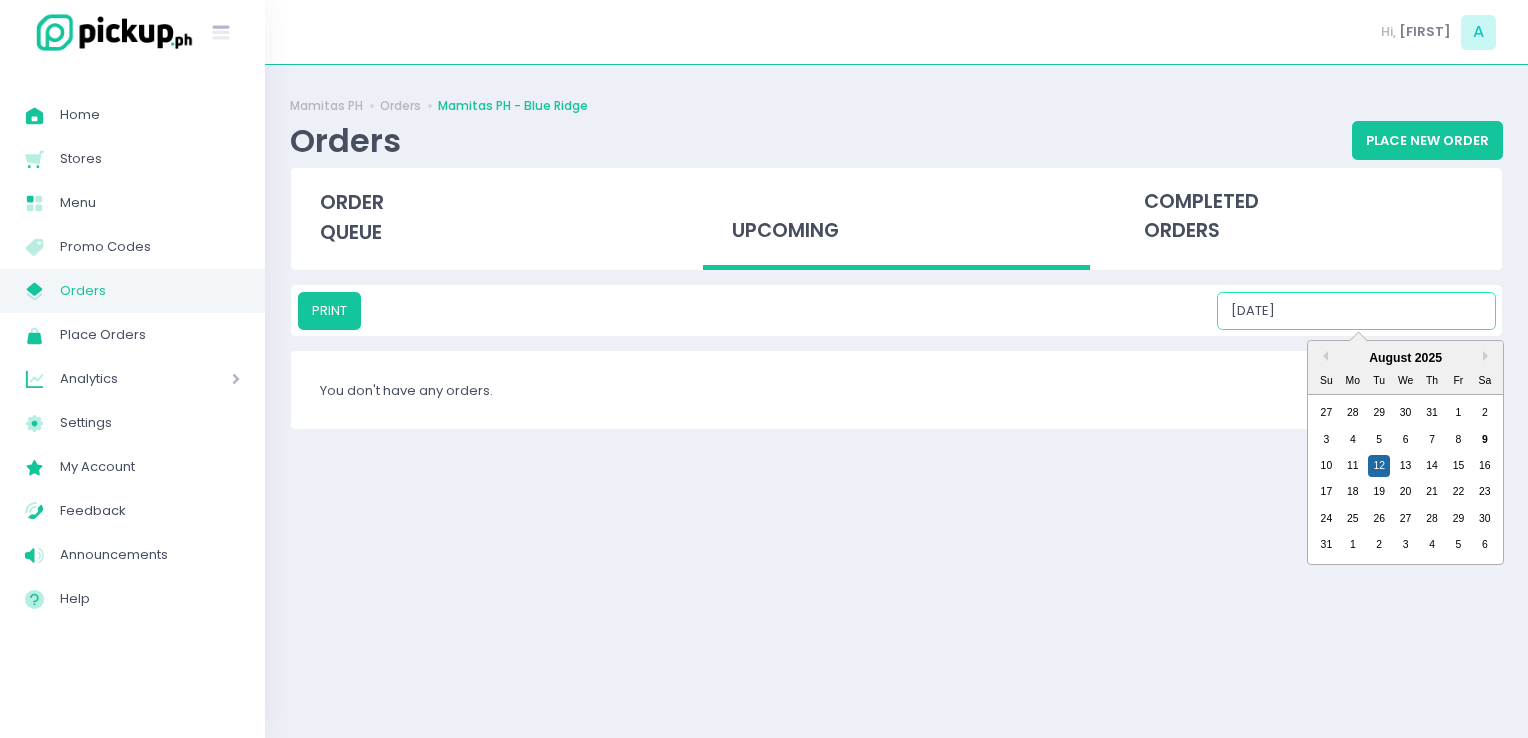 click on "08/12/2025" at bounding box center [1356, 311] 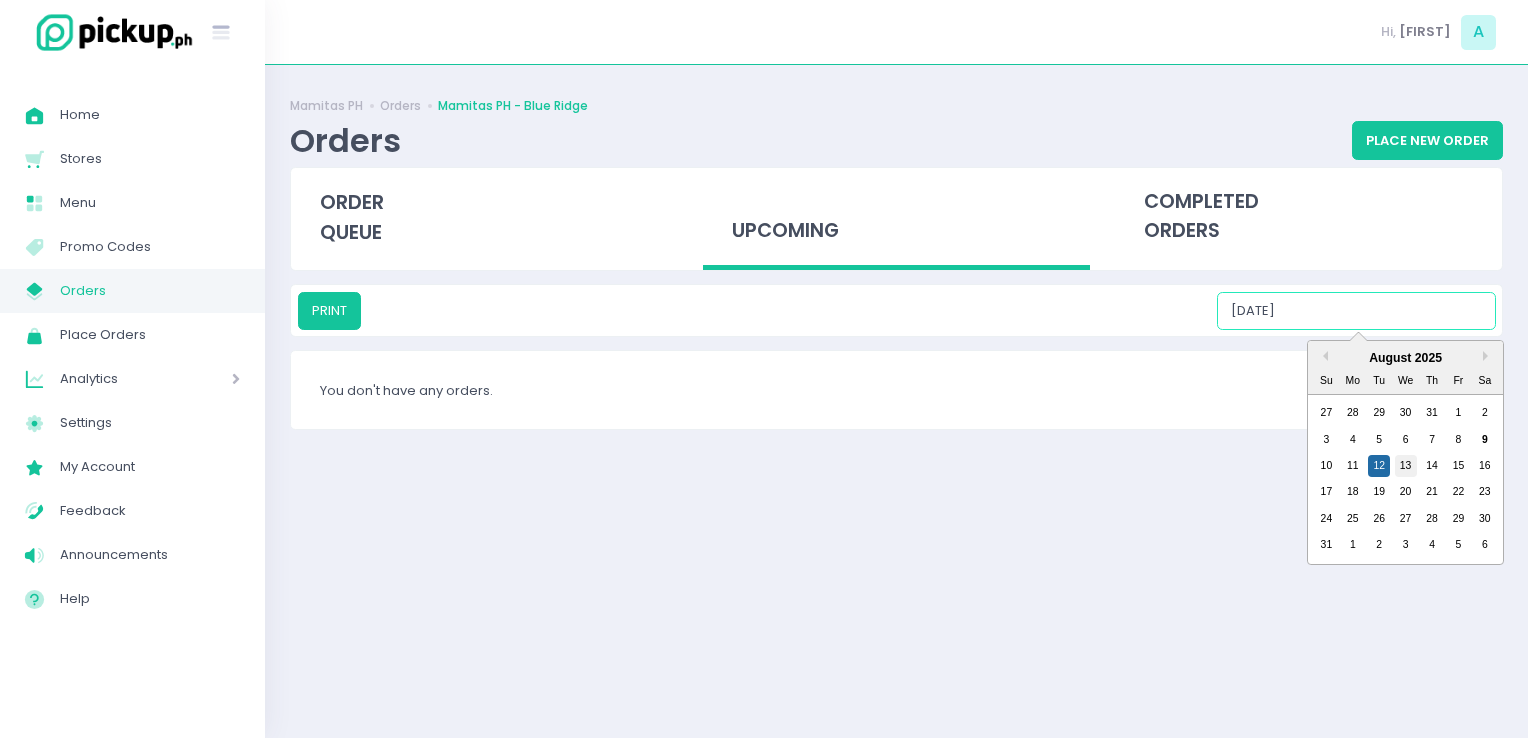 click on "13" at bounding box center [1406, 466] 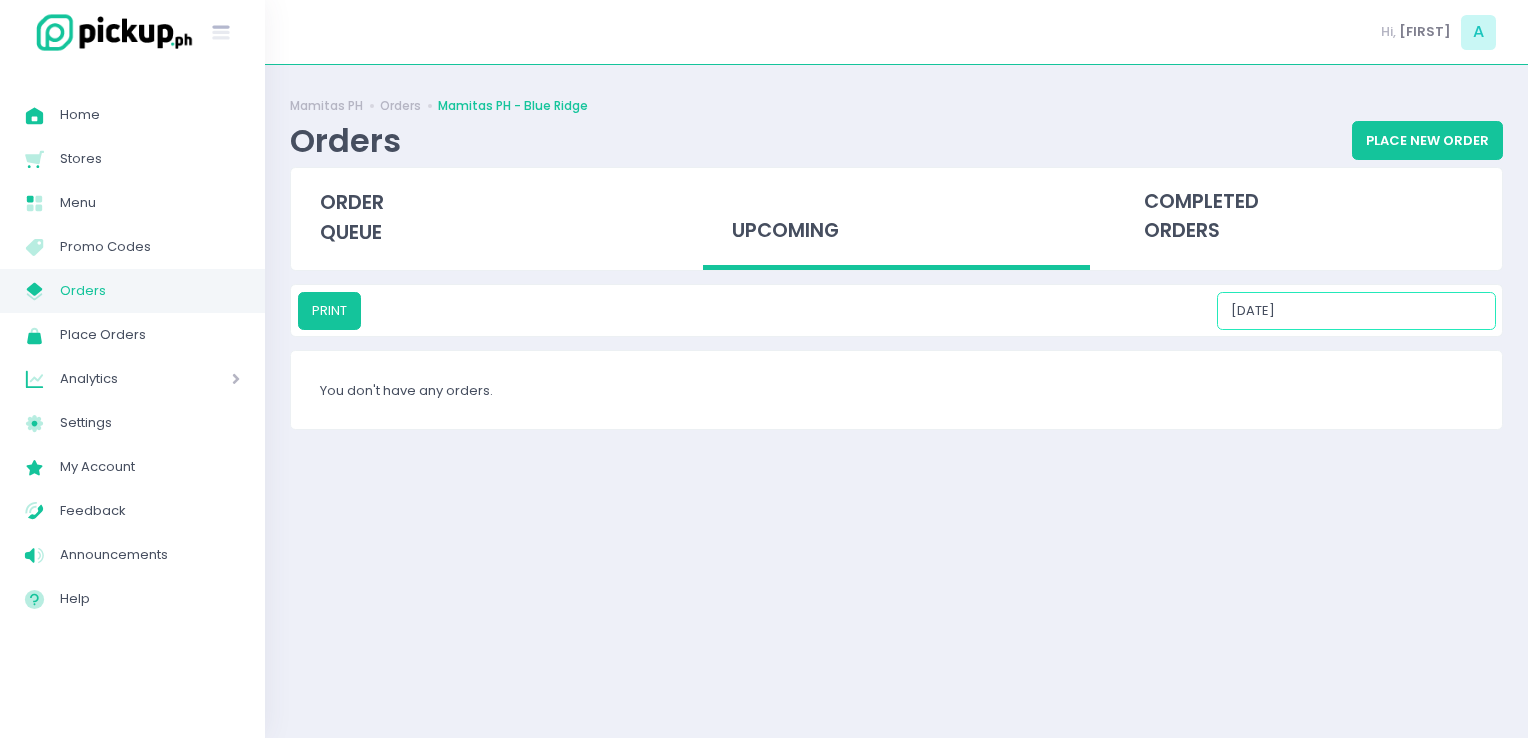 click on "08/13/2025" at bounding box center (1356, 311) 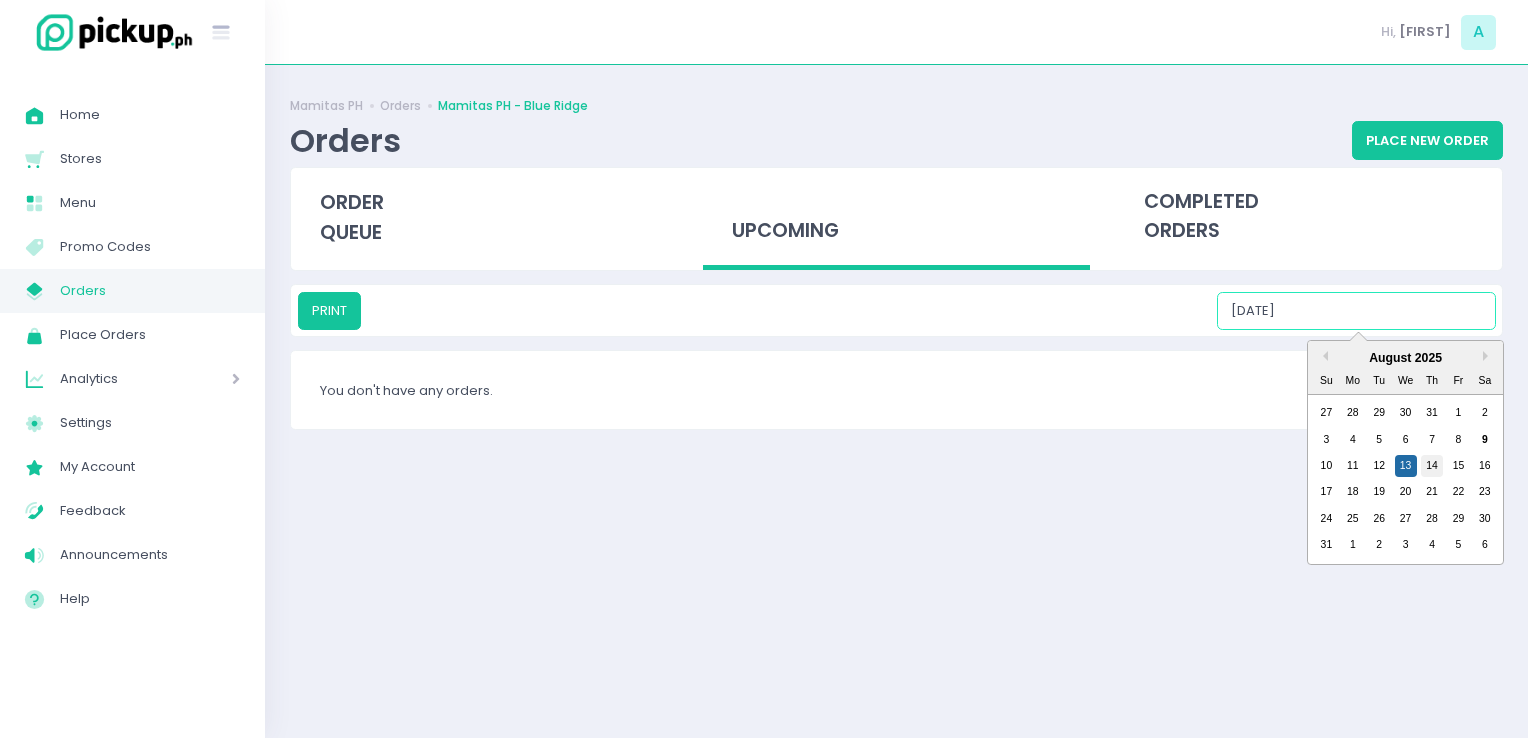 click on "14" at bounding box center (1432, 466) 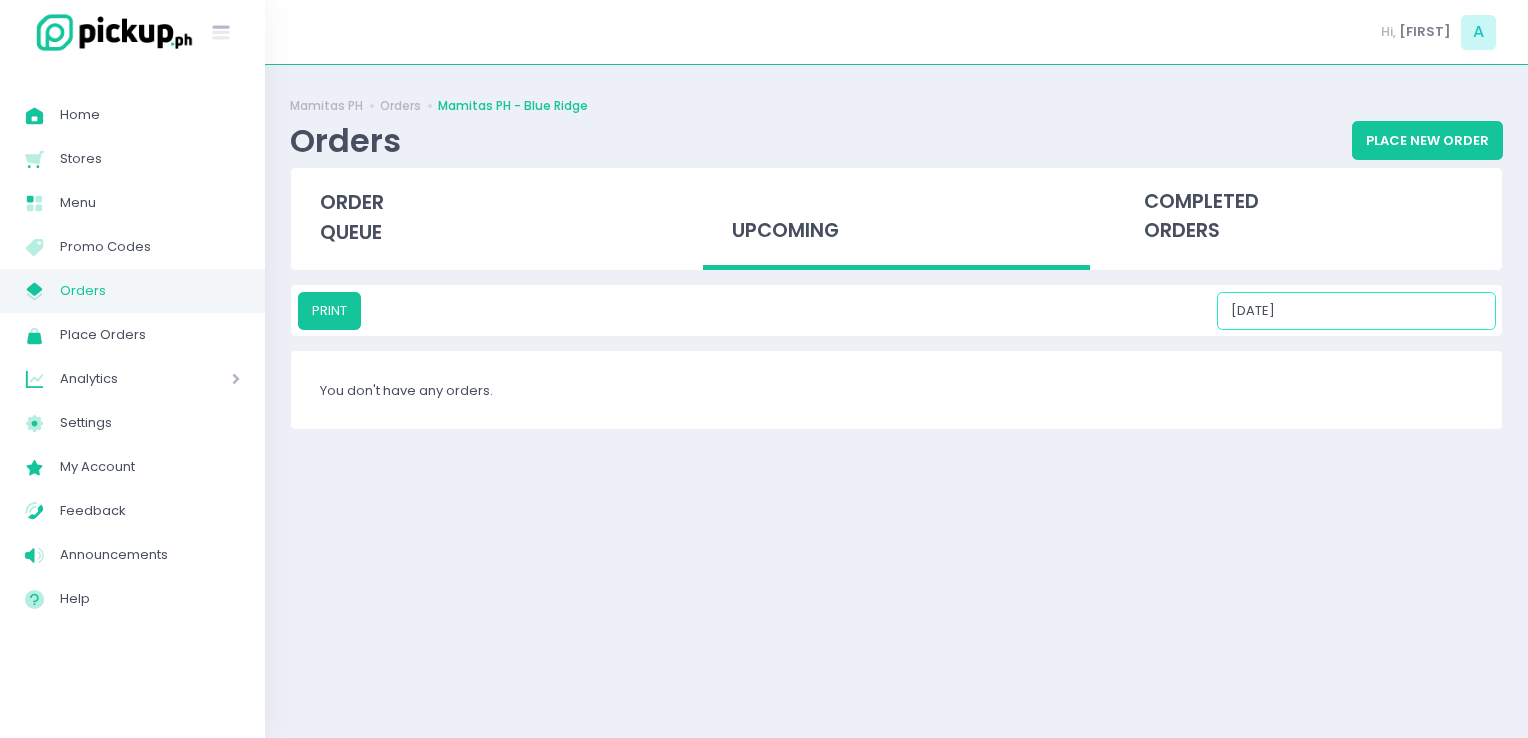 click on "08/14/2025" at bounding box center (1356, 311) 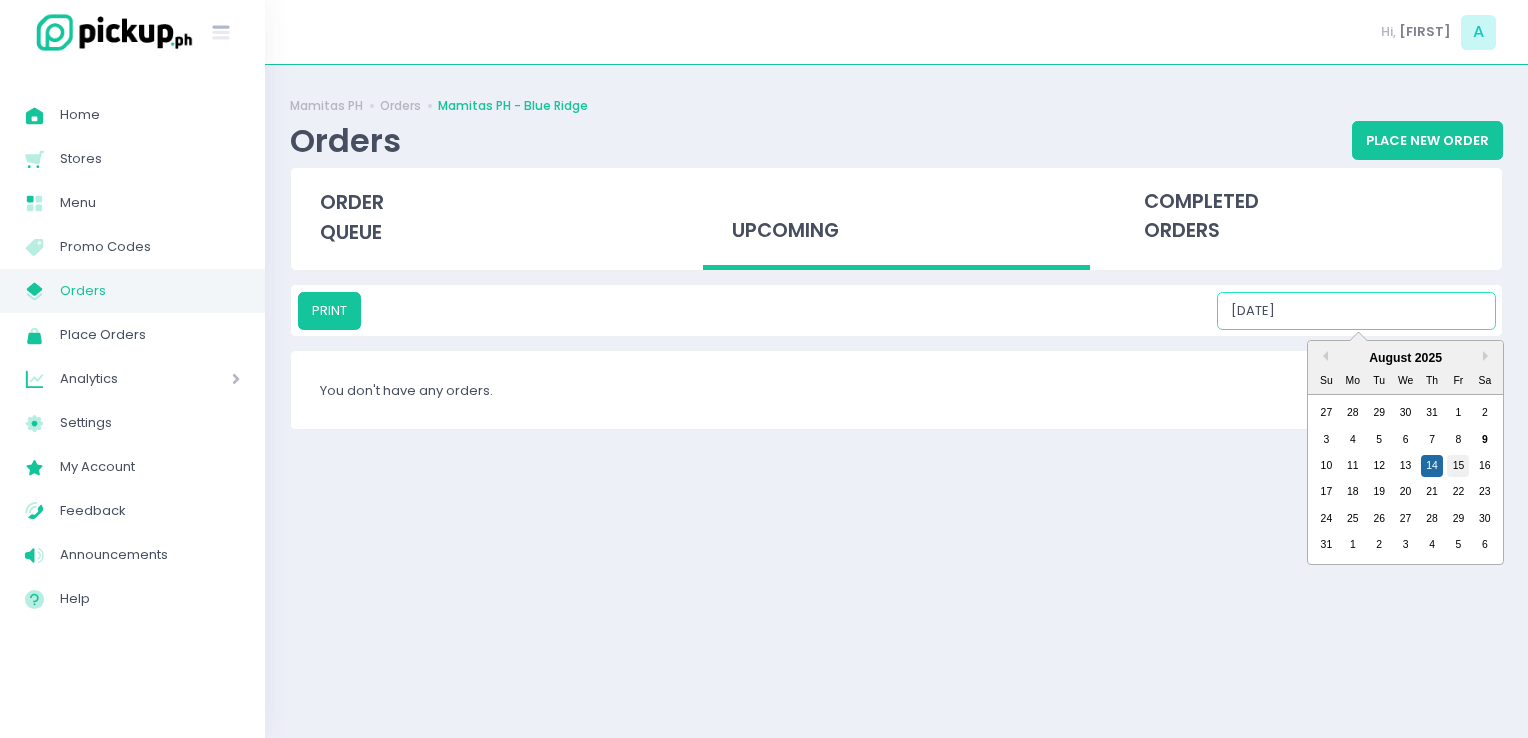 click on "15" at bounding box center [1458, 466] 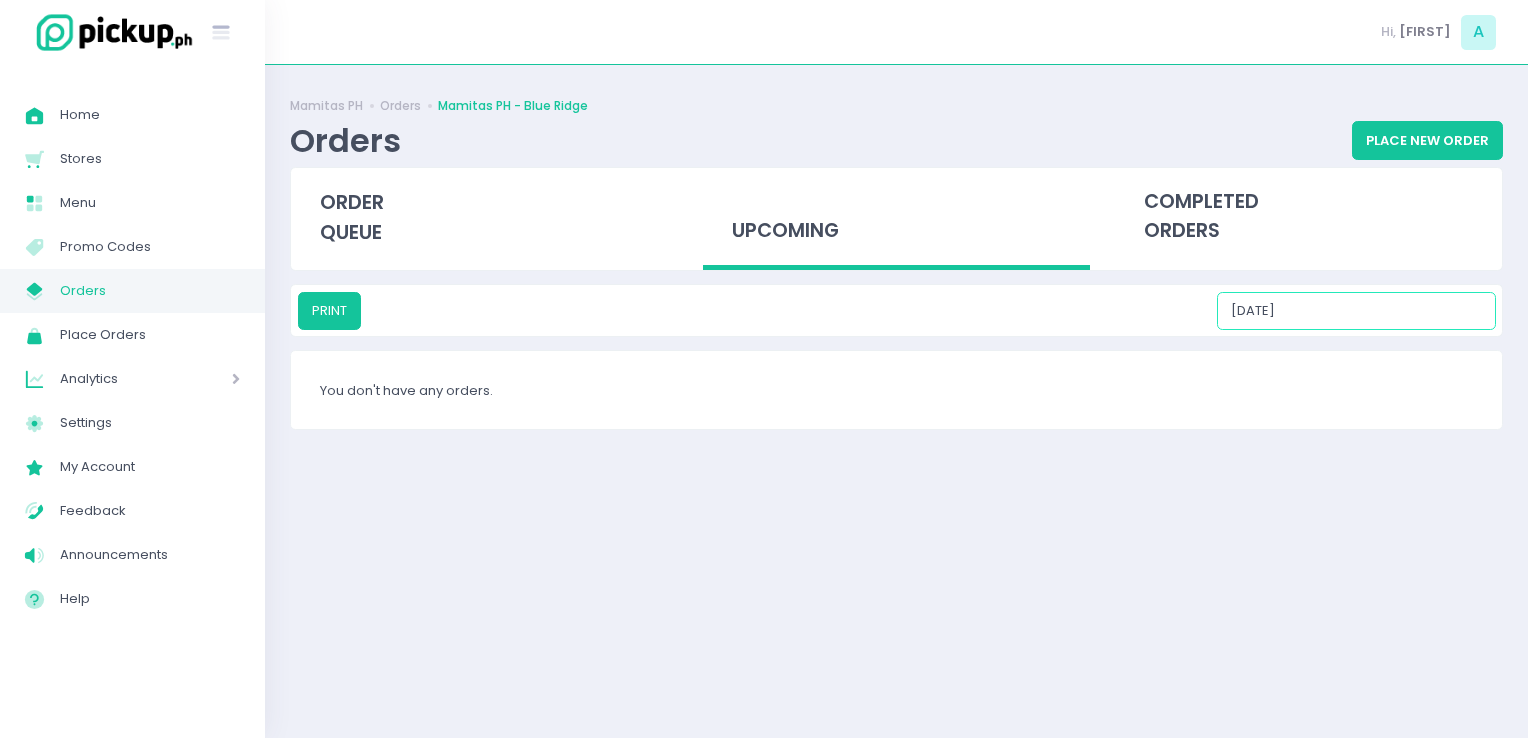 click on "08/15/2025" at bounding box center (1356, 311) 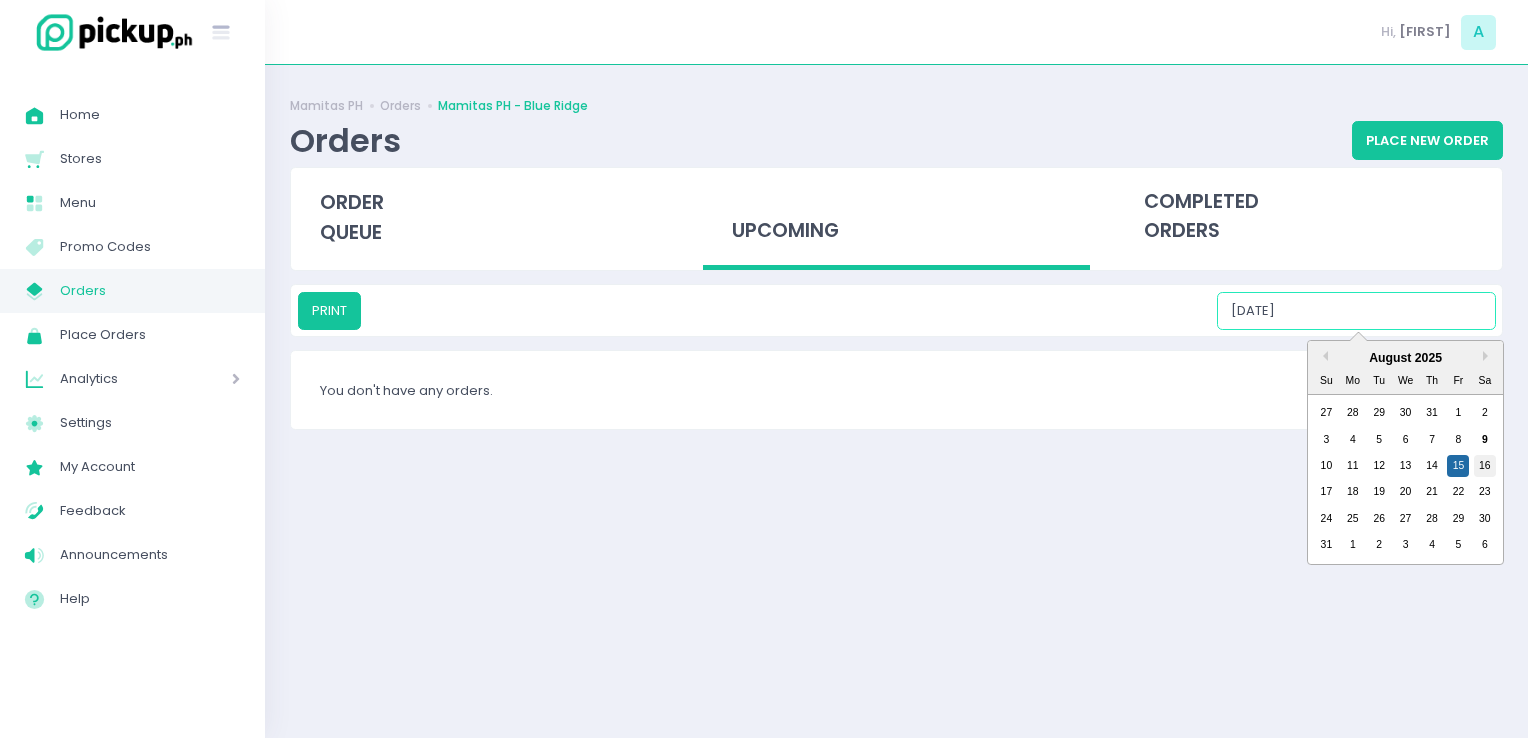click on "16" at bounding box center (1485, 466) 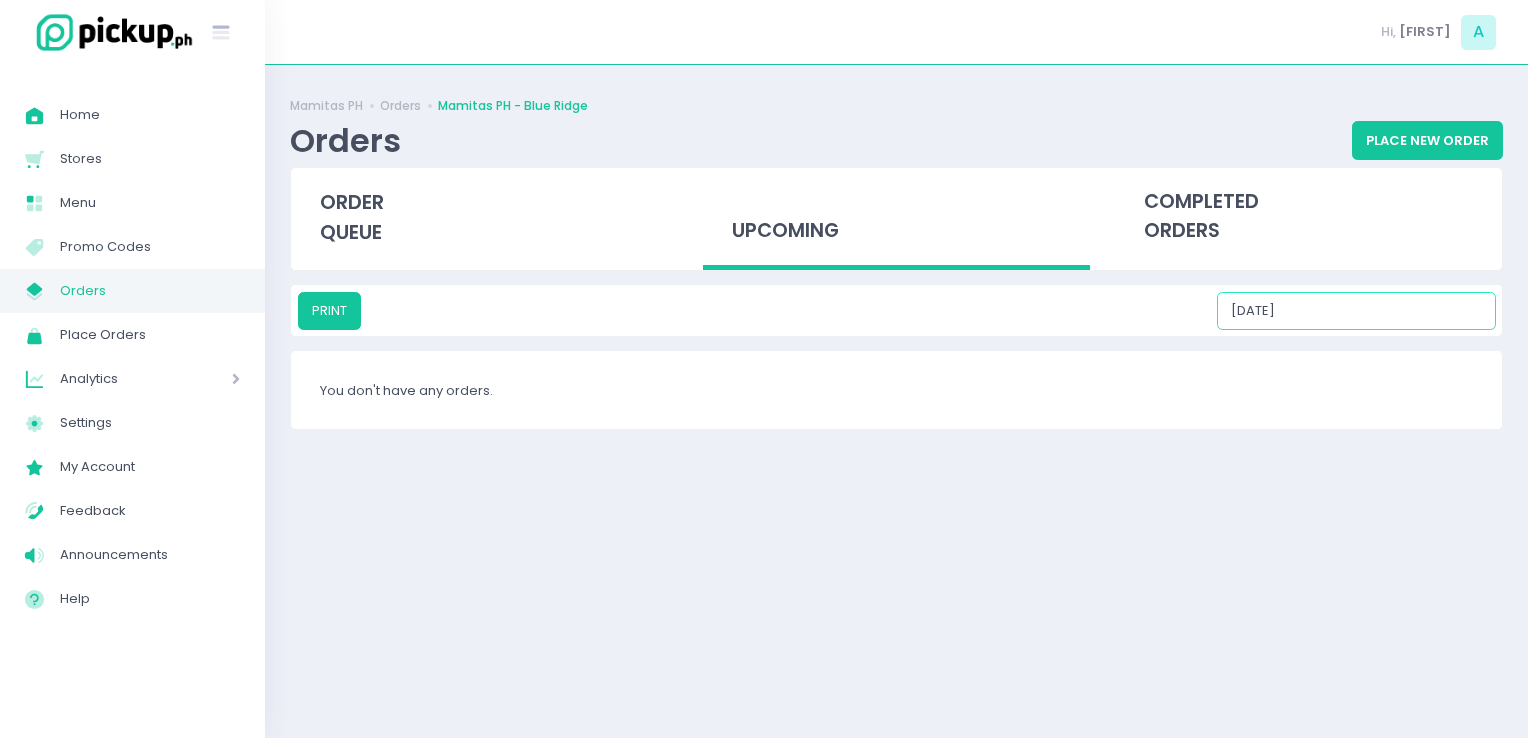 click on "08/16/2025" at bounding box center (1356, 311) 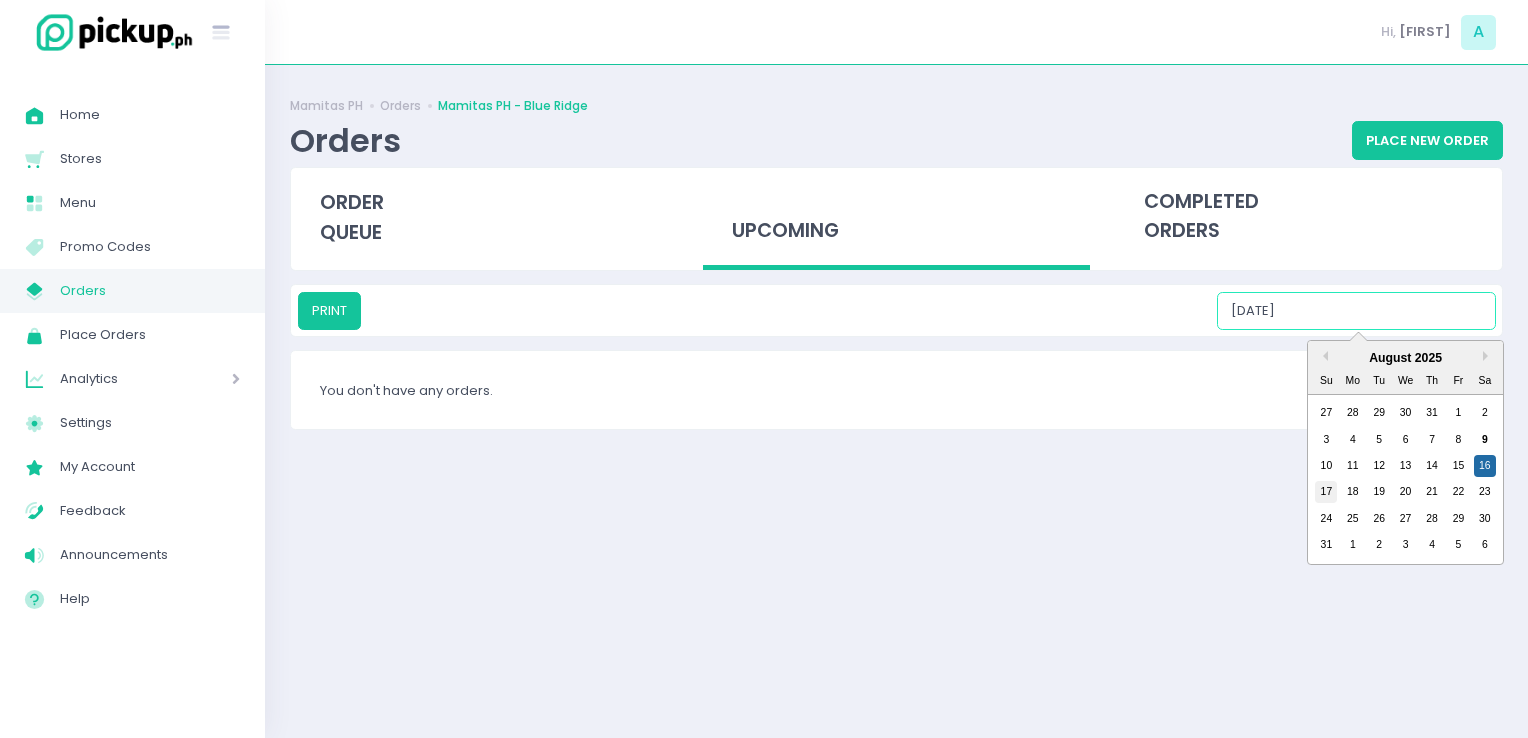click on "17" at bounding box center (1326, 492) 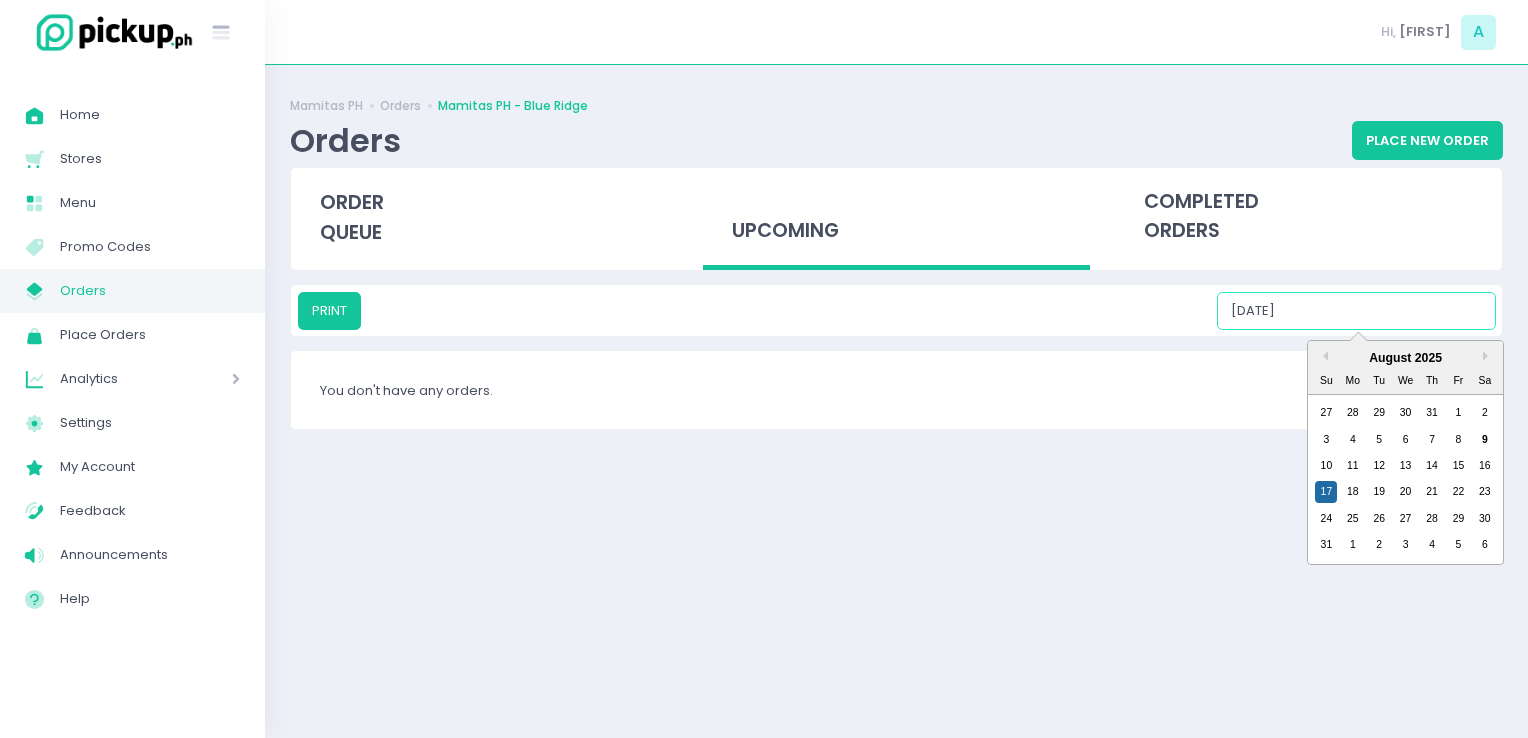 click on "08/17/2025" at bounding box center [1356, 311] 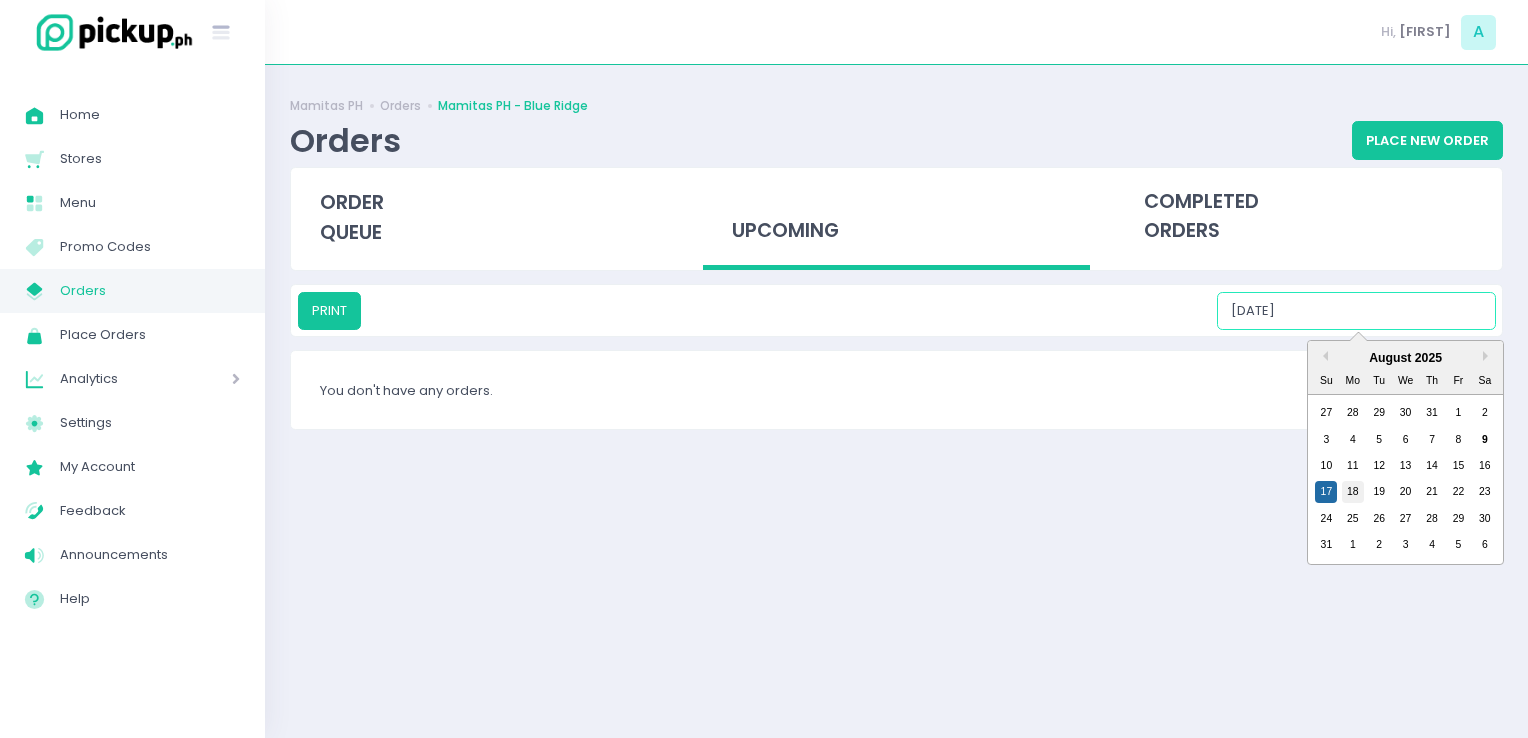 click on "18" at bounding box center [1353, 492] 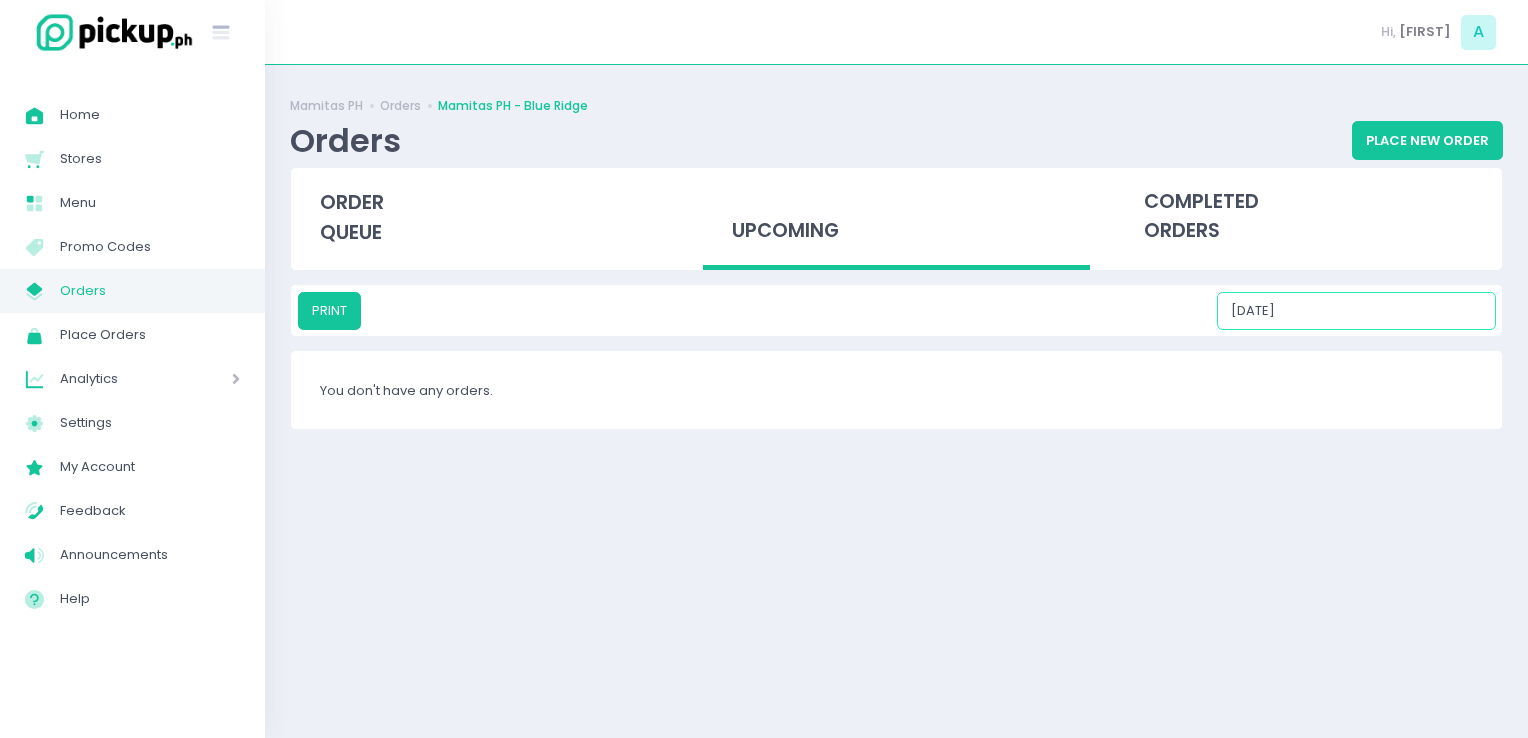 click on "08/18/2025" at bounding box center (1356, 311) 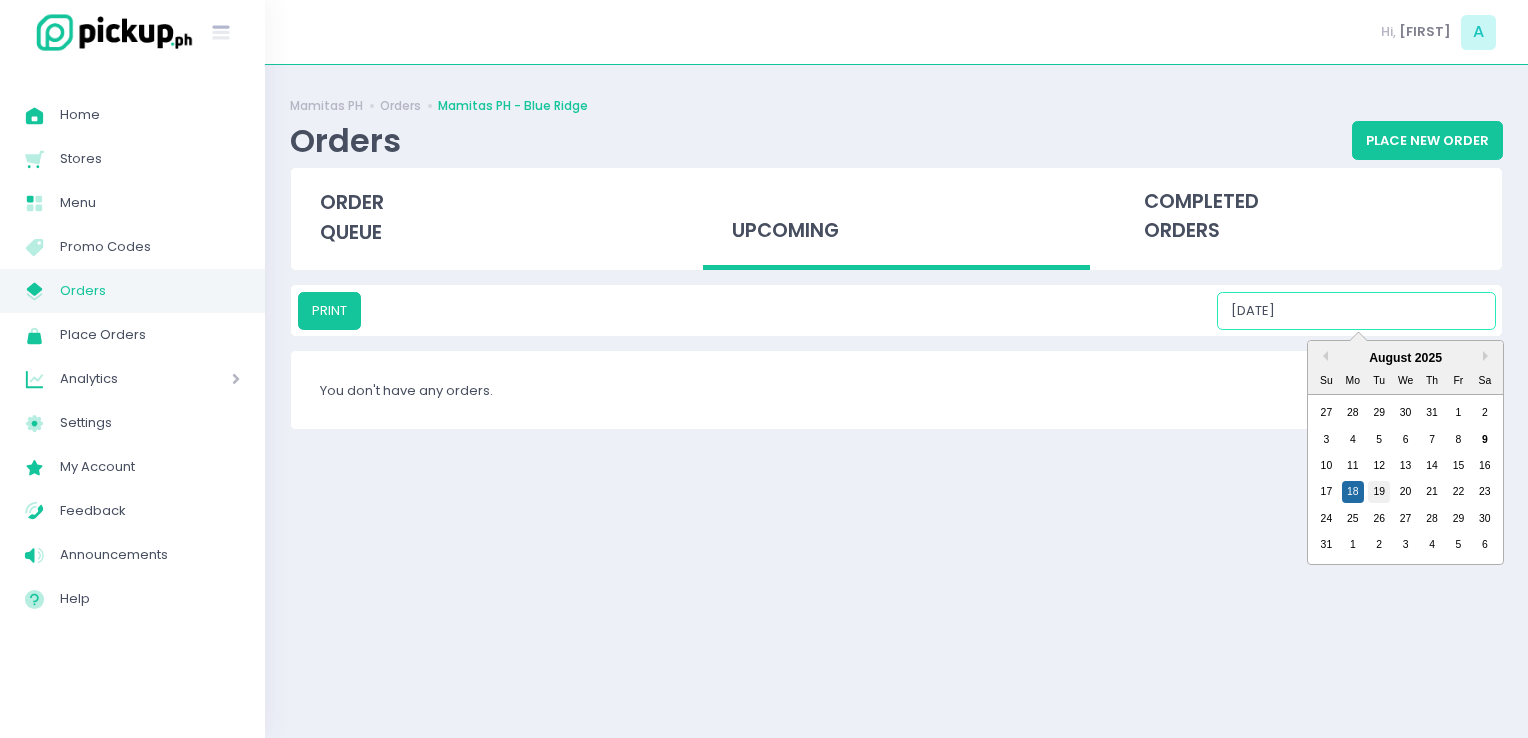 click on "19" at bounding box center (1379, 492) 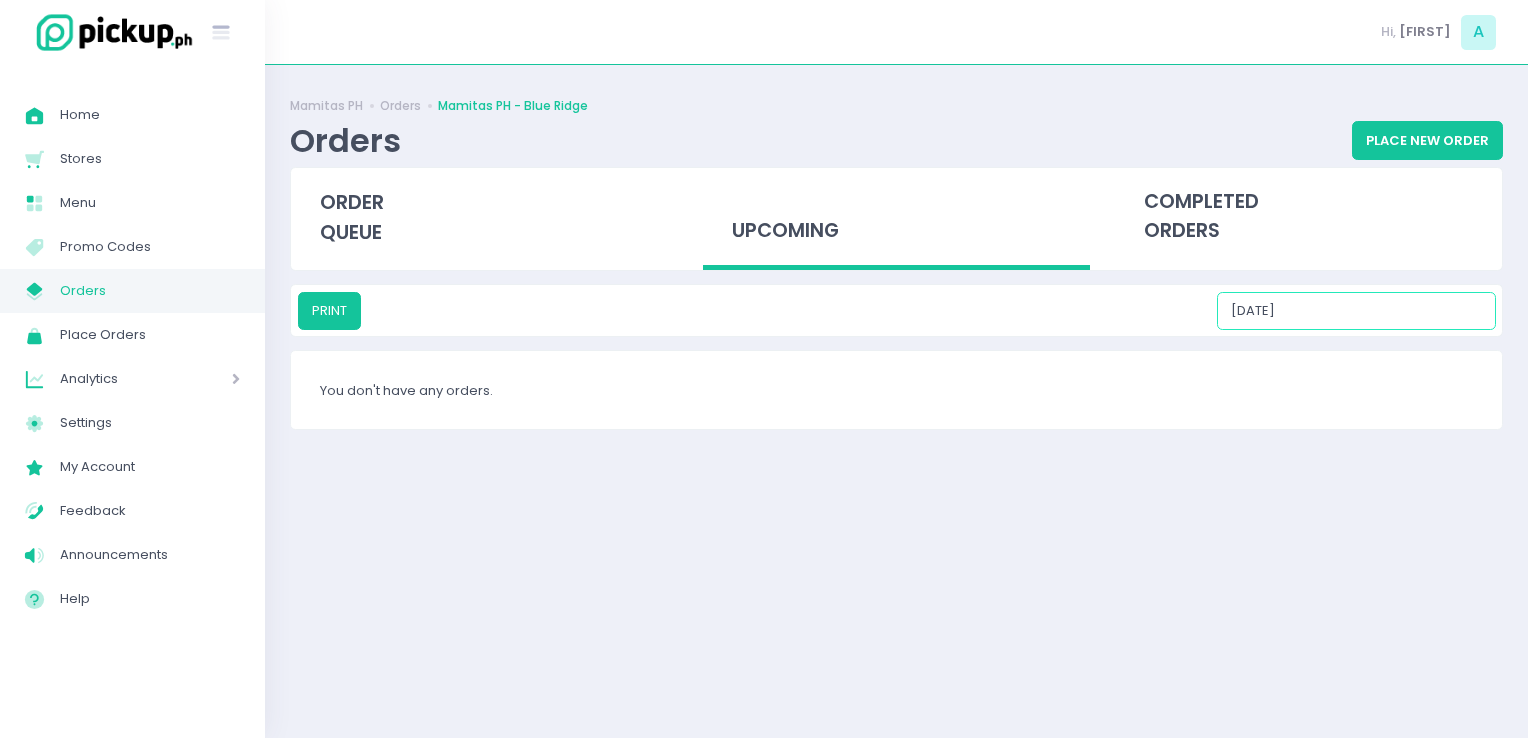 click on "08/19/2025" at bounding box center (1356, 311) 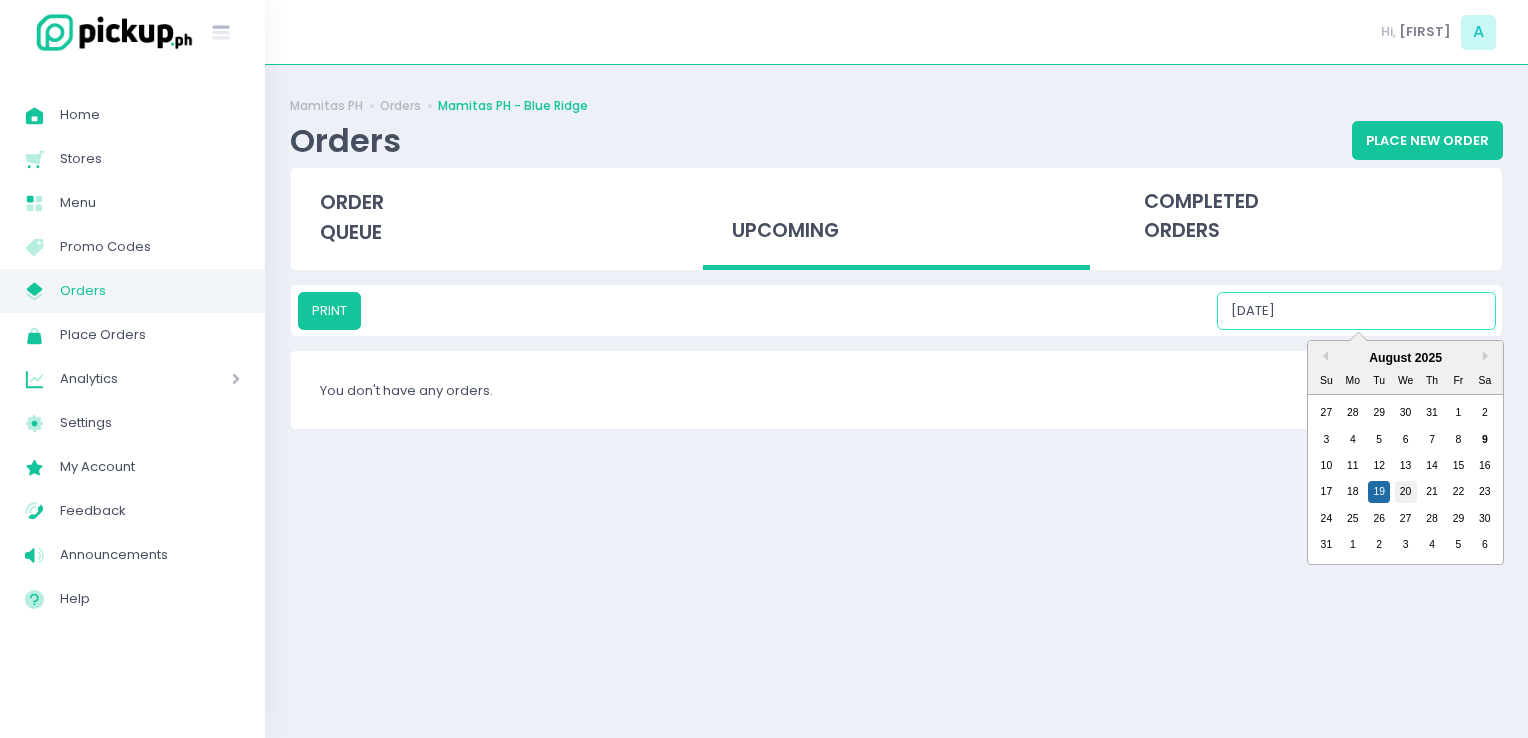 click on "20" at bounding box center (1406, 492) 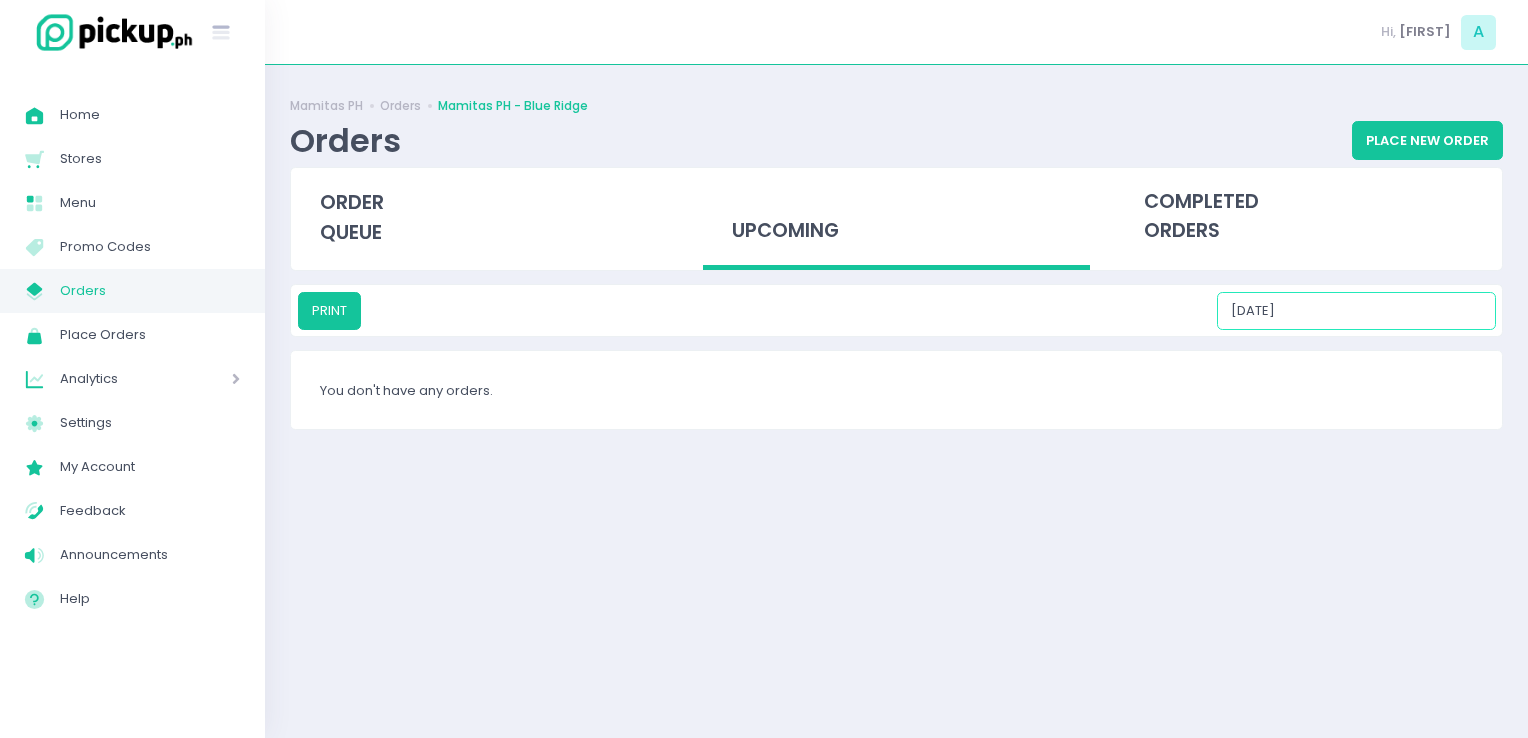 click on "08/20/2025" at bounding box center [1356, 311] 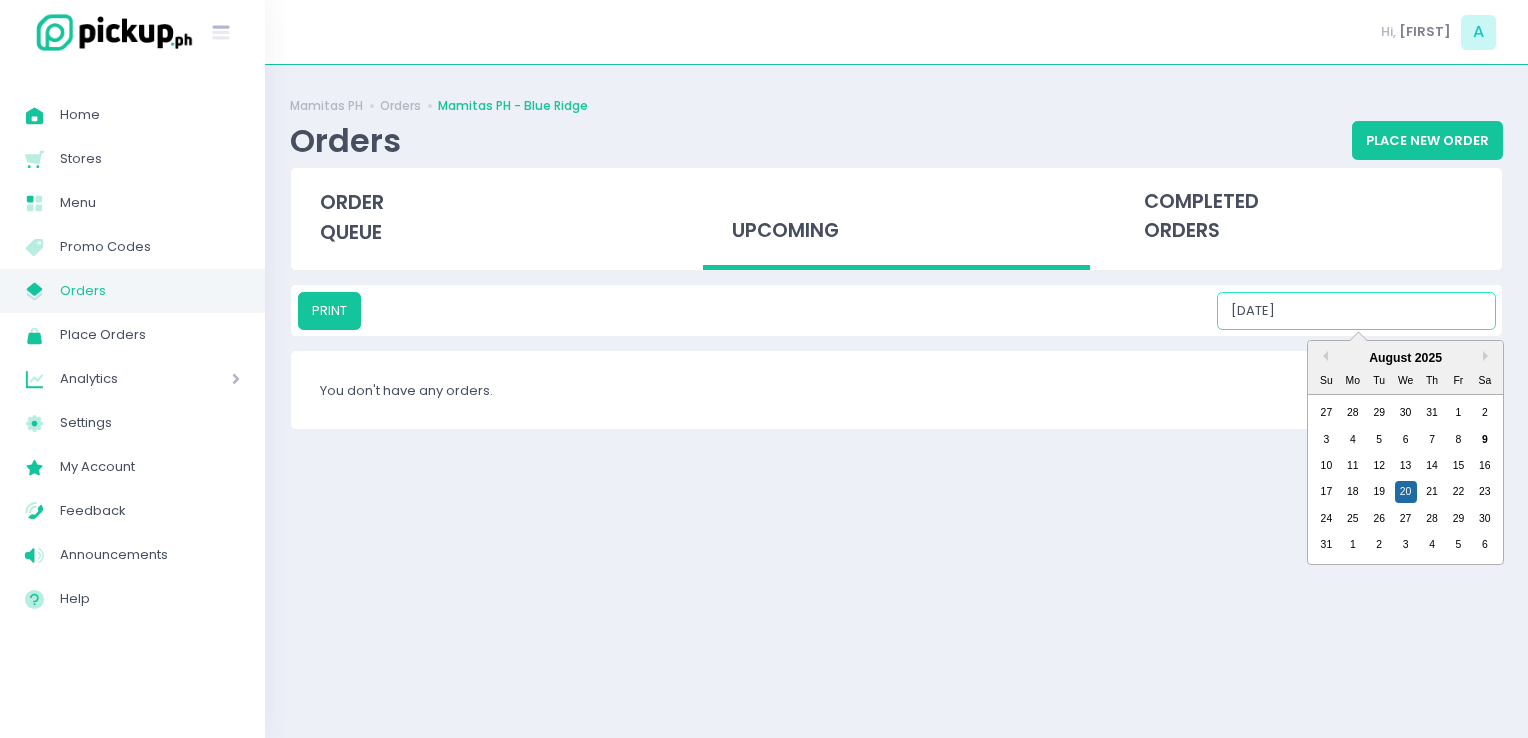 drag, startPoint x: 1444, startPoint y: 487, endPoint x: 1418, endPoint y: 490, distance: 26.172504 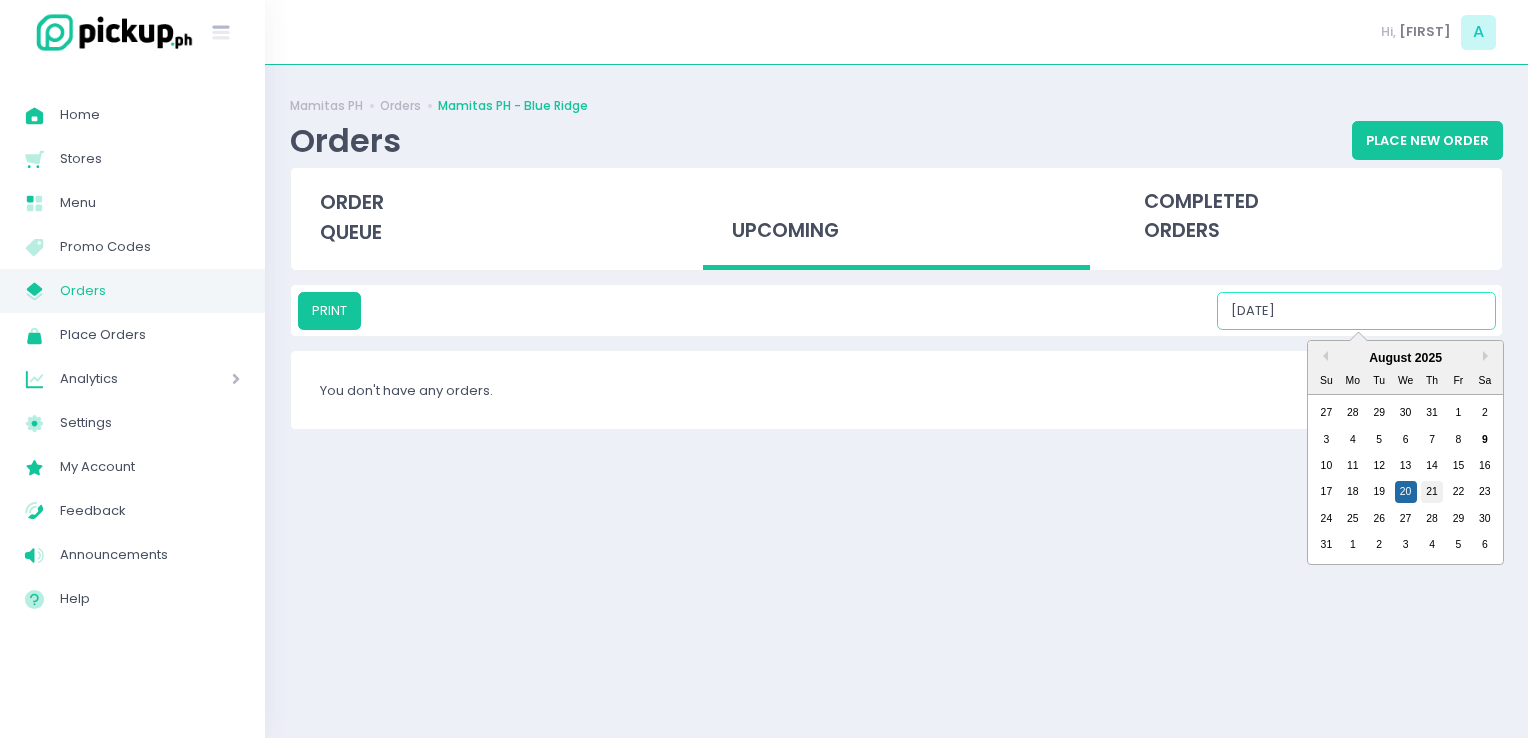 click on "21" at bounding box center [1432, 492] 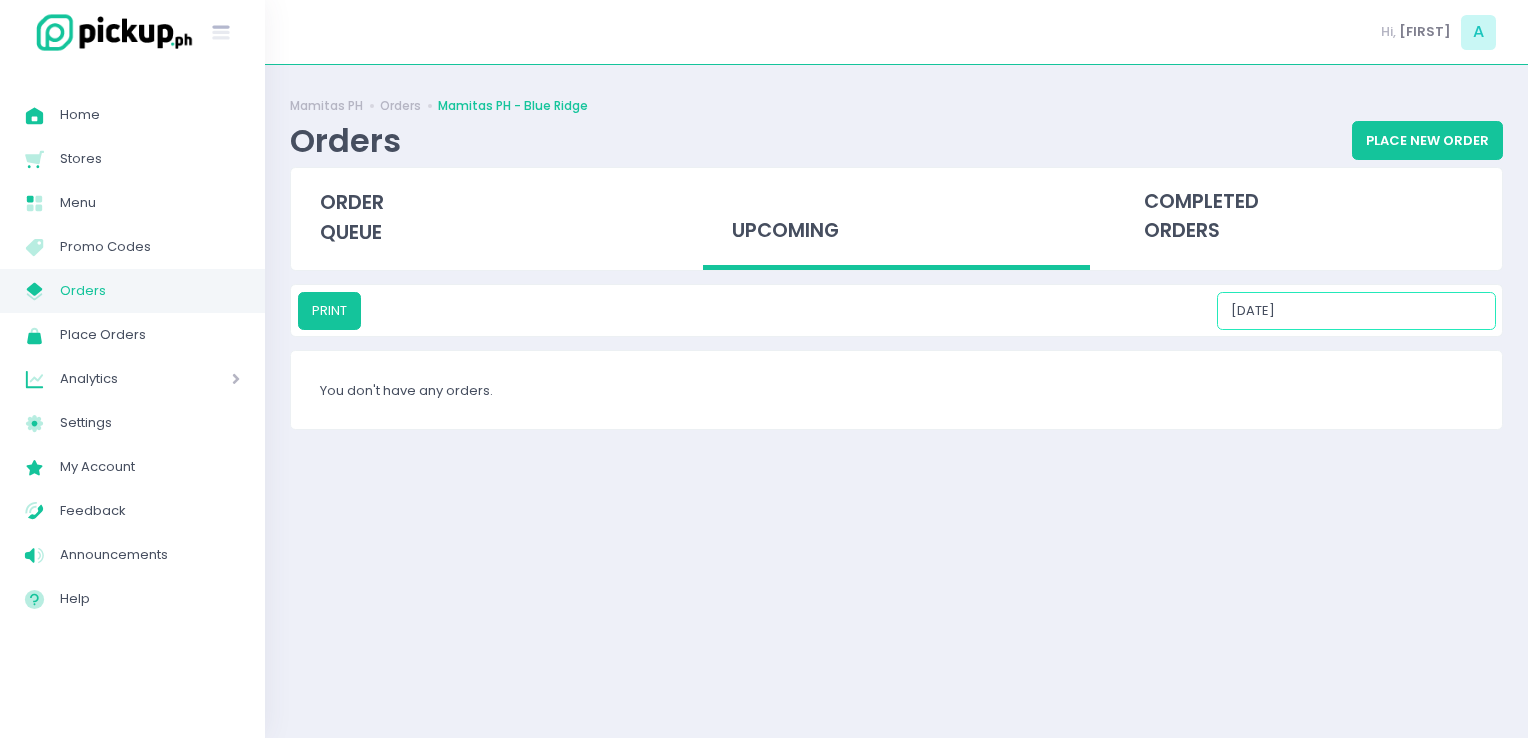 click on "08/21/2025" at bounding box center (1356, 311) 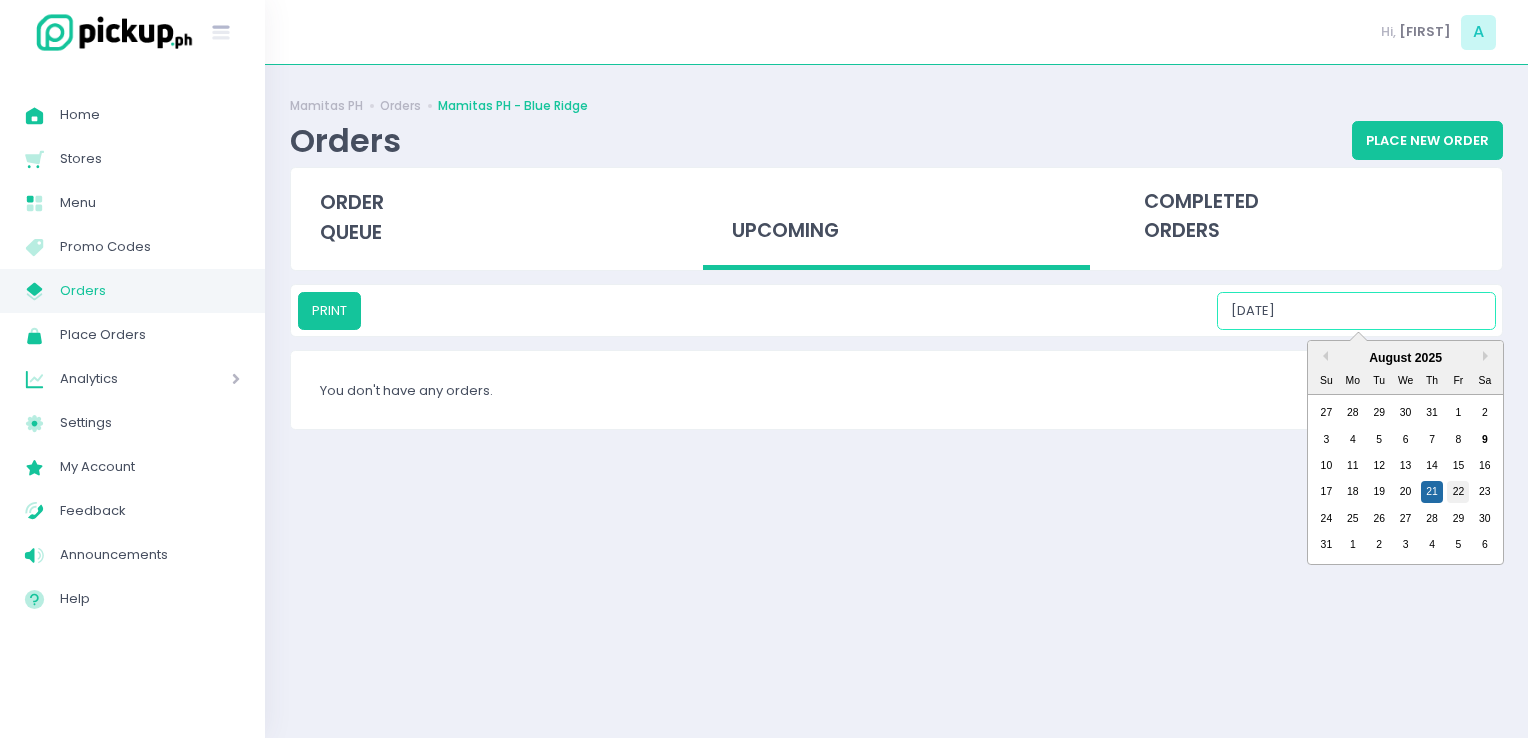 click on "22" at bounding box center [1458, 492] 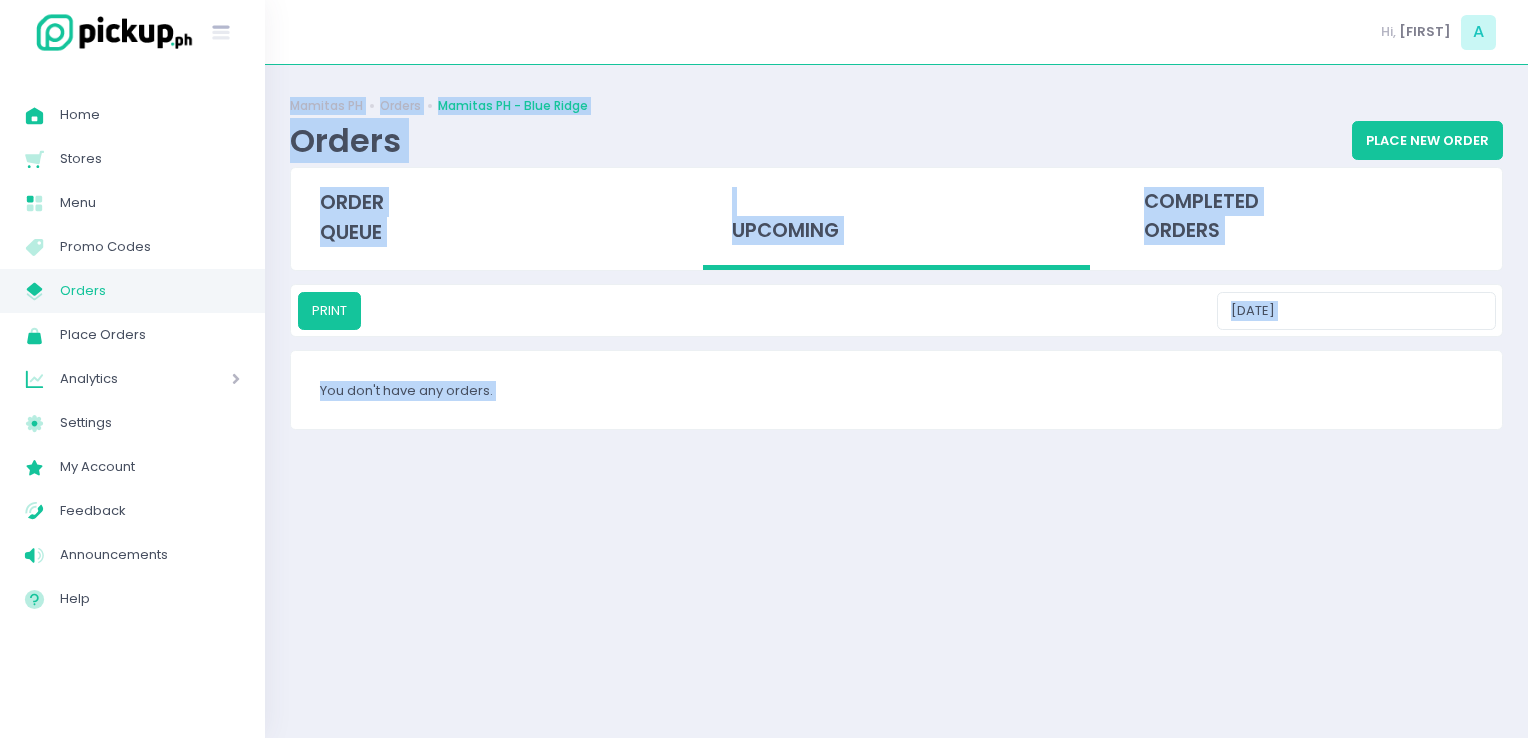 click on "Mamitas PH Orders Mamitas PH - Blue Ridge   Orders Place New Order       order   queue    upcoming completed  orders PRINT 08/22/2025 You don't have any orders." at bounding box center [896, 401] 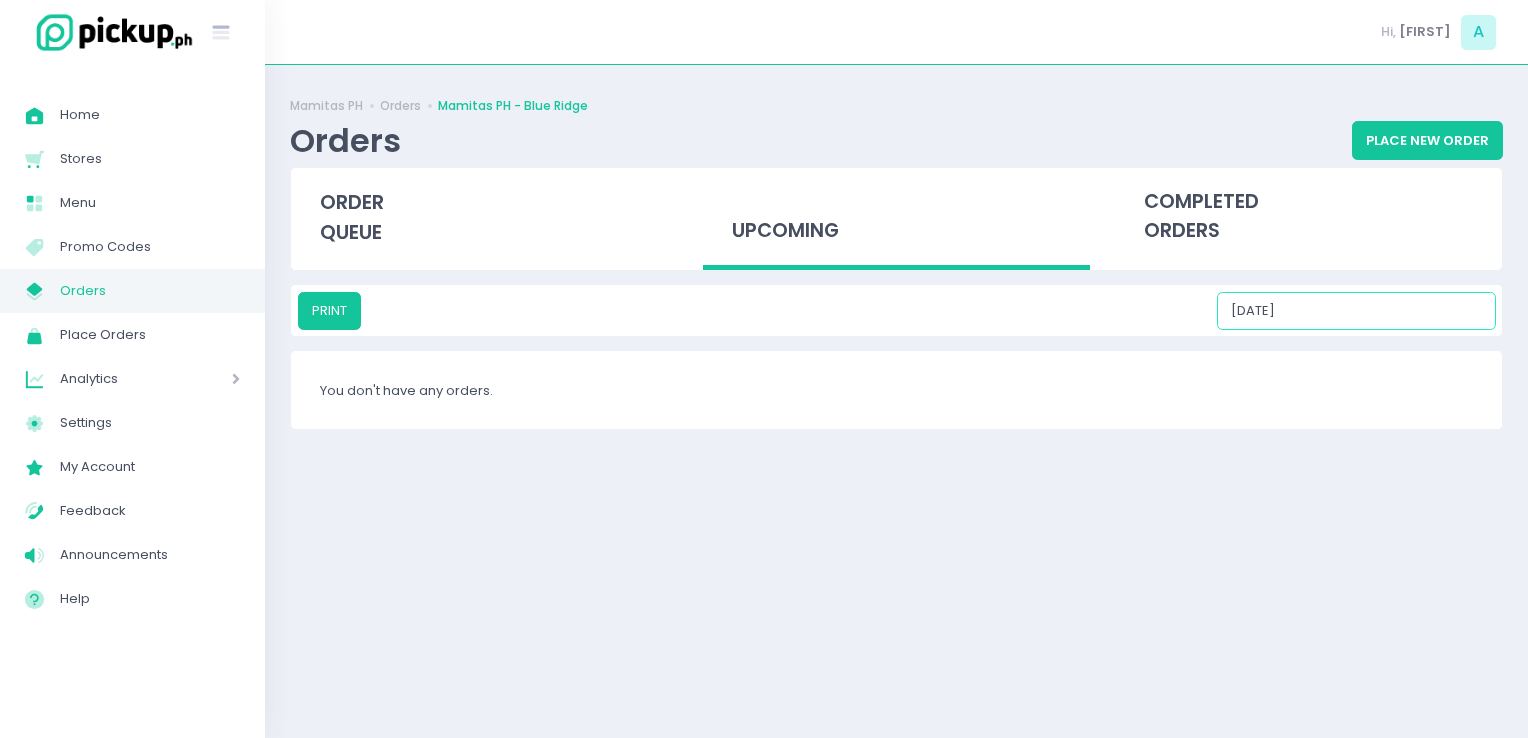 click on "08/22/2025" at bounding box center (1356, 311) 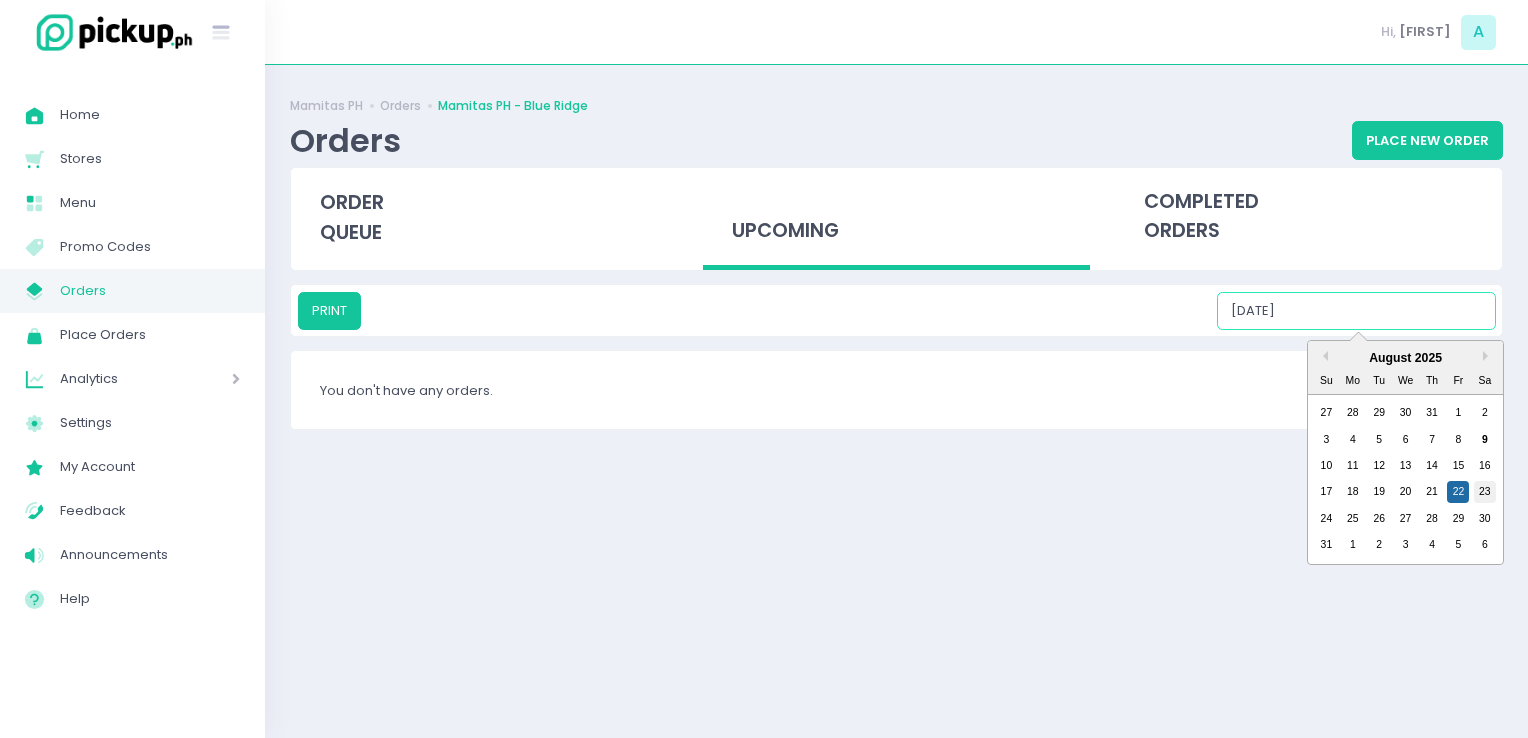 click on "23" at bounding box center [1485, 492] 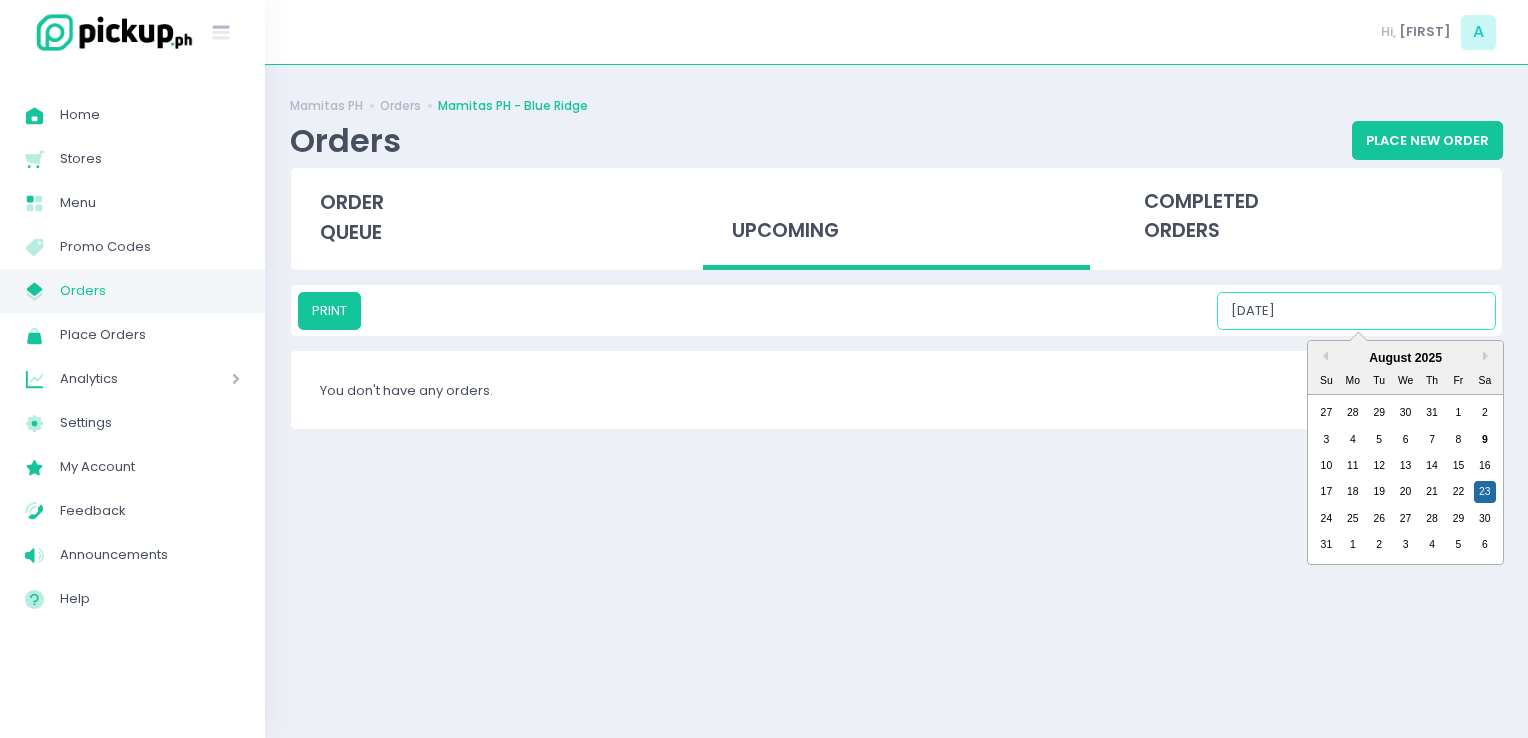 click on "08/23/2025" at bounding box center [1356, 311] 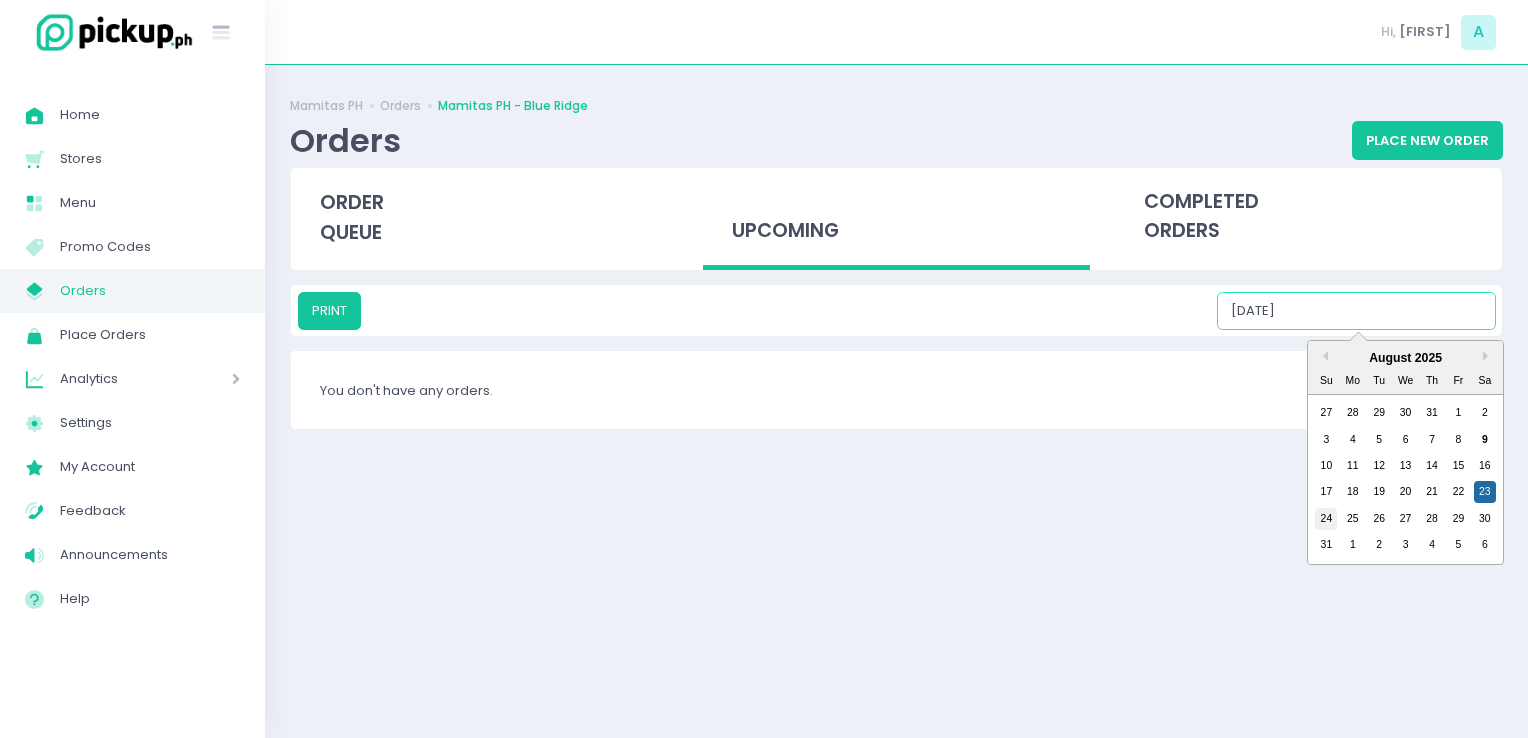 click on "24" at bounding box center (1326, 519) 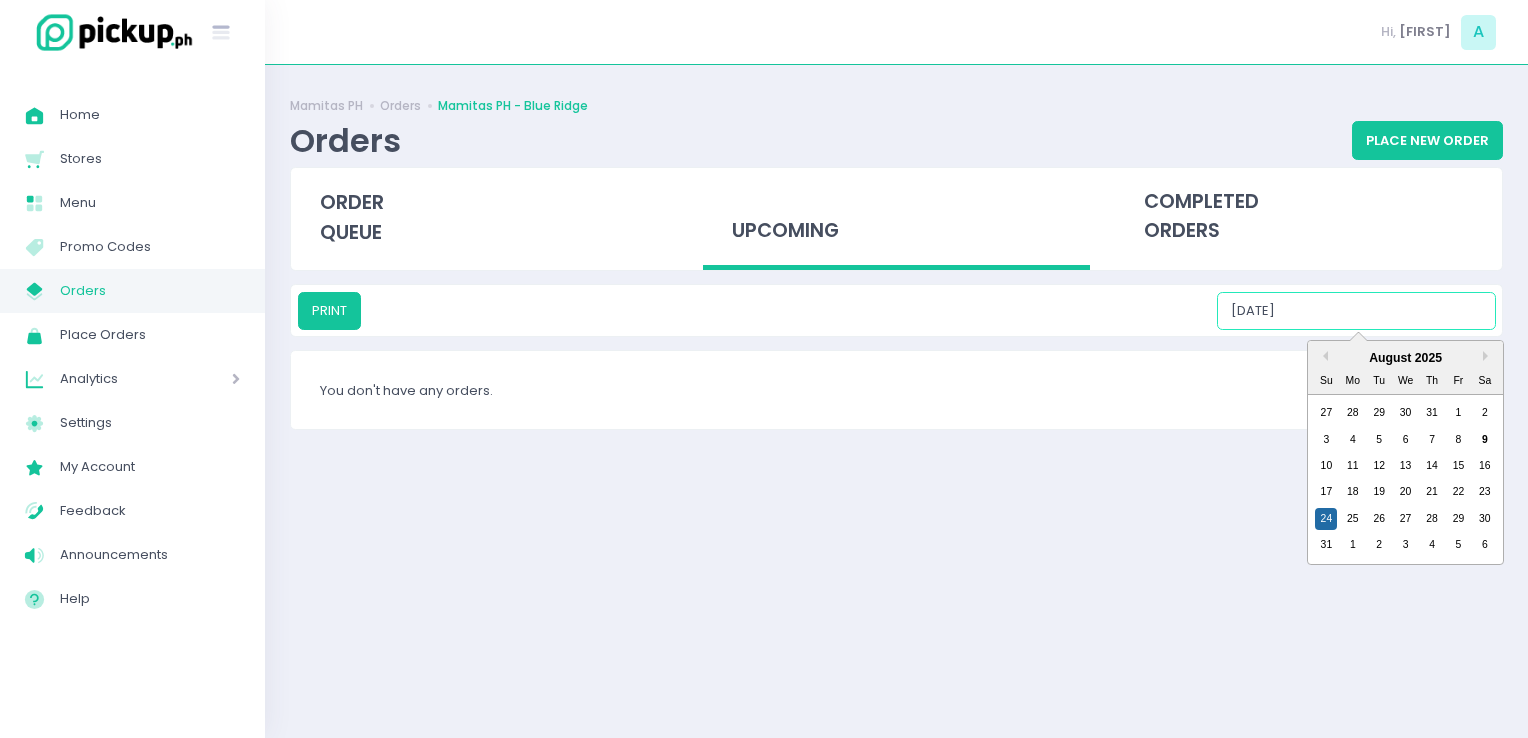 click on "08/24/2025" at bounding box center [1356, 311] 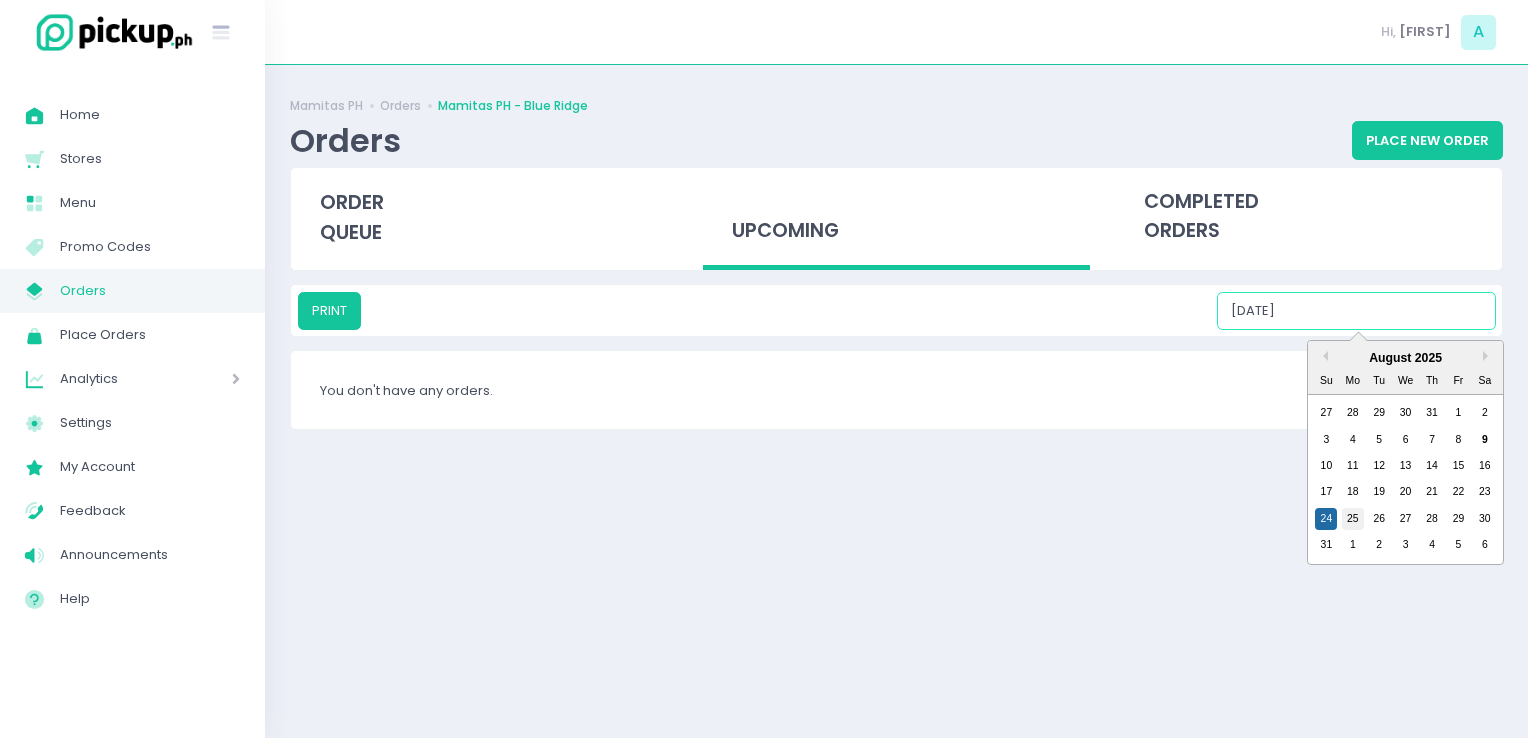 click on "25" at bounding box center (1353, 519) 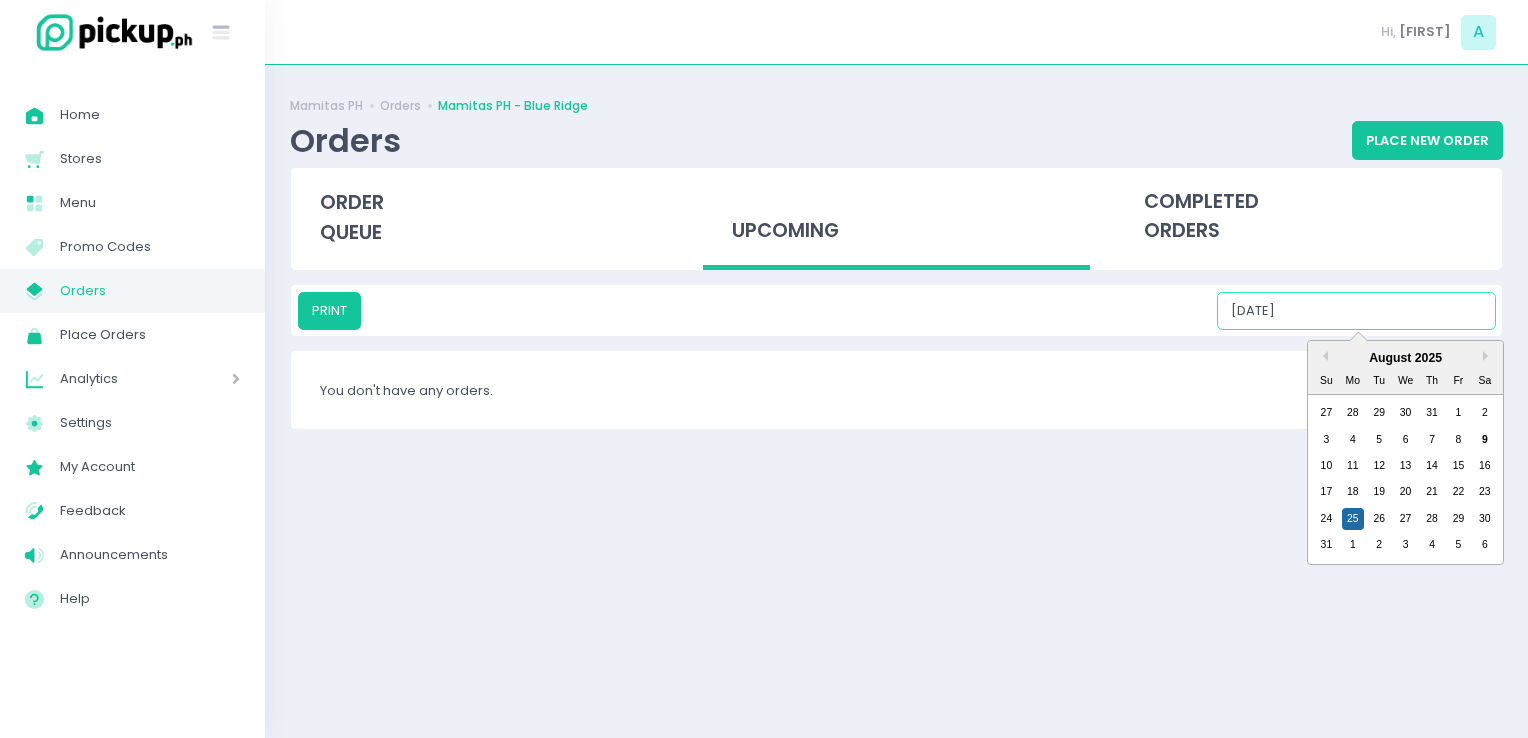 click on "08/25/2025" at bounding box center [1356, 311] 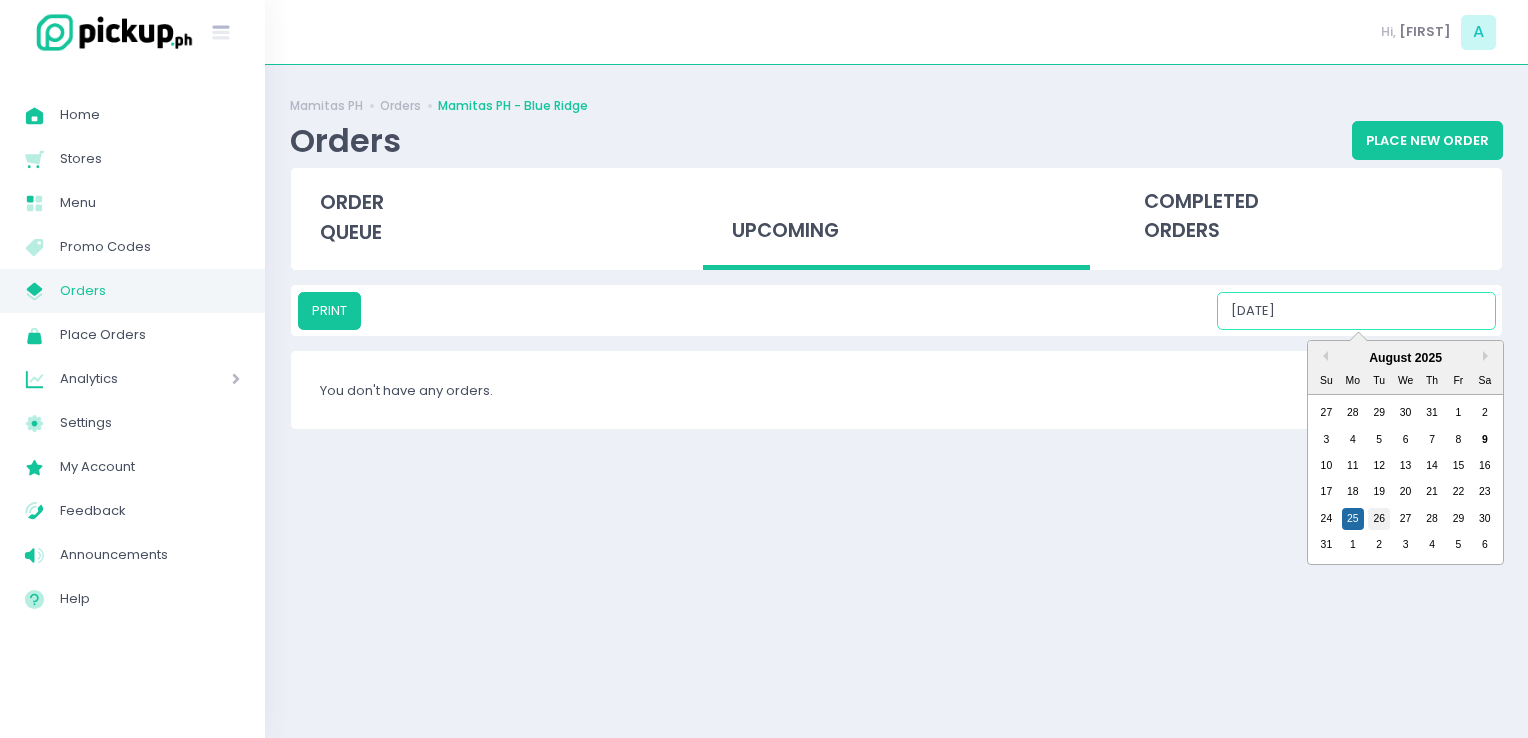 click on "26" at bounding box center (1379, 519) 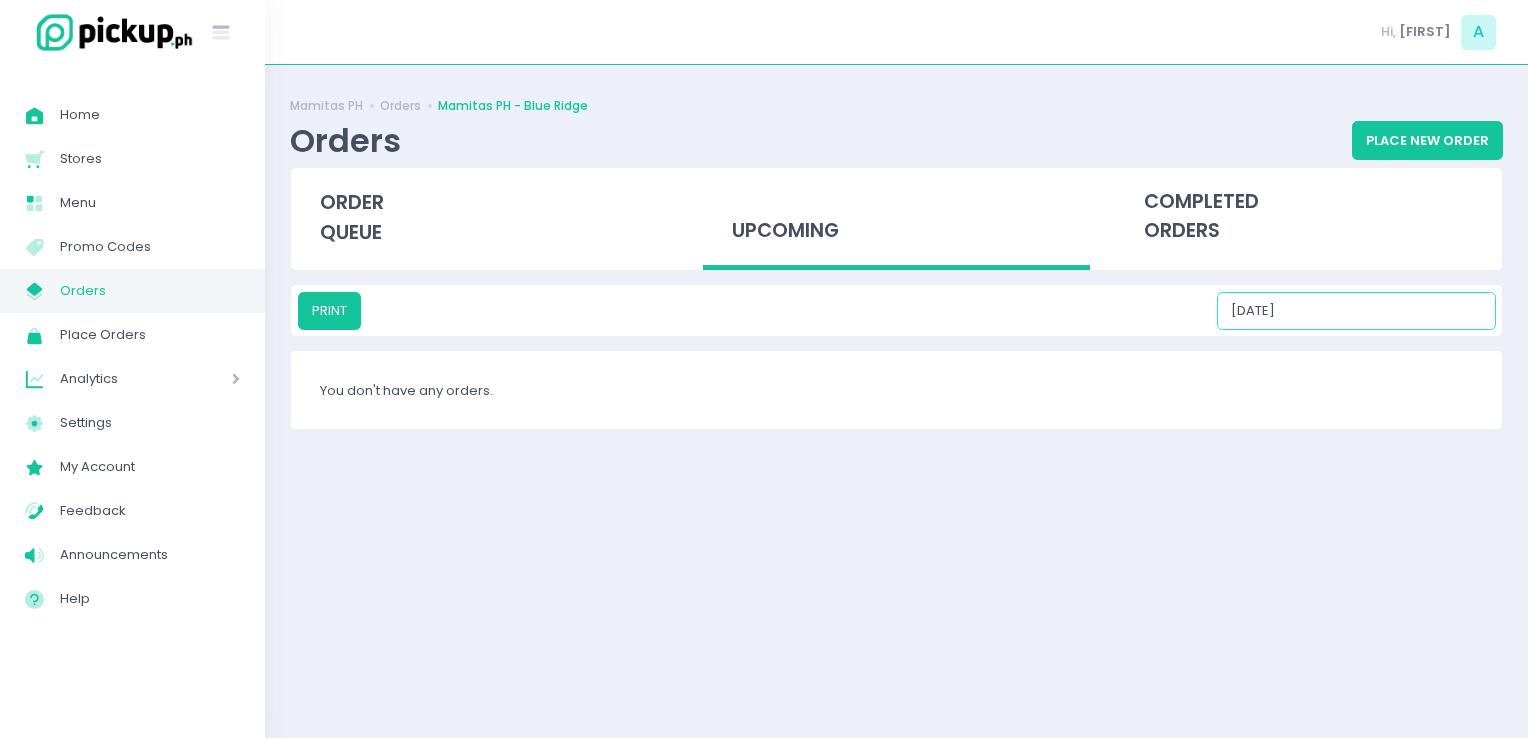 click on "08/26/2025" at bounding box center [1356, 311] 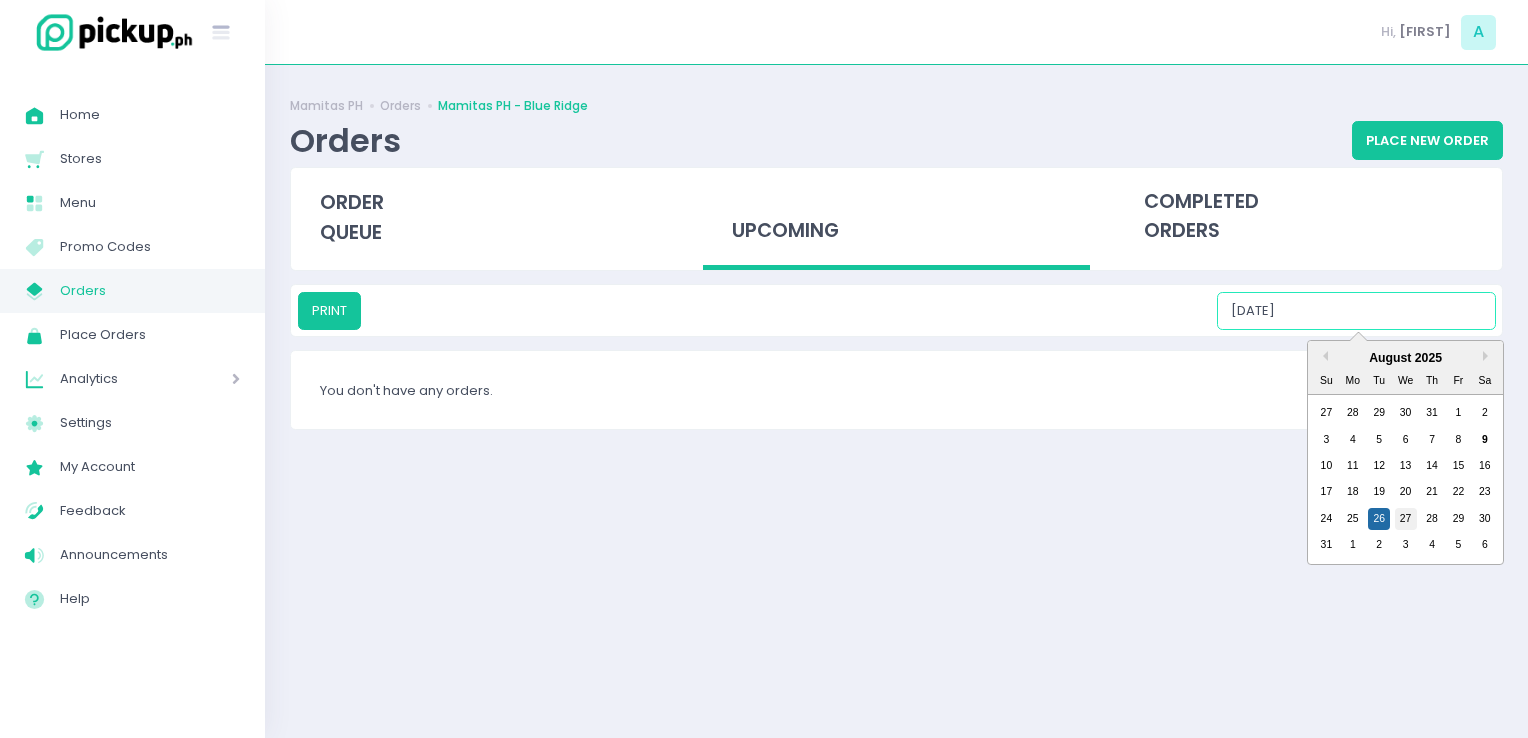 click on "27" at bounding box center (1406, 519) 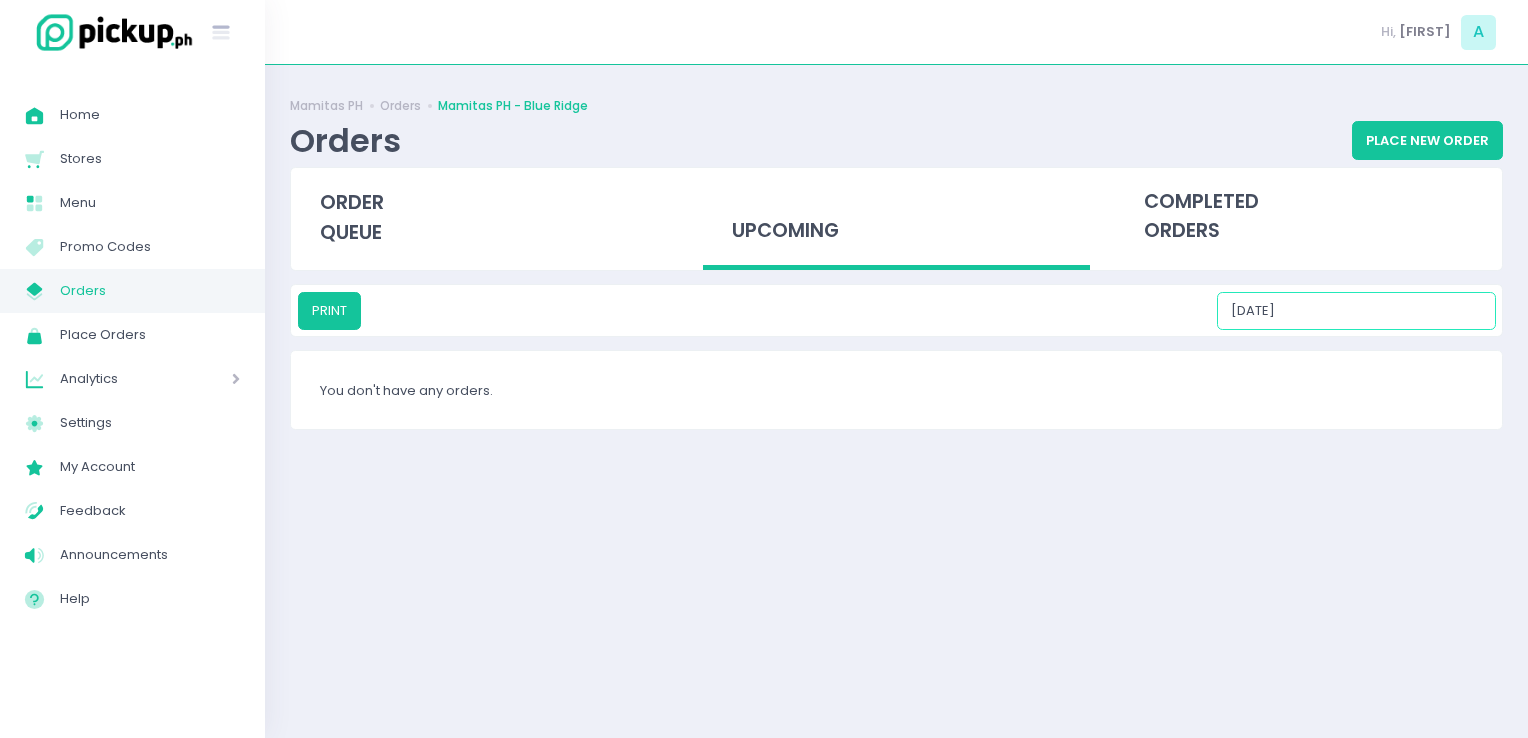 click on "08/27/2025" at bounding box center [1356, 311] 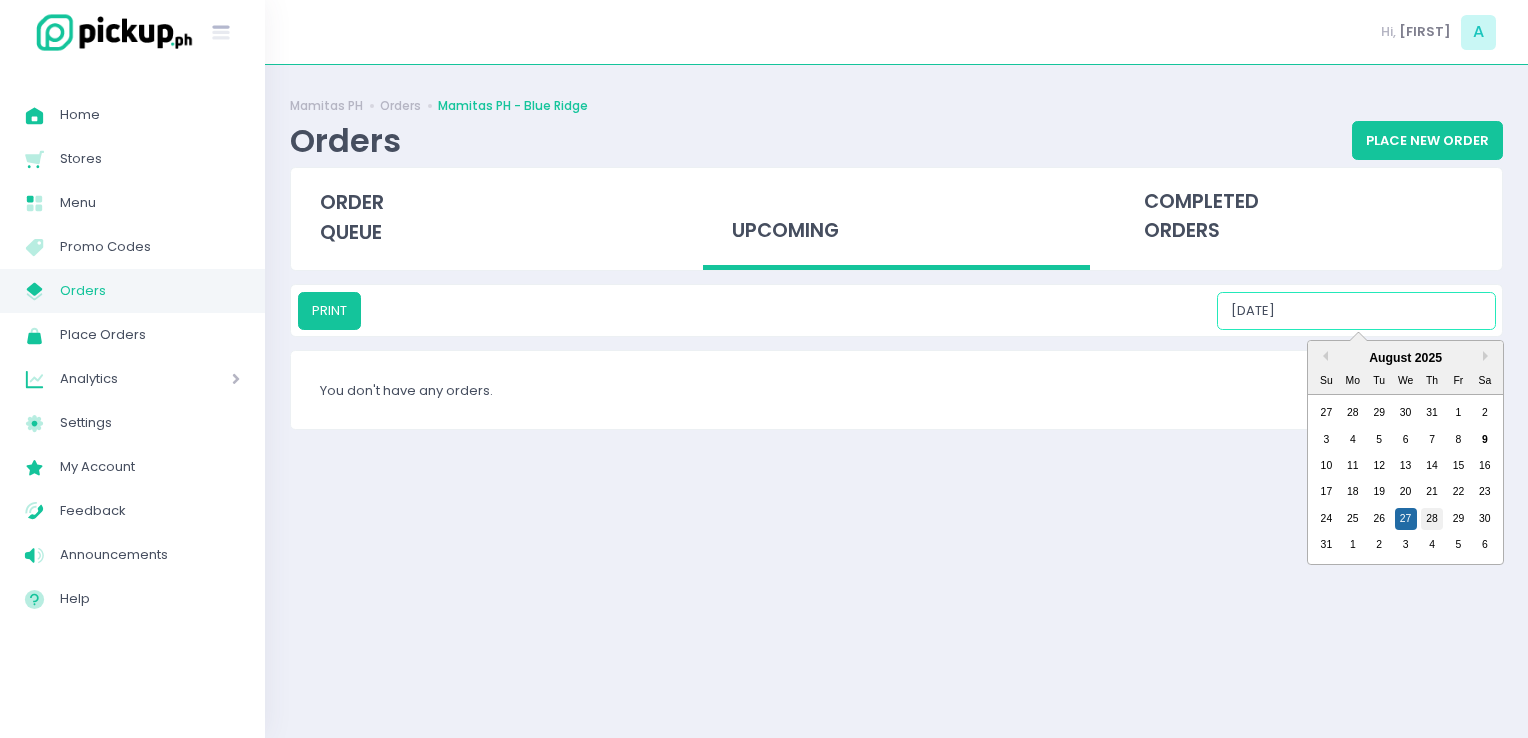 click on "28" at bounding box center [1432, 519] 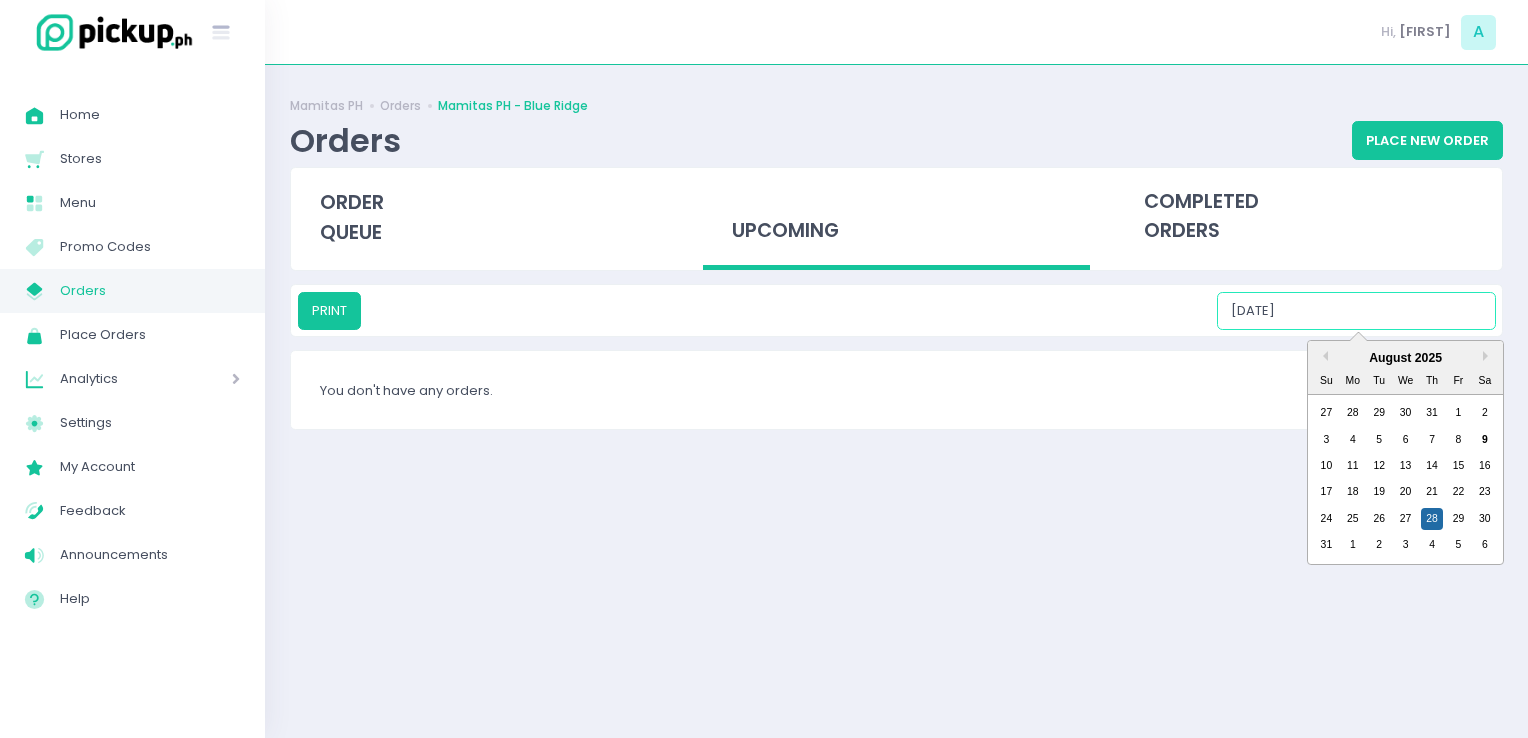 click on "08/28/2025" at bounding box center [1356, 311] 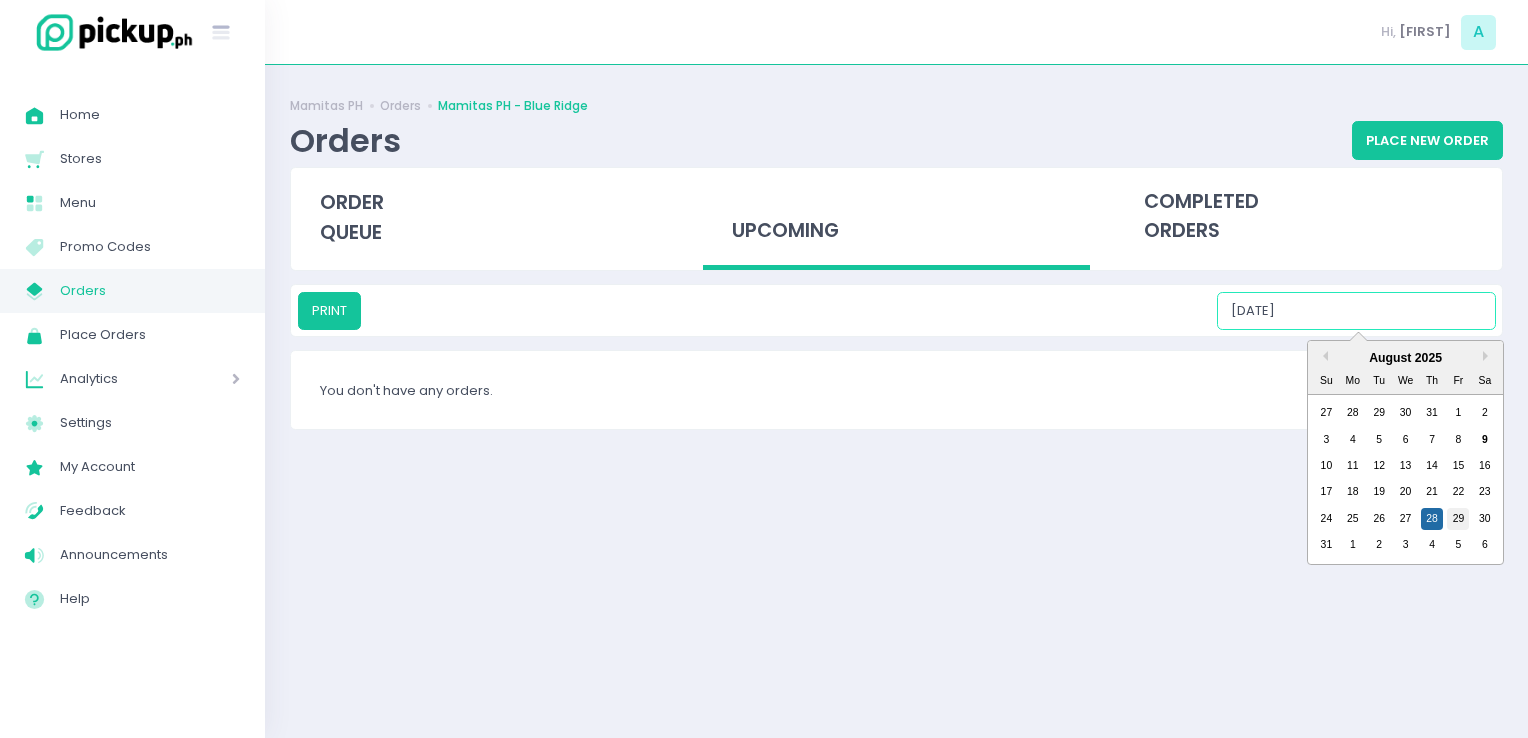 click on "29" at bounding box center (1458, 519) 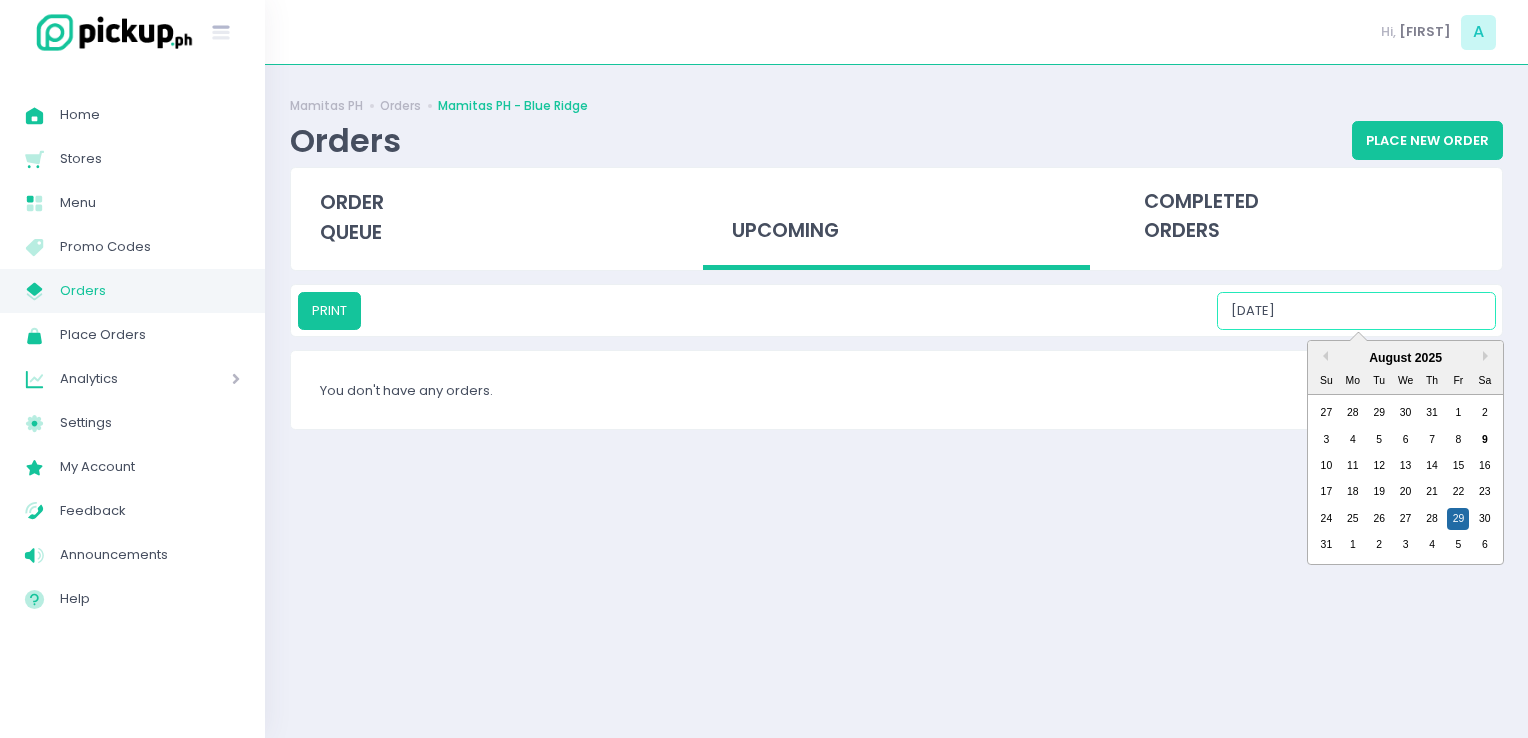 click on "08/29/2025" at bounding box center [1356, 311] 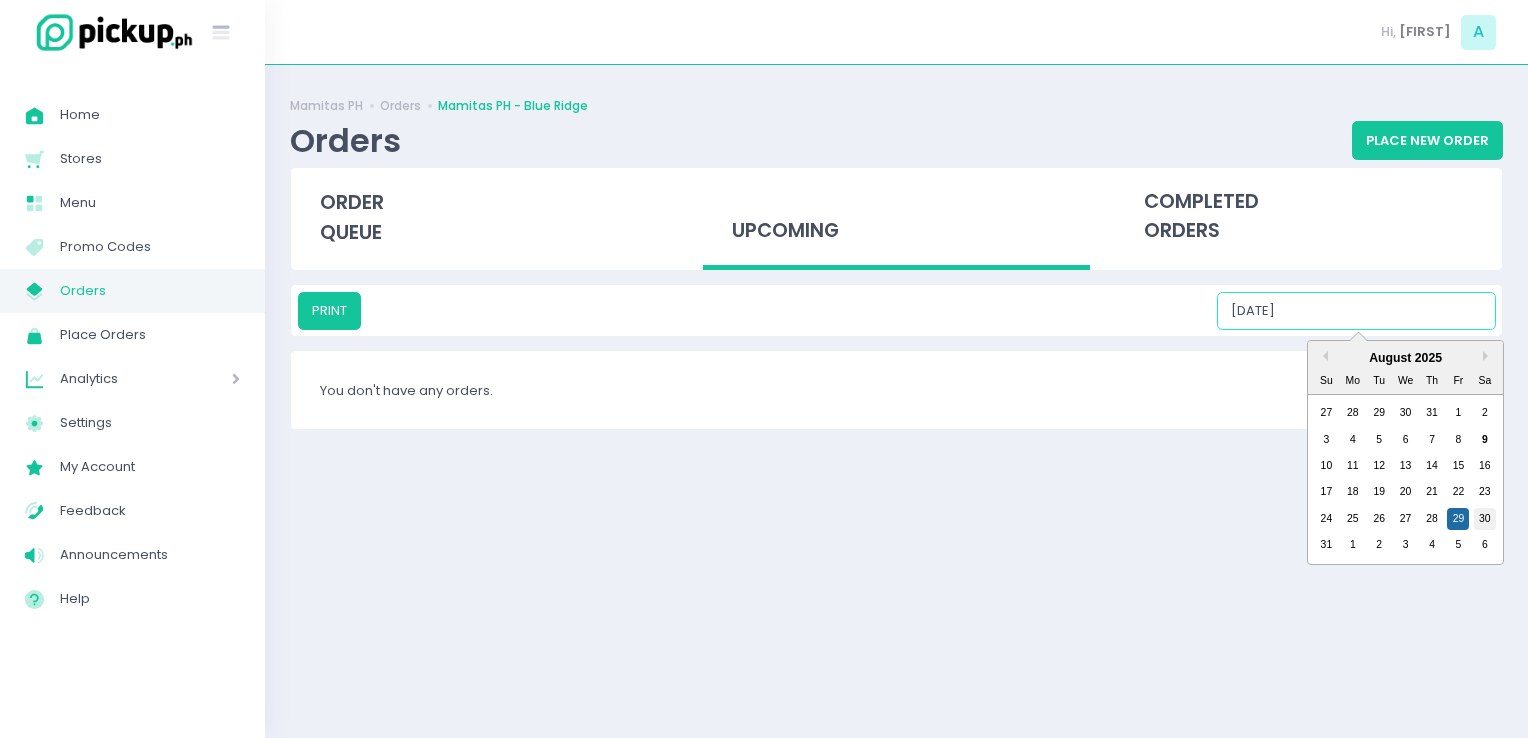 click on "30" at bounding box center [1485, 519] 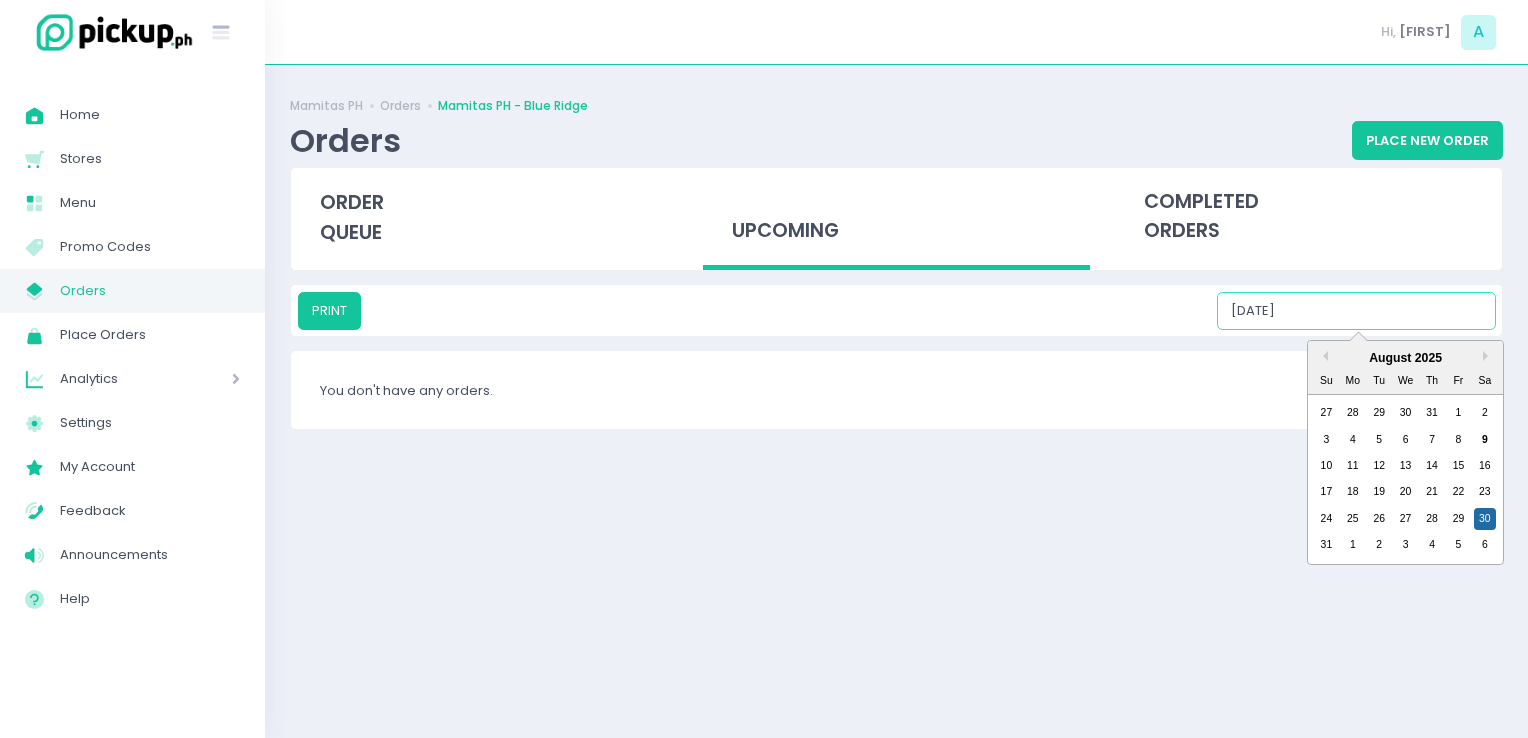 click on "08/30/2025" at bounding box center [1356, 311] 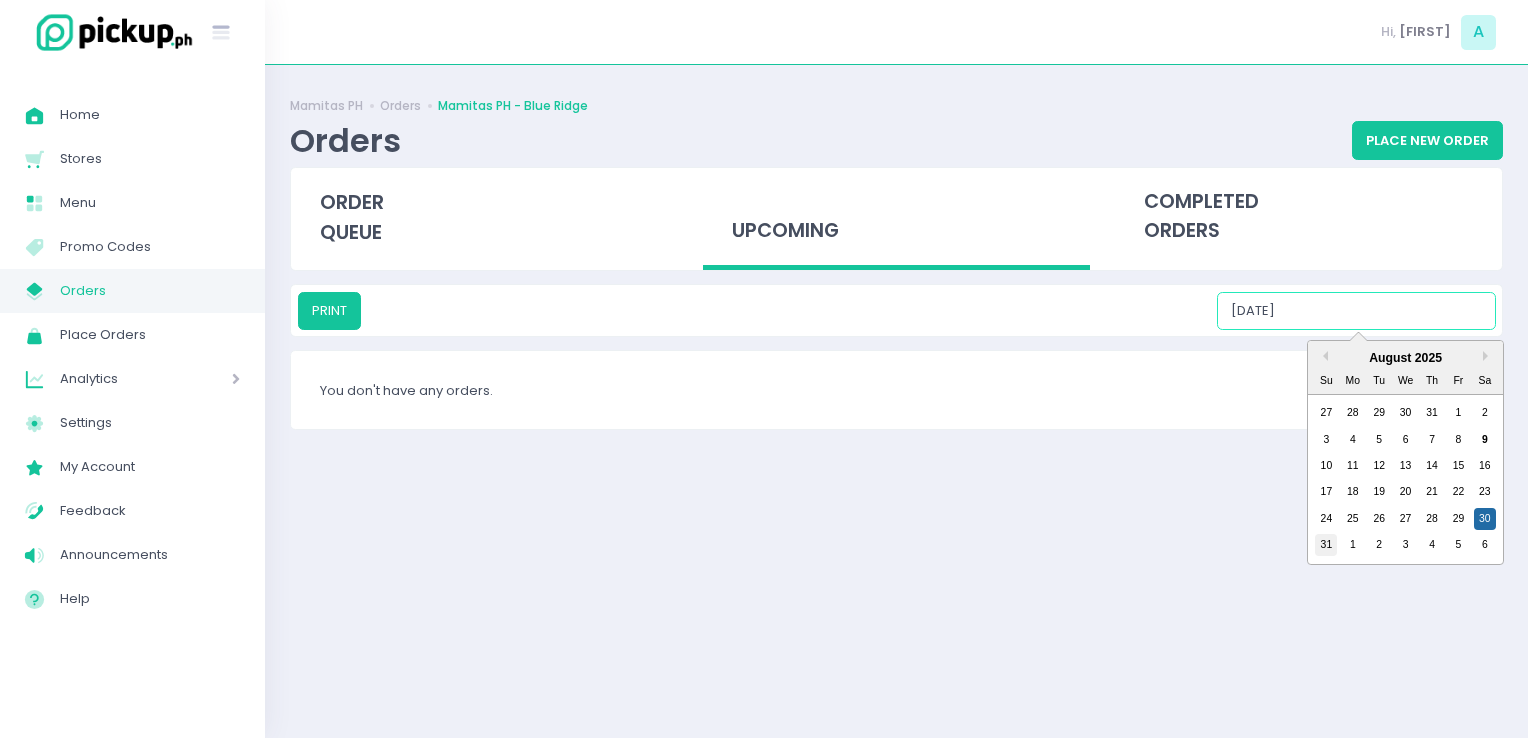 click on "31" at bounding box center [1326, 545] 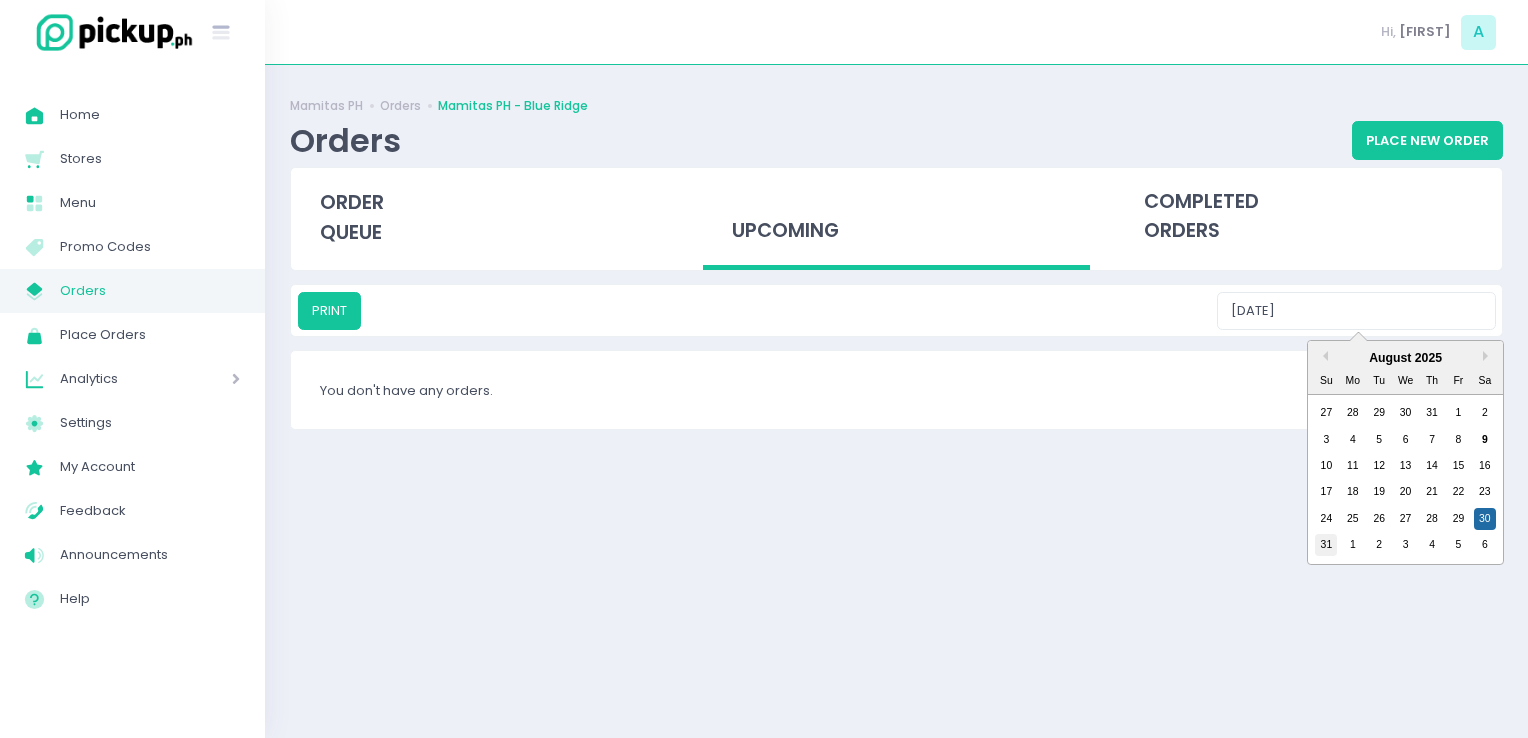type on "08/31/2025" 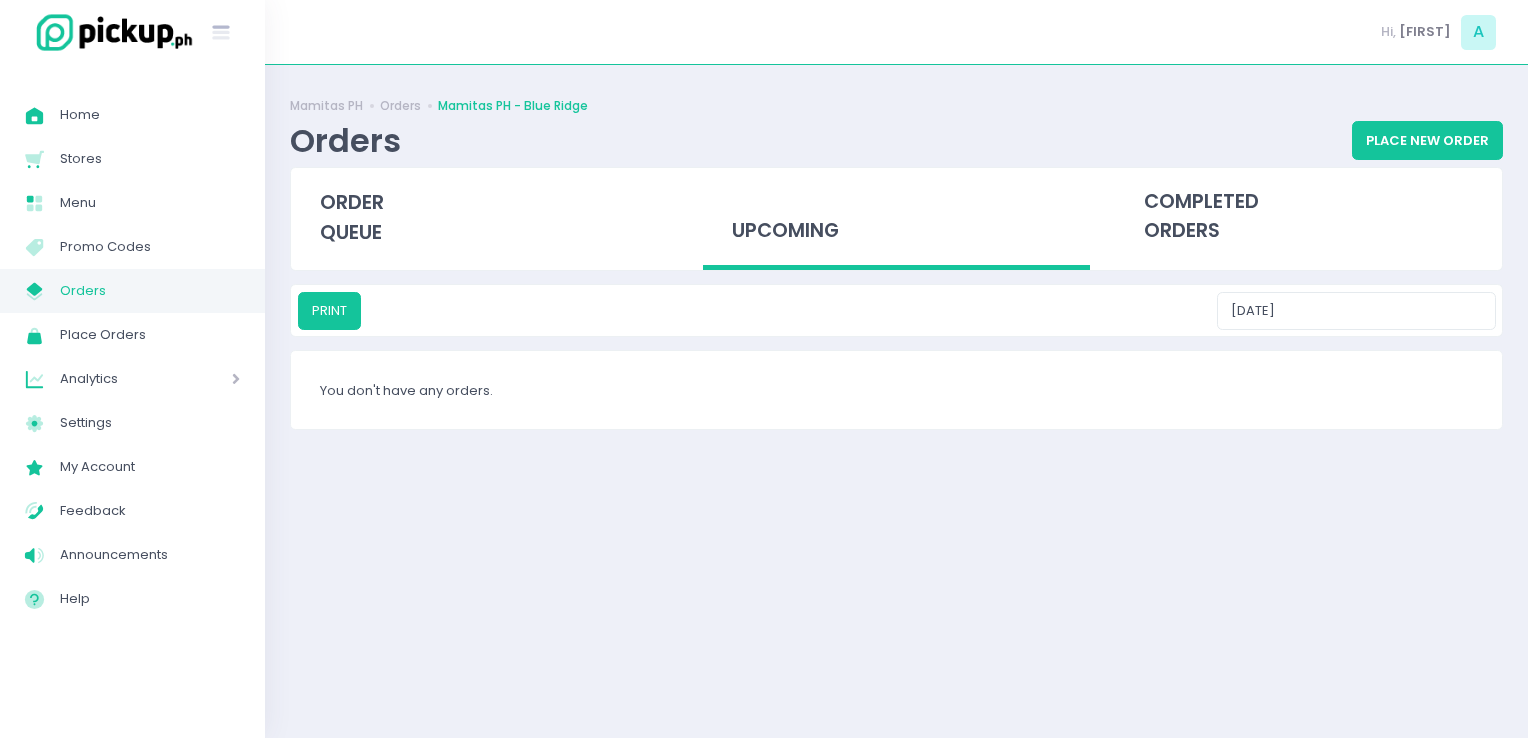 click on "Orders" at bounding box center [150, 291] 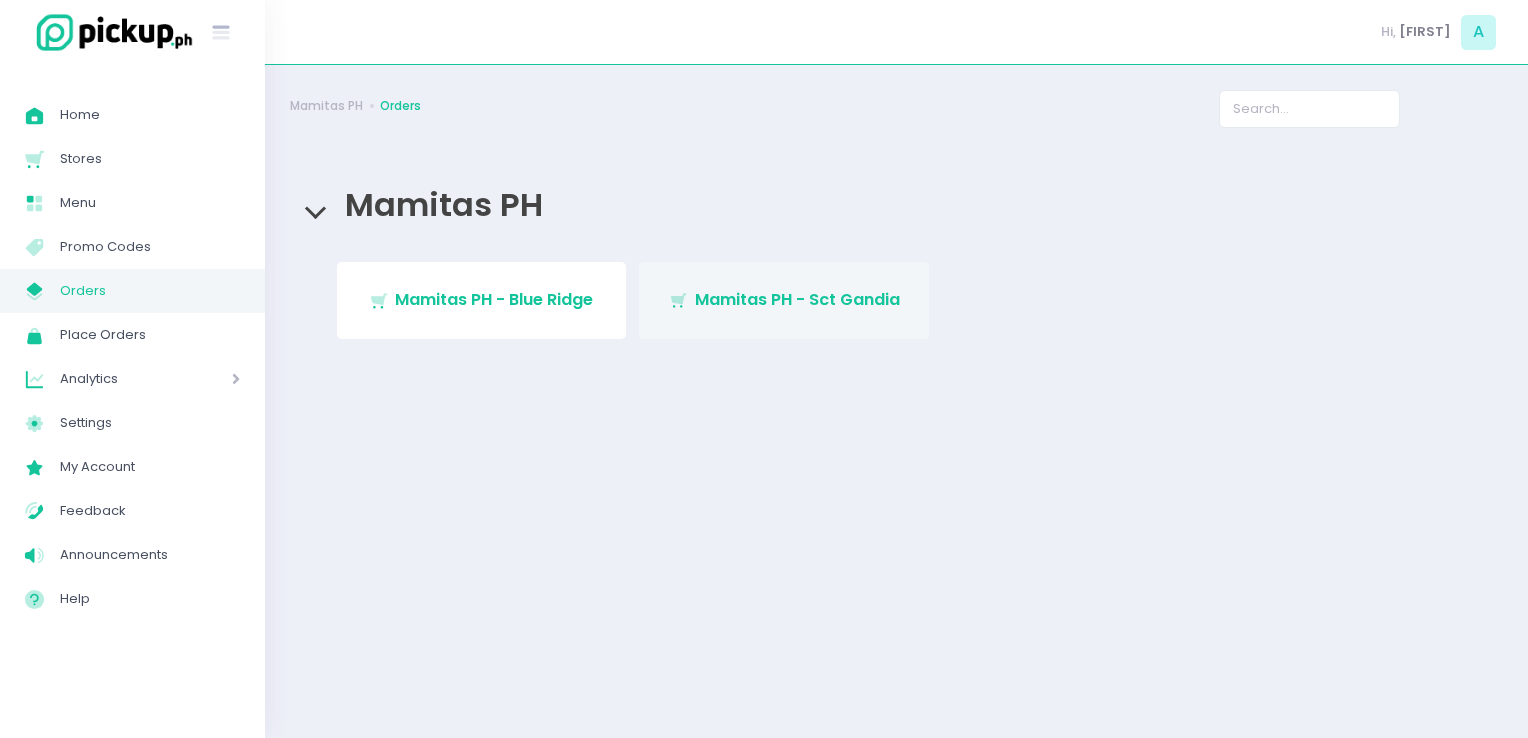 click on "Stockholm-icons / Shopping / Cart1 Created with Sketch. Mamitas PH - Sct Gandia" at bounding box center (784, 300) 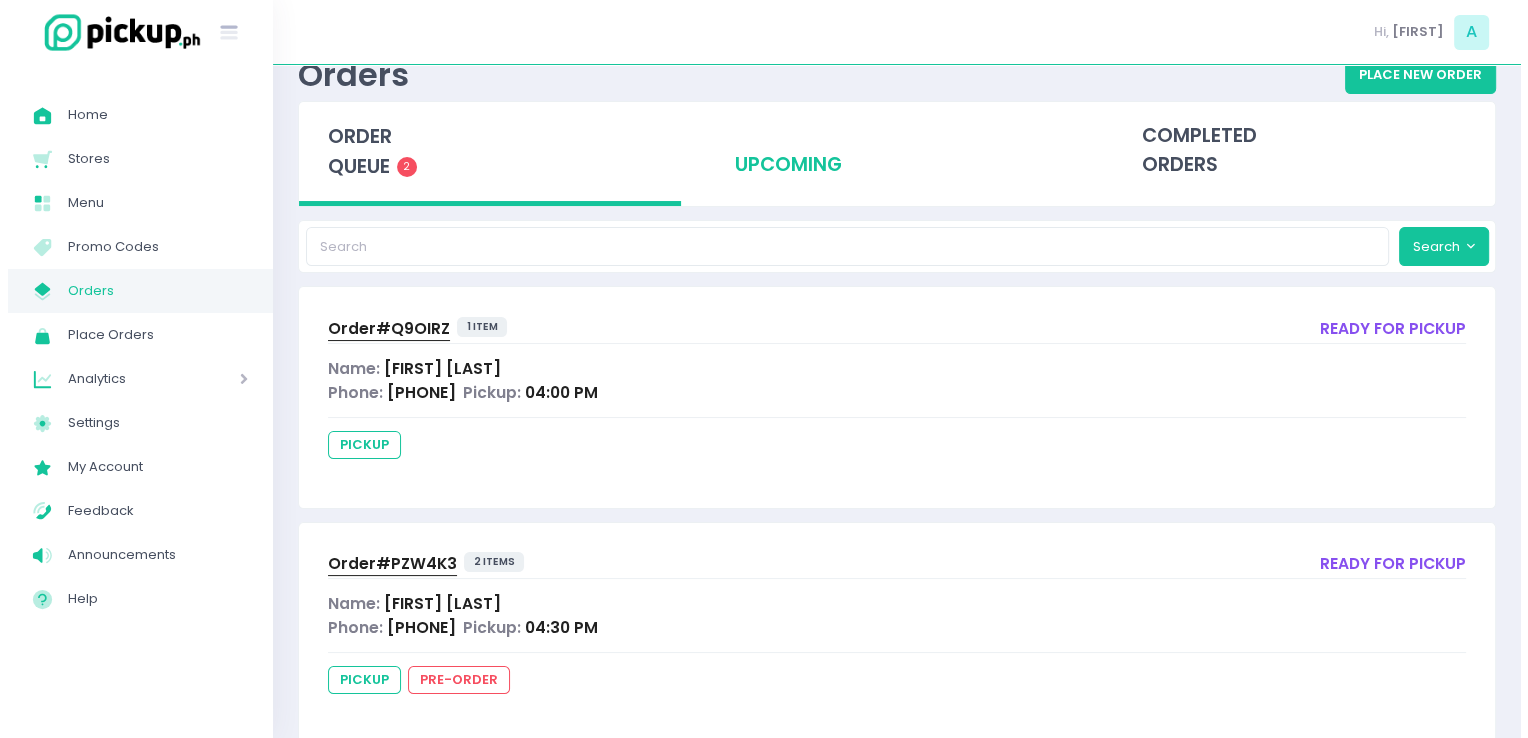 scroll, scrollTop: 0, scrollLeft: 0, axis: both 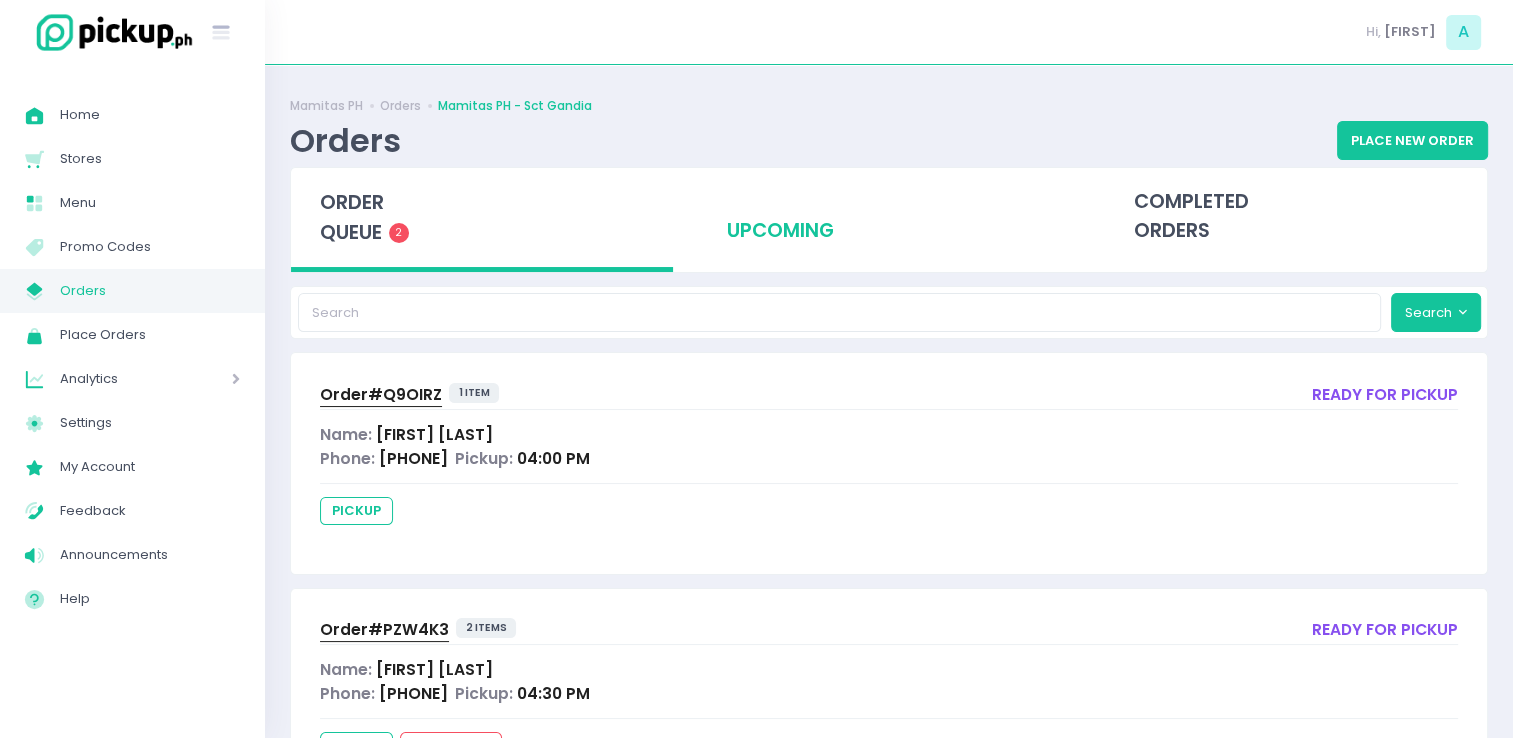 click on "upcoming" at bounding box center (889, 217) 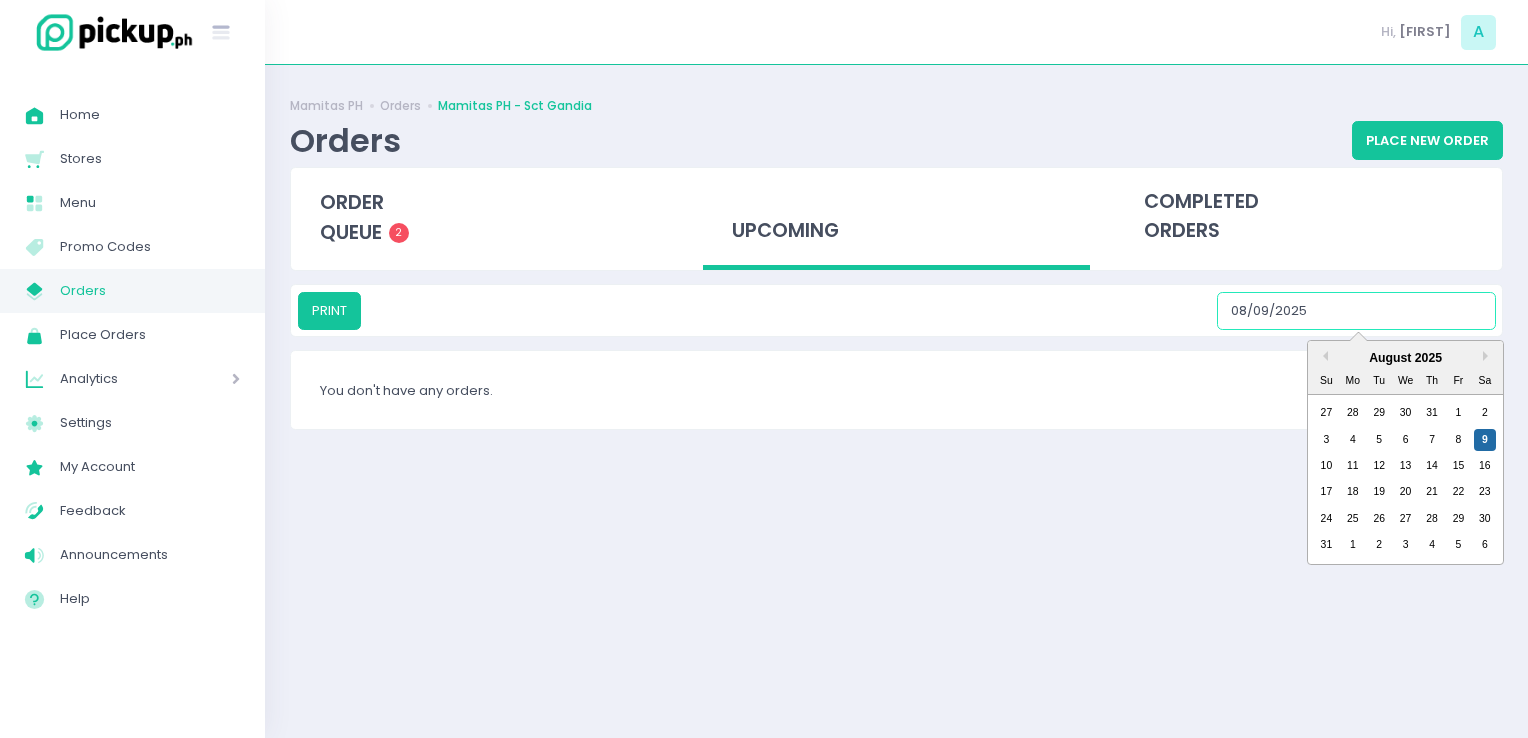 click on "08/09/2025" at bounding box center [1356, 311] 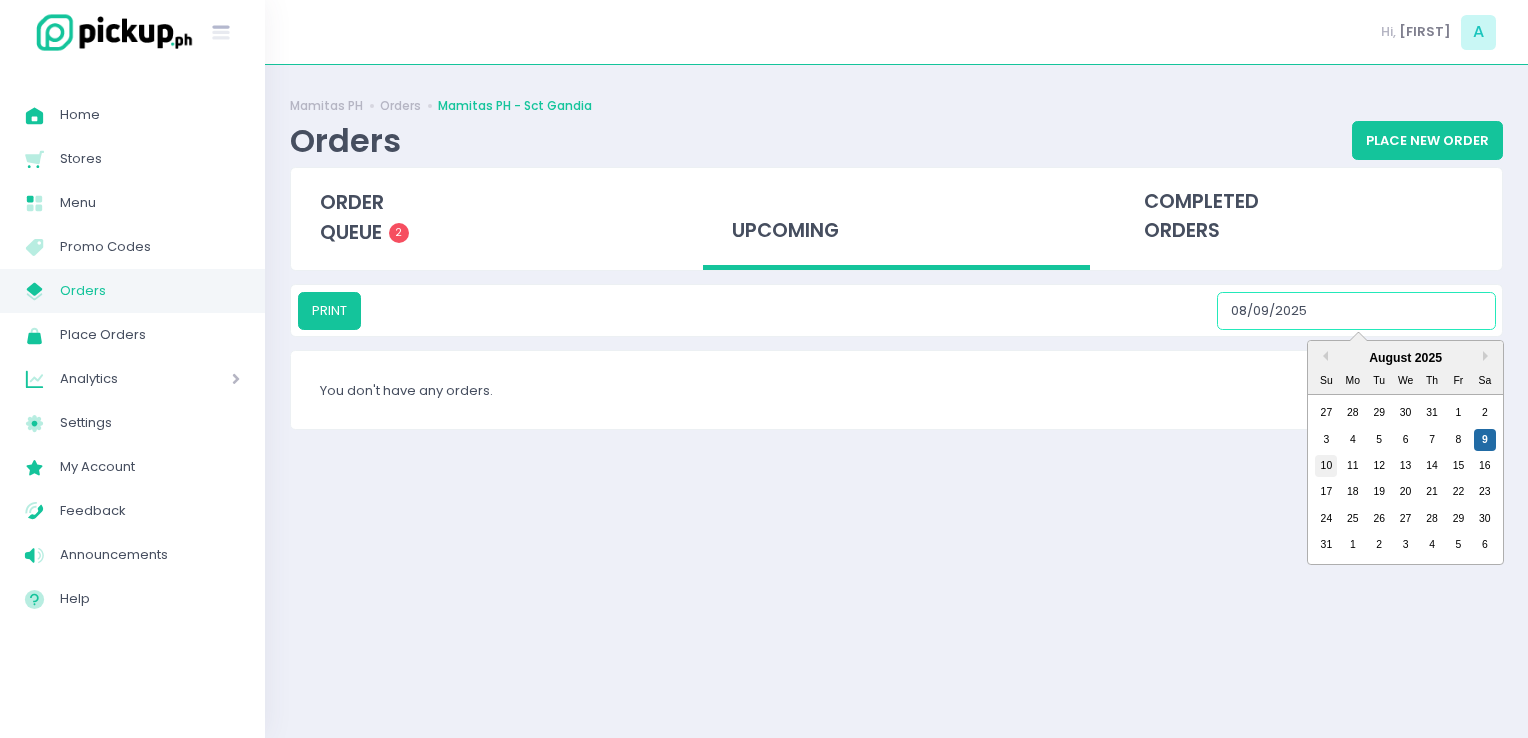 click on "10" at bounding box center (1326, 466) 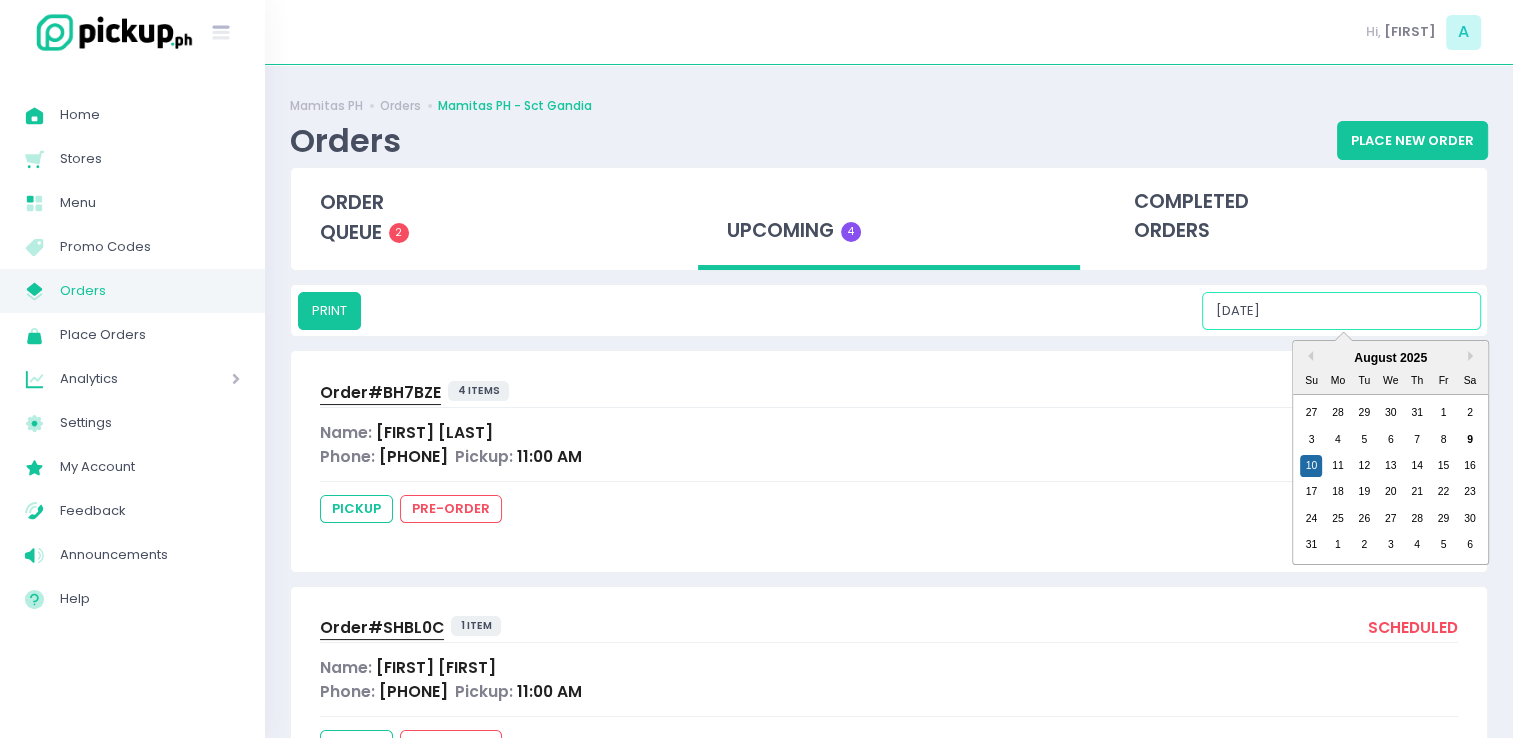 click on "[DATE]" at bounding box center (1341, 311) 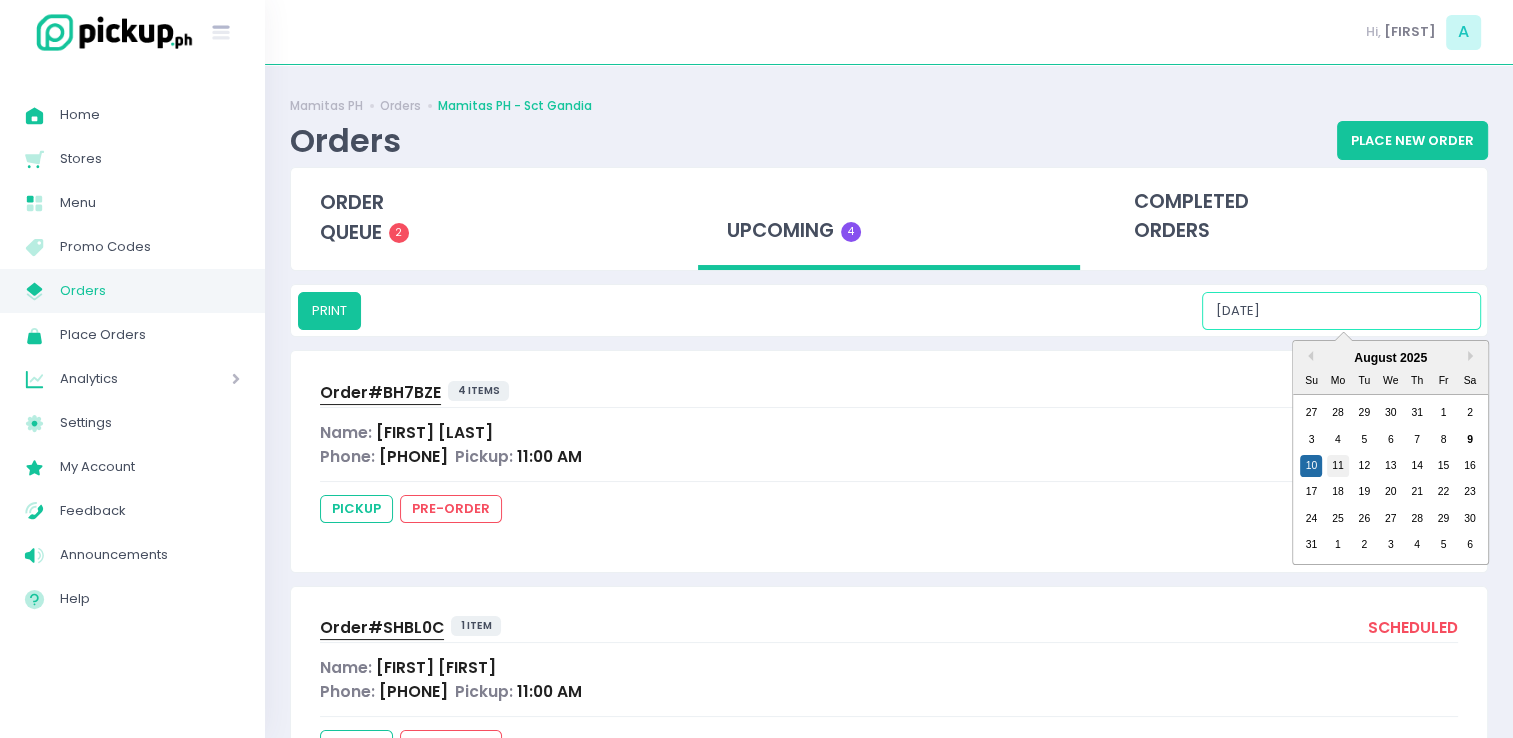 click on "11" at bounding box center [1338, 466] 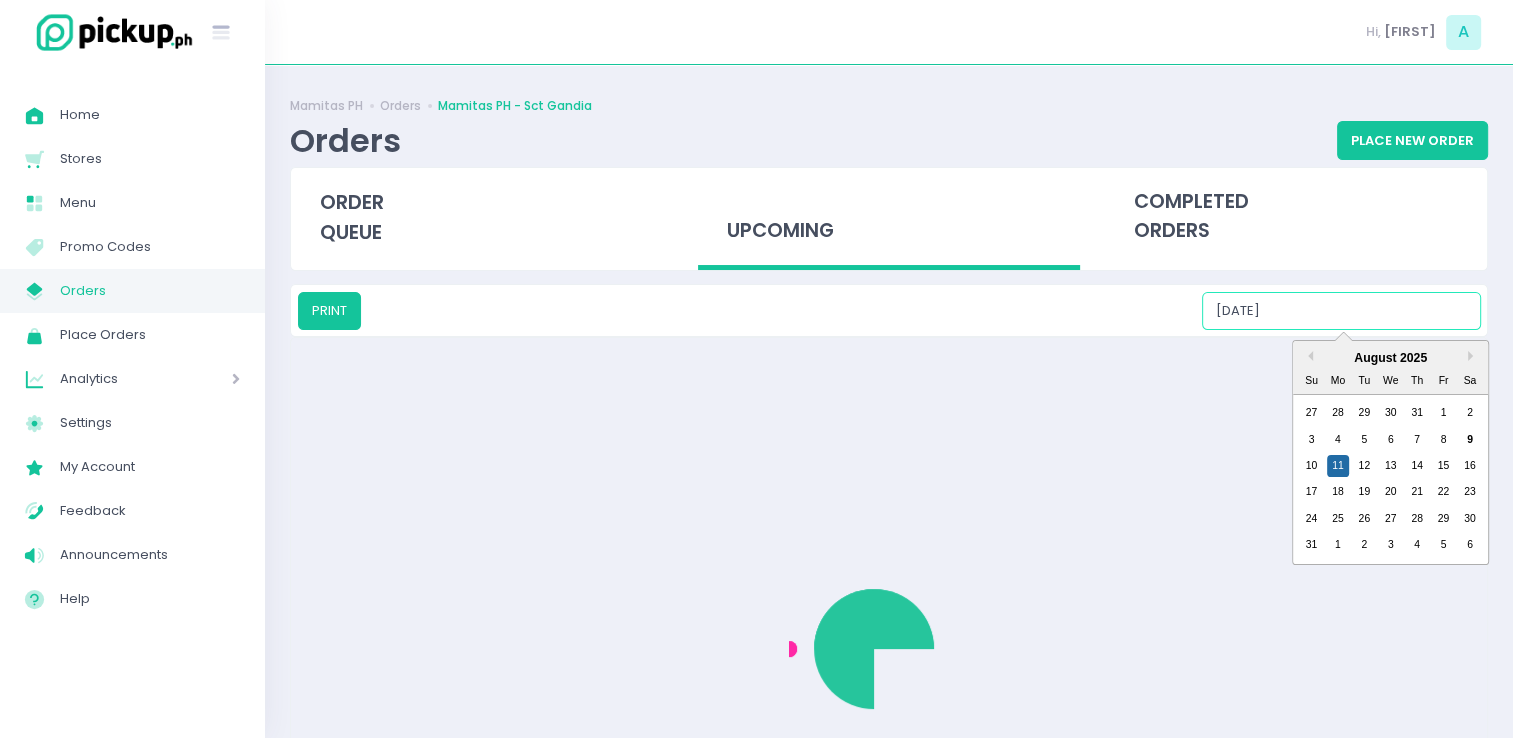 click on "08/11/2025" at bounding box center [1341, 311] 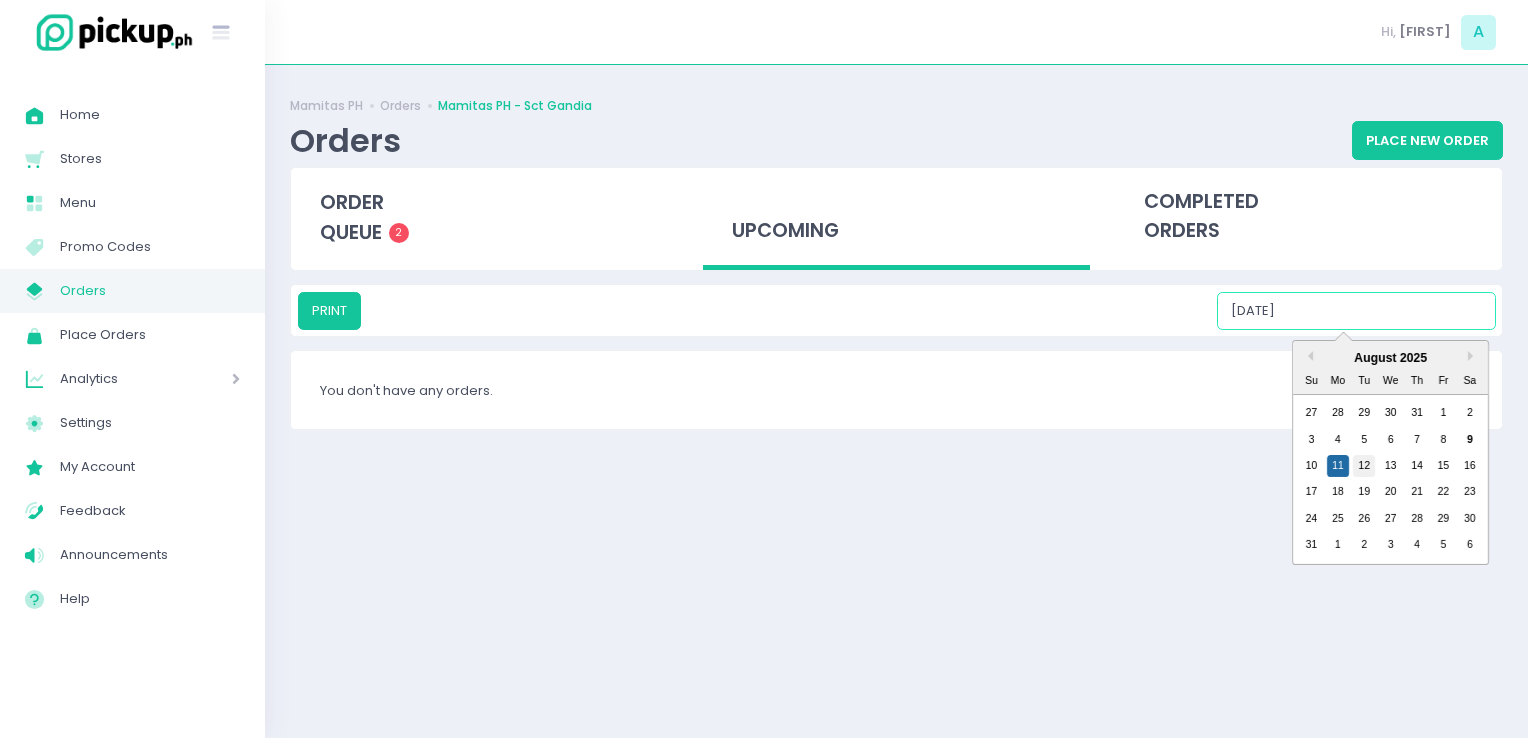 click on "12" at bounding box center [1364, 466] 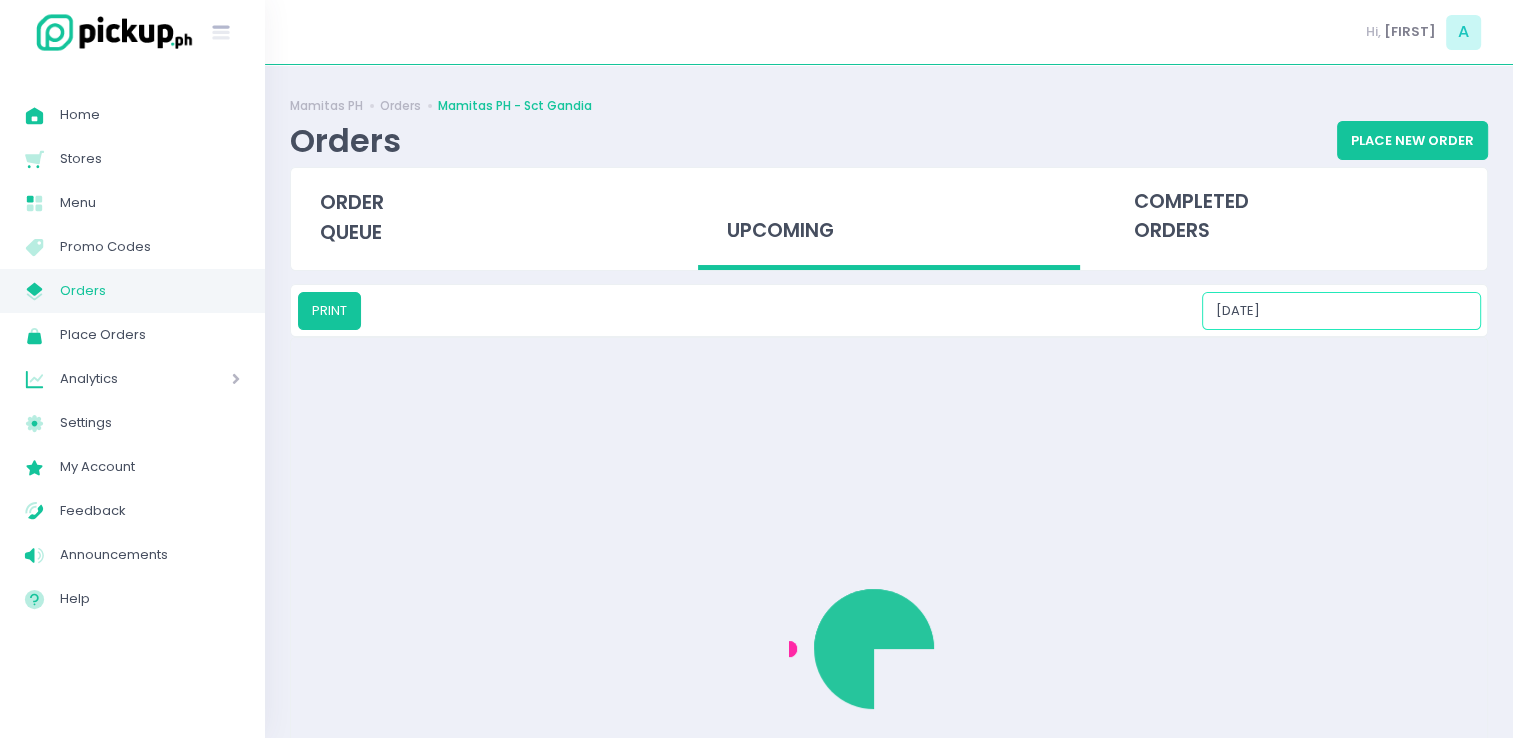 click on "08/12/2025" at bounding box center [1341, 311] 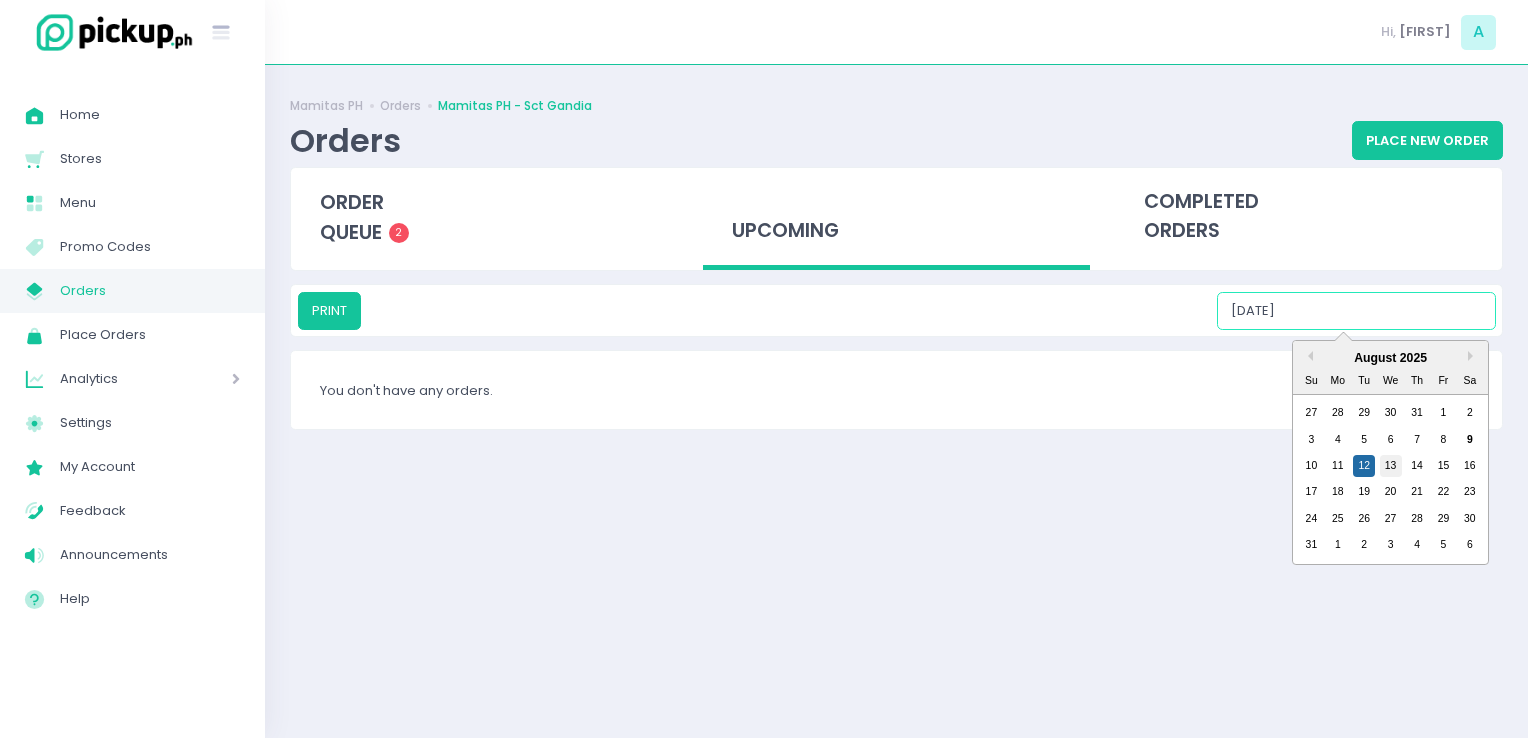 click on "13" at bounding box center [1391, 466] 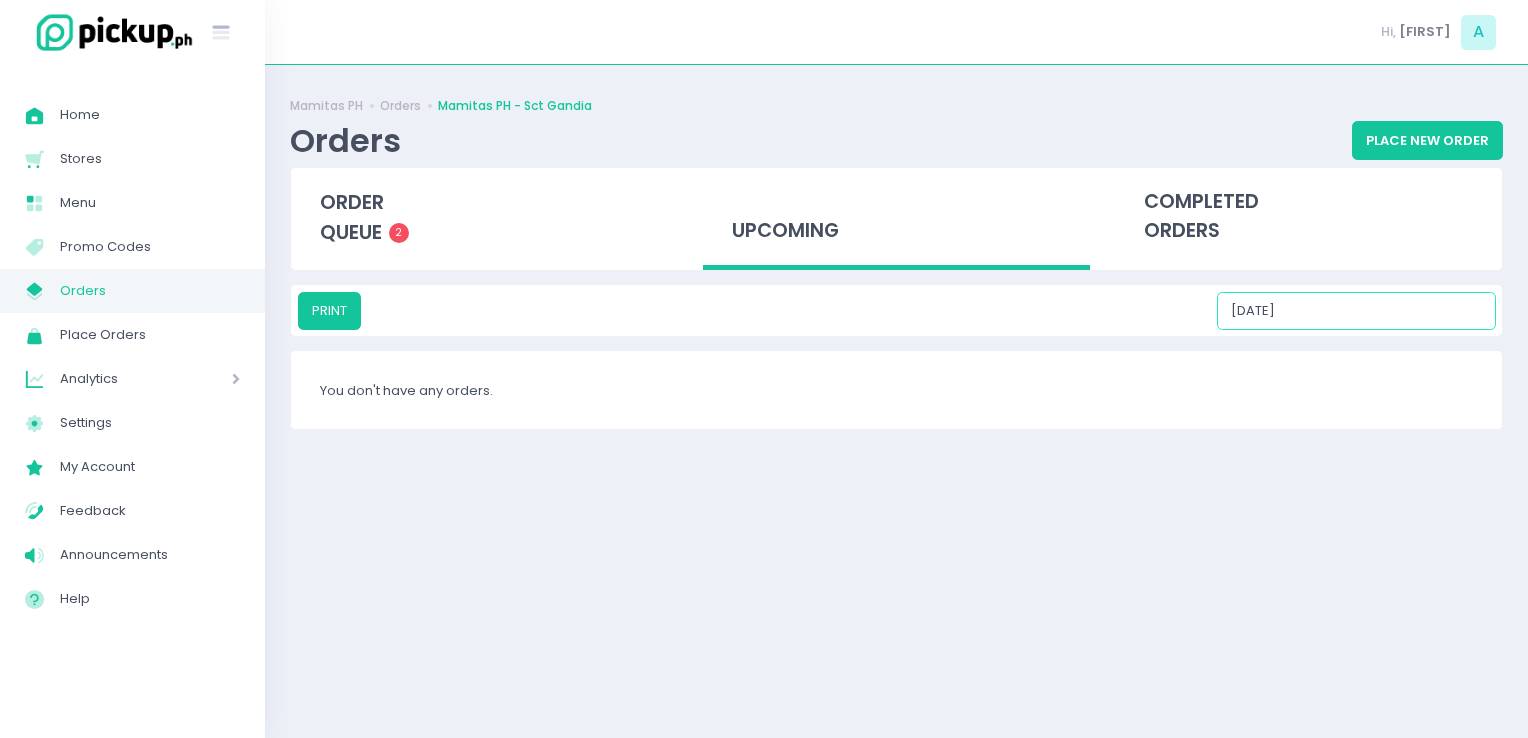 click on "08/13/2025" at bounding box center (1356, 311) 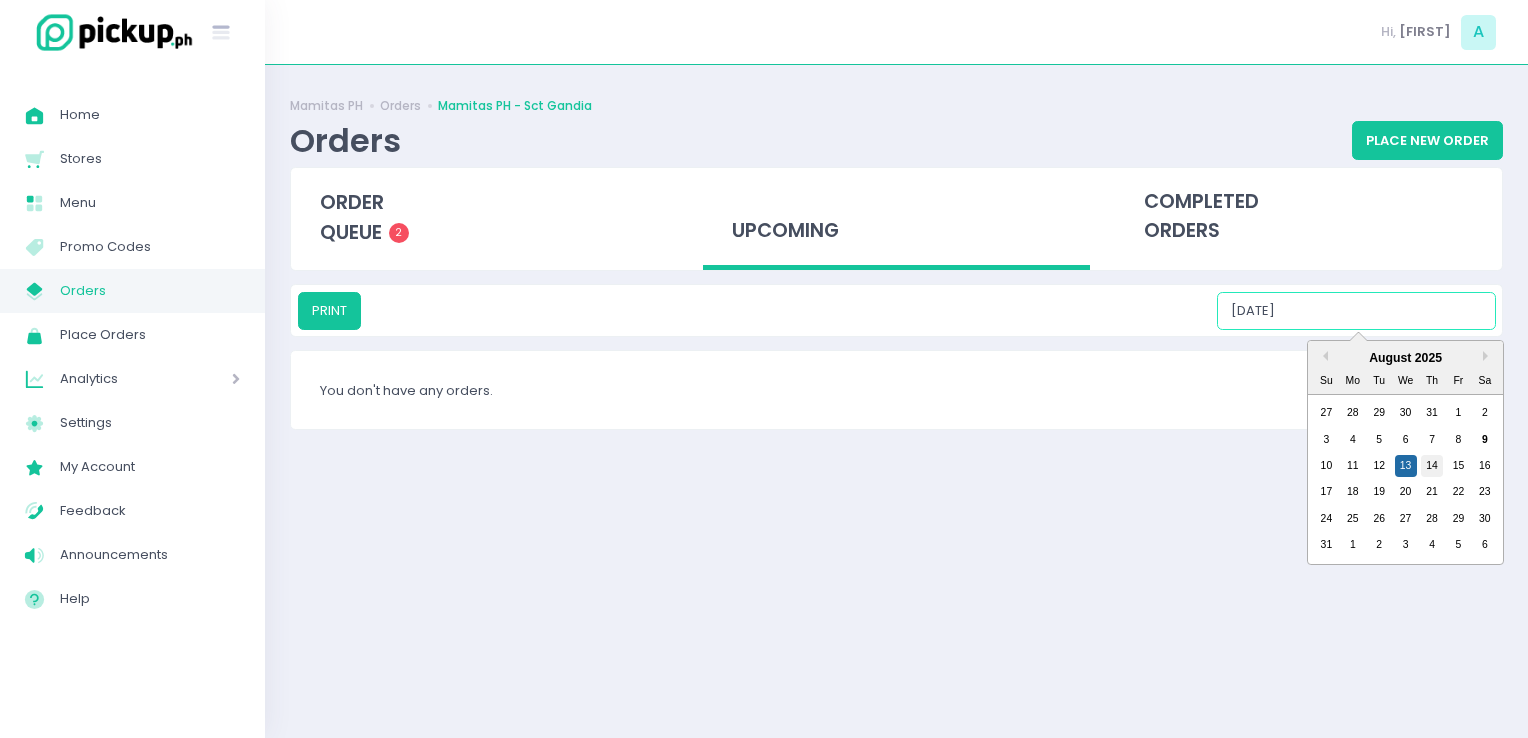 click on "14" at bounding box center [1432, 466] 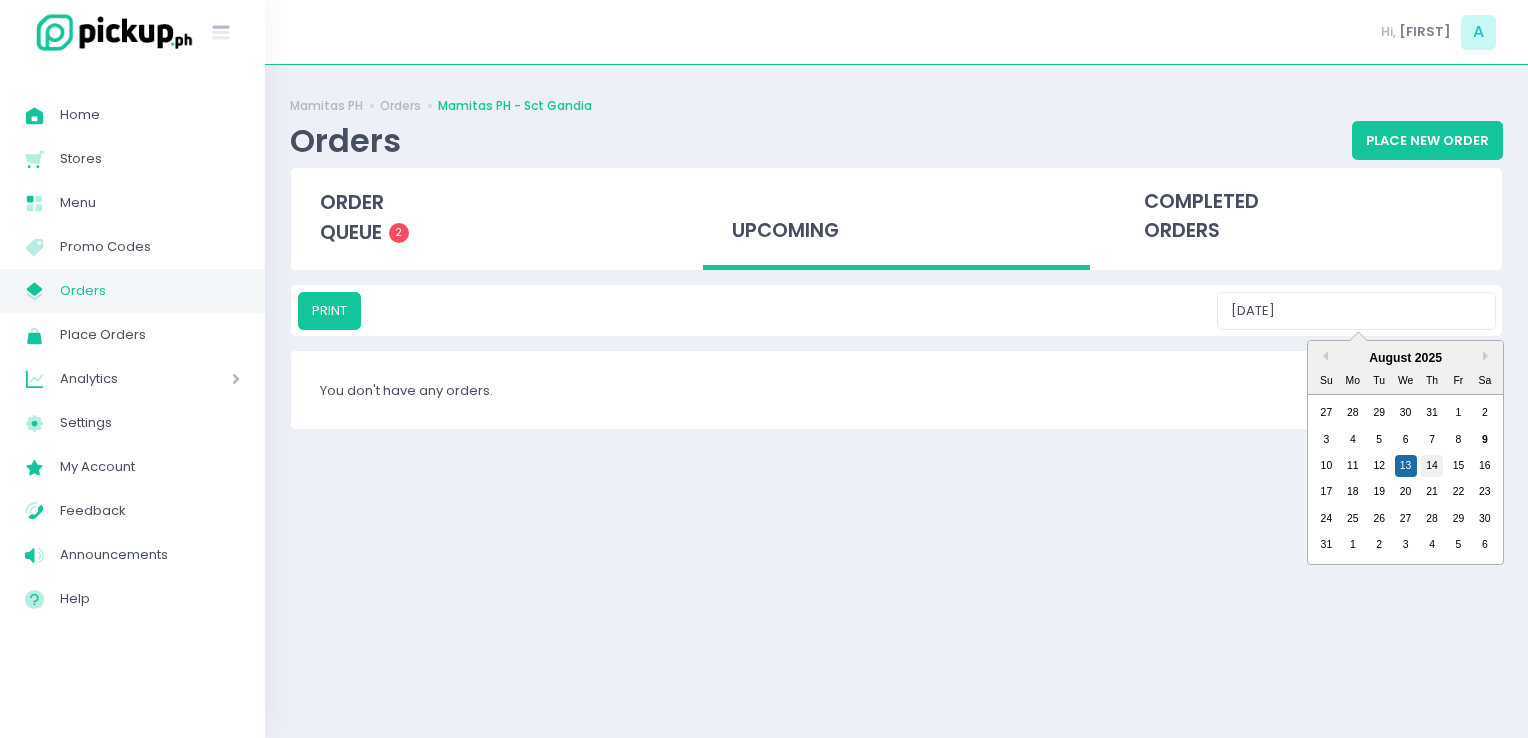 type on "08/14/2025" 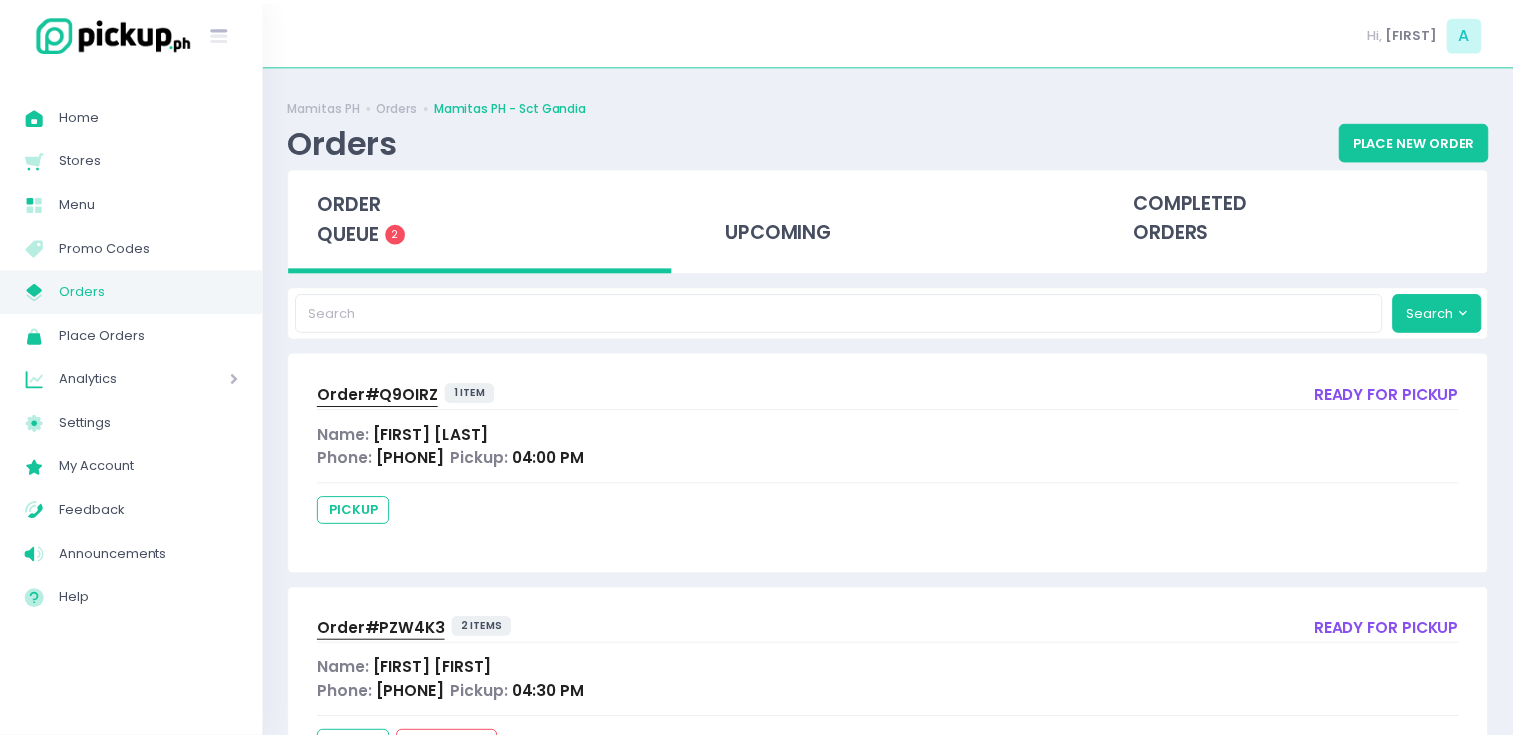 scroll, scrollTop: 0, scrollLeft: 0, axis: both 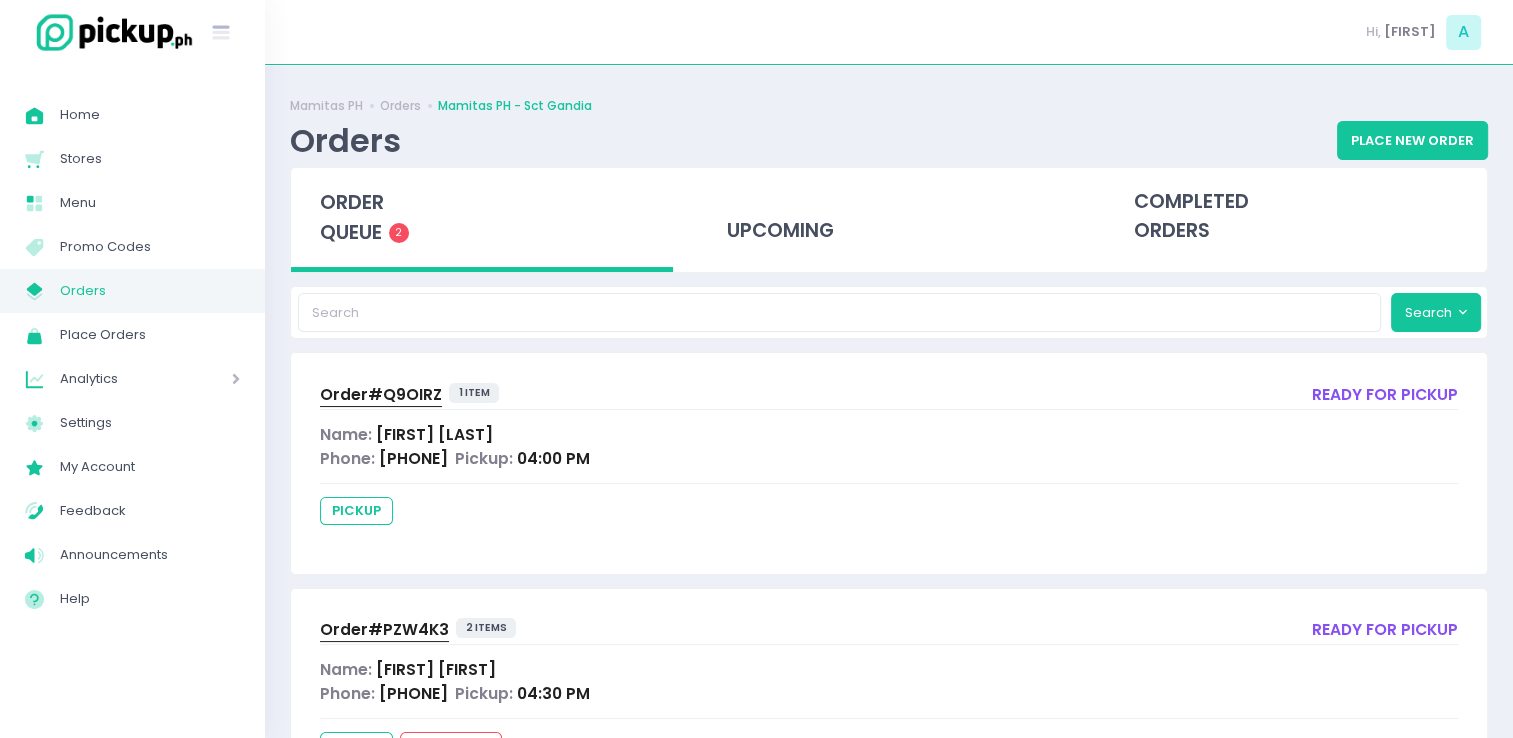 click on "Orders" at bounding box center [150, 291] 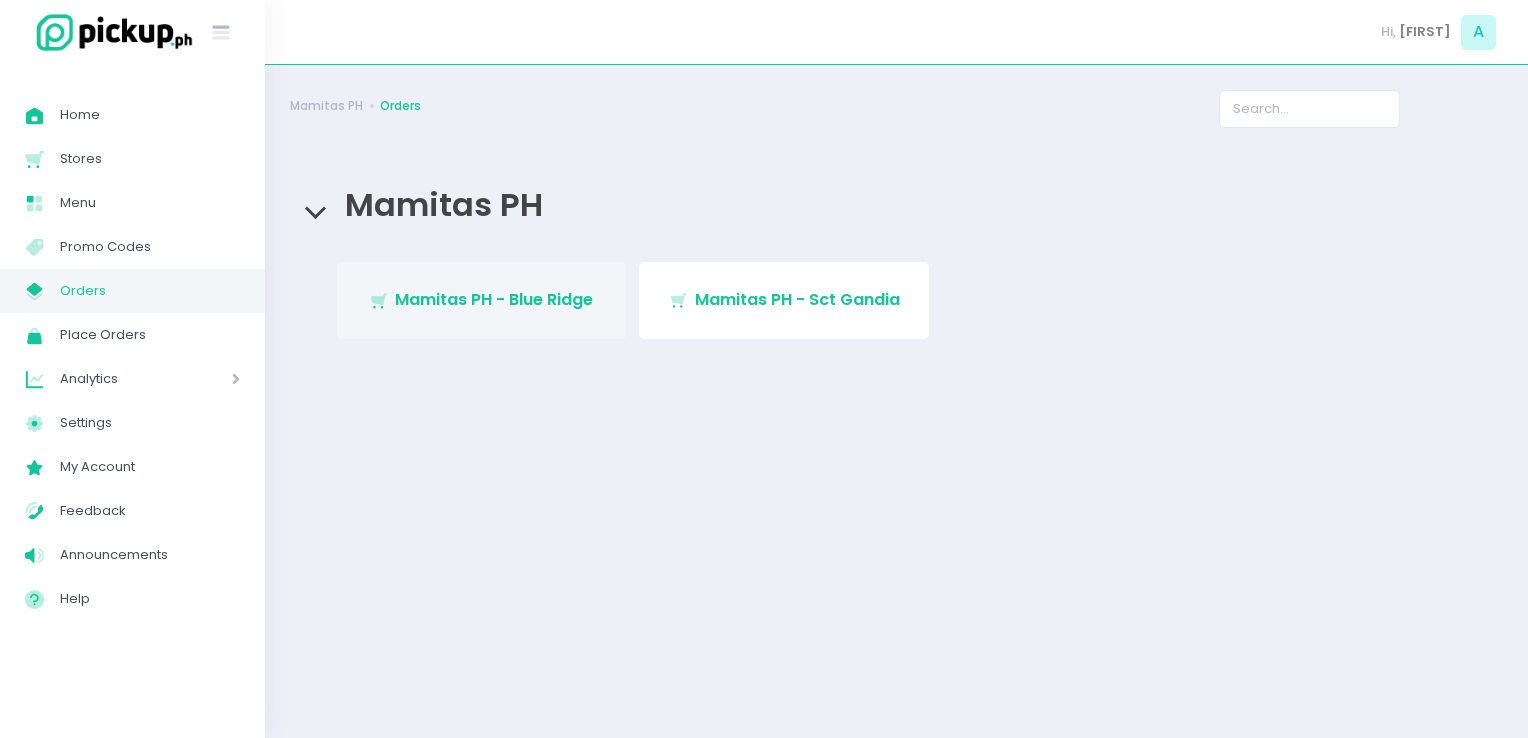 click on "Stockholm-icons / Shopping / Cart1 Created with Sketch. Mamitas PH - Blue Ridge" at bounding box center [482, 300] 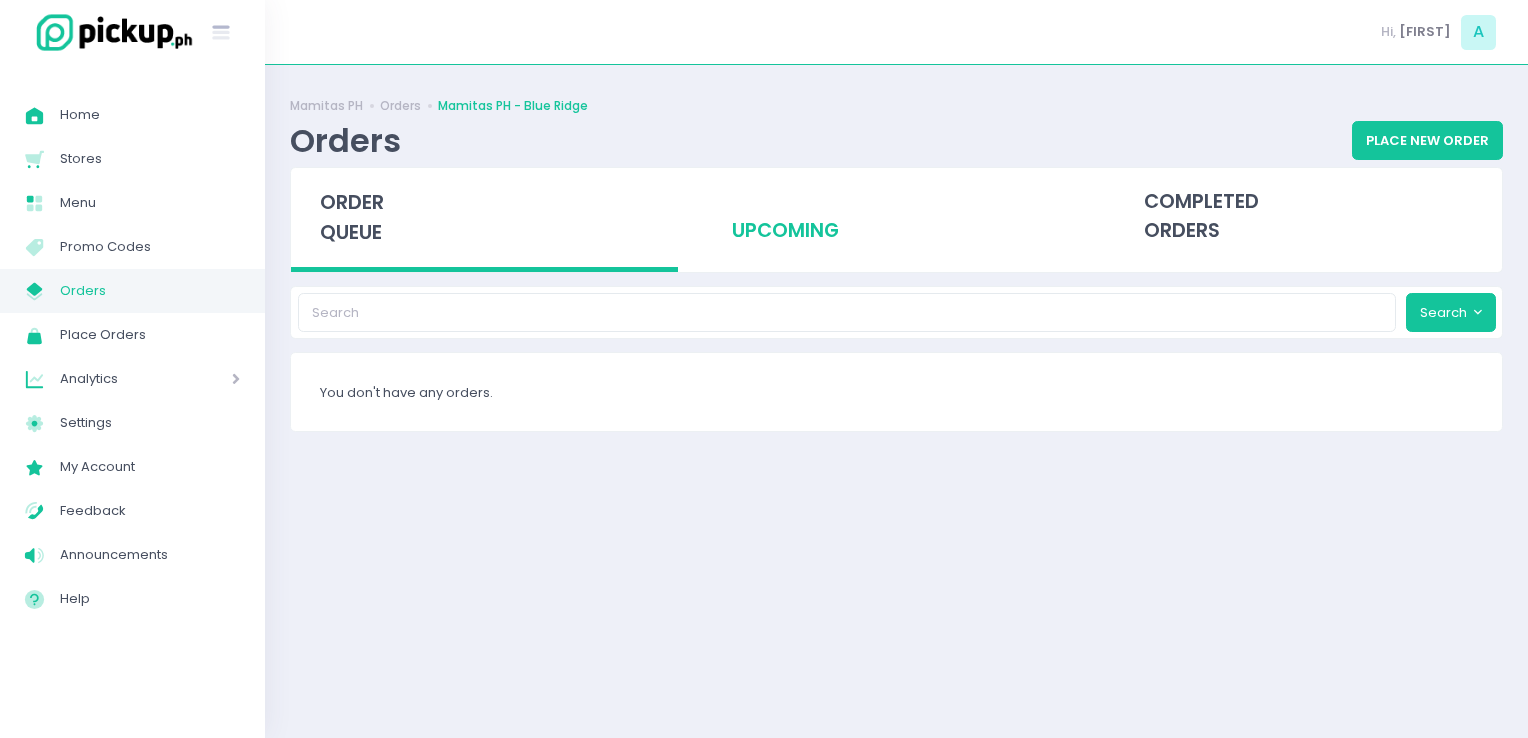 click on "upcoming" at bounding box center (896, 217) 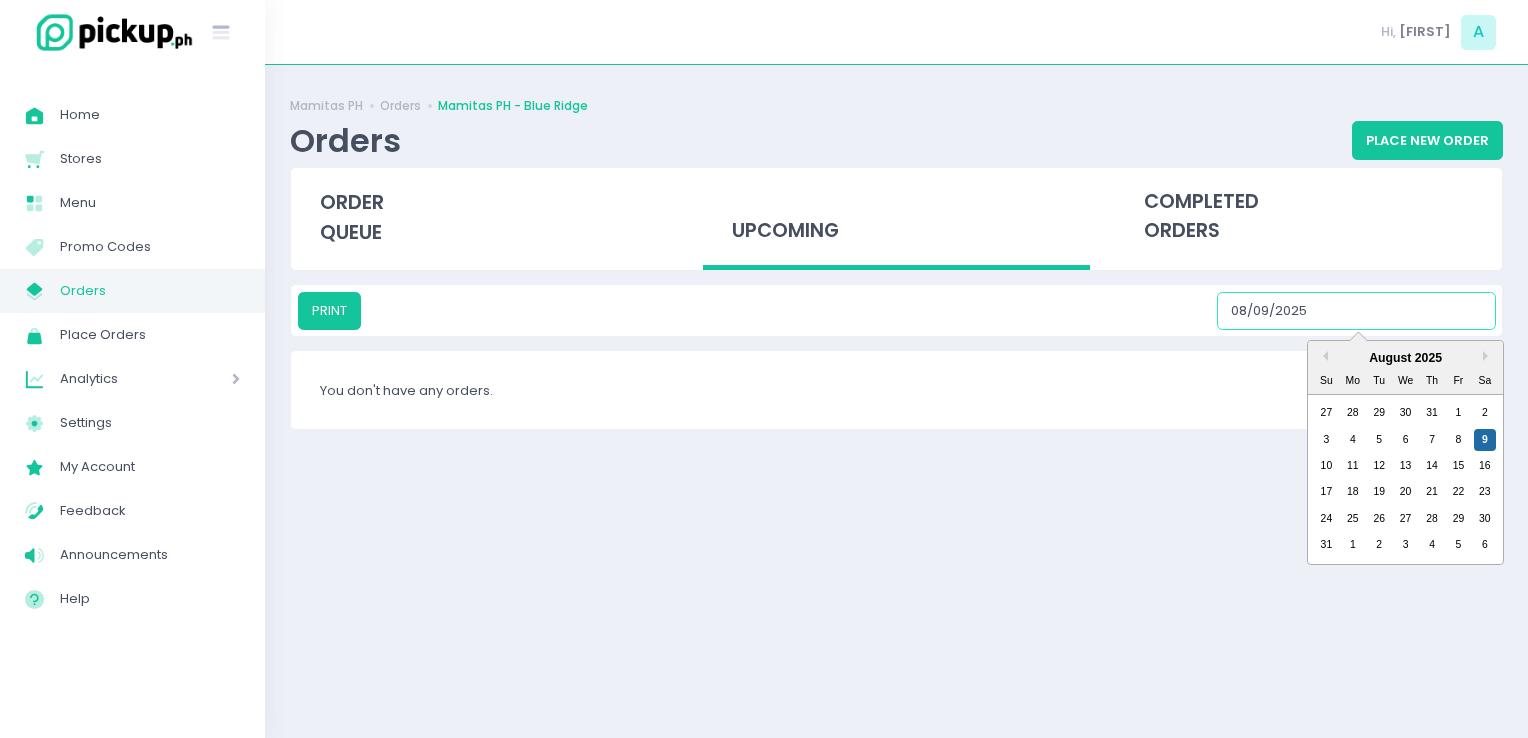 click on "08/09/2025" at bounding box center [1356, 311] 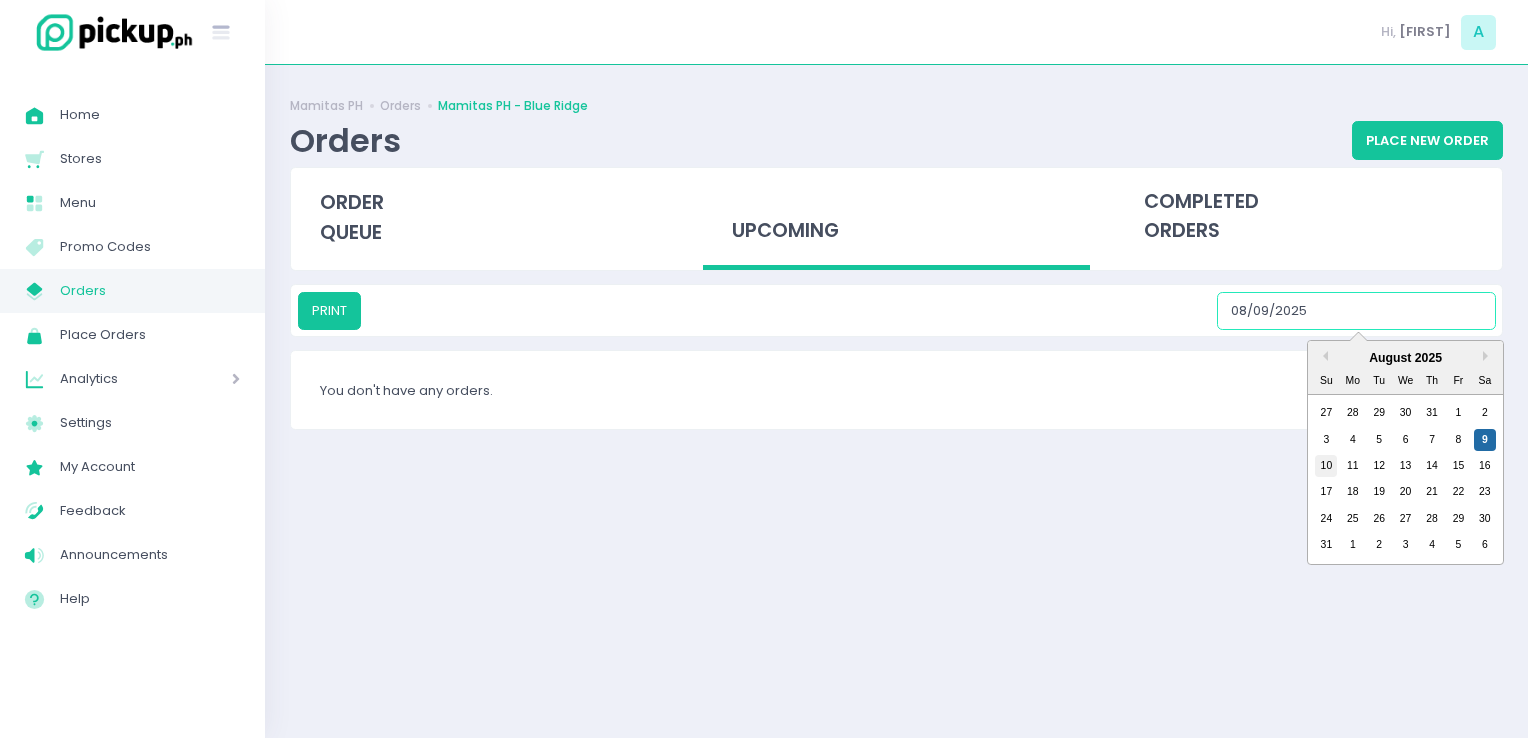 click on "10" at bounding box center (1326, 466) 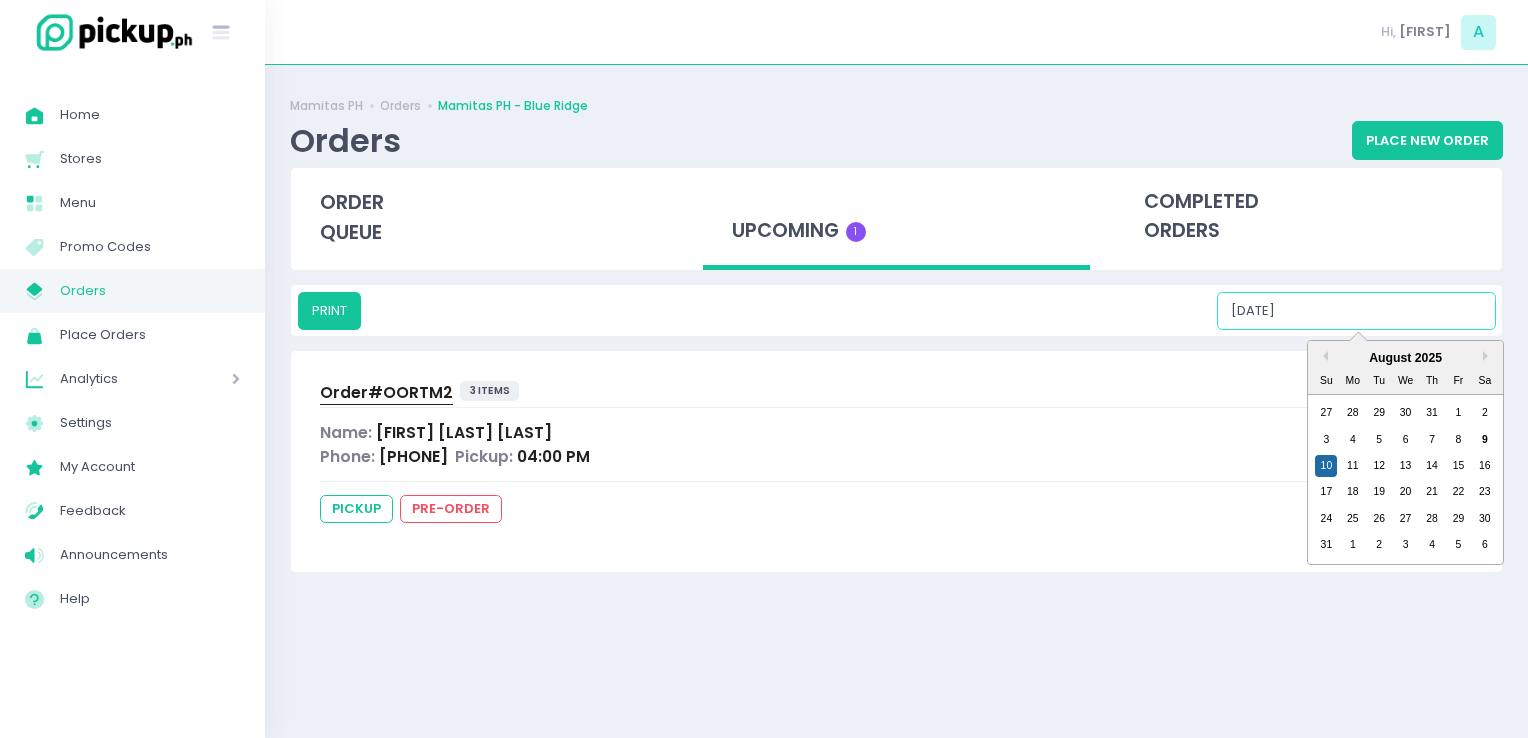 click on "[DATE]" at bounding box center (1356, 311) 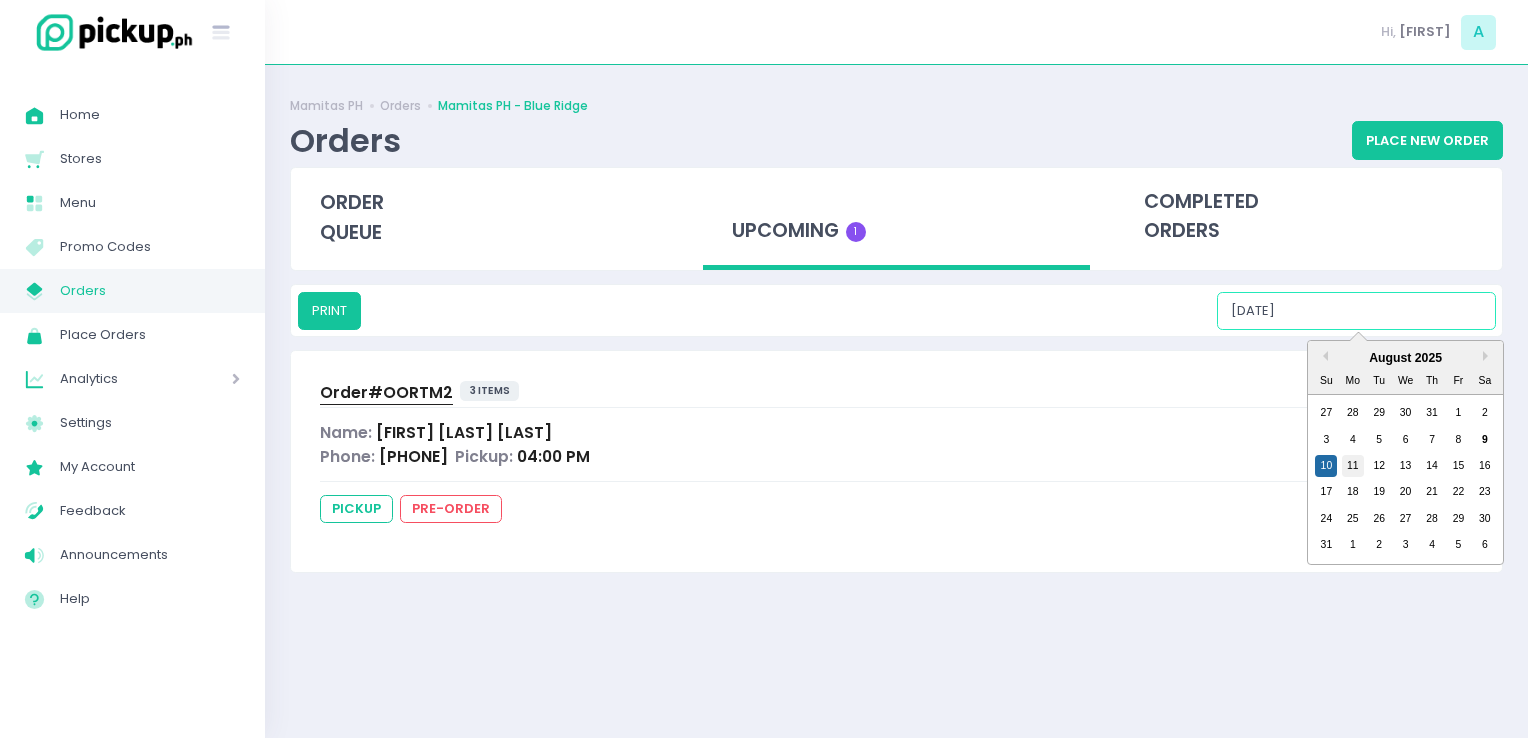 click on "11" at bounding box center (1353, 466) 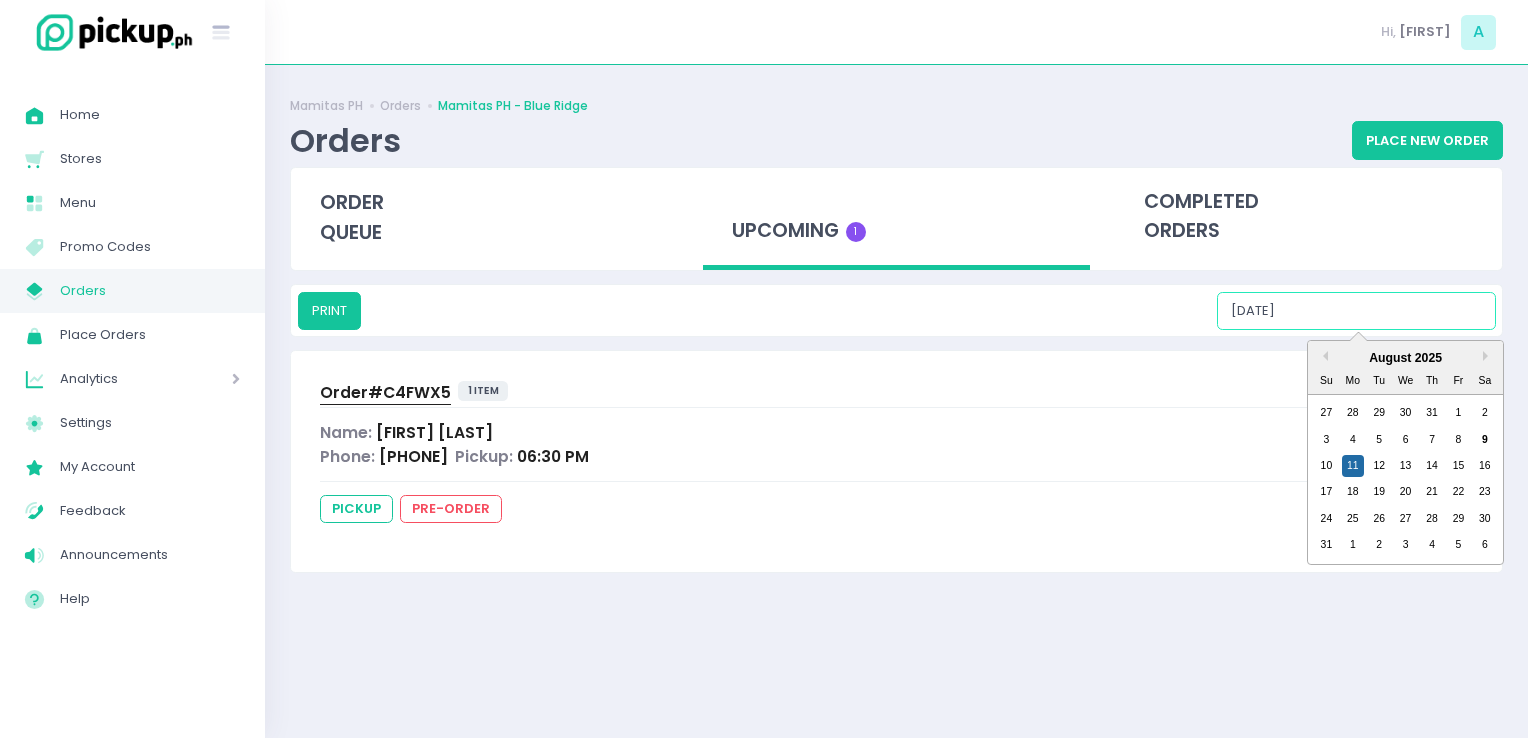 click on "08/11/2025" at bounding box center [1356, 311] 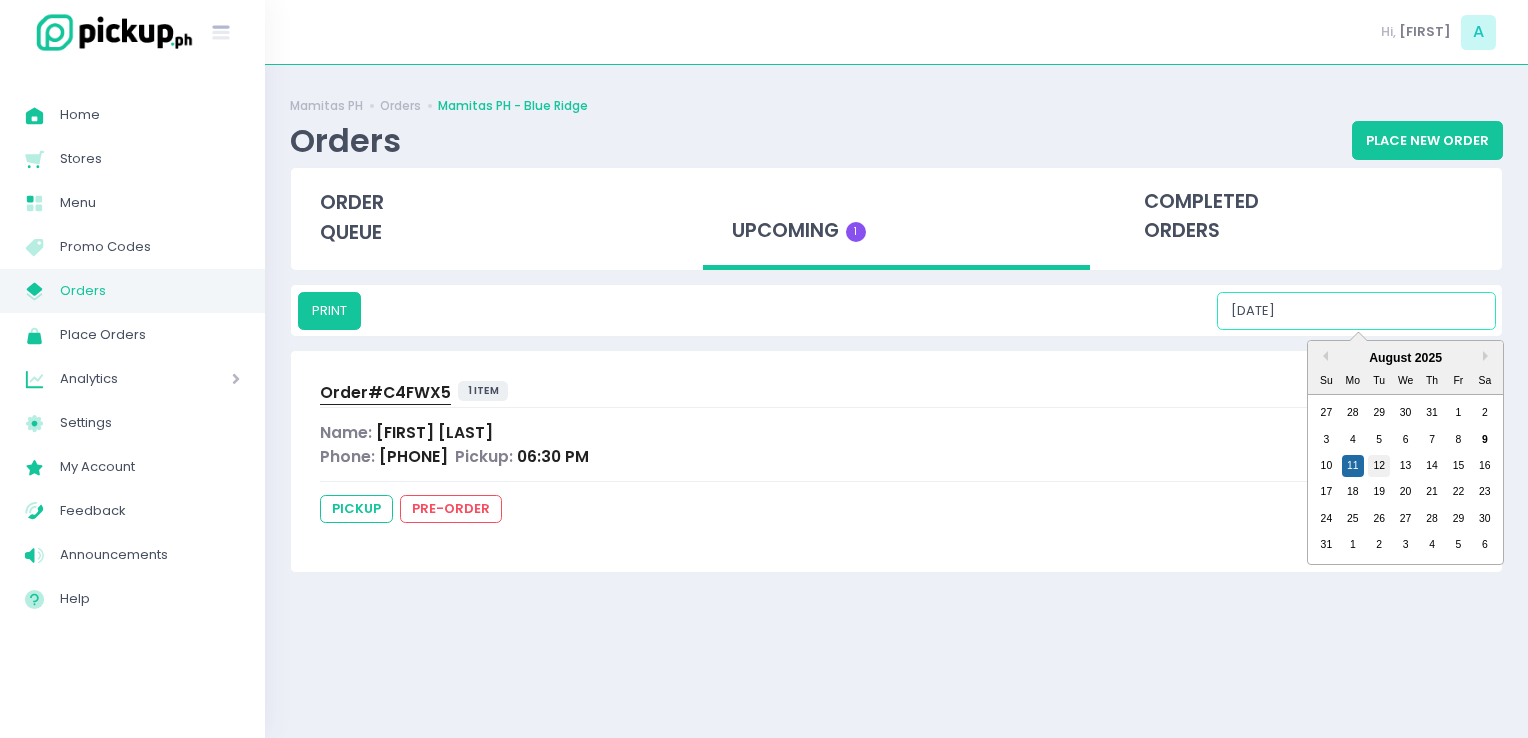 click on "12" at bounding box center (1379, 466) 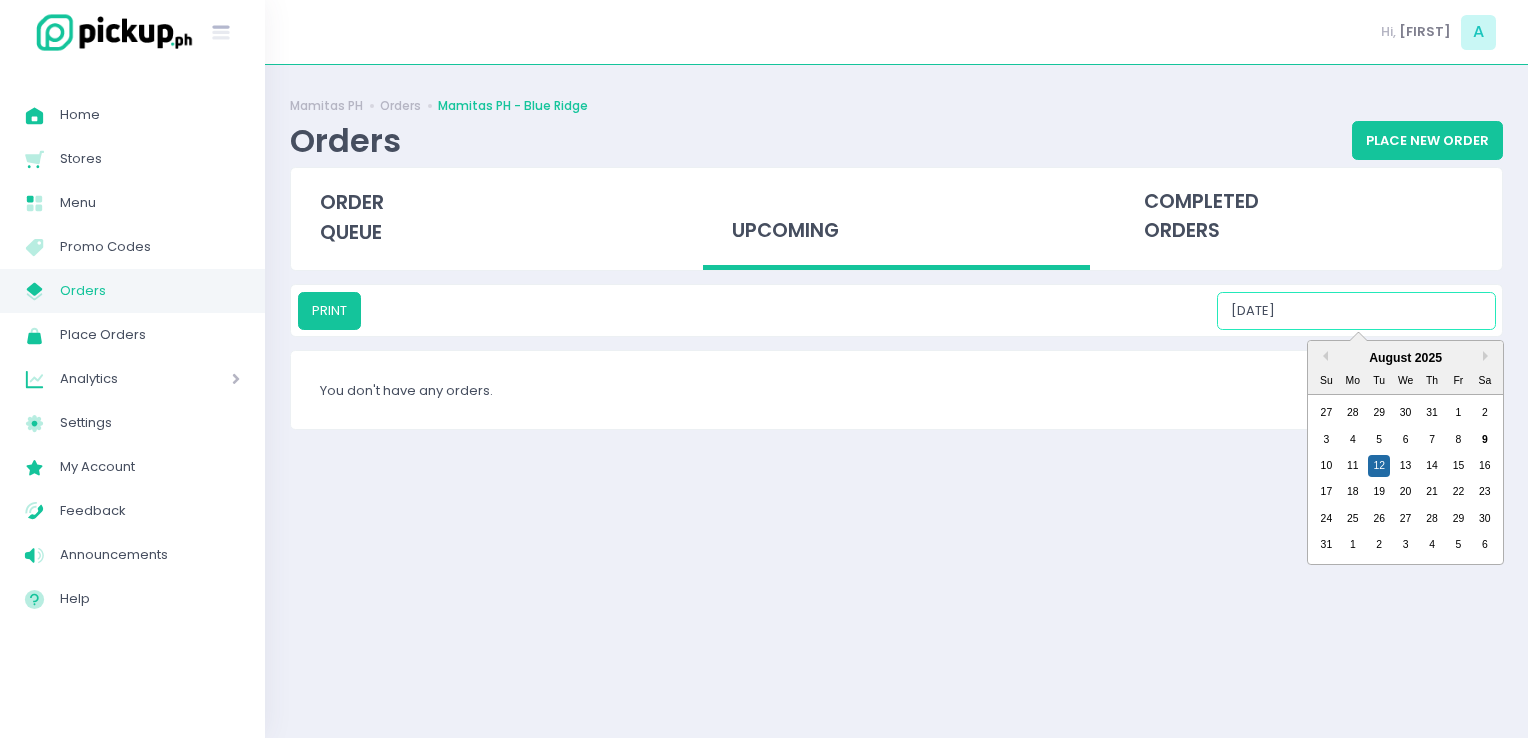 click on "08/12/2025" at bounding box center (1356, 311) 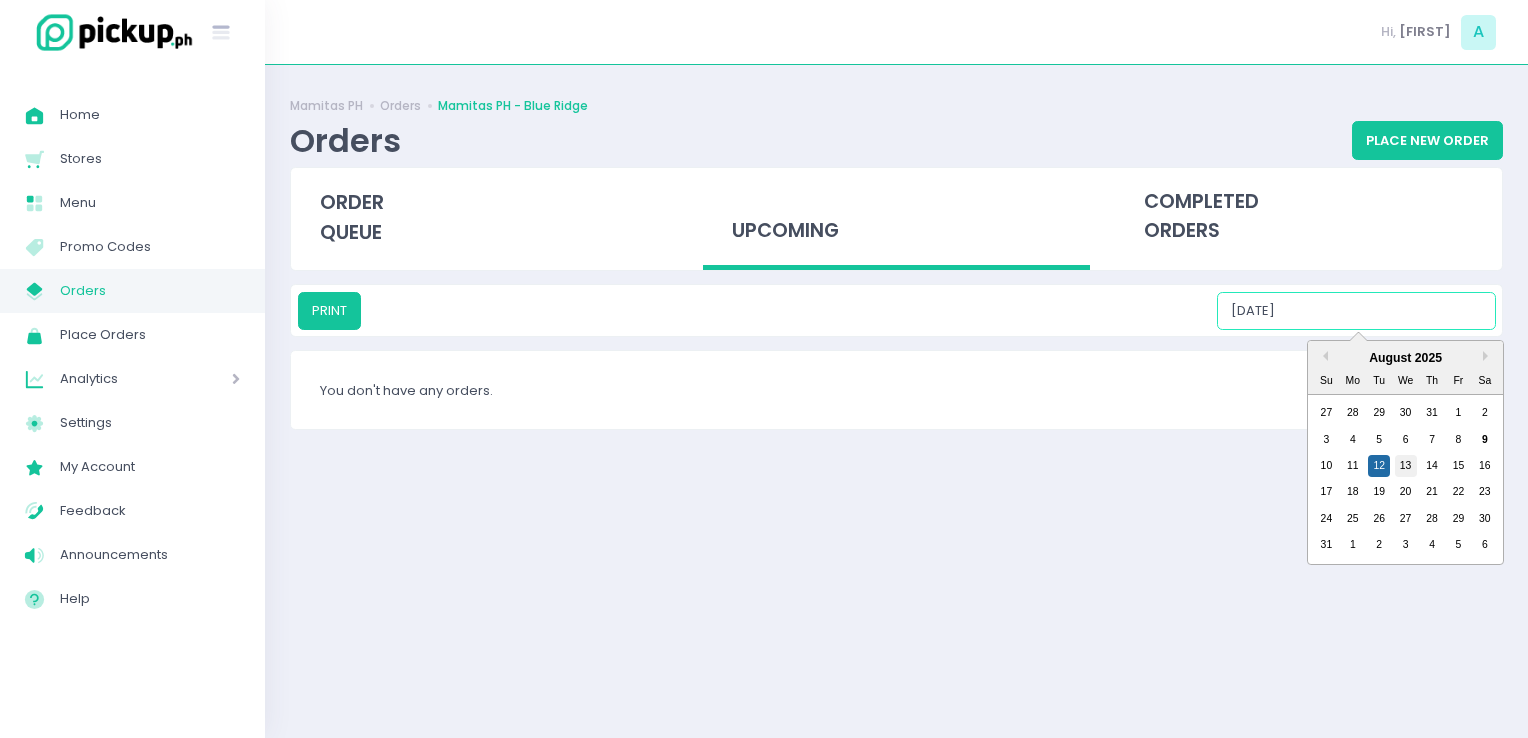 click on "13" at bounding box center (1406, 466) 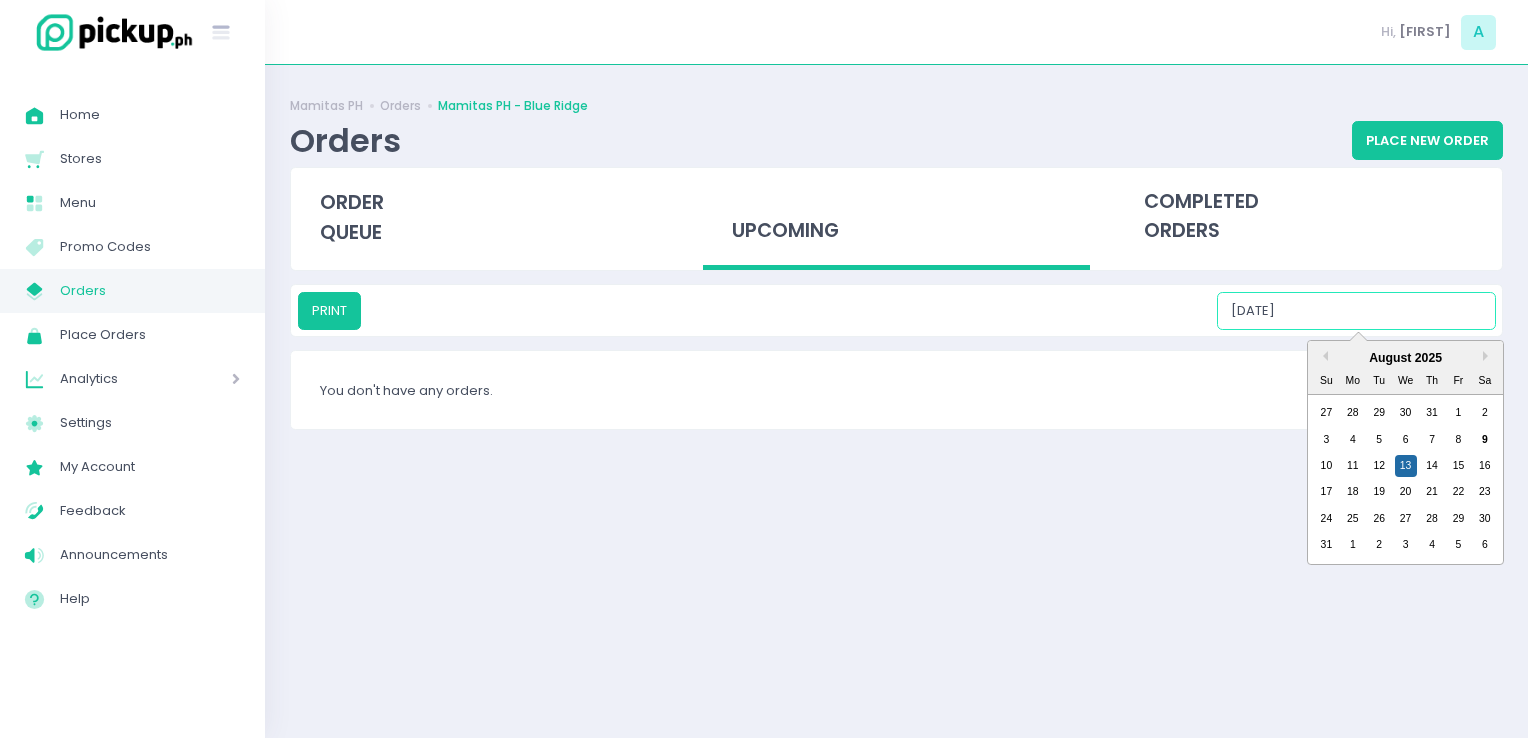 click on "08/13/2025" at bounding box center (1356, 311) 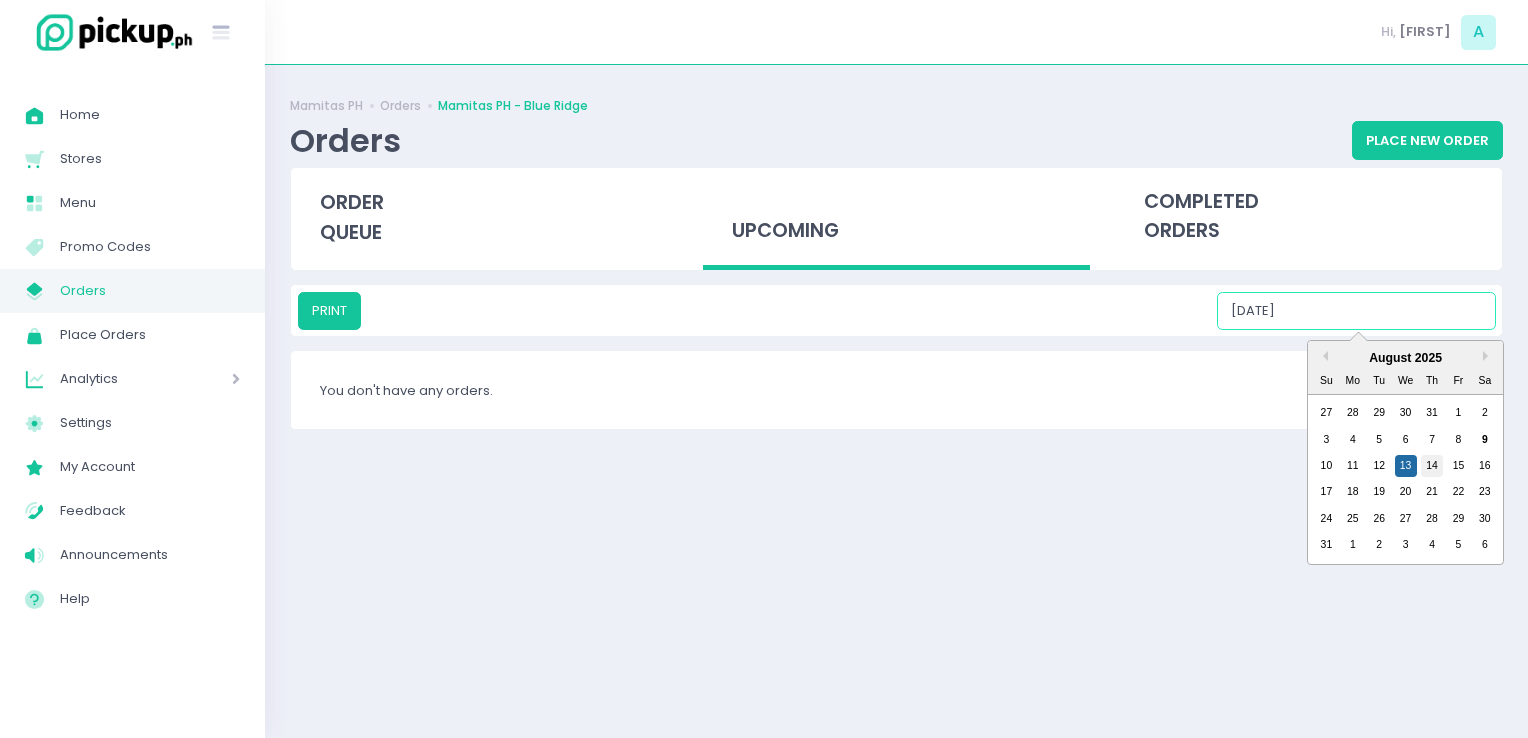 click on "14" at bounding box center [1432, 466] 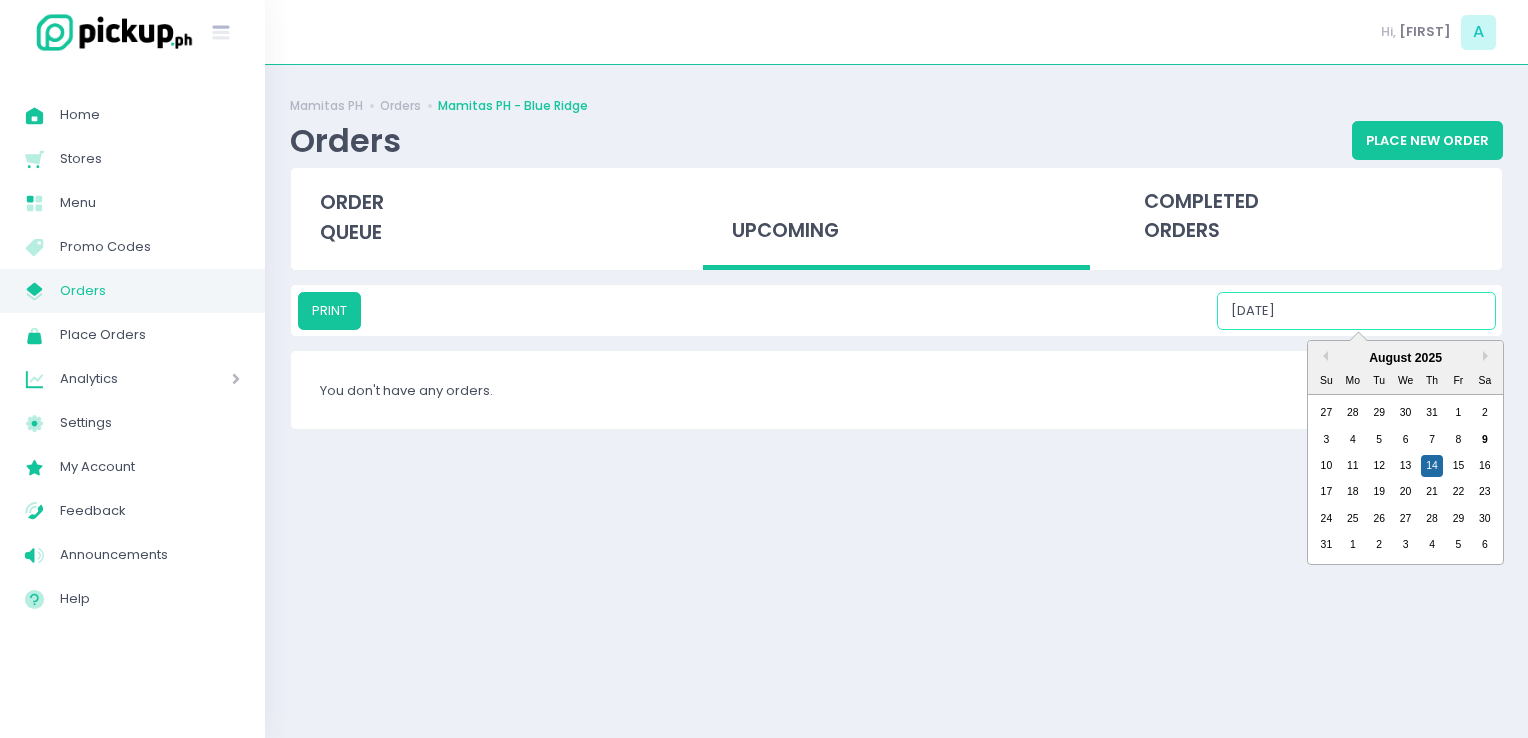 click on "08/14/2025" at bounding box center [1356, 311] 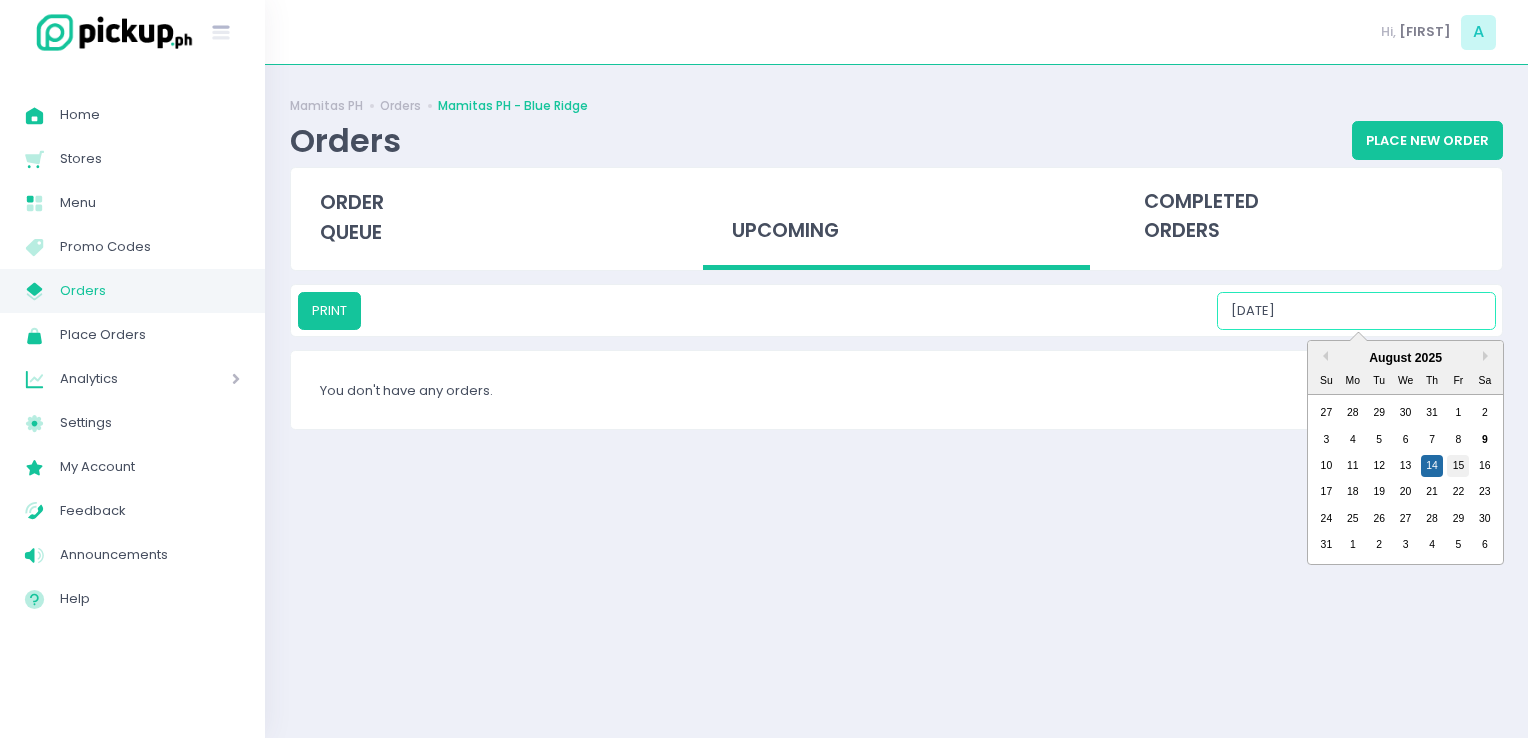 click on "15" at bounding box center (1458, 466) 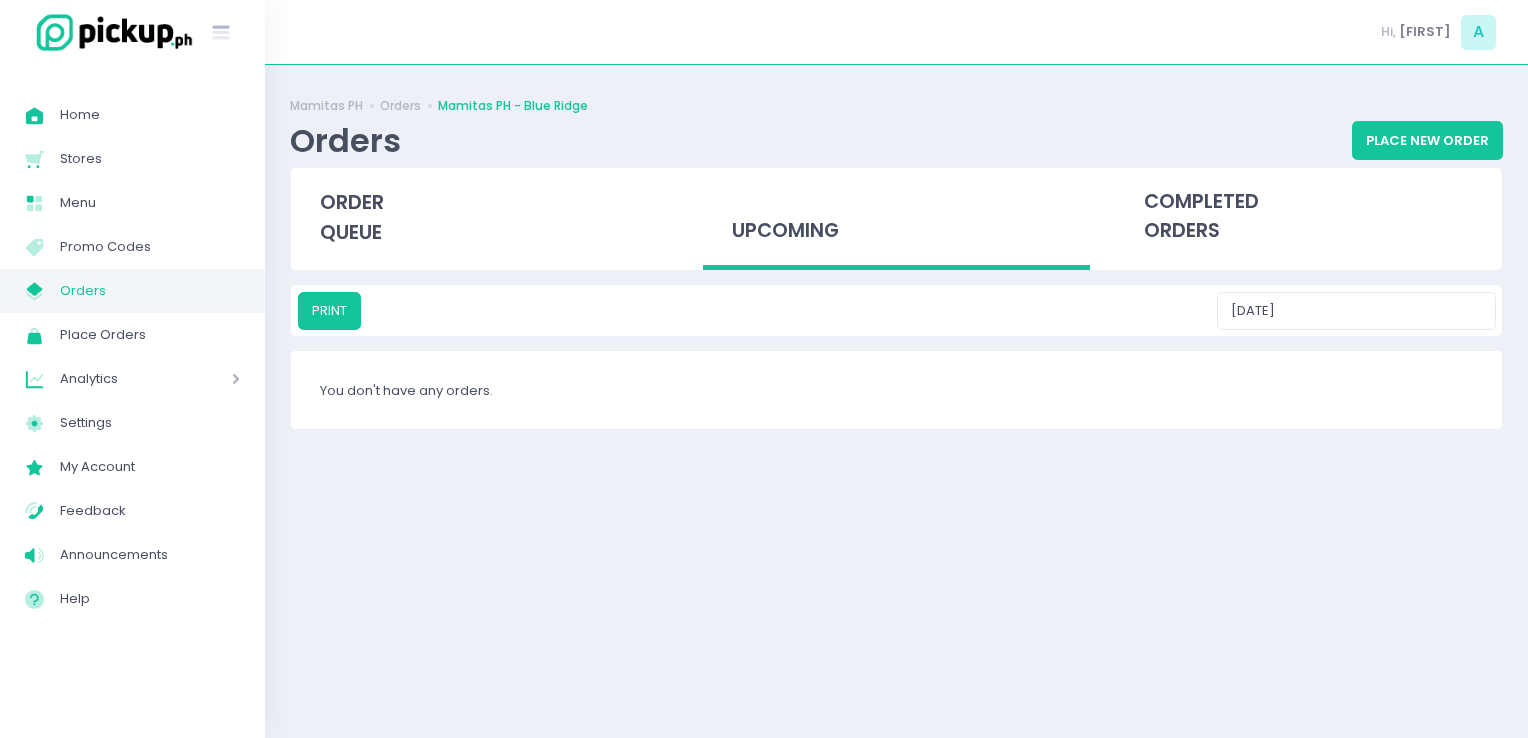 drag, startPoint x: 1328, startPoint y: 289, endPoint x: 1339, endPoint y: 301, distance: 16.27882 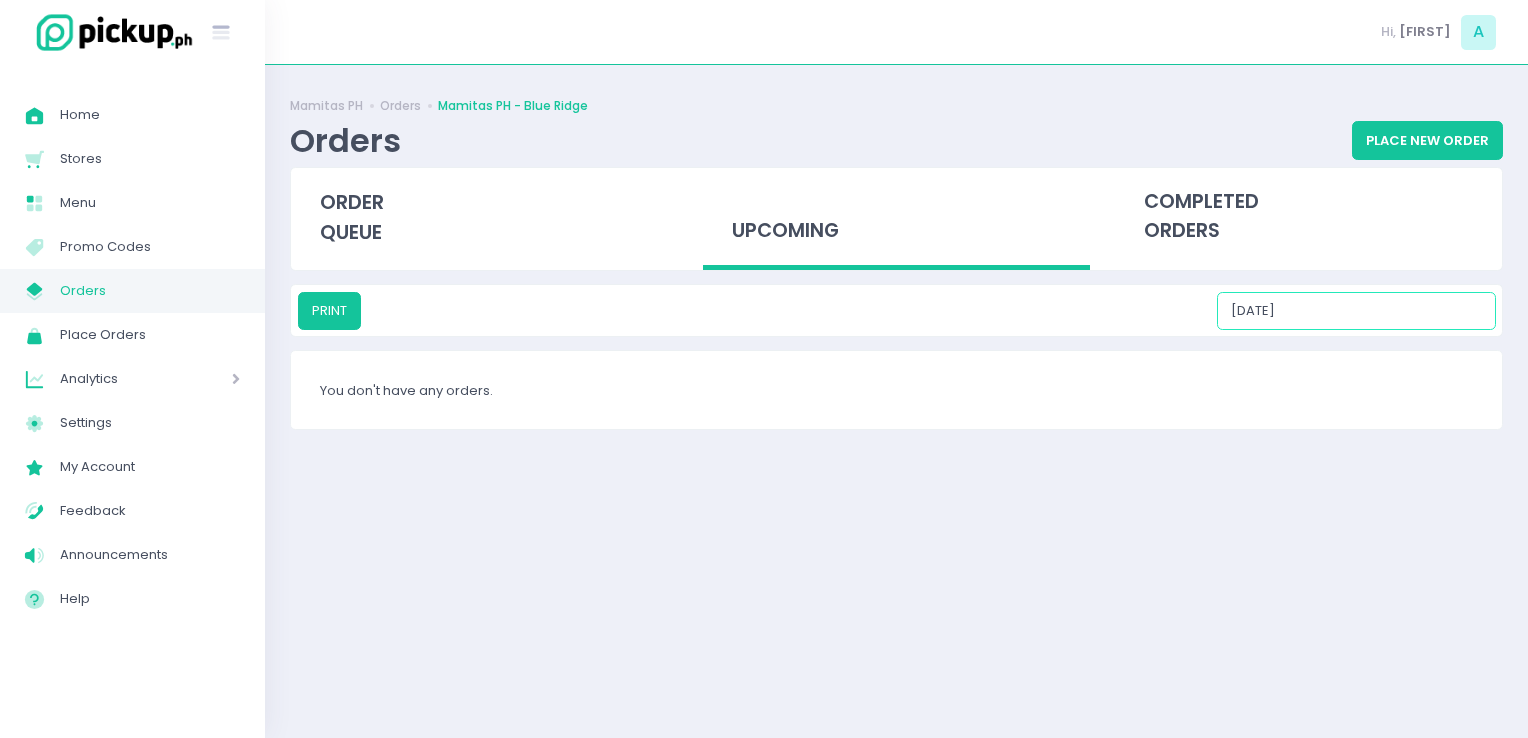 click on "08/15/2025" at bounding box center [1356, 311] 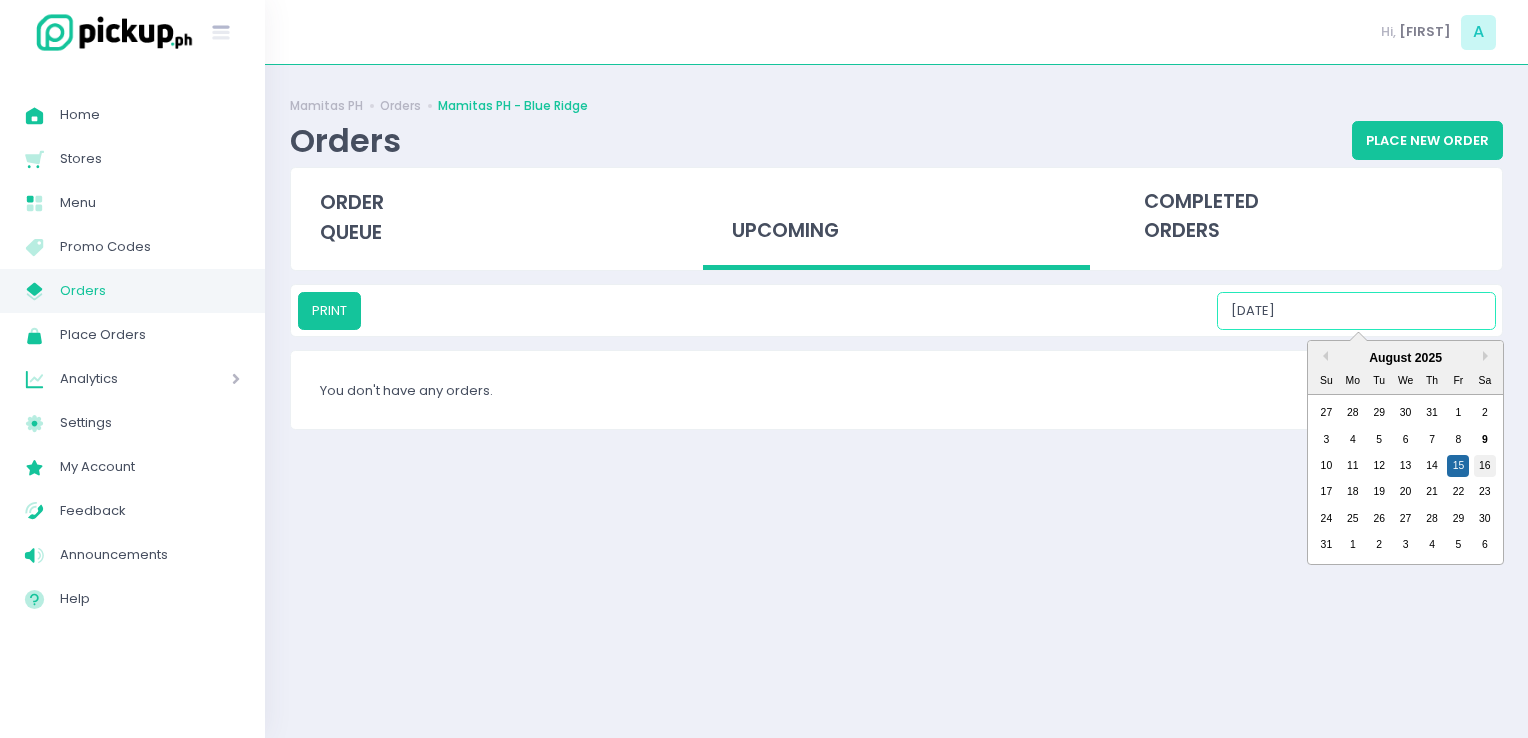 click on "16" at bounding box center (1485, 466) 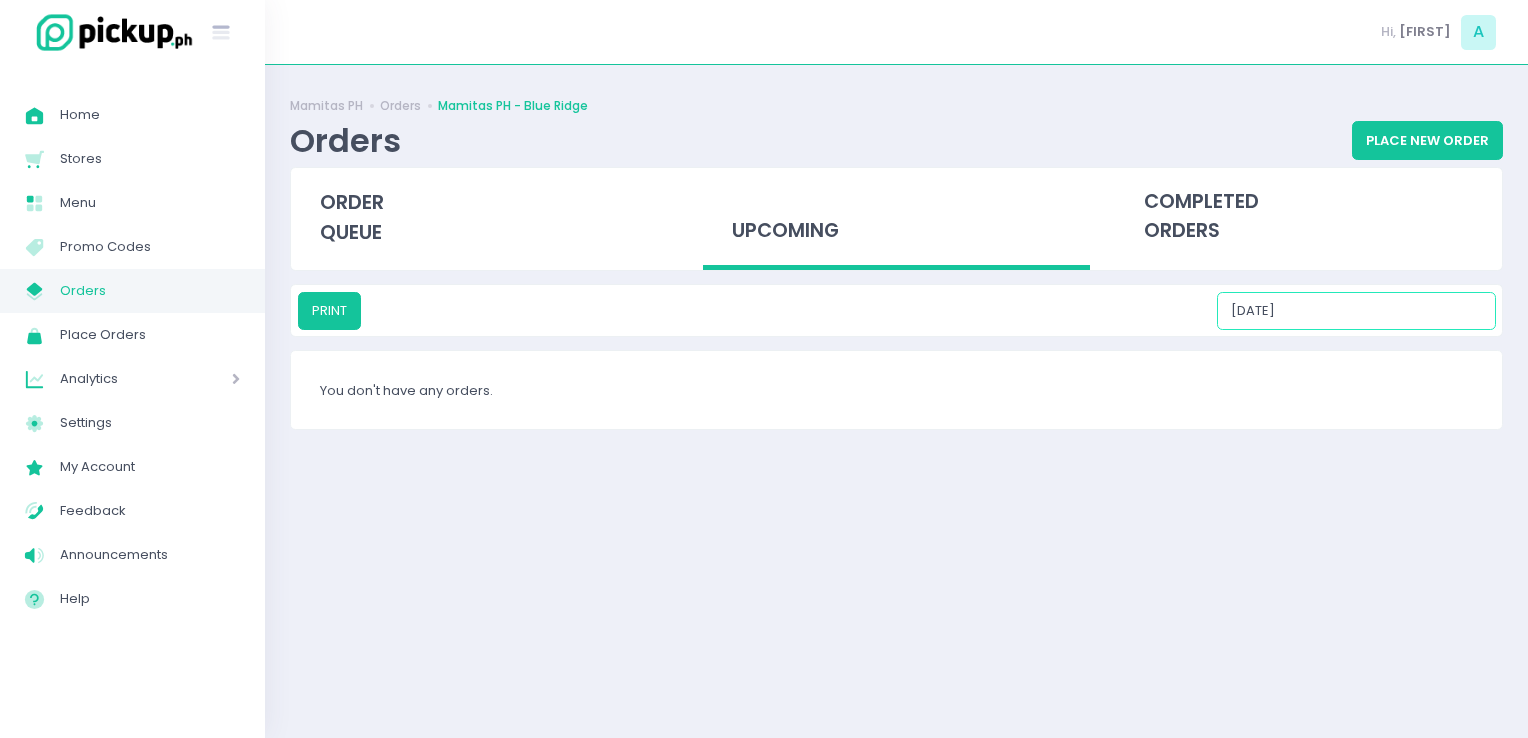 click on "08/16/2025" at bounding box center [1356, 311] 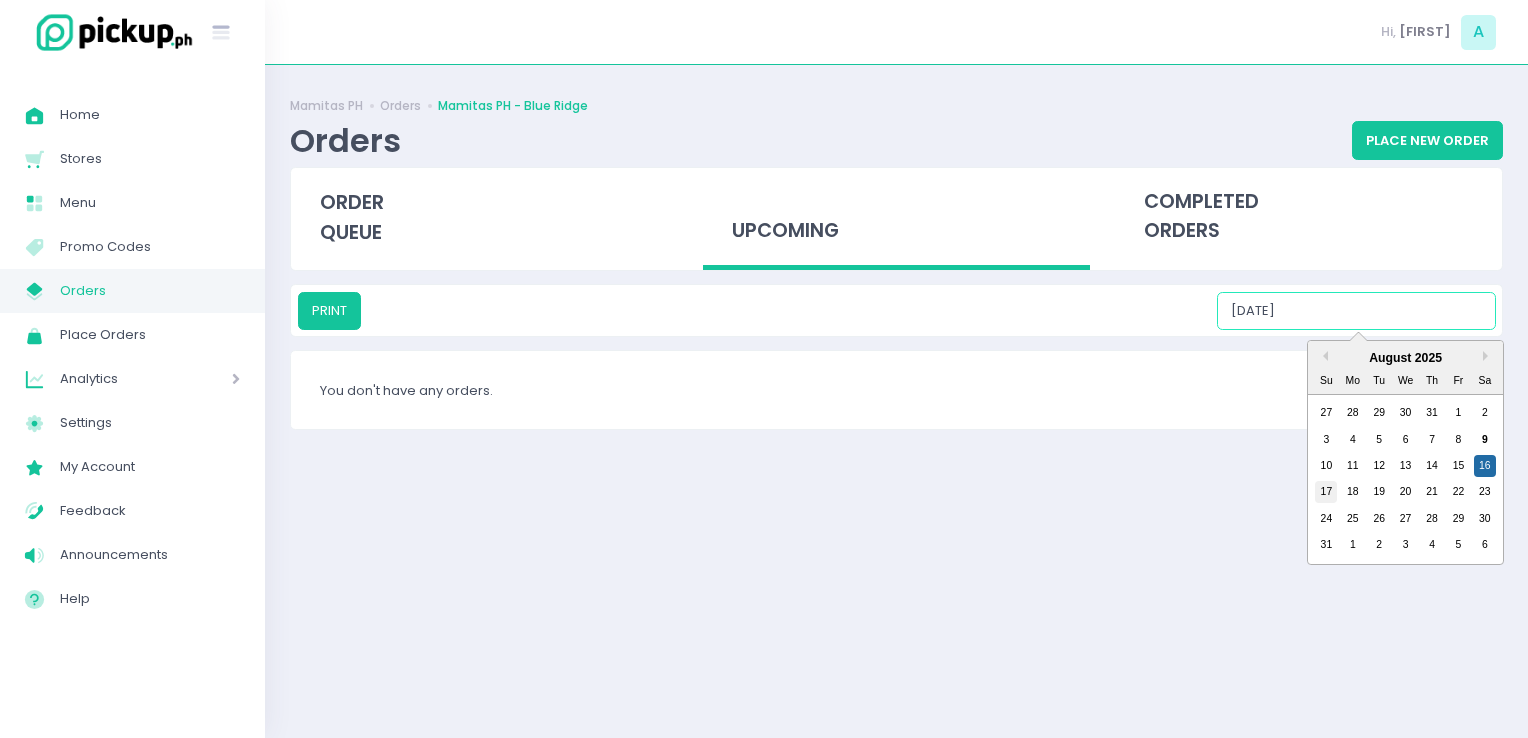 click on "17" at bounding box center [1326, 492] 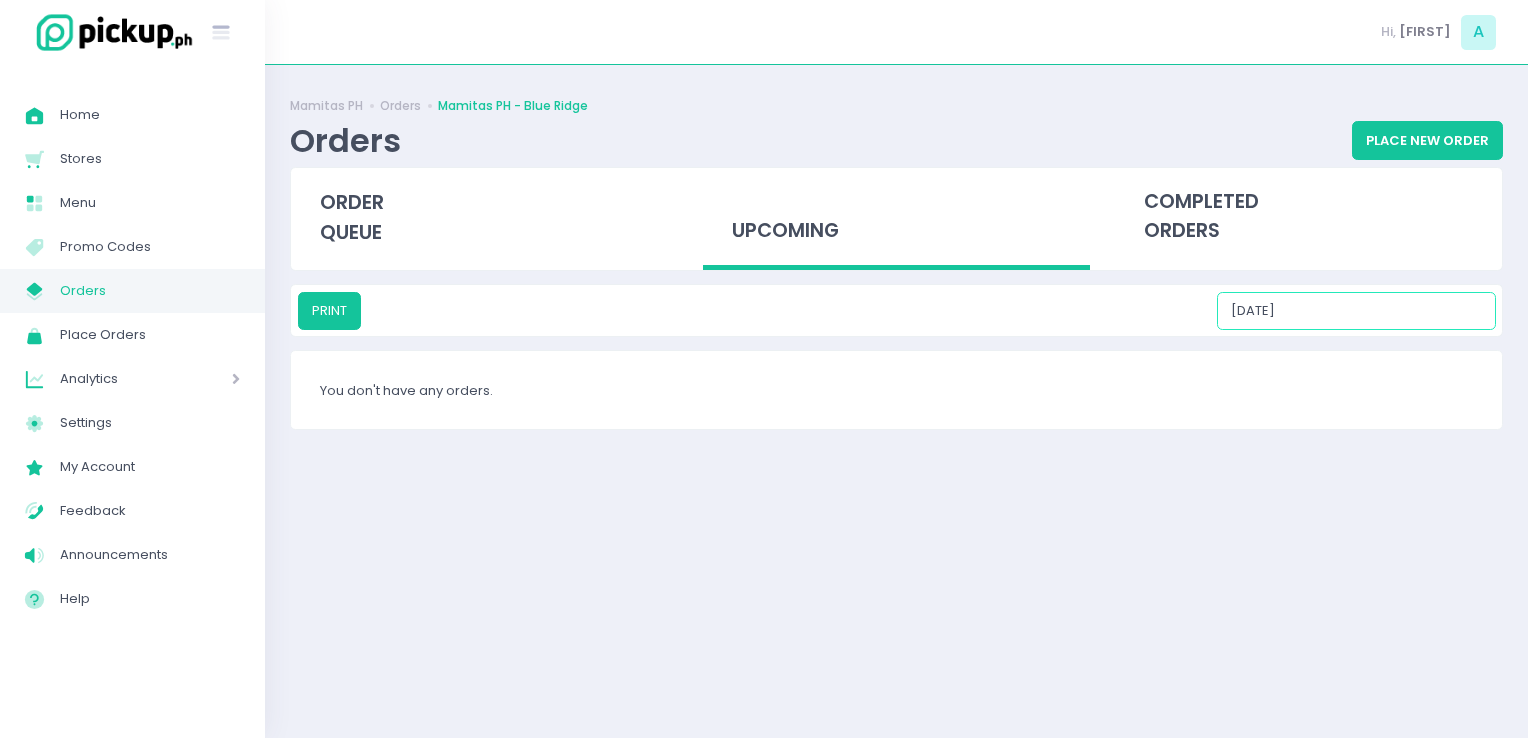 click on "08/17/2025" at bounding box center (1356, 311) 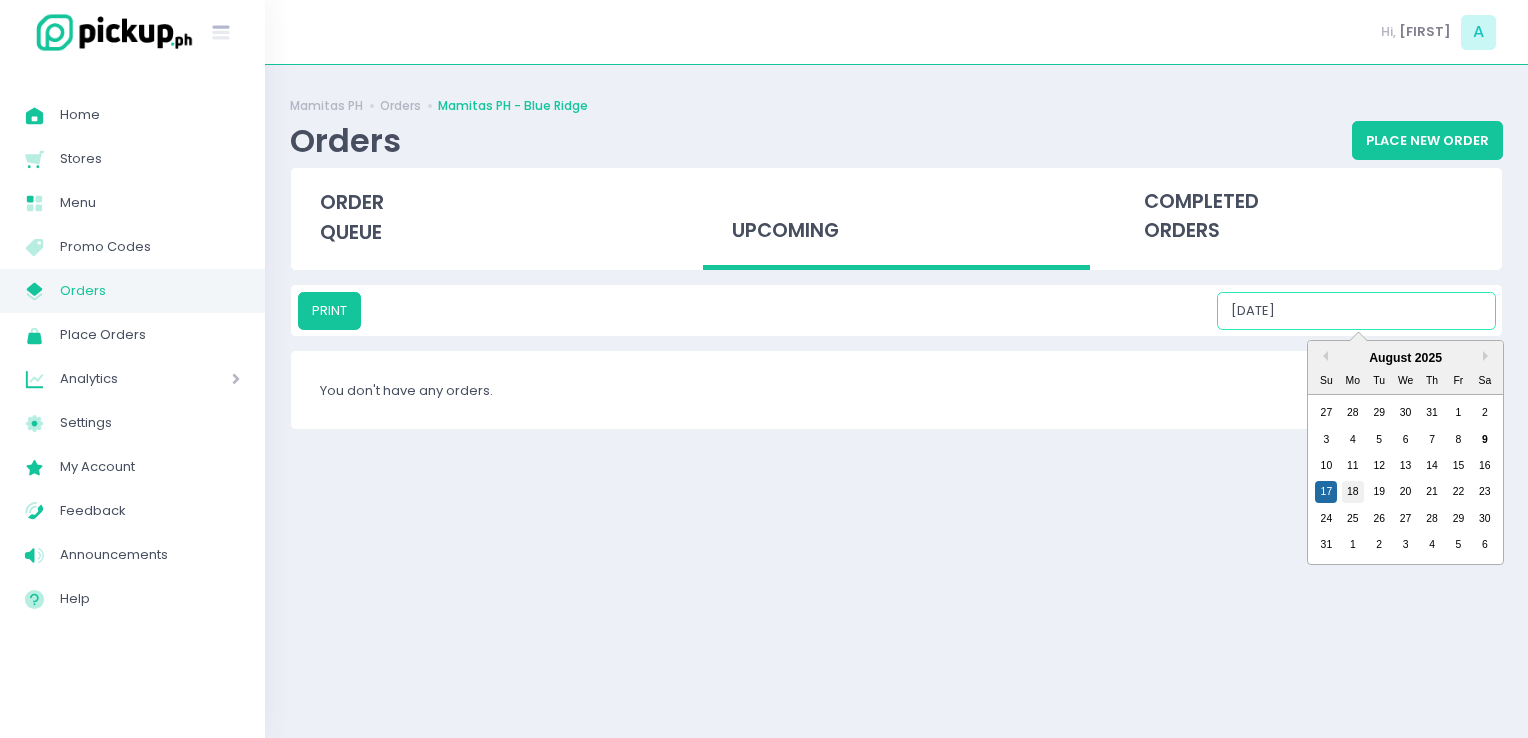 click on "18" at bounding box center (1353, 492) 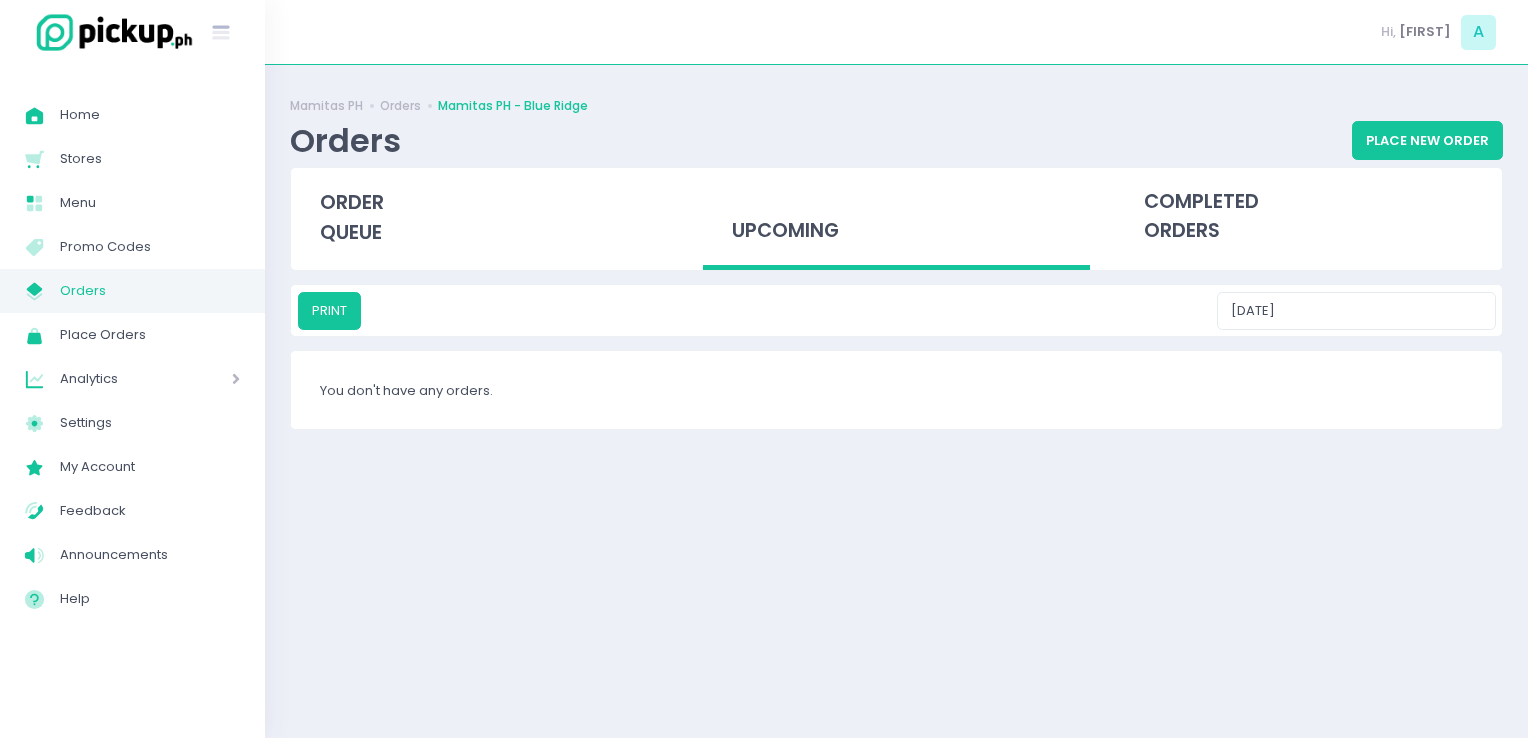 click on "Mamitas PH Orders Mamitas PH - Blue Ridge   Orders Place New Order       order   queue    upcoming completed  orders PRINT 08/18/2025 You don't have any orders." at bounding box center [896, 401] 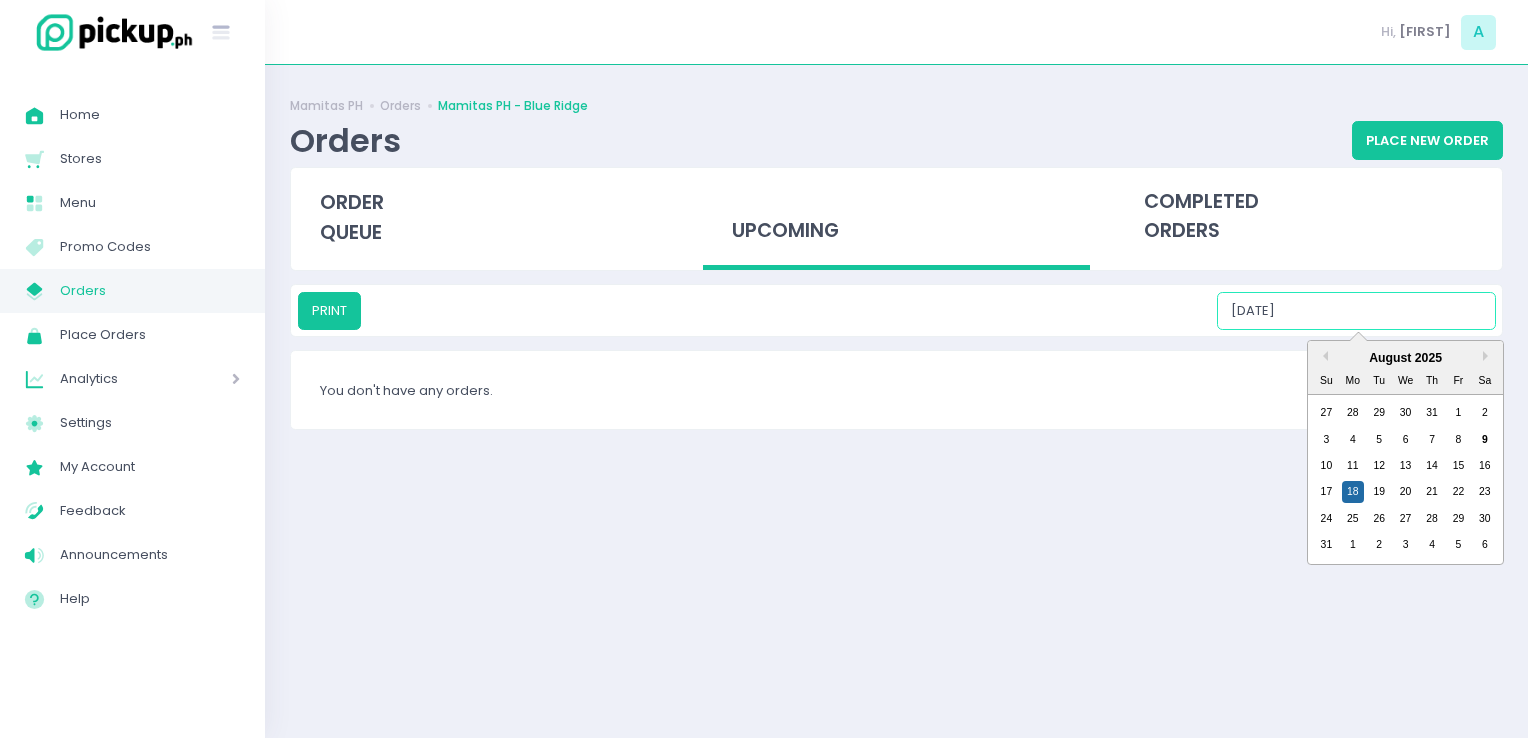 click on "08/18/2025" at bounding box center (1356, 311) 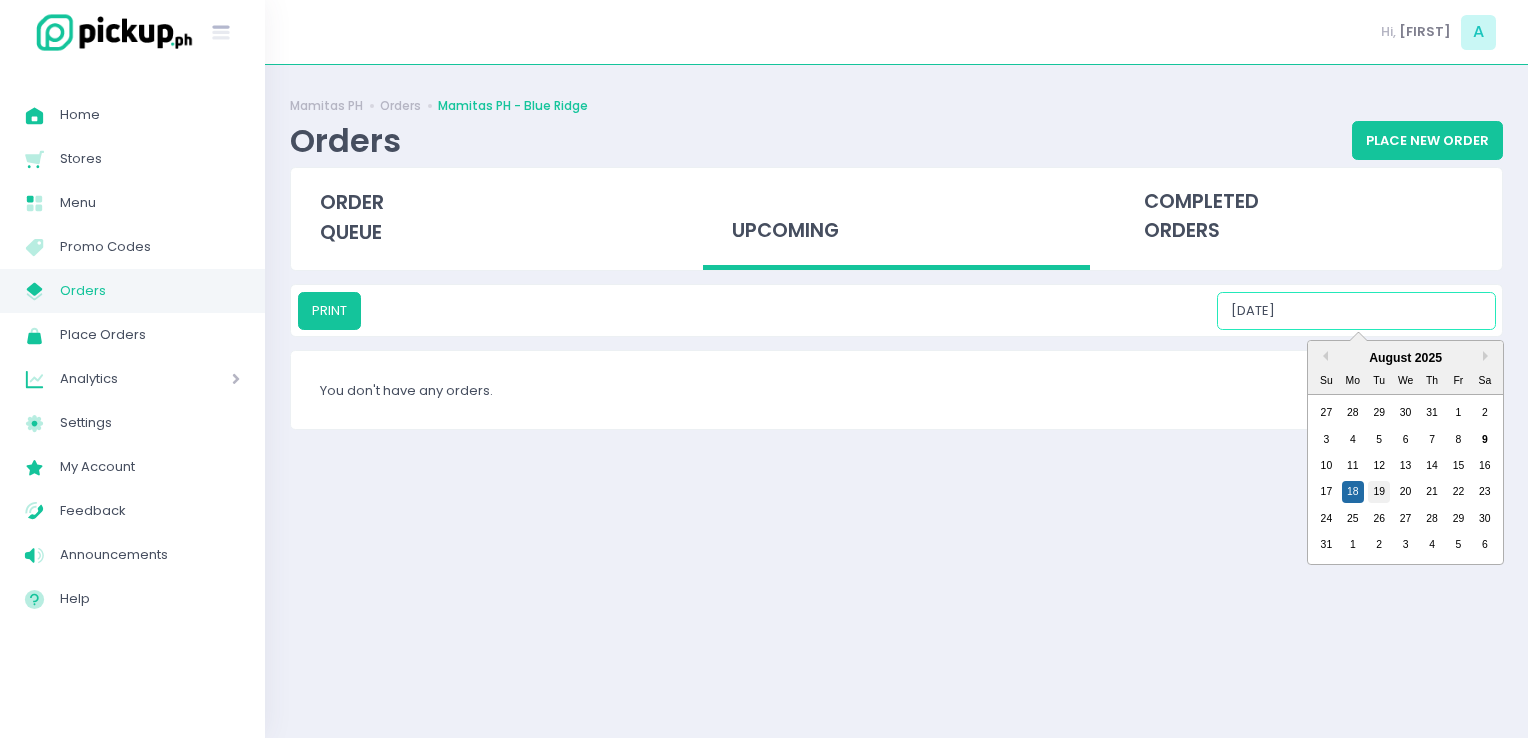 click on "19" at bounding box center [1379, 492] 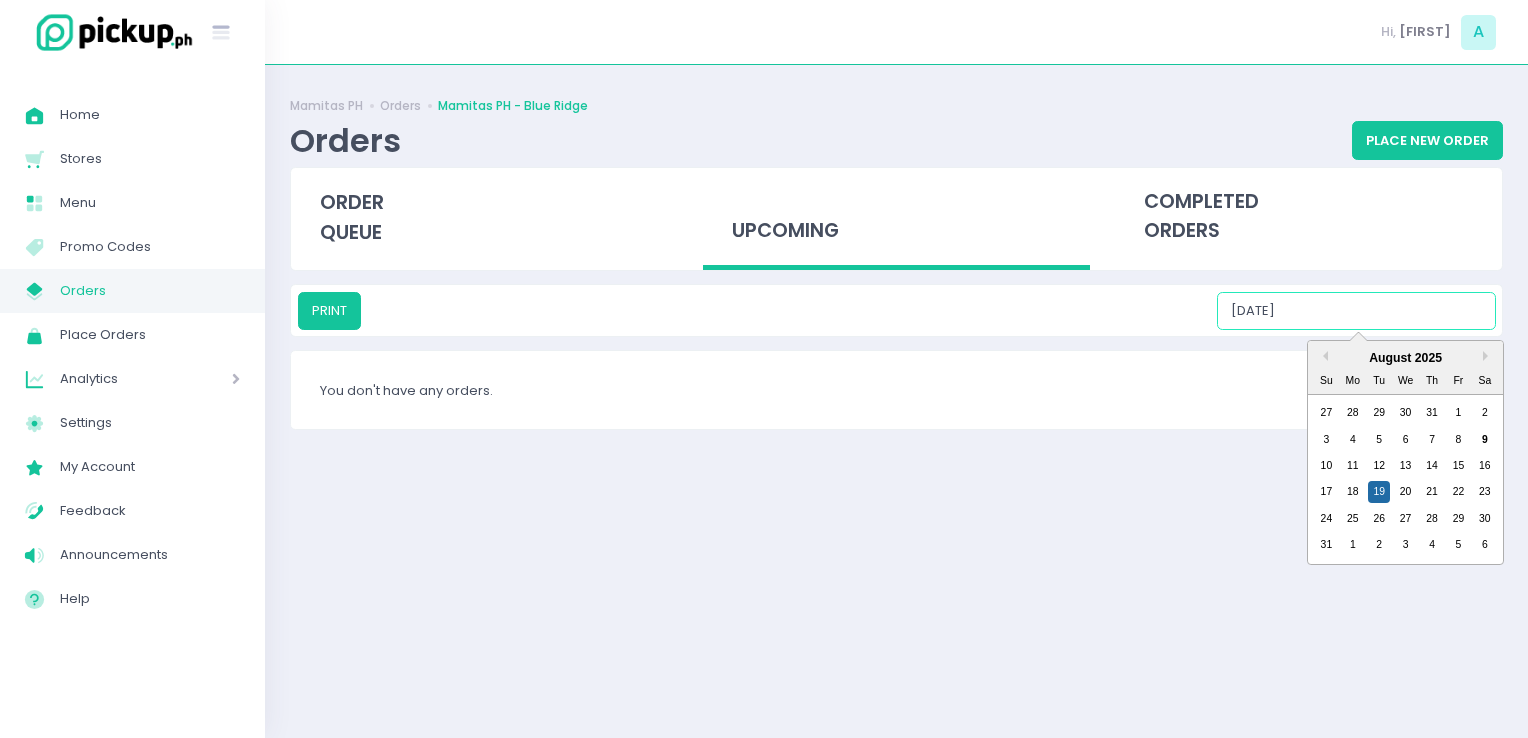 click on "08/19/2025" at bounding box center [1356, 311] 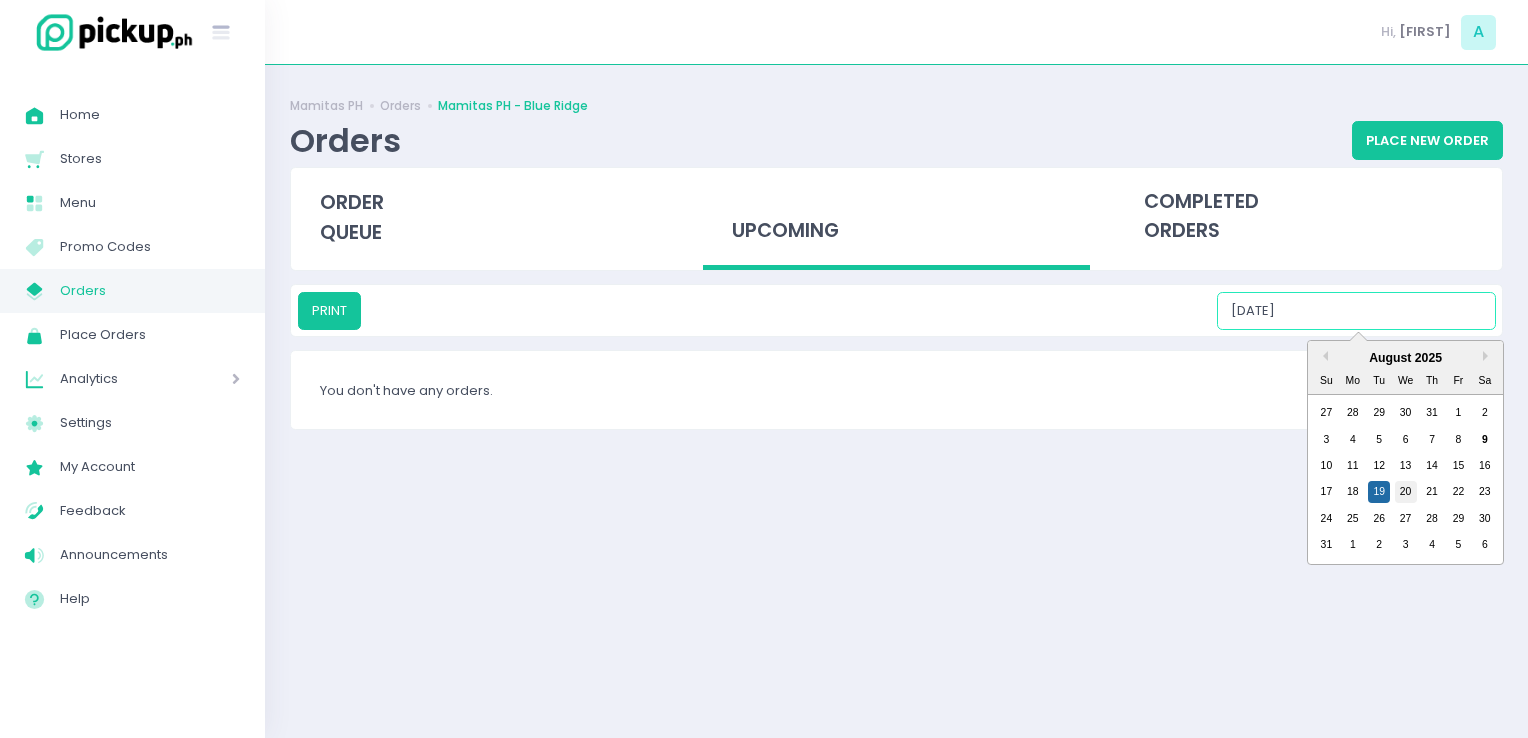 click on "20" at bounding box center (1406, 492) 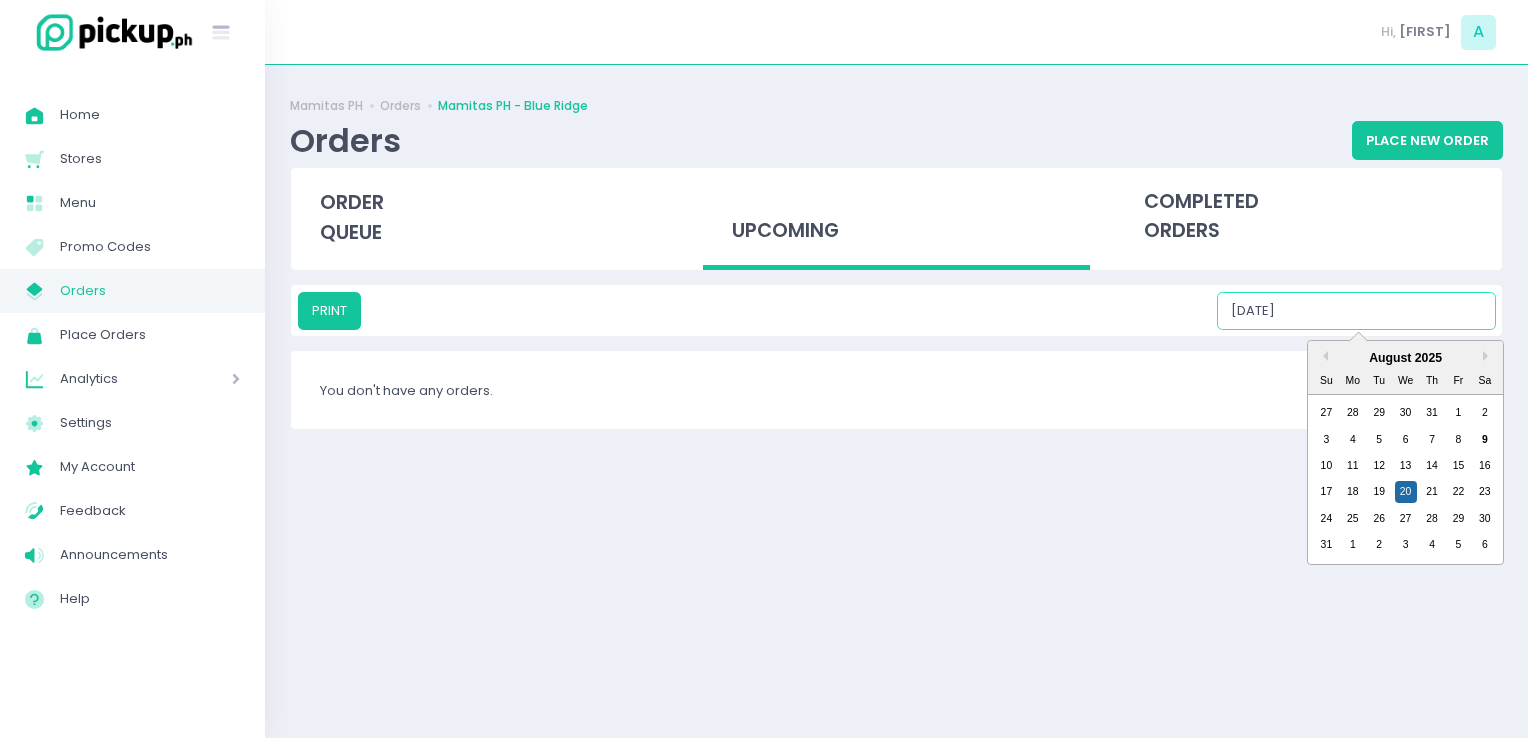 click on "08/20/2025" at bounding box center [1356, 311] 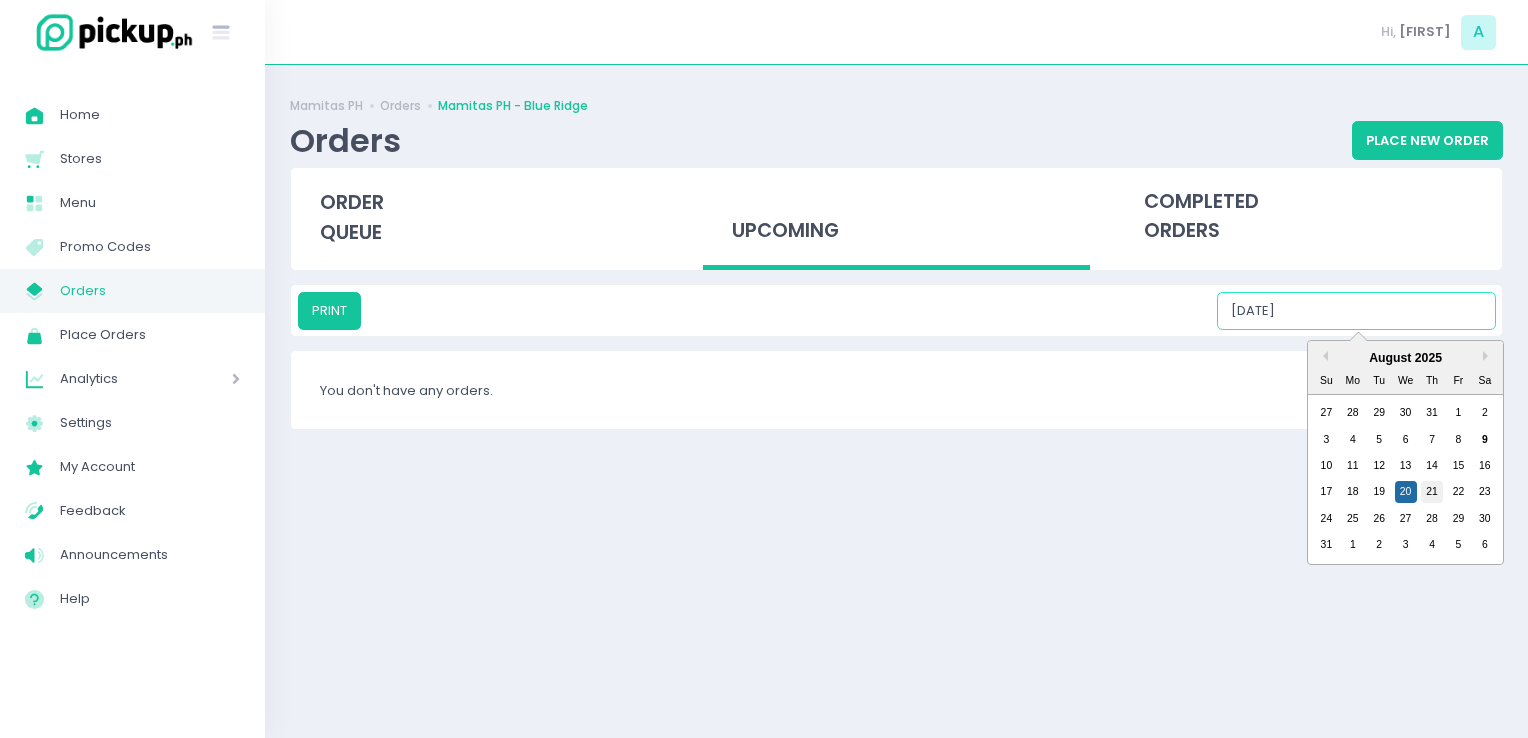 click on "21" at bounding box center [1432, 492] 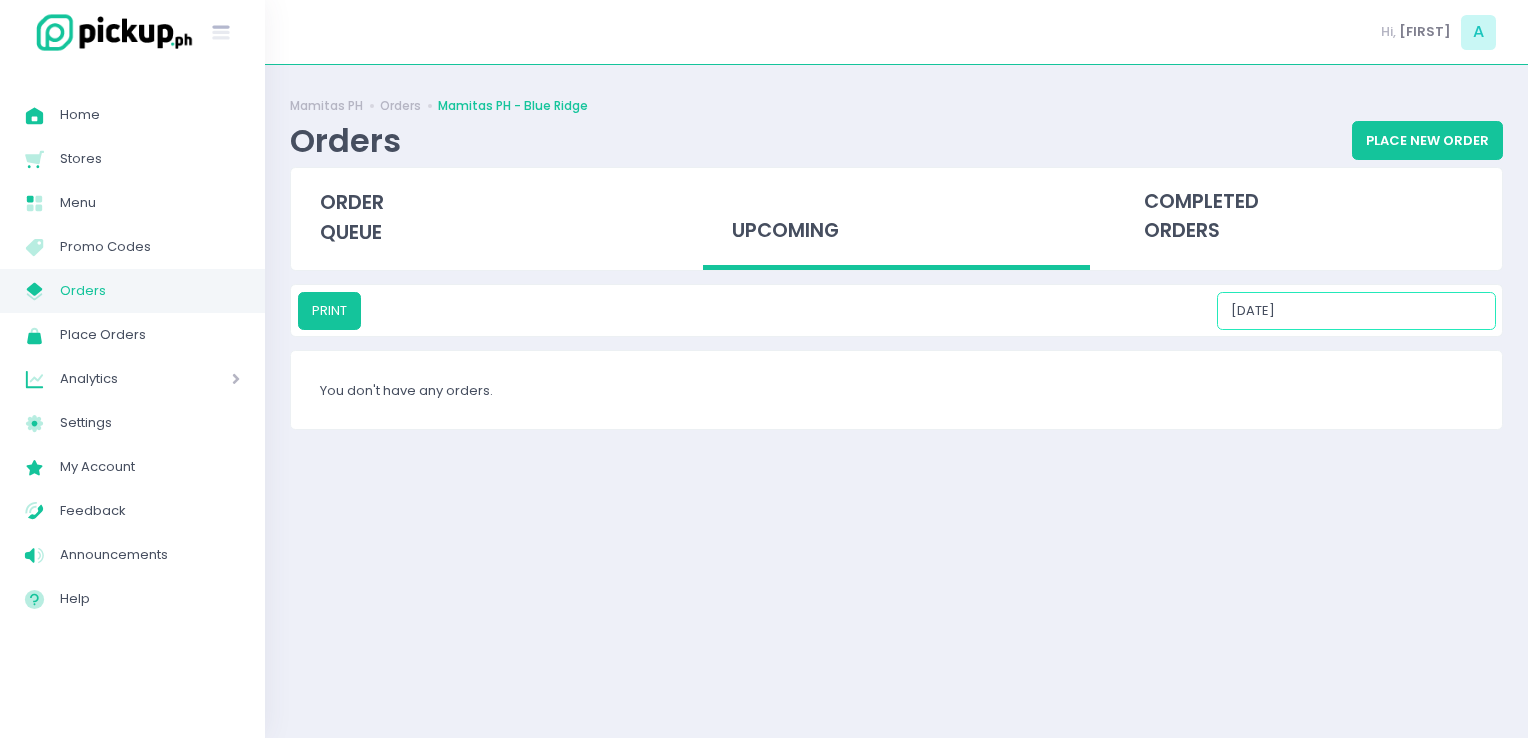 click on "08/21/2025" at bounding box center [1356, 311] 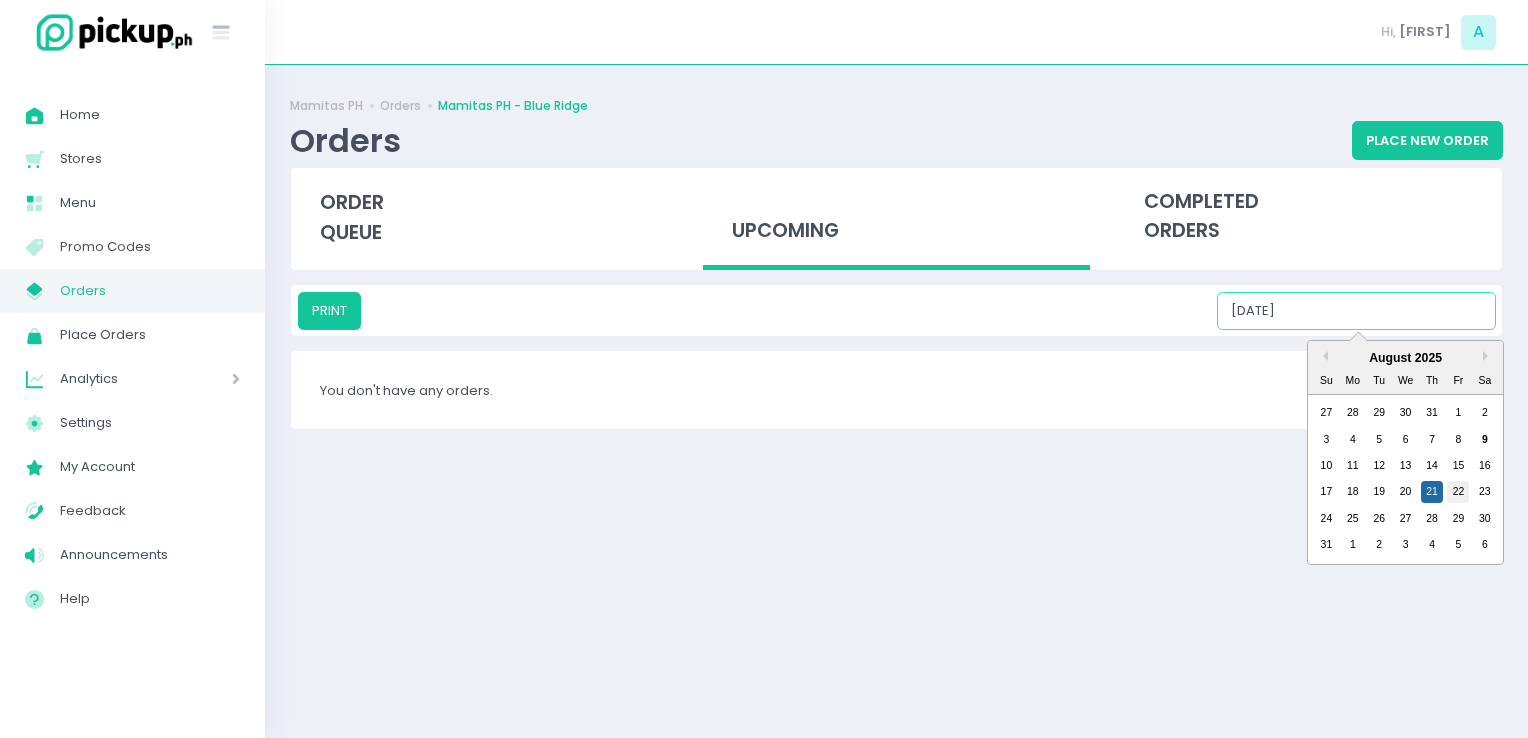 click on "22" at bounding box center [1458, 492] 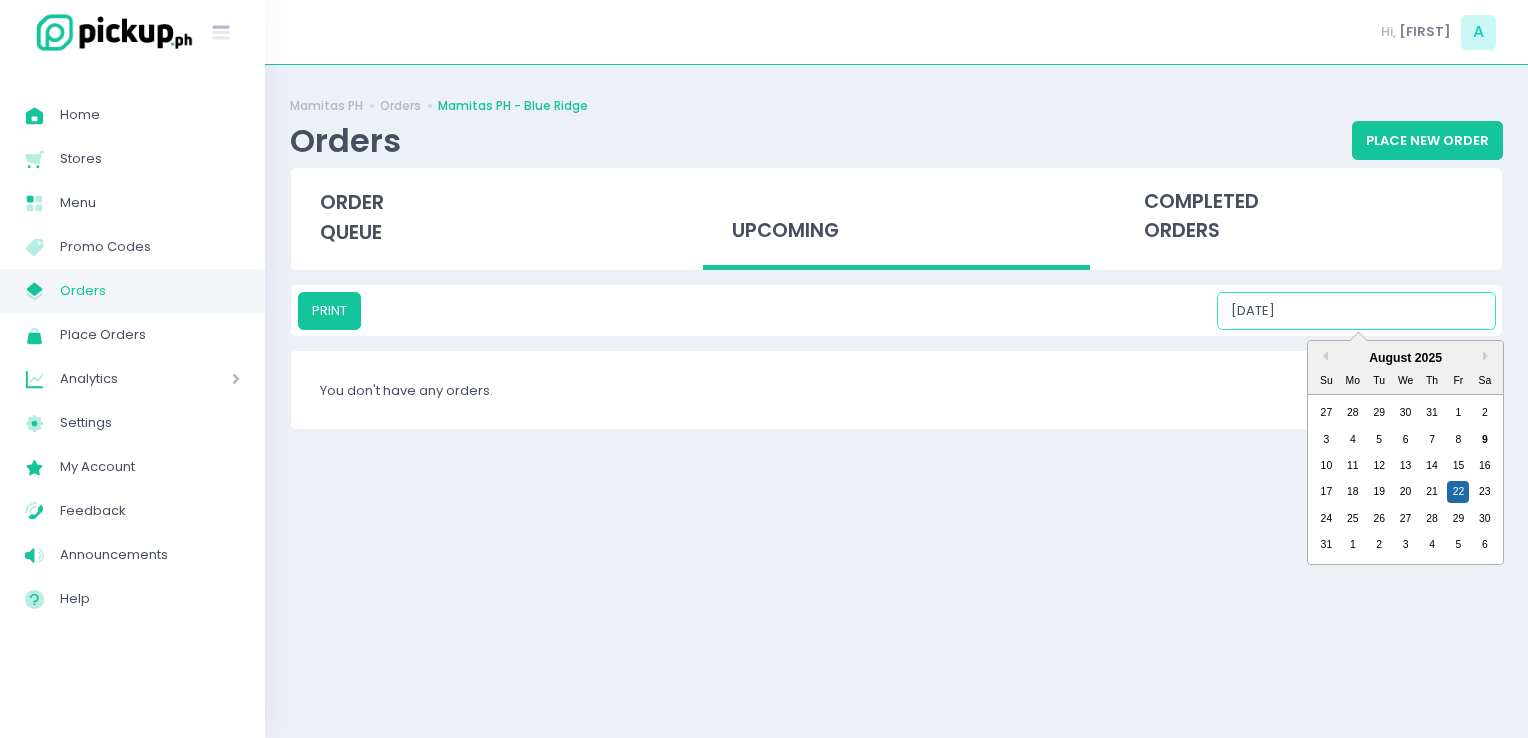 click on "08/22/2025" at bounding box center (1356, 311) 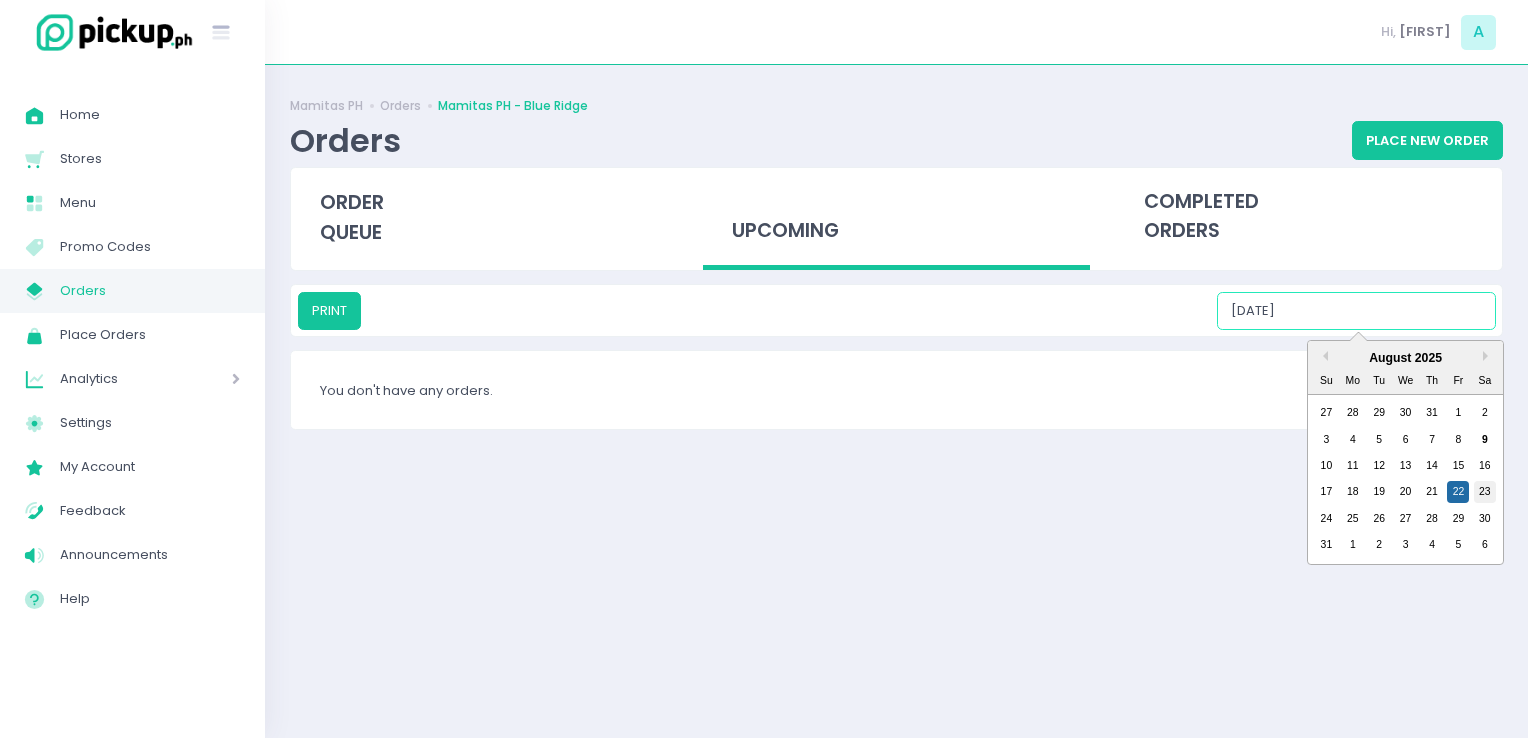 click on "23" at bounding box center (1485, 492) 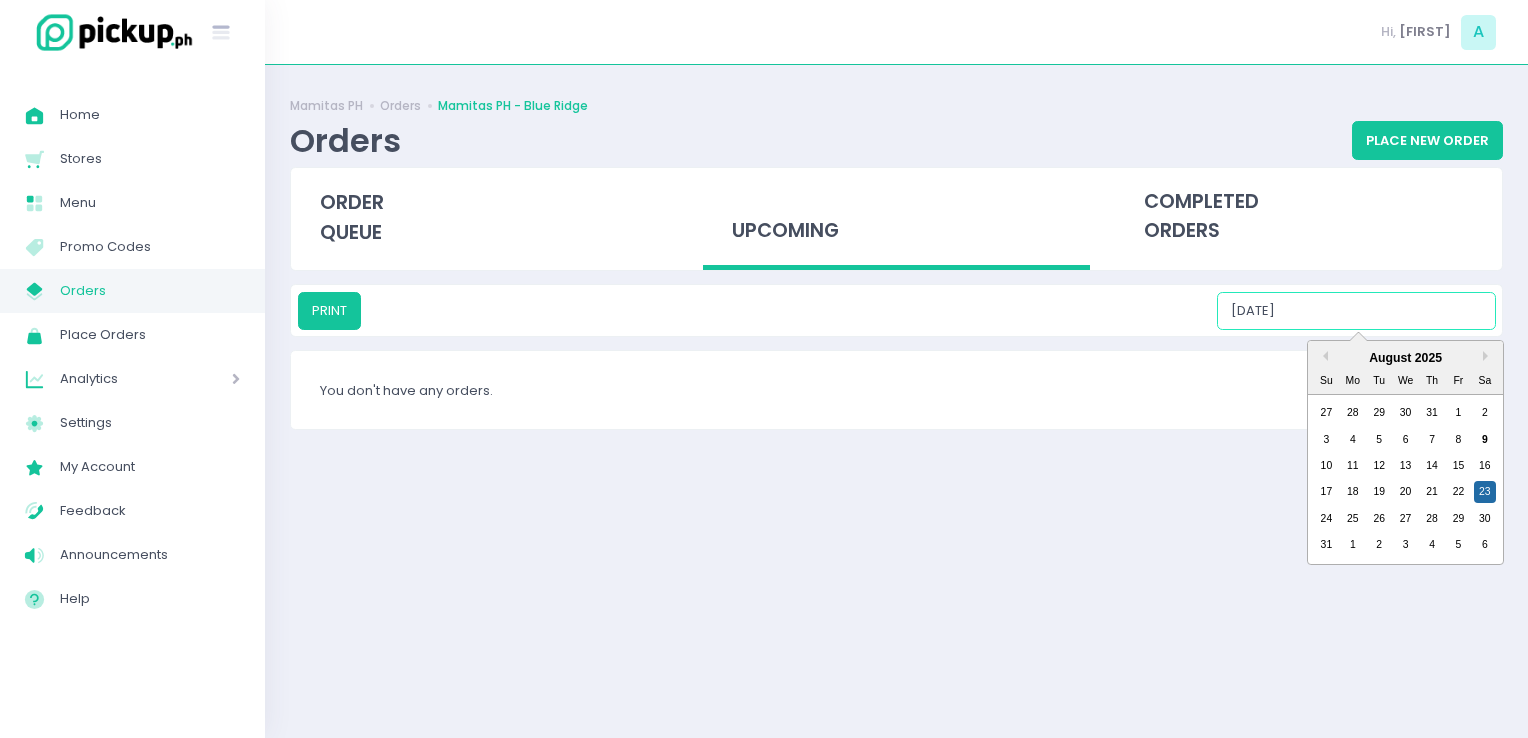click on "08/23/2025" at bounding box center [1356, 311] 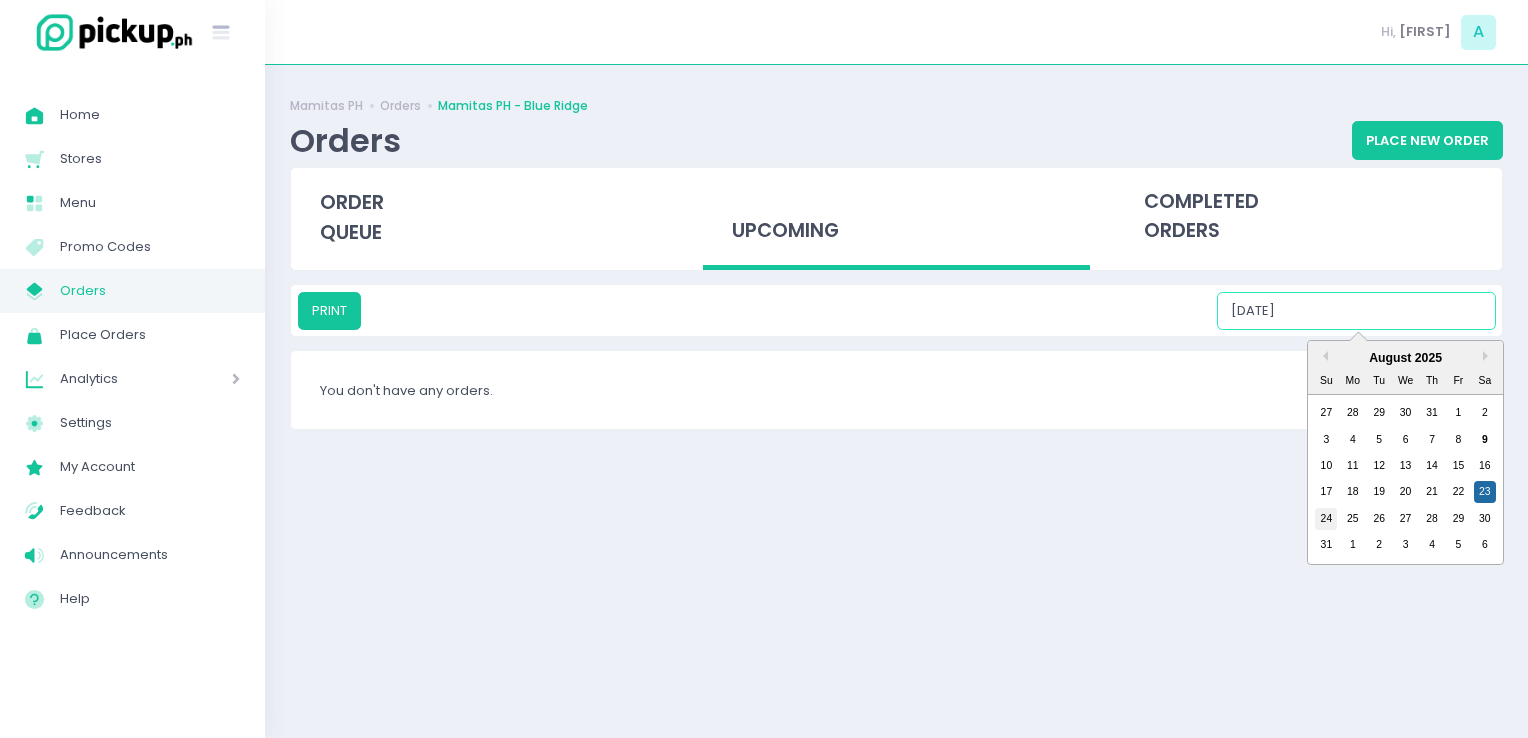 click on "24" at bounding box center (1326, 519) 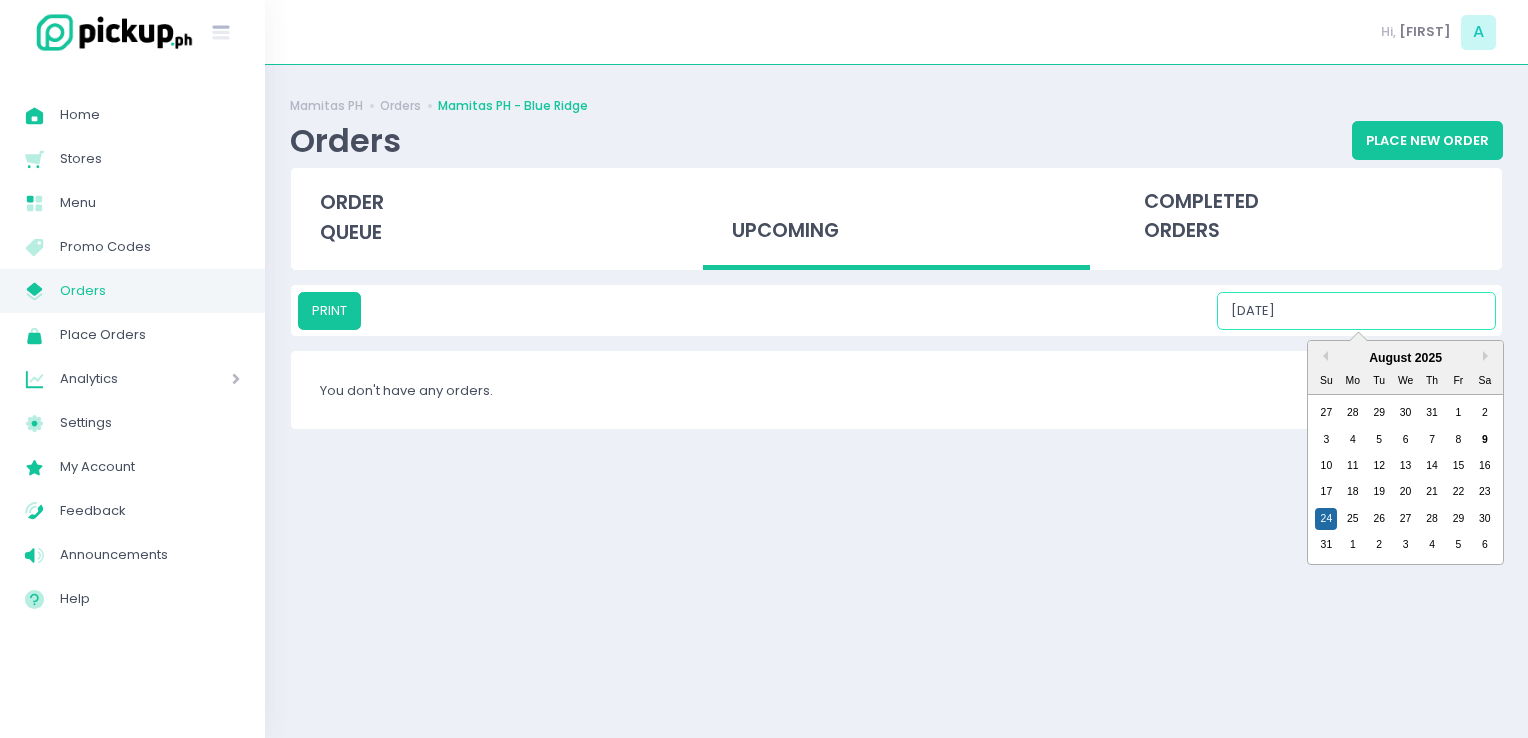 click on "08/24/2025" at bounding box center [1356, 311] 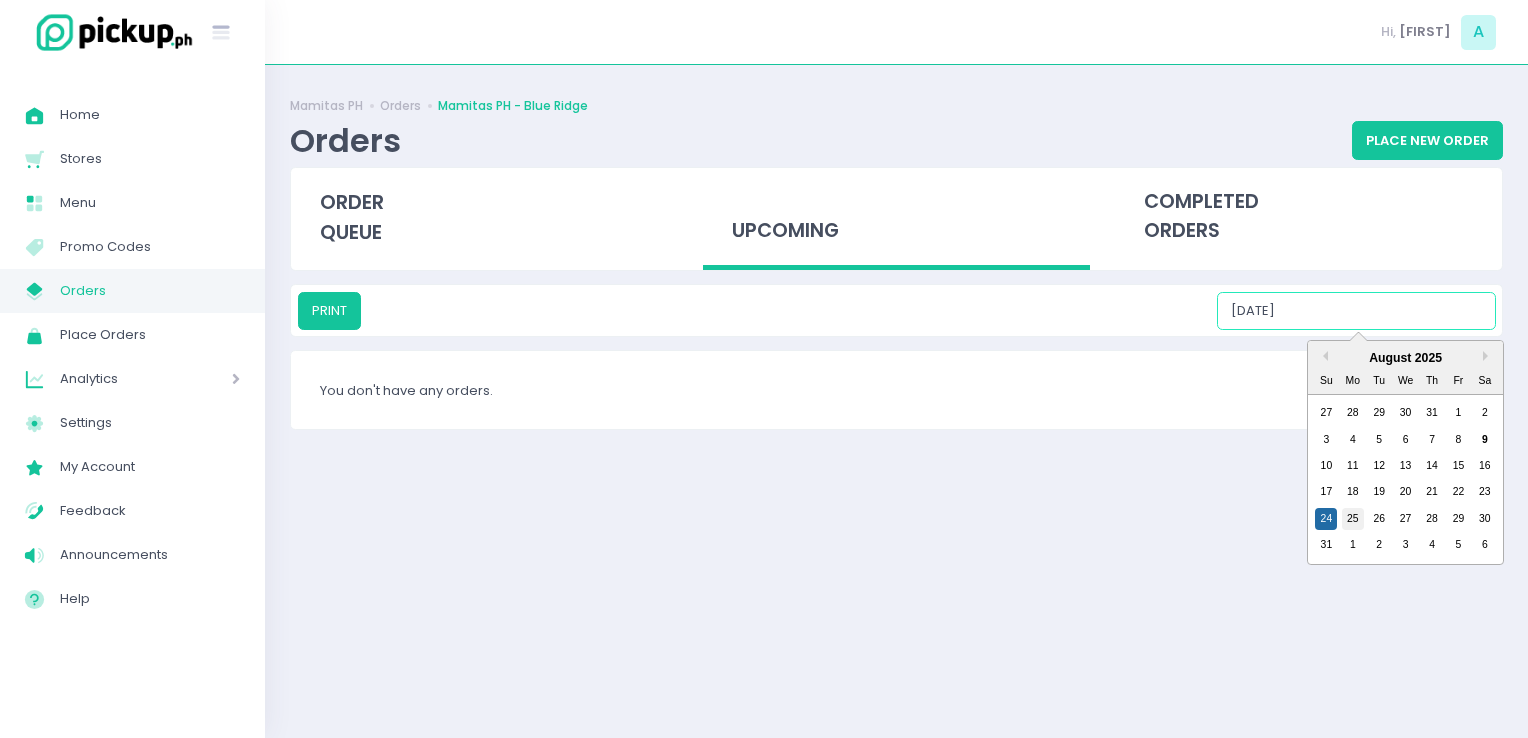 click on "25" at bounding box center (1353, 519) 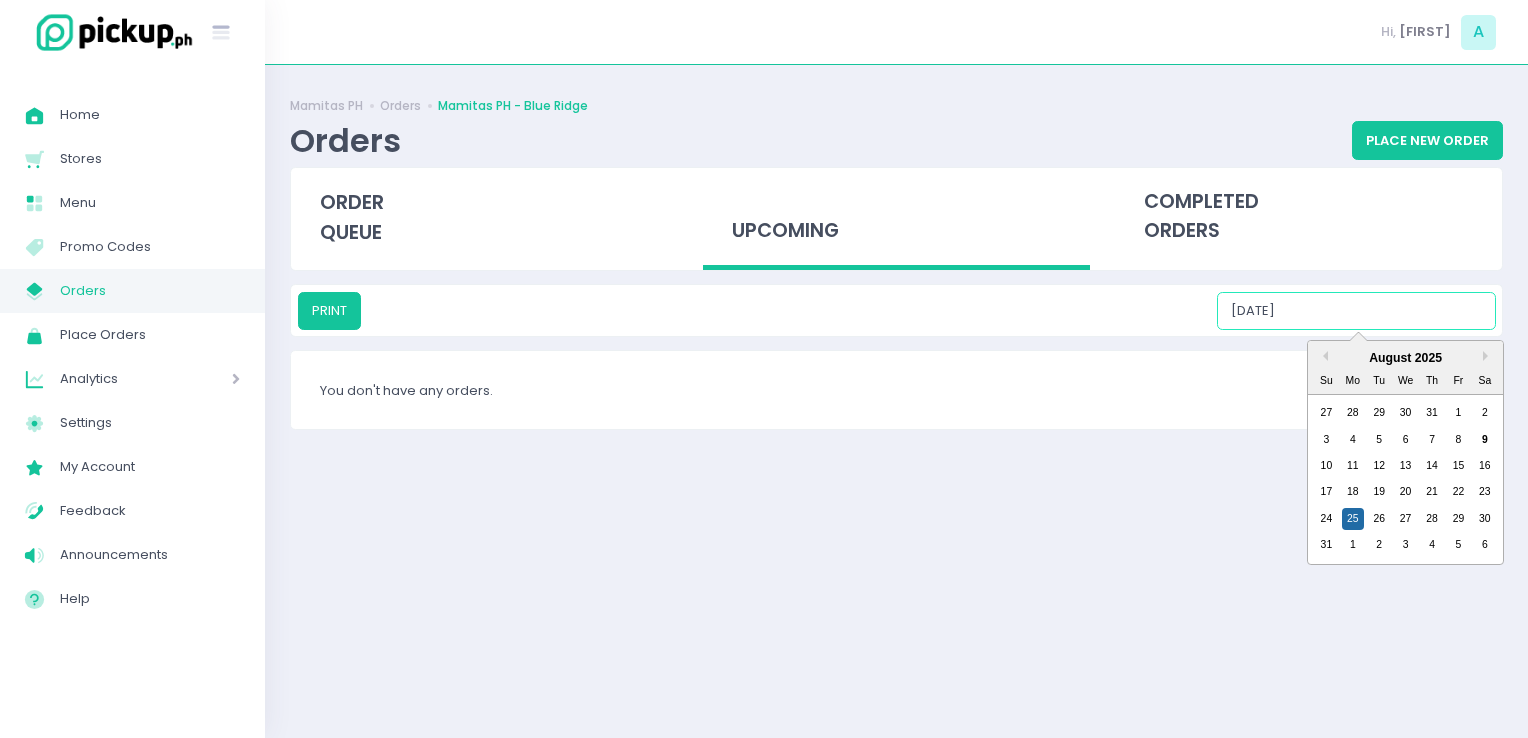 click on "08/25/2025" at bounding box center [1356, 311] 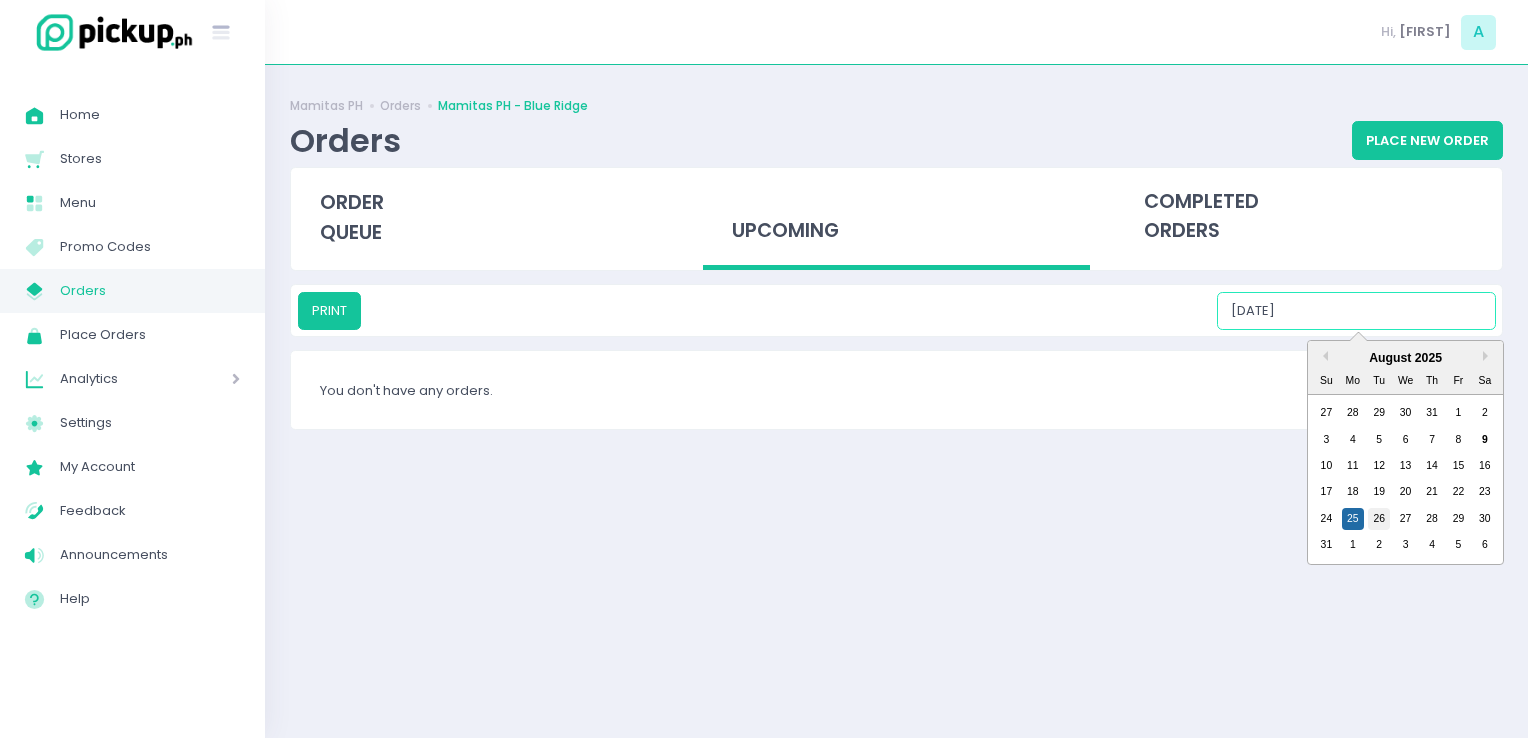click on "26" at bounding box center (1379, 519) 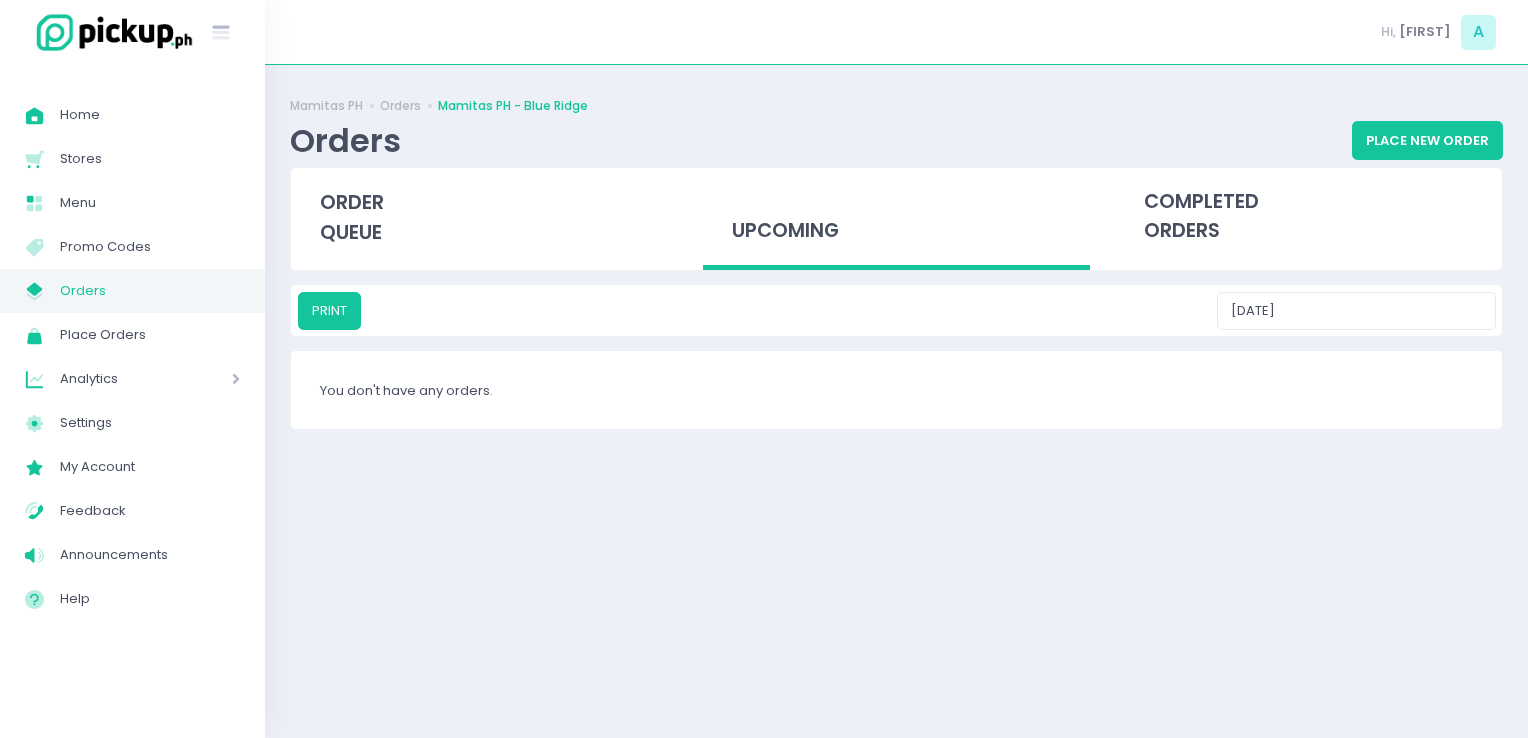click on "PRINT 08/26/2025" at bounding box center [896, 310] 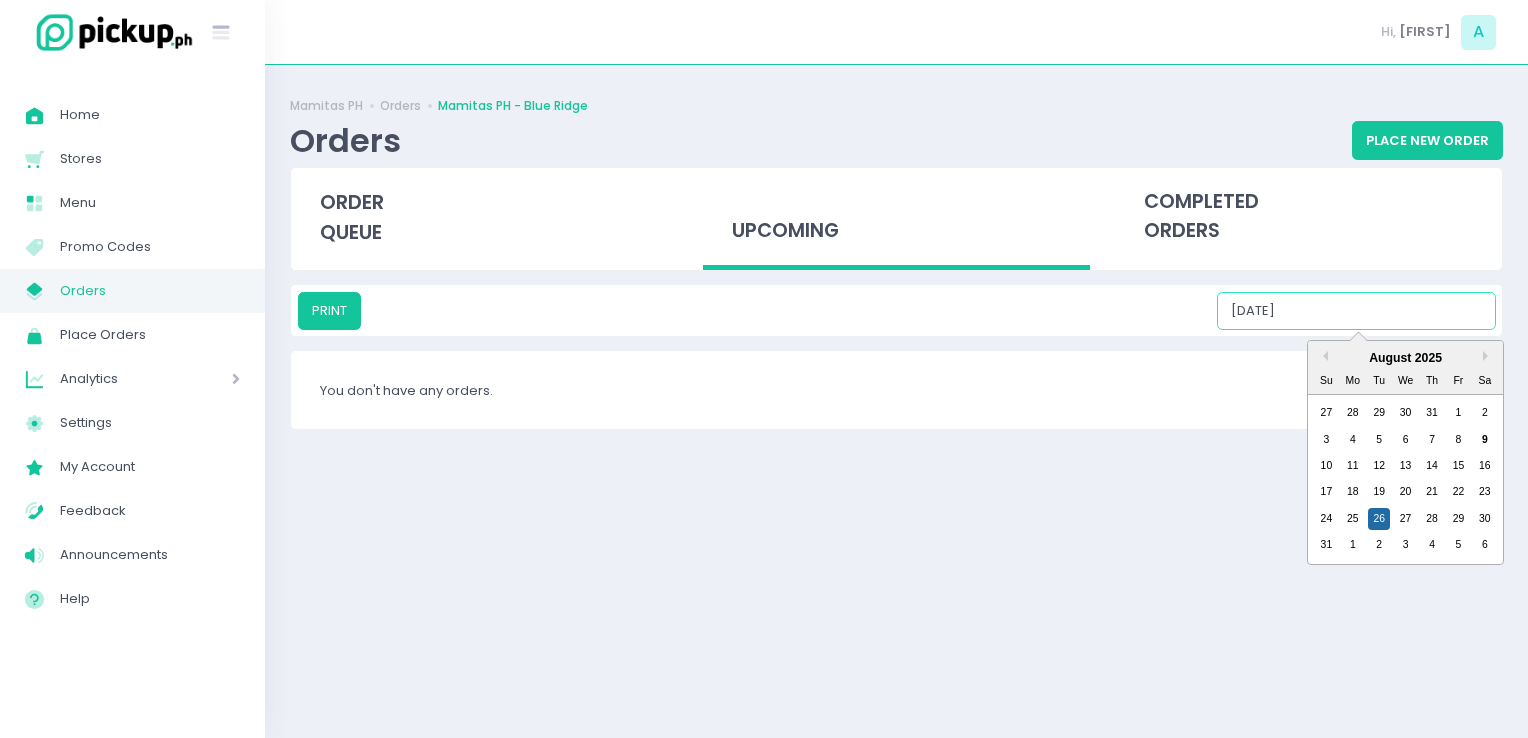 click on "08/26/2025" at bounding box center [1356, 311] 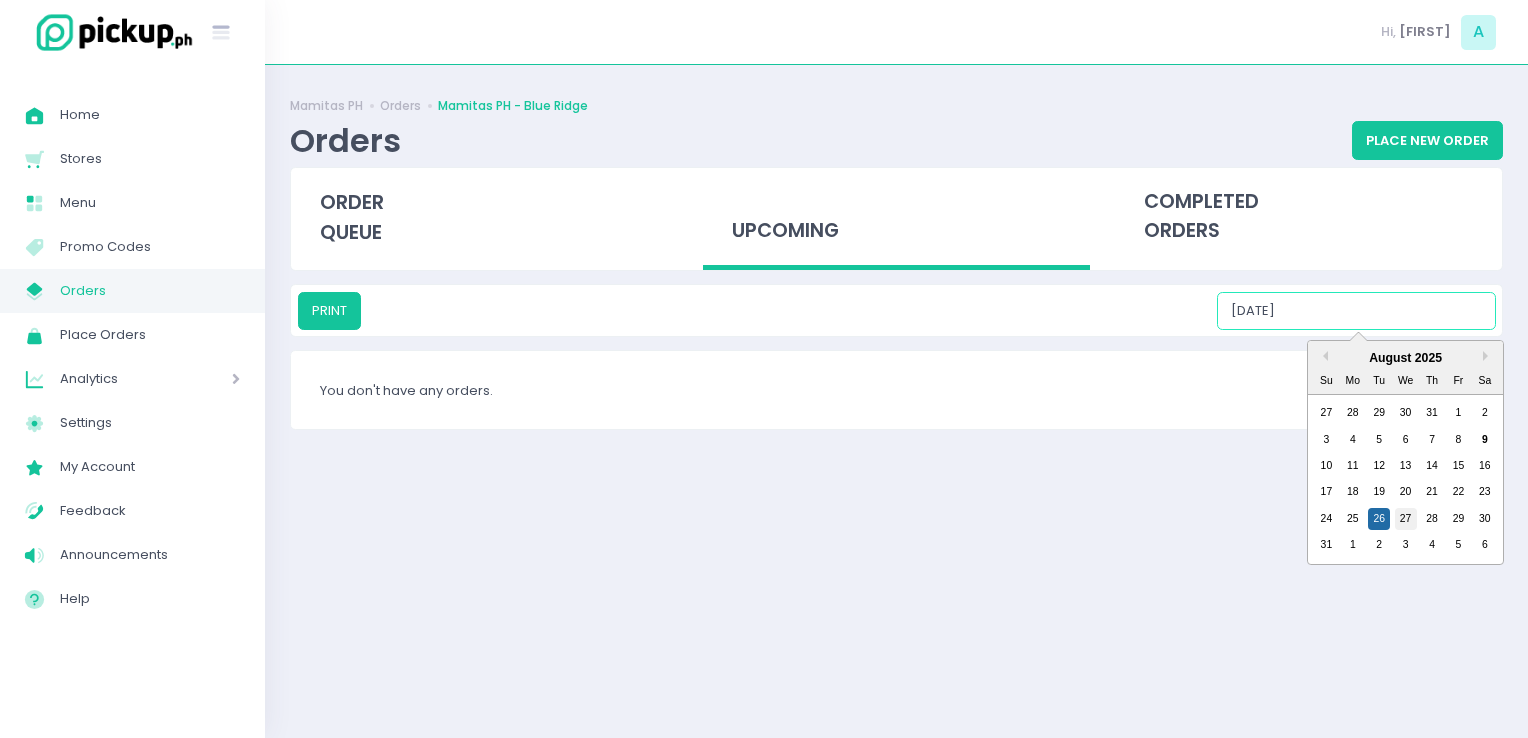 click on "27" at bounding box center [1406, 519] 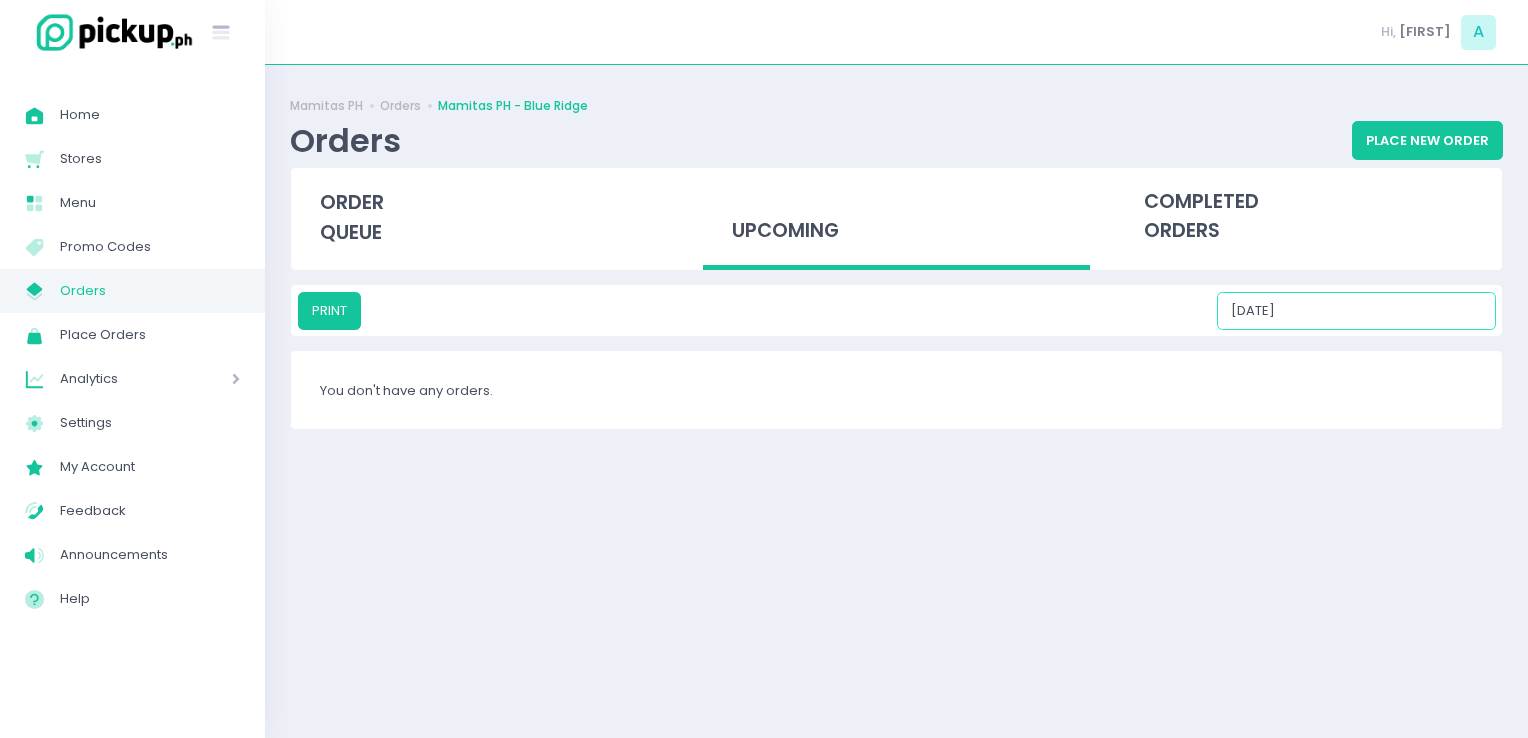 click on "08/27/2025" at bounding box center (1356, 311) 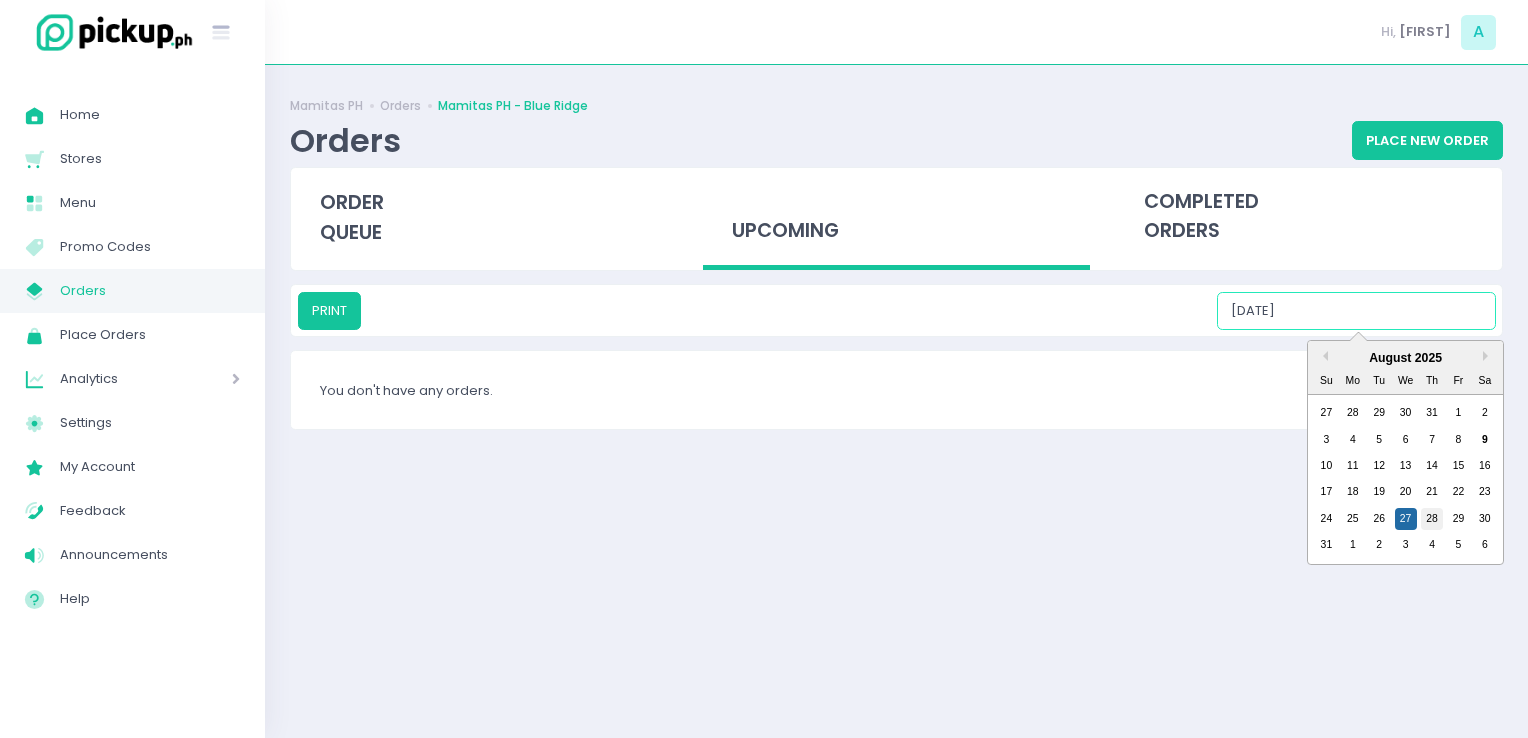 click on "28" at bounding box center [1432, 519] 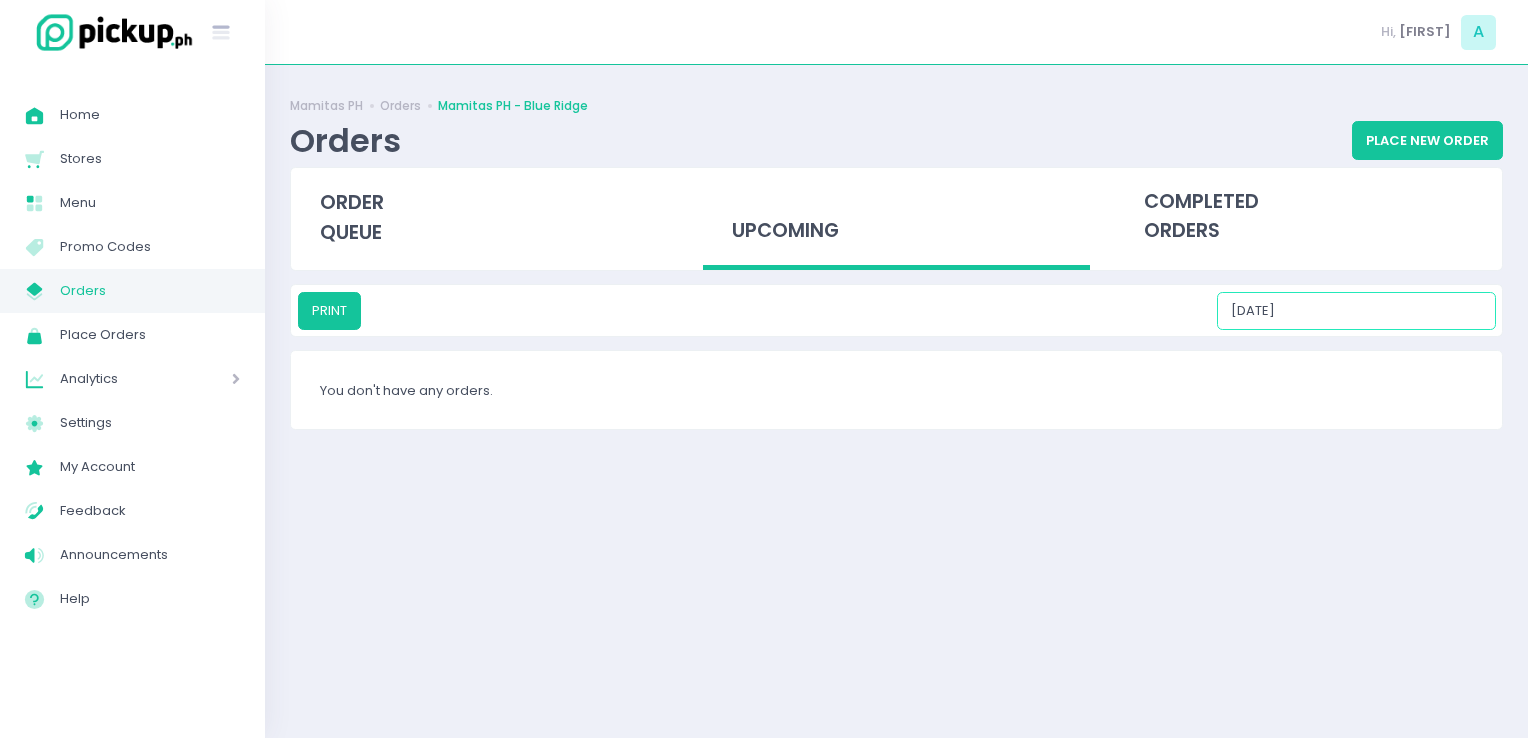 click on "08/28/2025" at bounding box center (1356, 311) 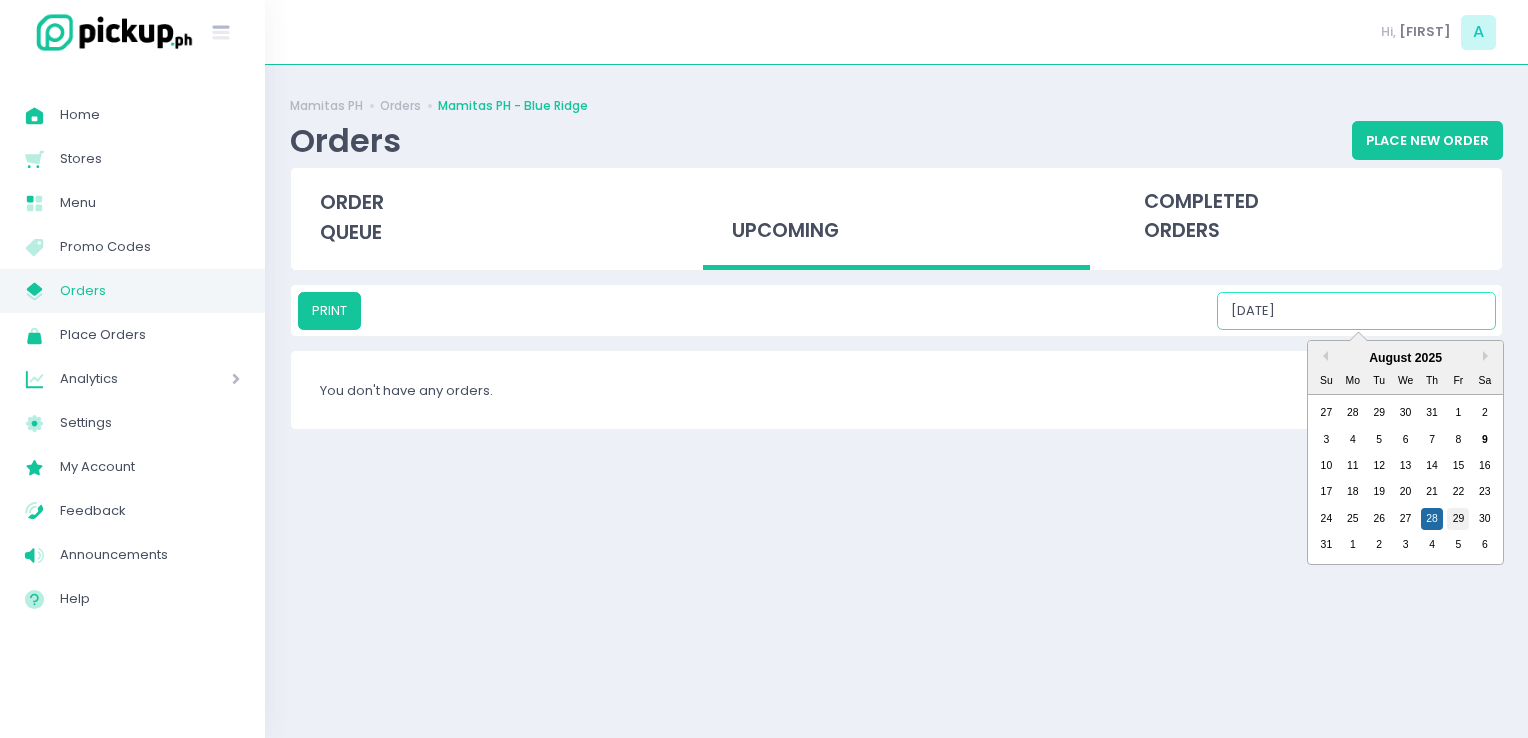 click on "29" at bounding box center (1458, 519) 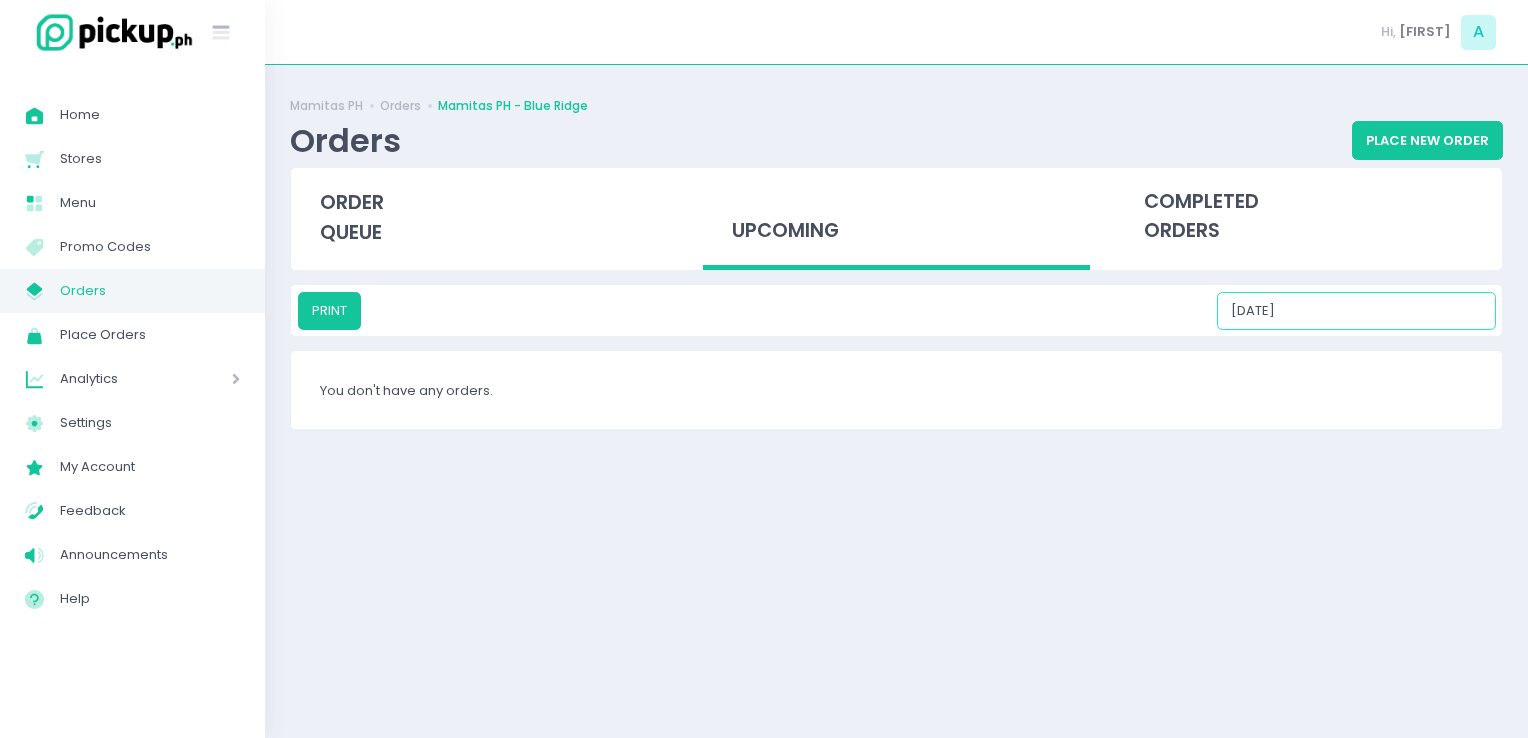 click on "08/29/2025" at bounding box center [1356, 311] 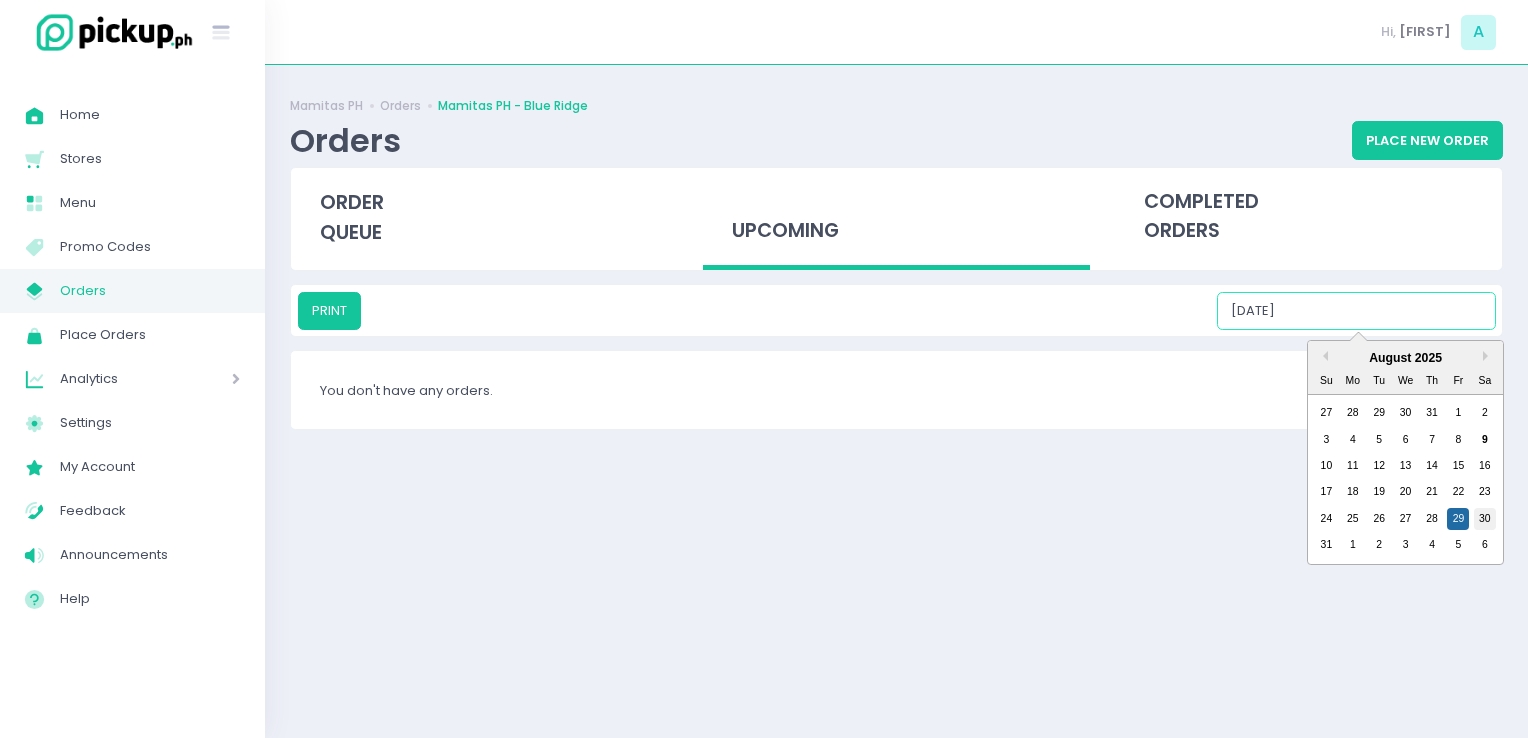 click on "30" at bounding box center [1485, 519] 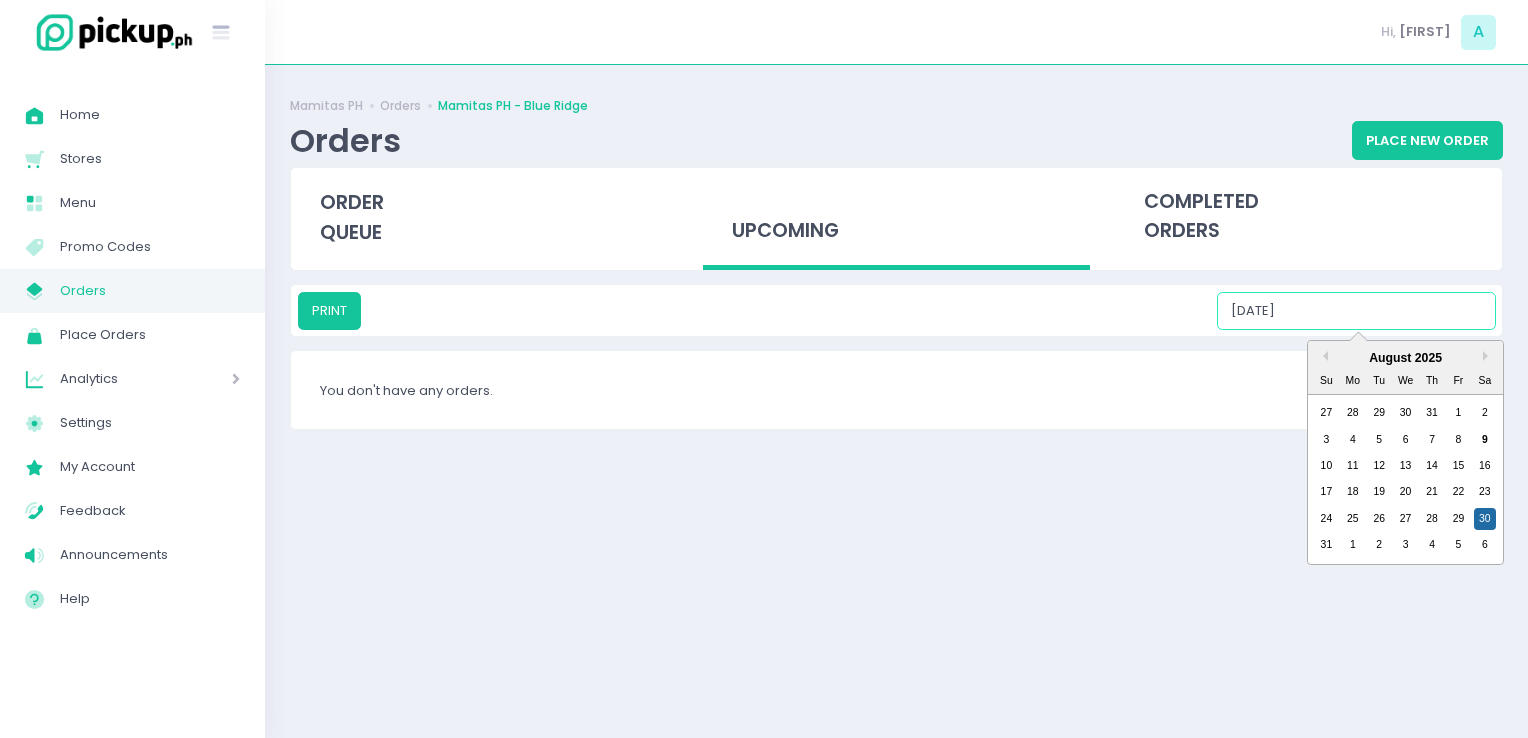 click on "08/30/2025" at bounding box center [1356, 311] 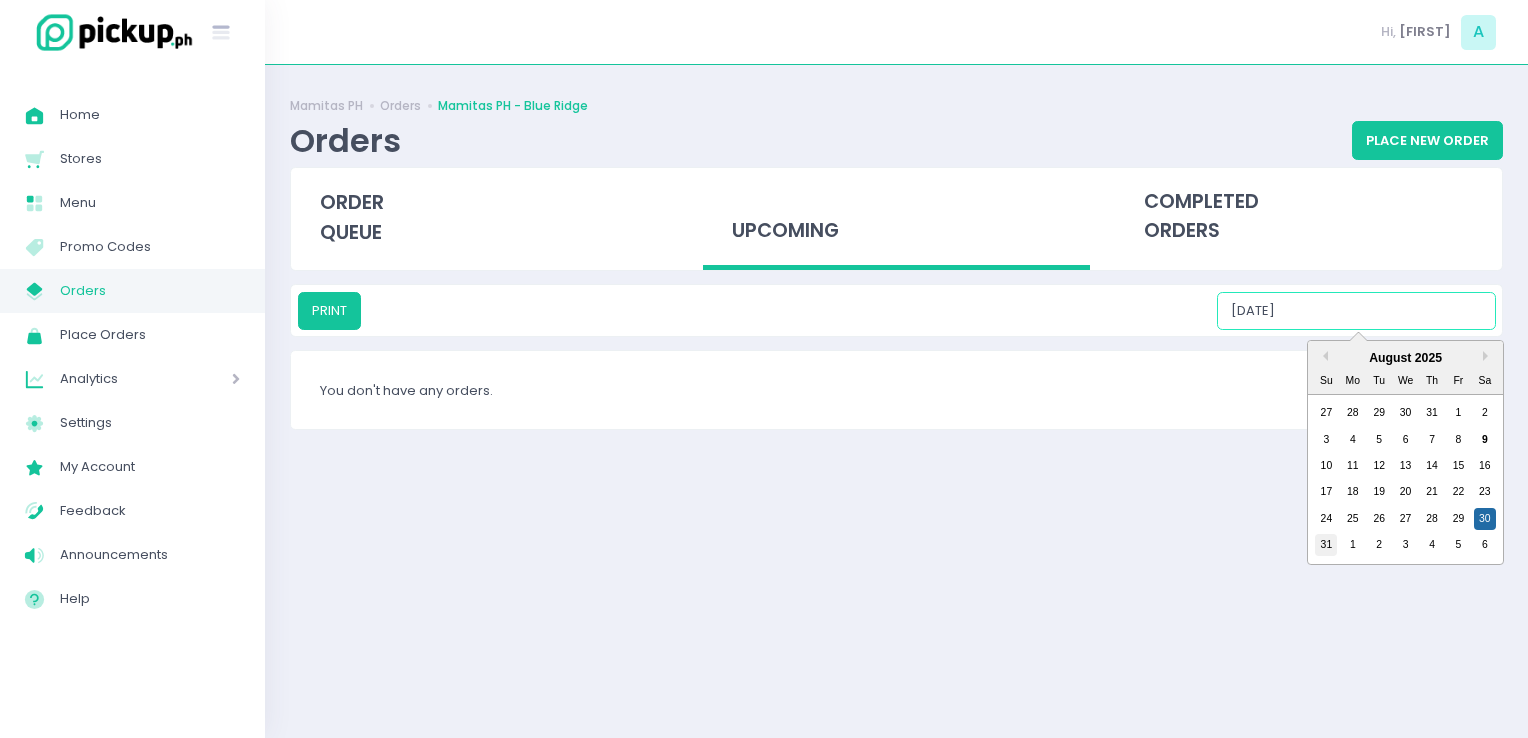 click on "31" at bounding box center (1326, 545) 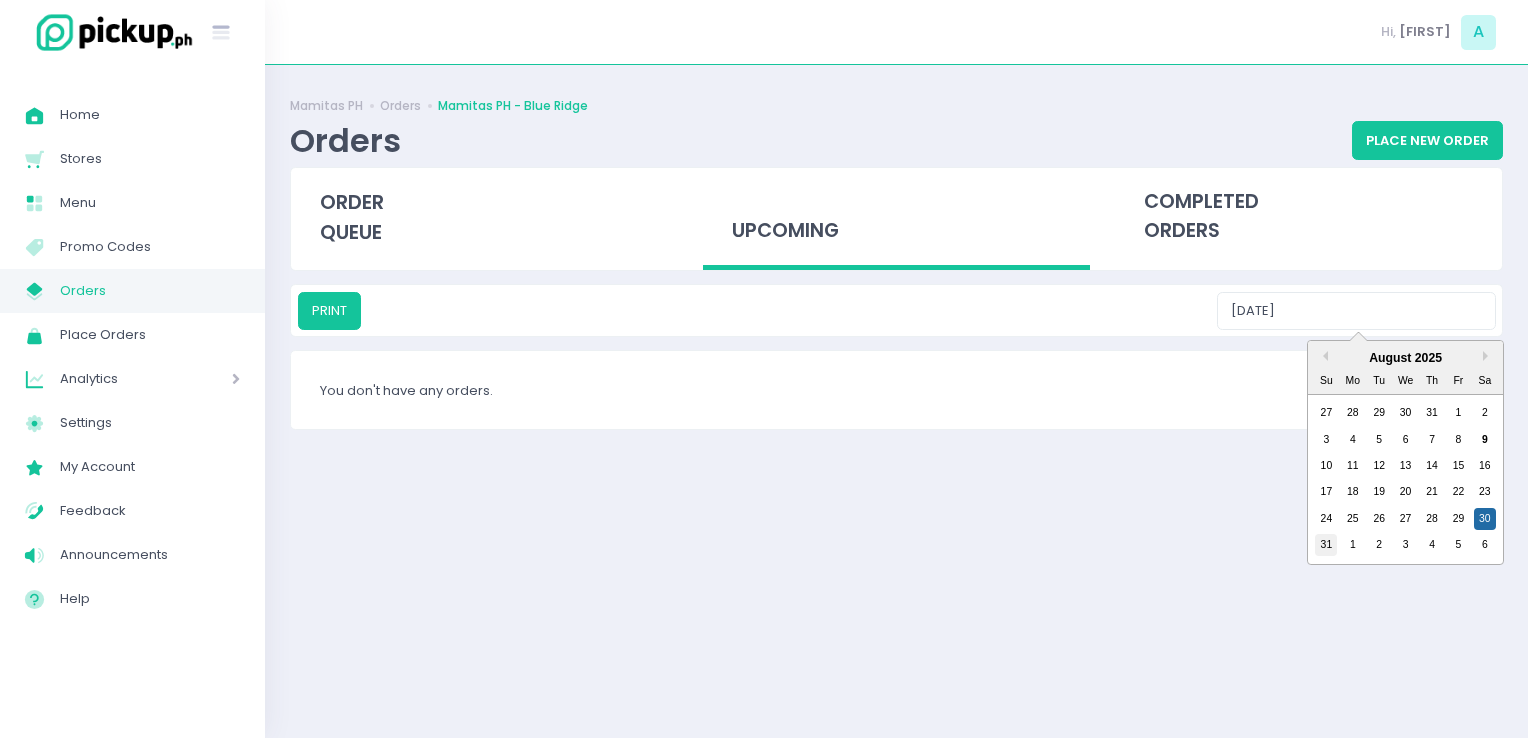 type on "08/31/2025" 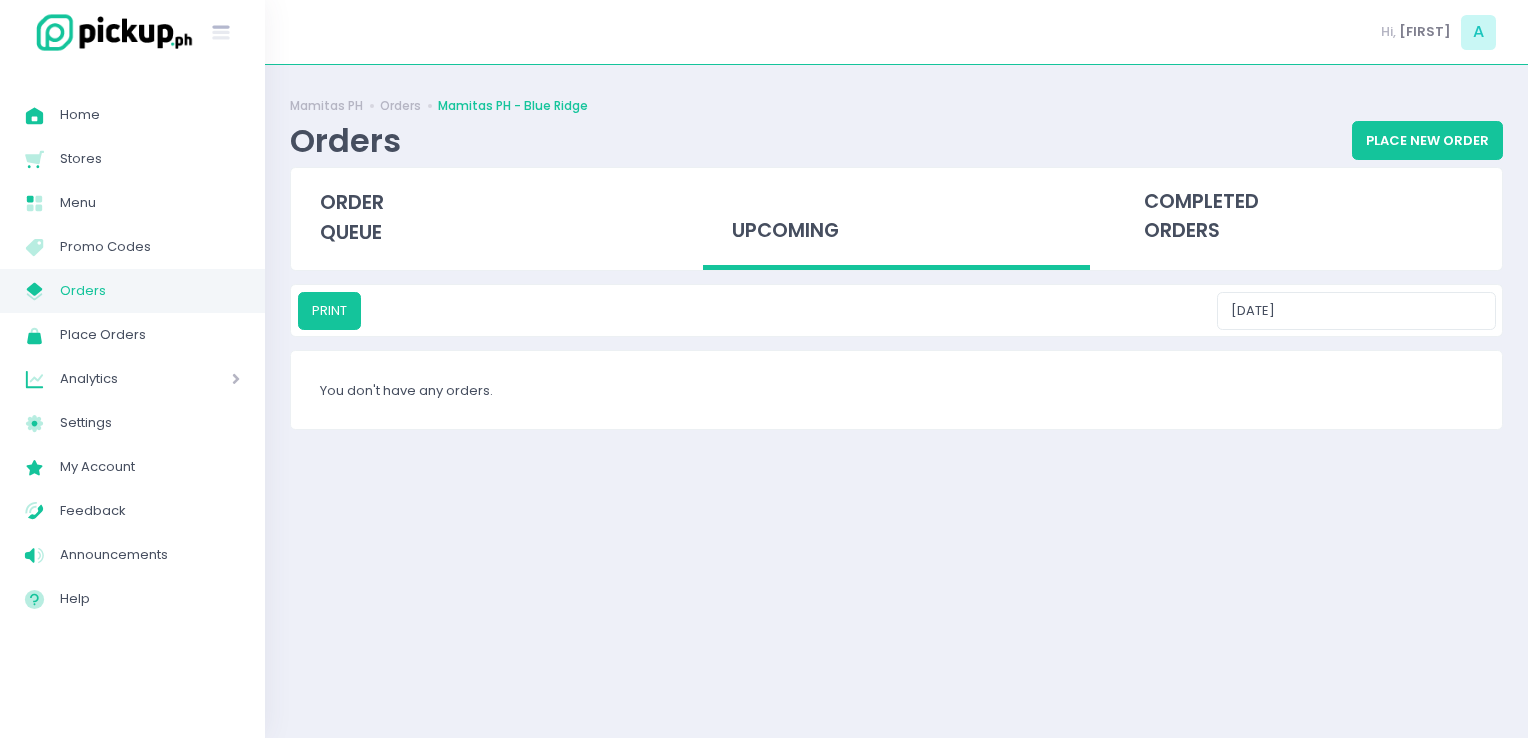 click on "Orders" at bounding box center (150, 291) 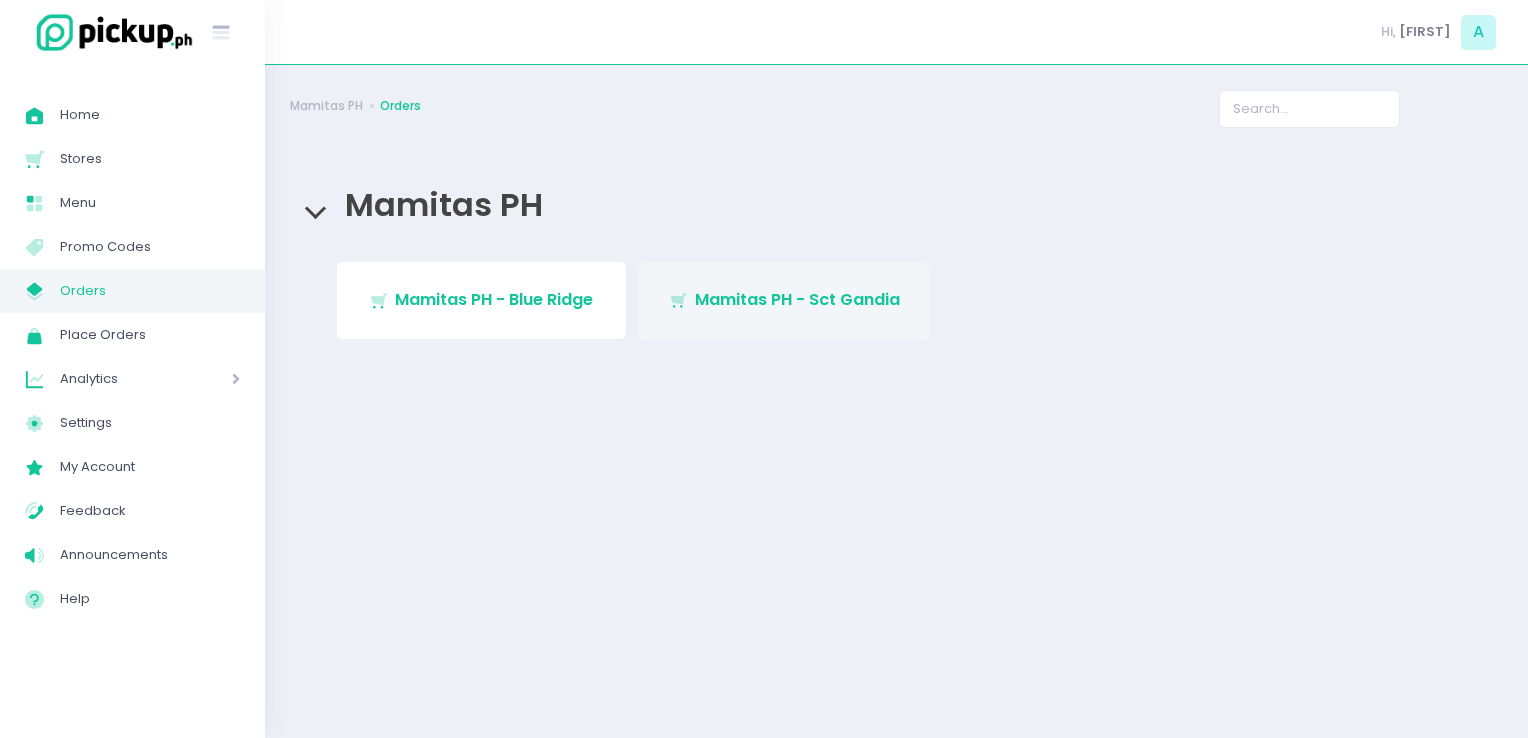 click on "Mamitas PH - Sct Gandia" at bounding box center (797, 299) 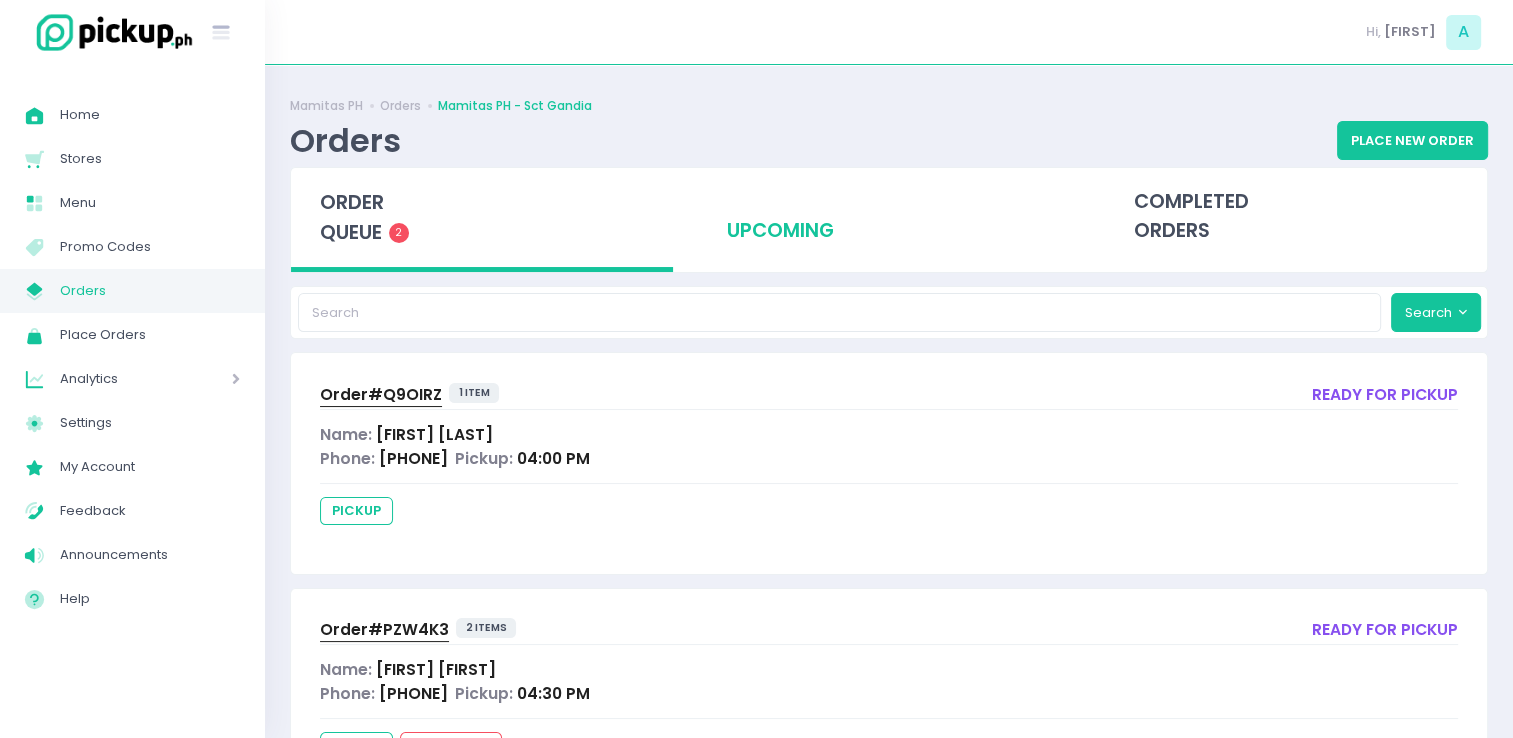 click on "upcoming" at bounding box center (889, 217) 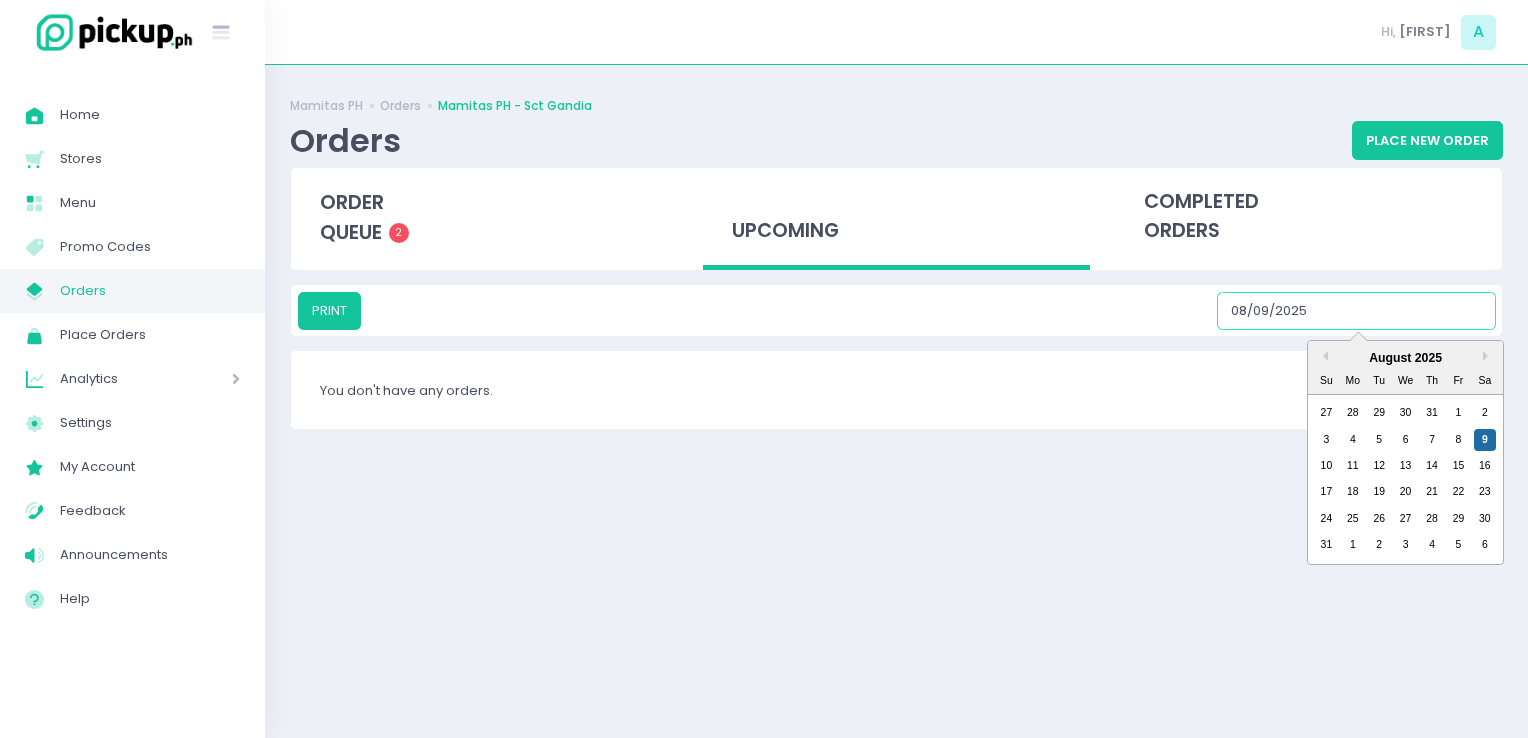 click on "08/09/2025" at bounding box center (1356, 311) 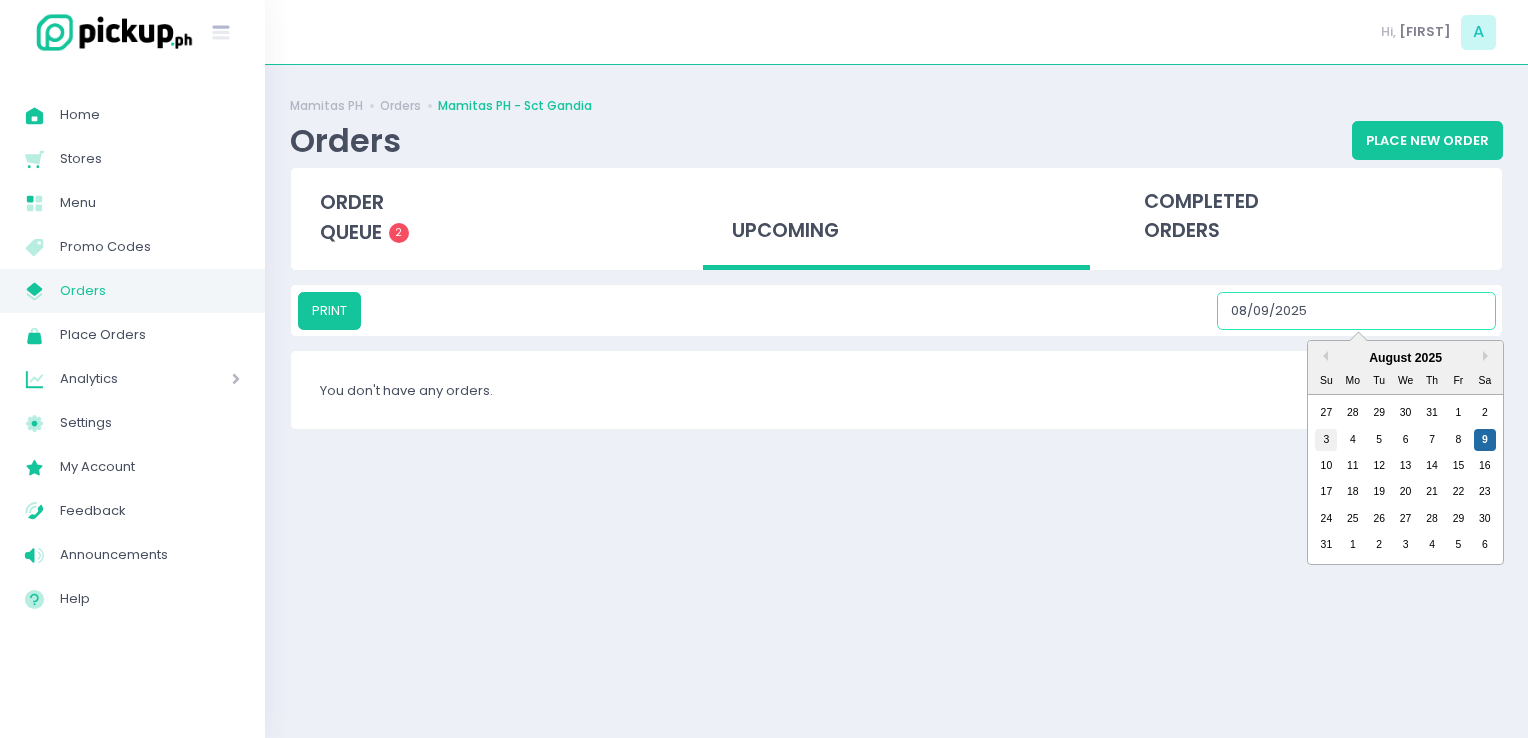 click on "3" at bounding box center (1326, 440) 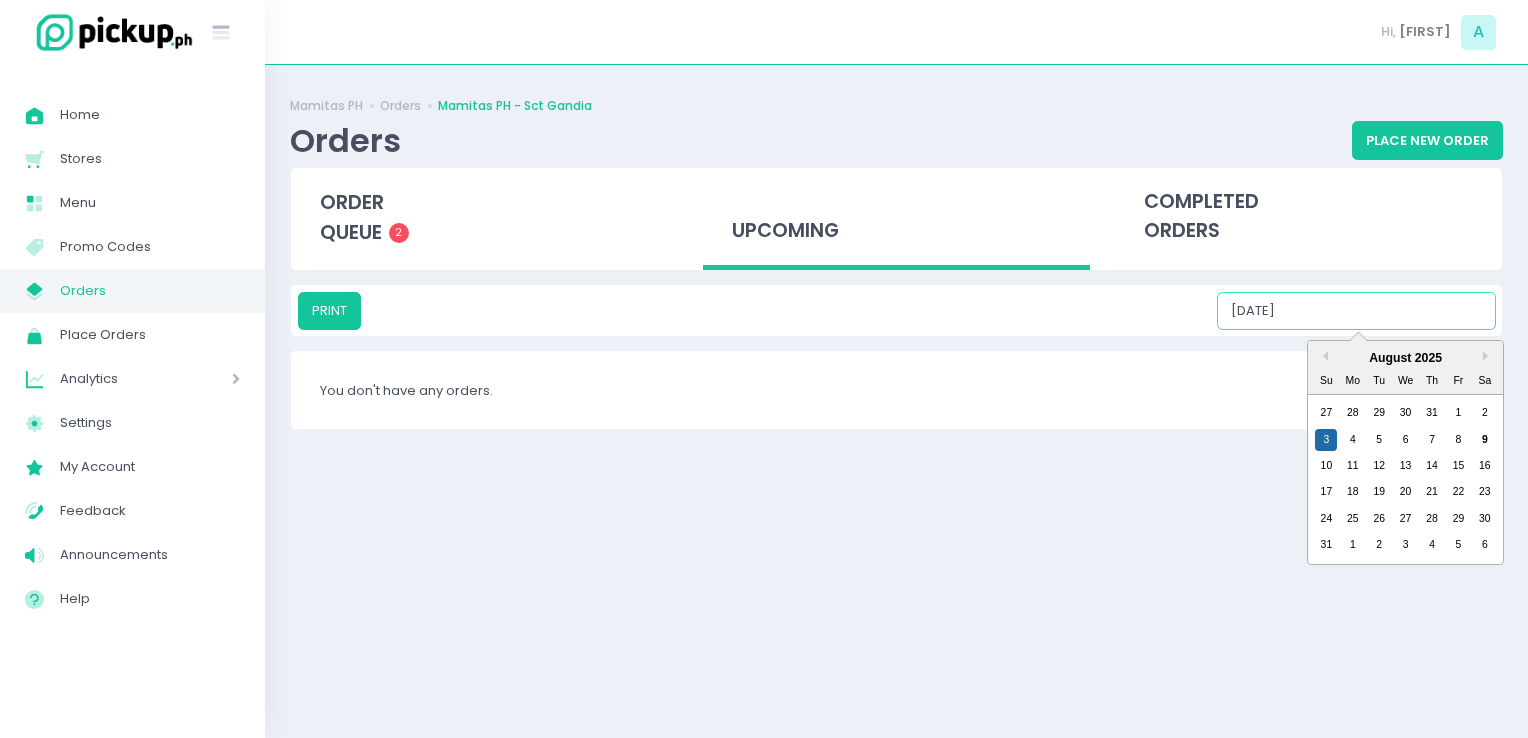 click on "08/03/2025" at bounding box center [1356, 311] 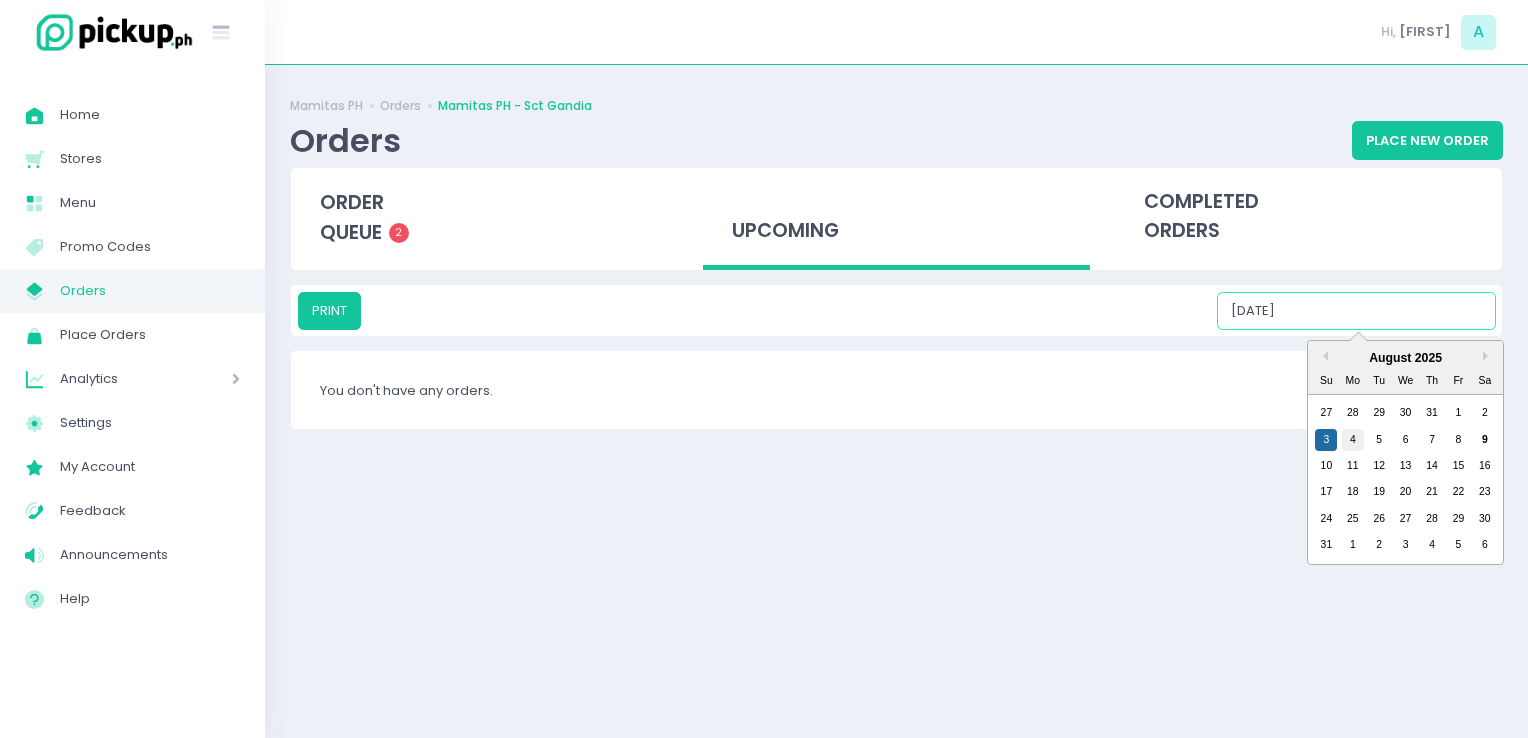 click on "4" at bounding box center (1353, 440) 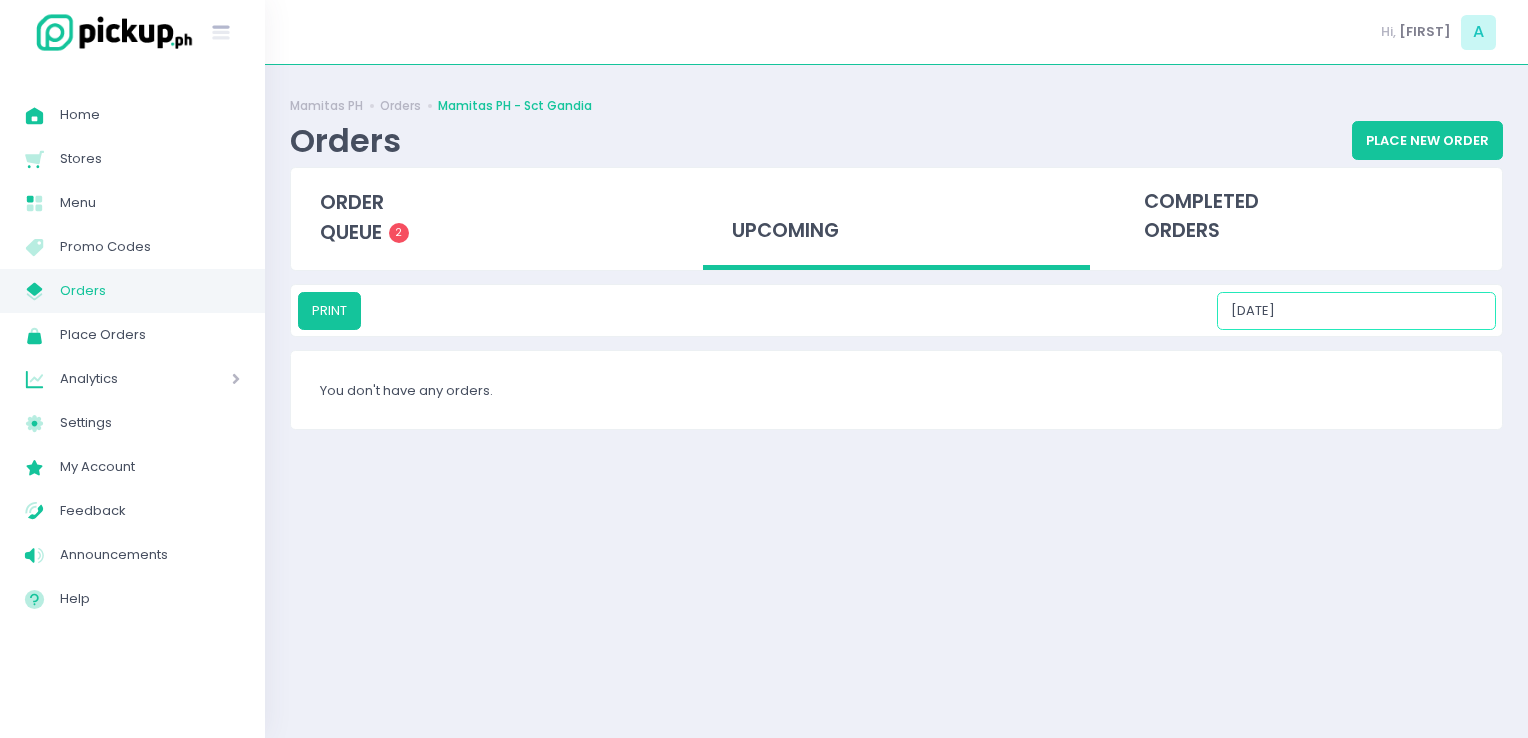 click on "08/04/2025" at bounding box center [1356, 311] 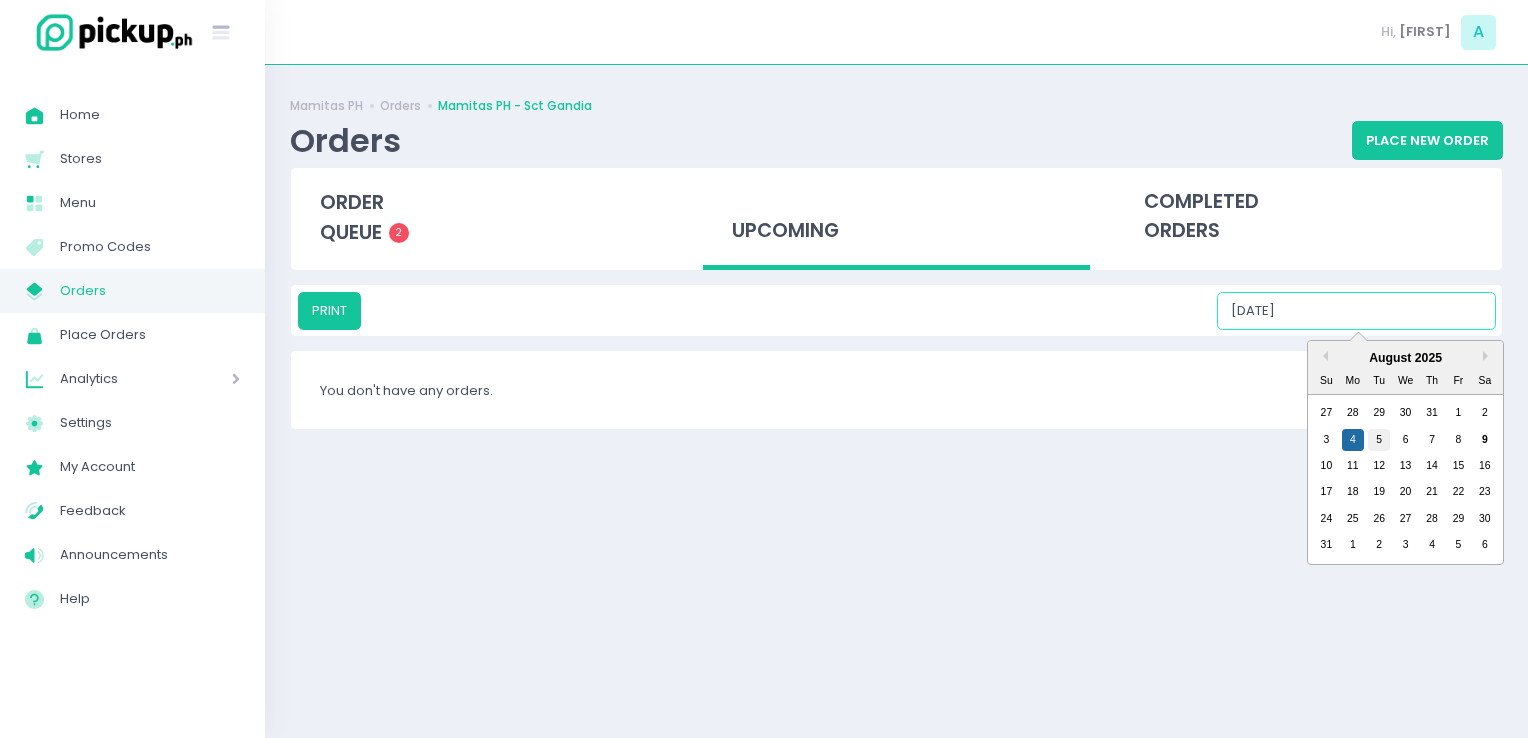 click on "5" at bounding box center [1379, 440] 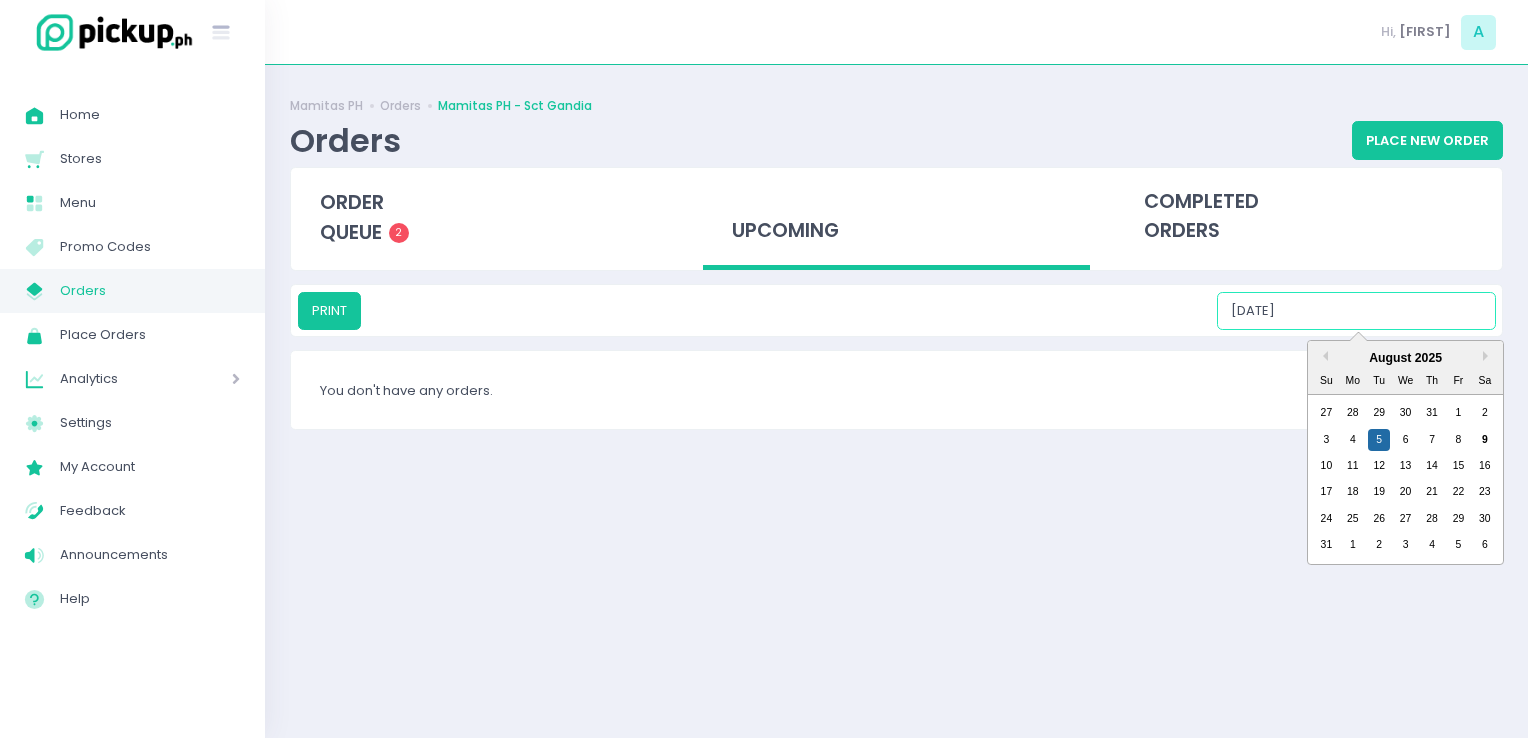click on "08/05/2025" at bounding box center (1356, 311) 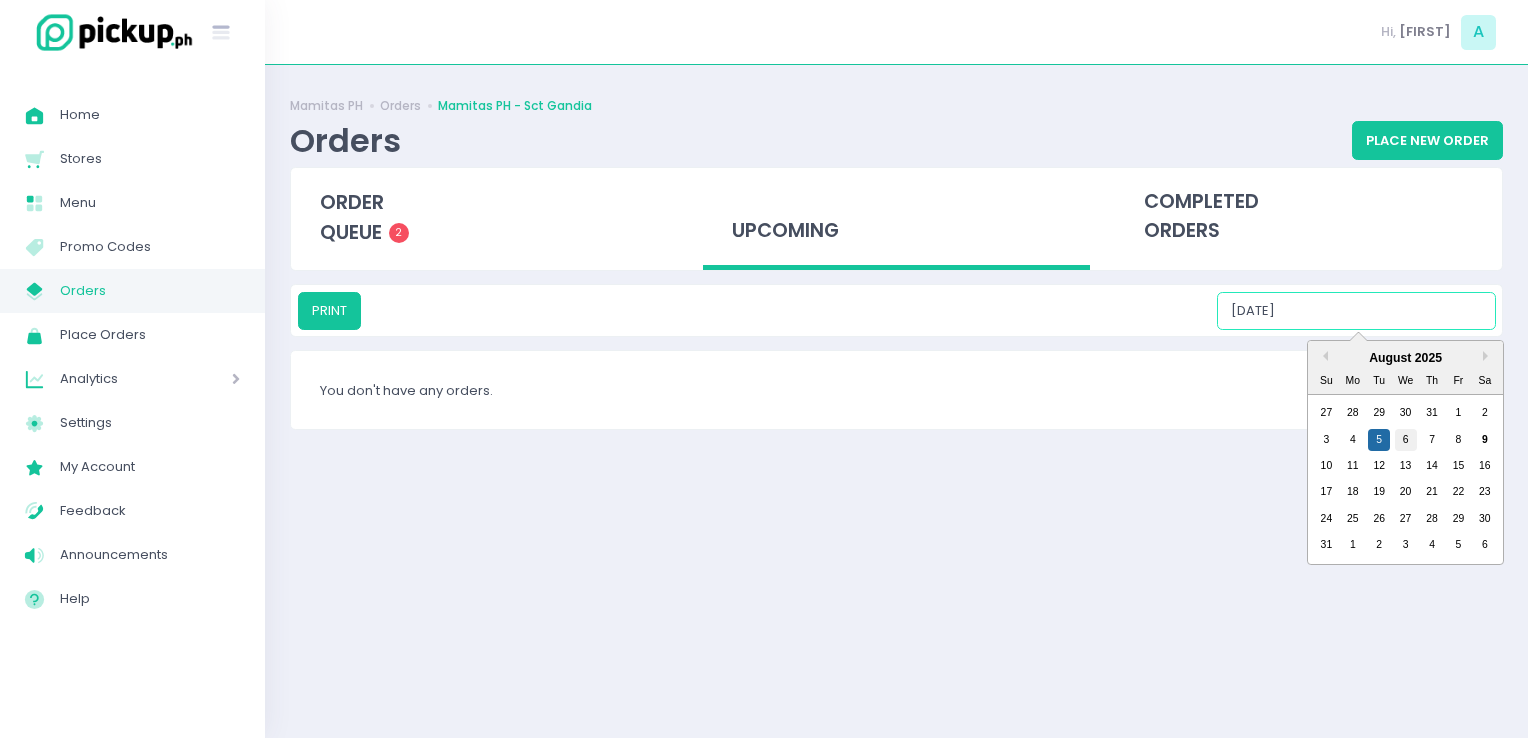 click on "6" at bounding box center [1406, 440] 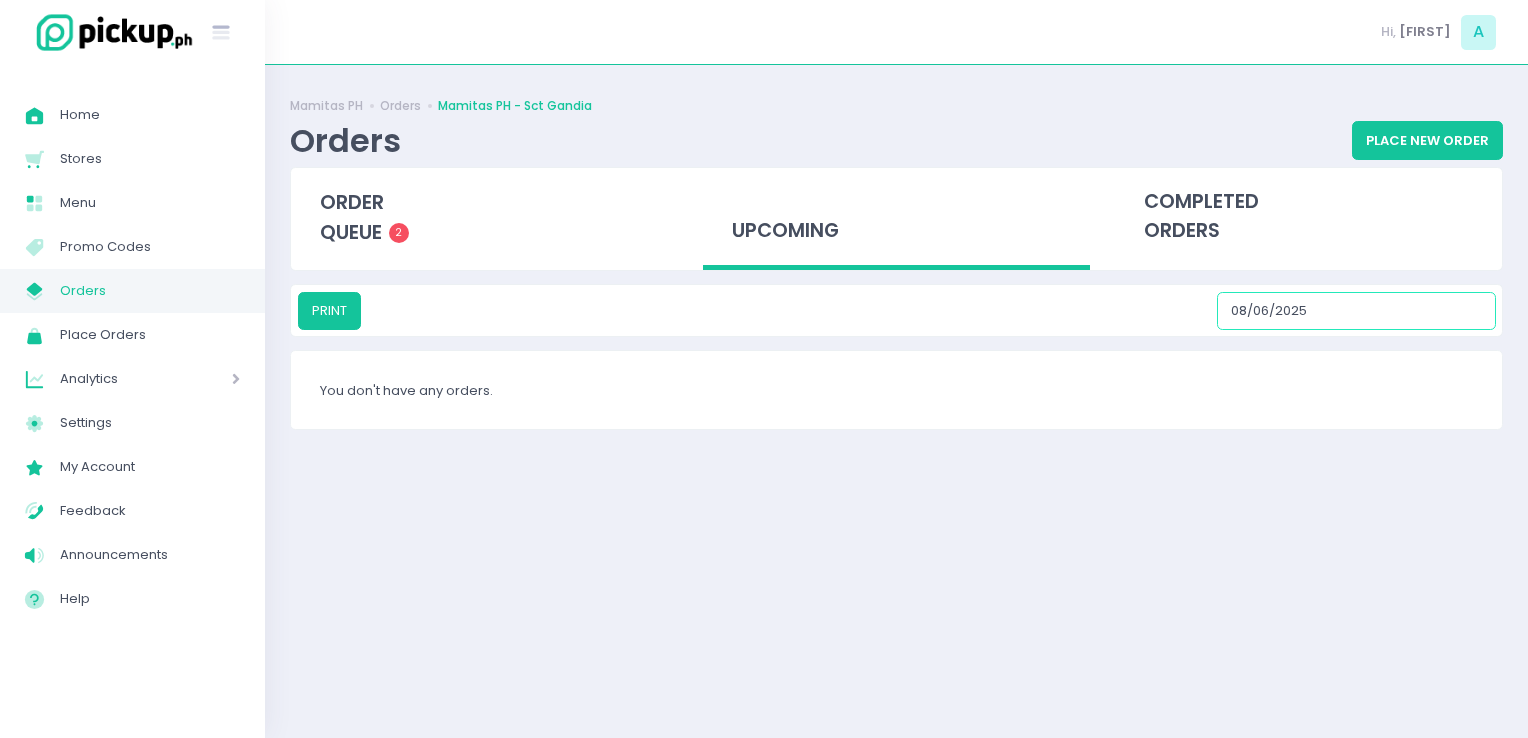 click on "08/06/2025" at bounding box center (1356, 311) 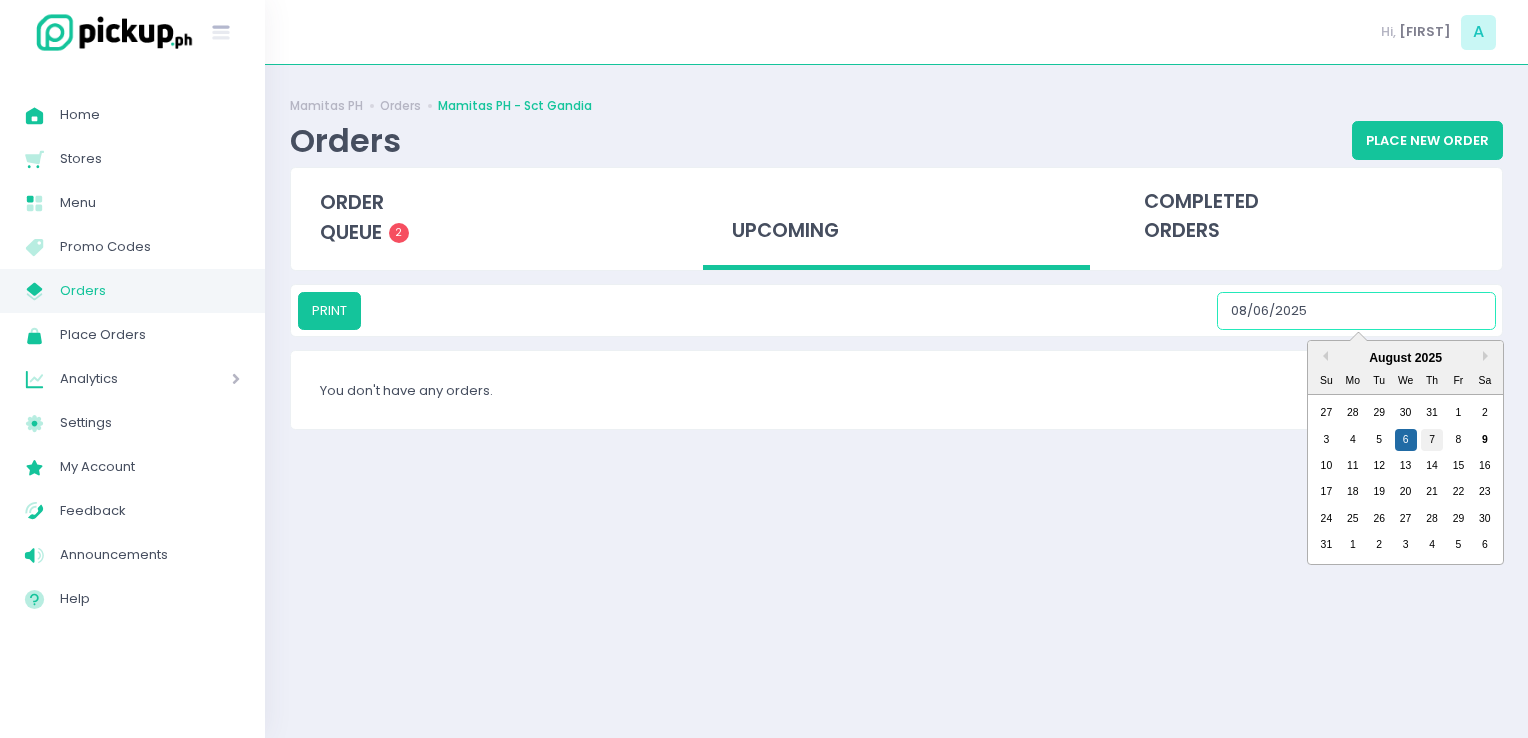 click on "7" at bounding box center (1432, 440) 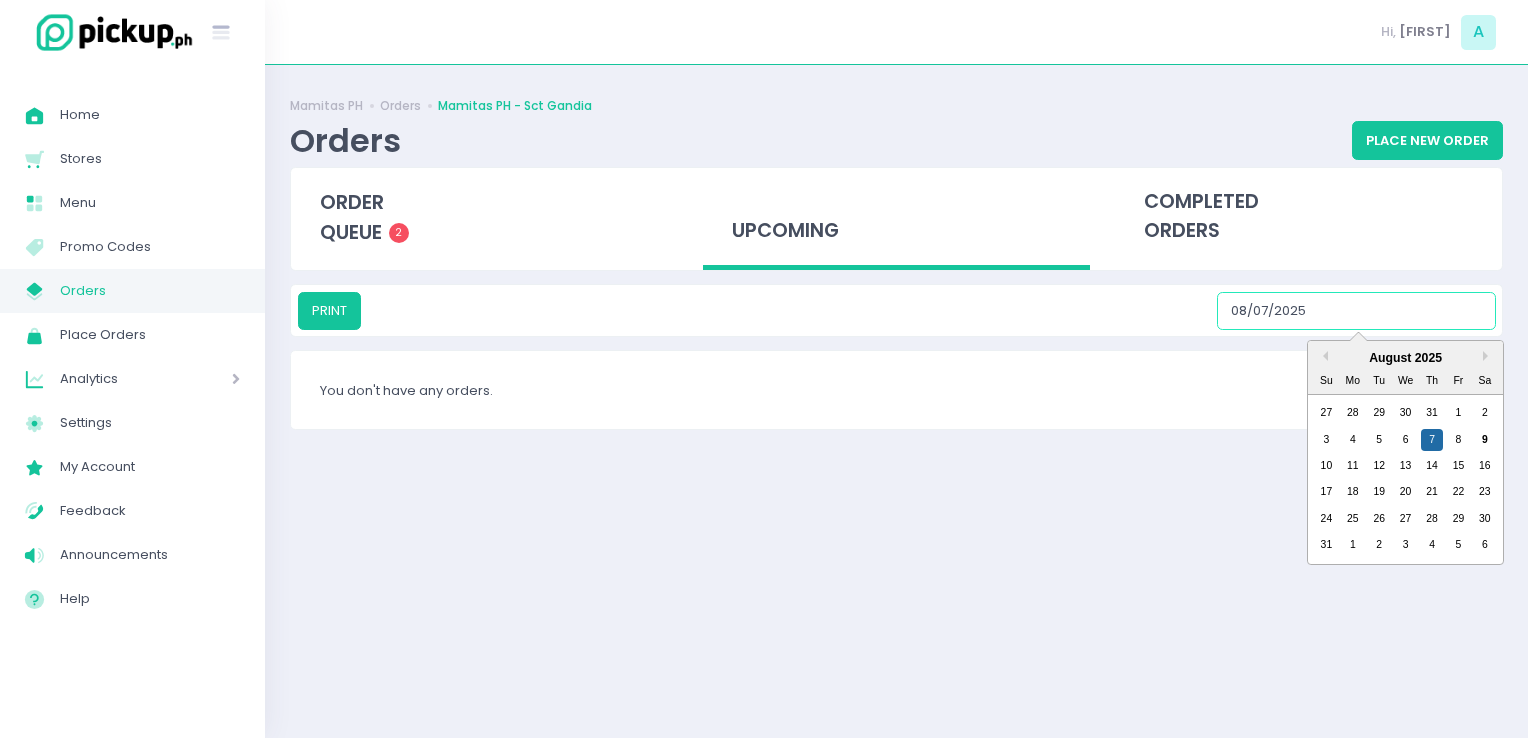 click on "08/07/2025" at bounding box center (1356, 311) 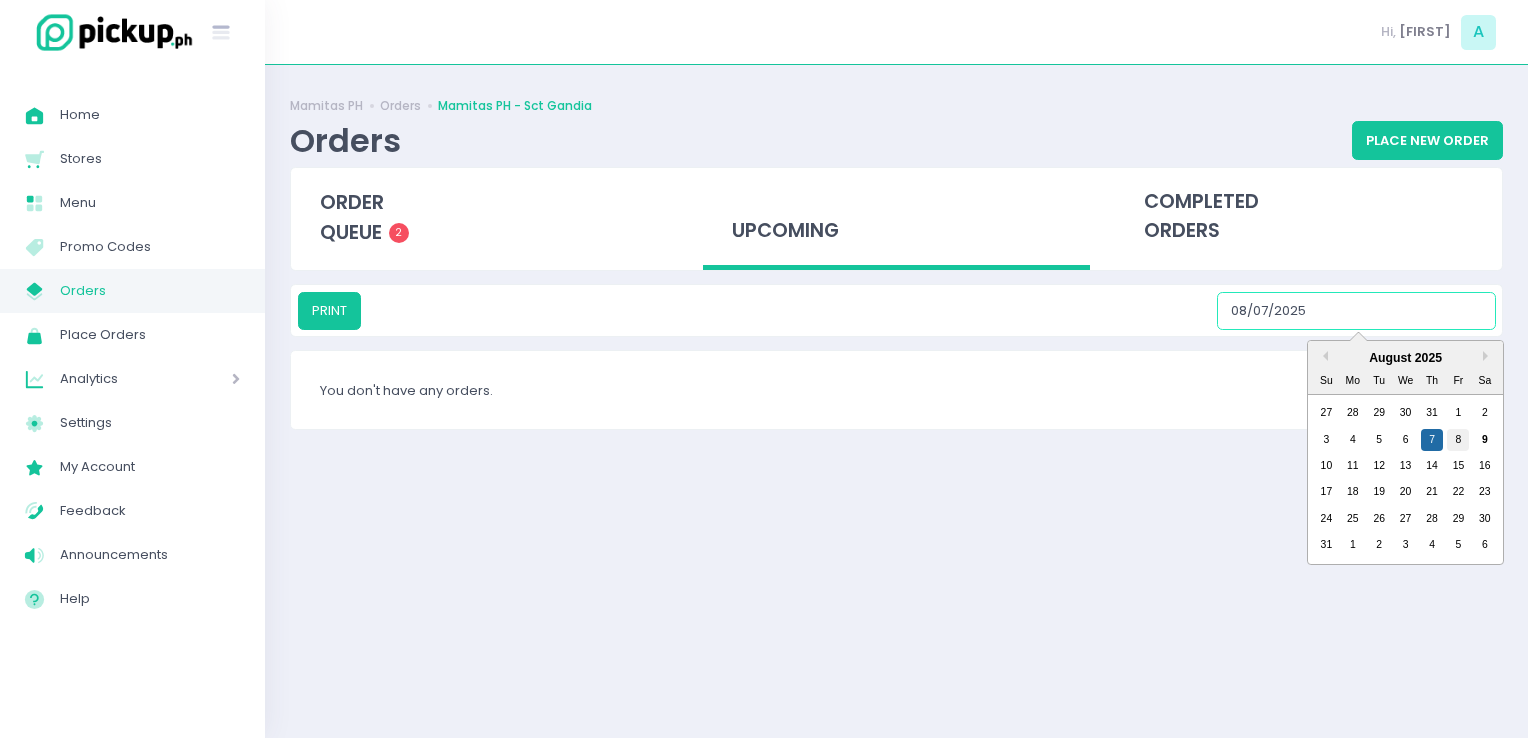 click on "8" at bounding box center (1458, 440) 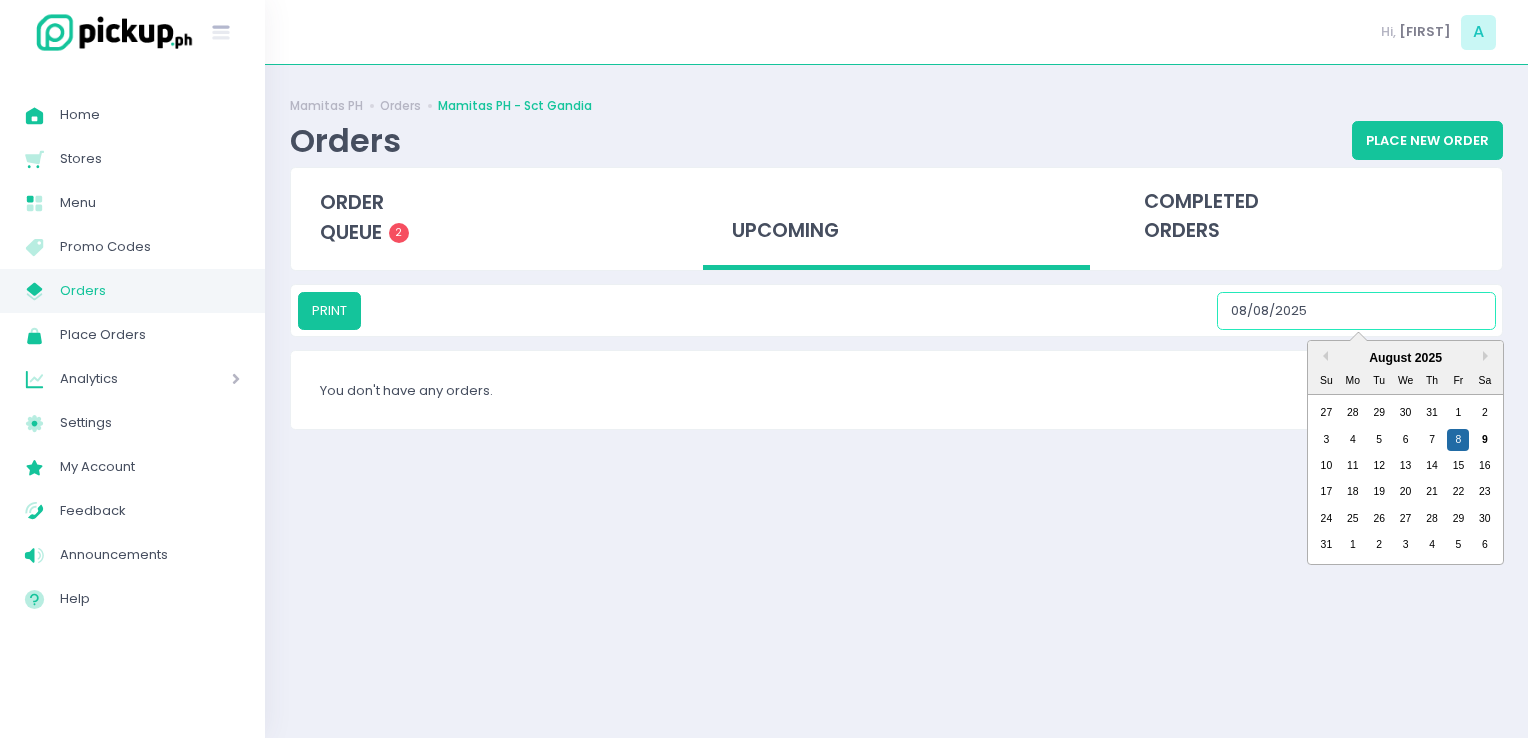 click on "08/08/2025" at bounding box center (1356, 311) 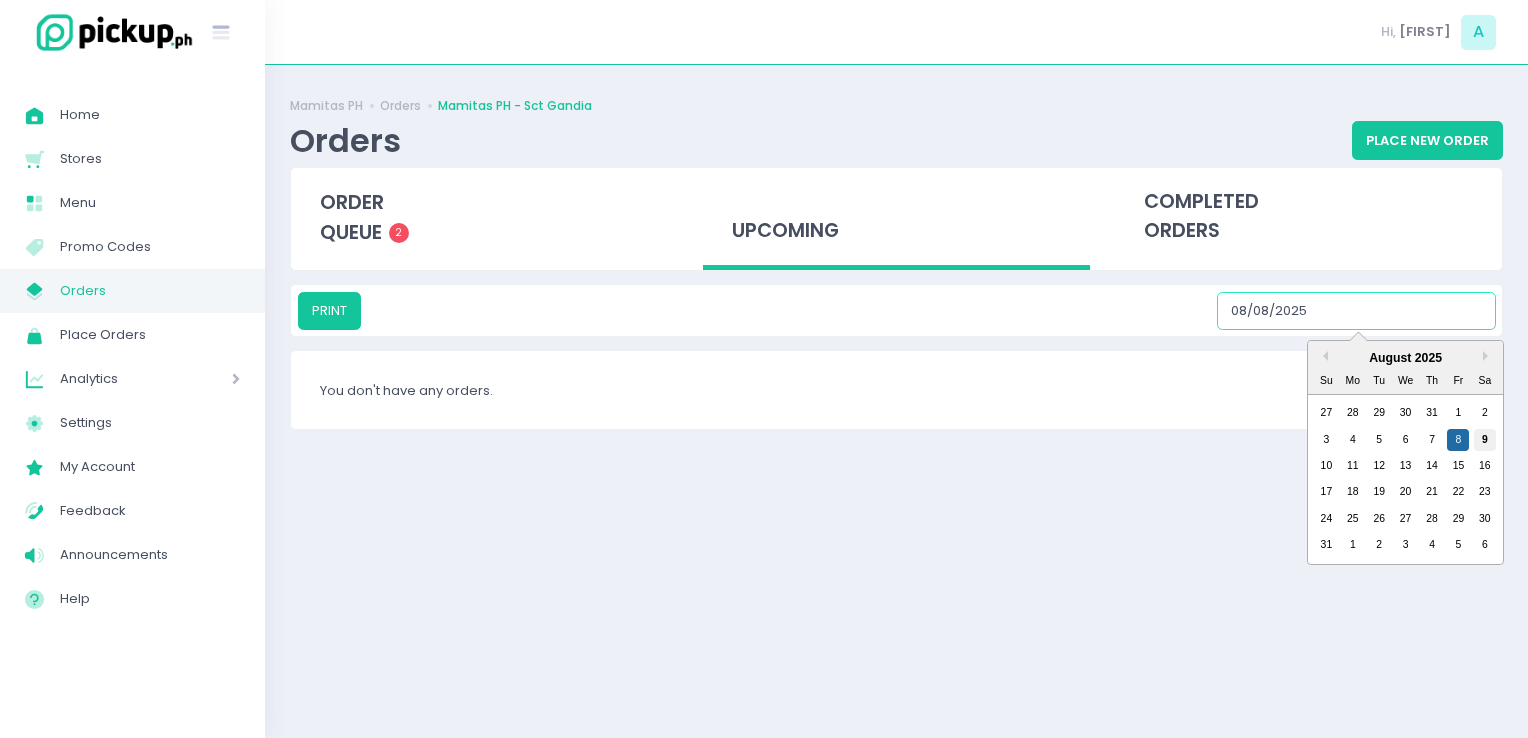 click on "9" at bounding box center [1485, 440] 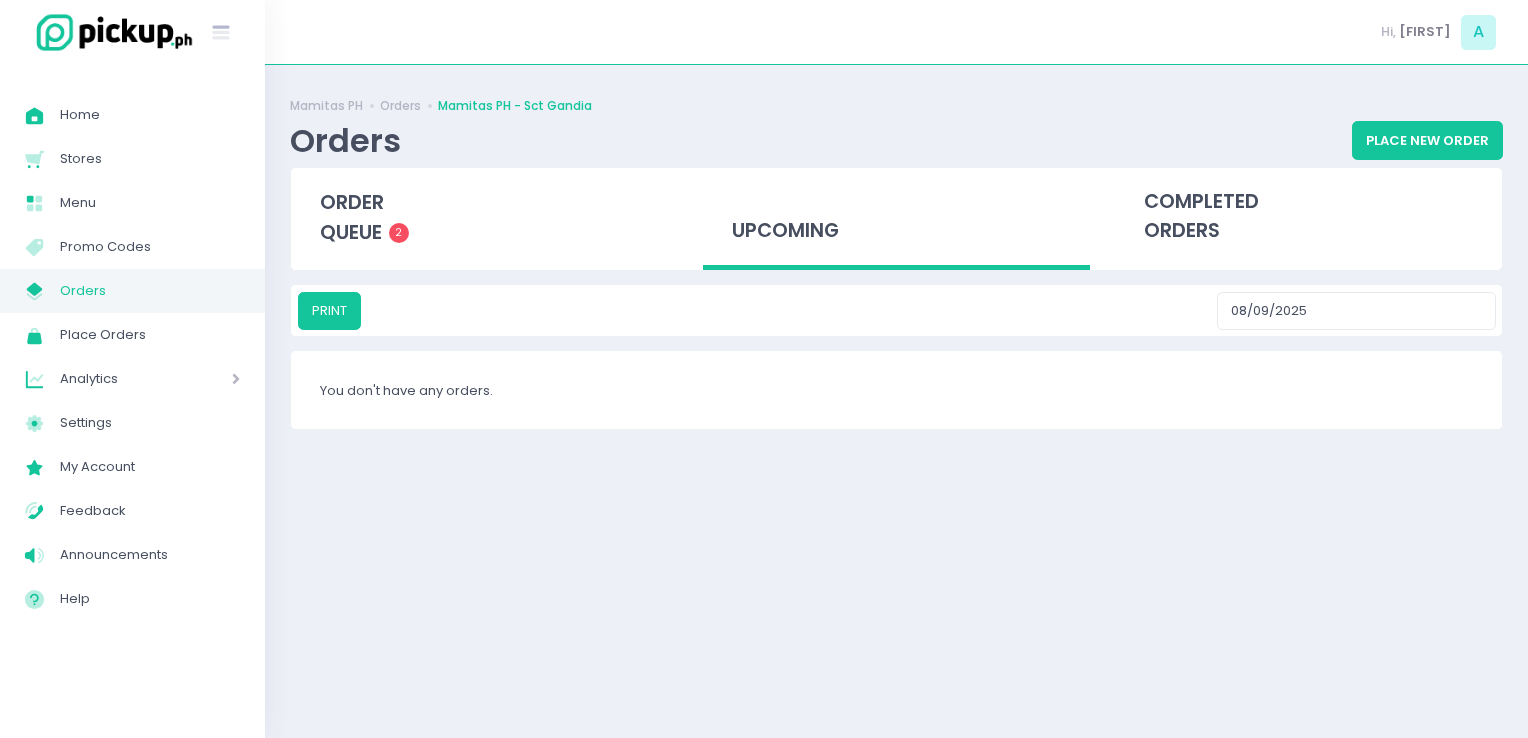 click on "PRINT 08/09/2025" at bounding box center [896, 310] 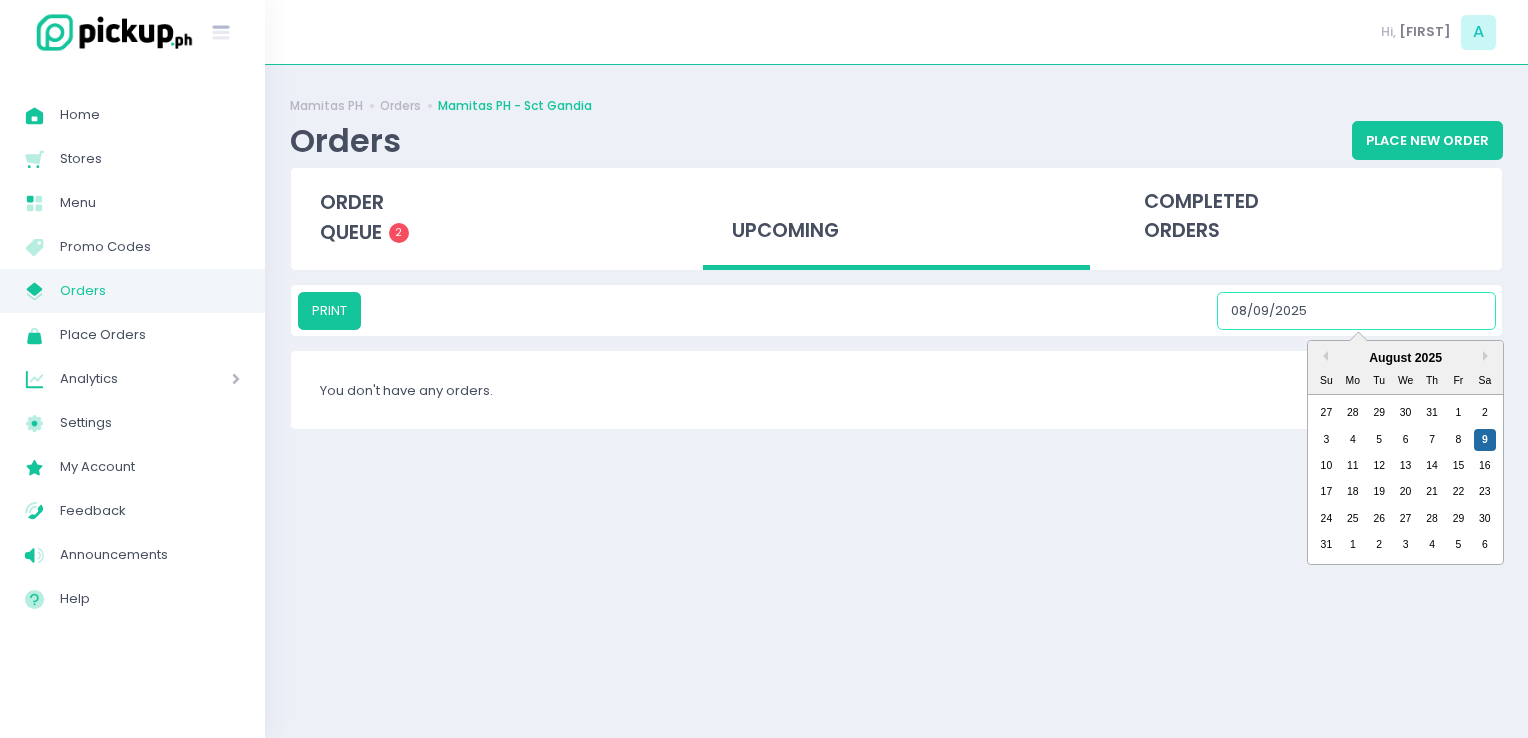 click on "08/09/2025" at bounding box center [1356, 311] 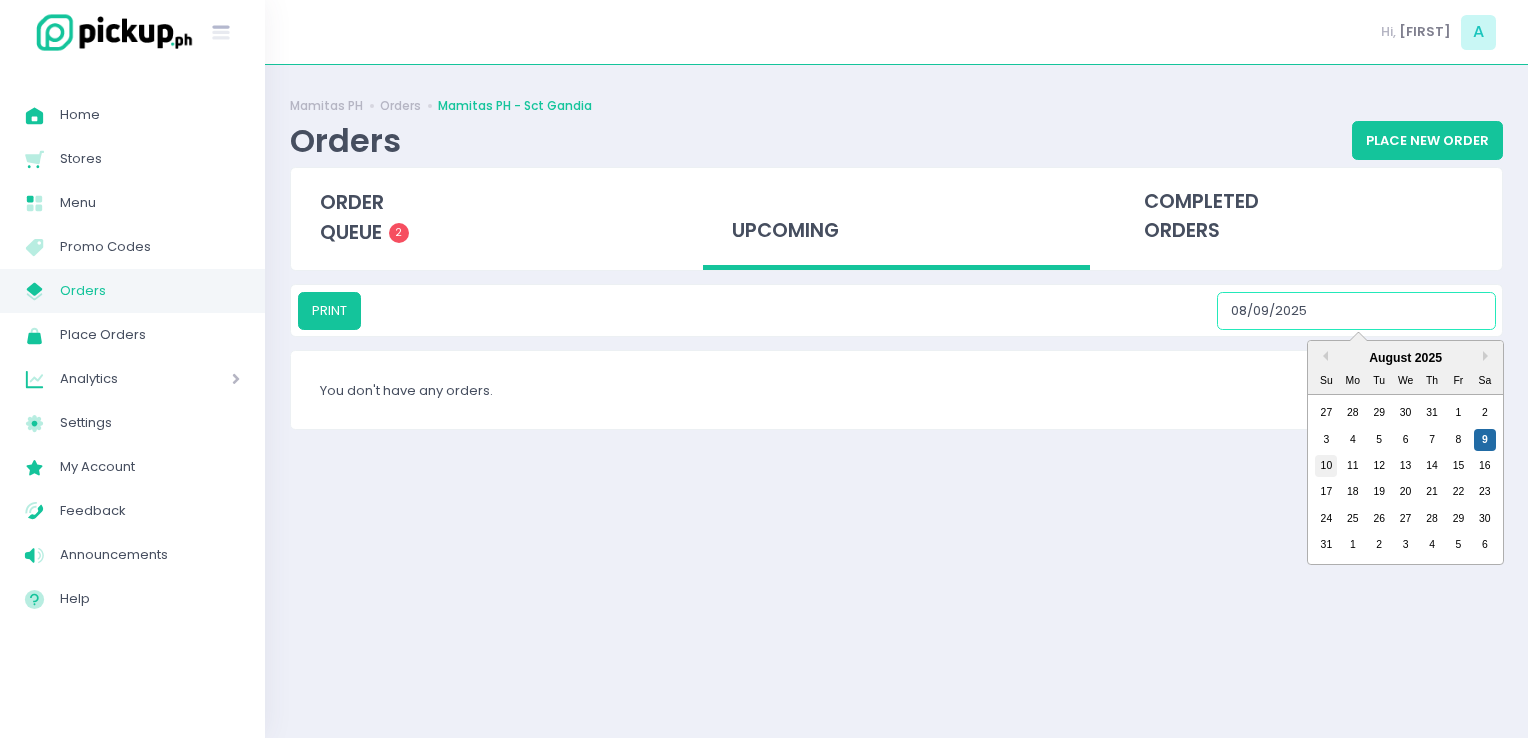 click on "10" at bounding box center [1326, 466] 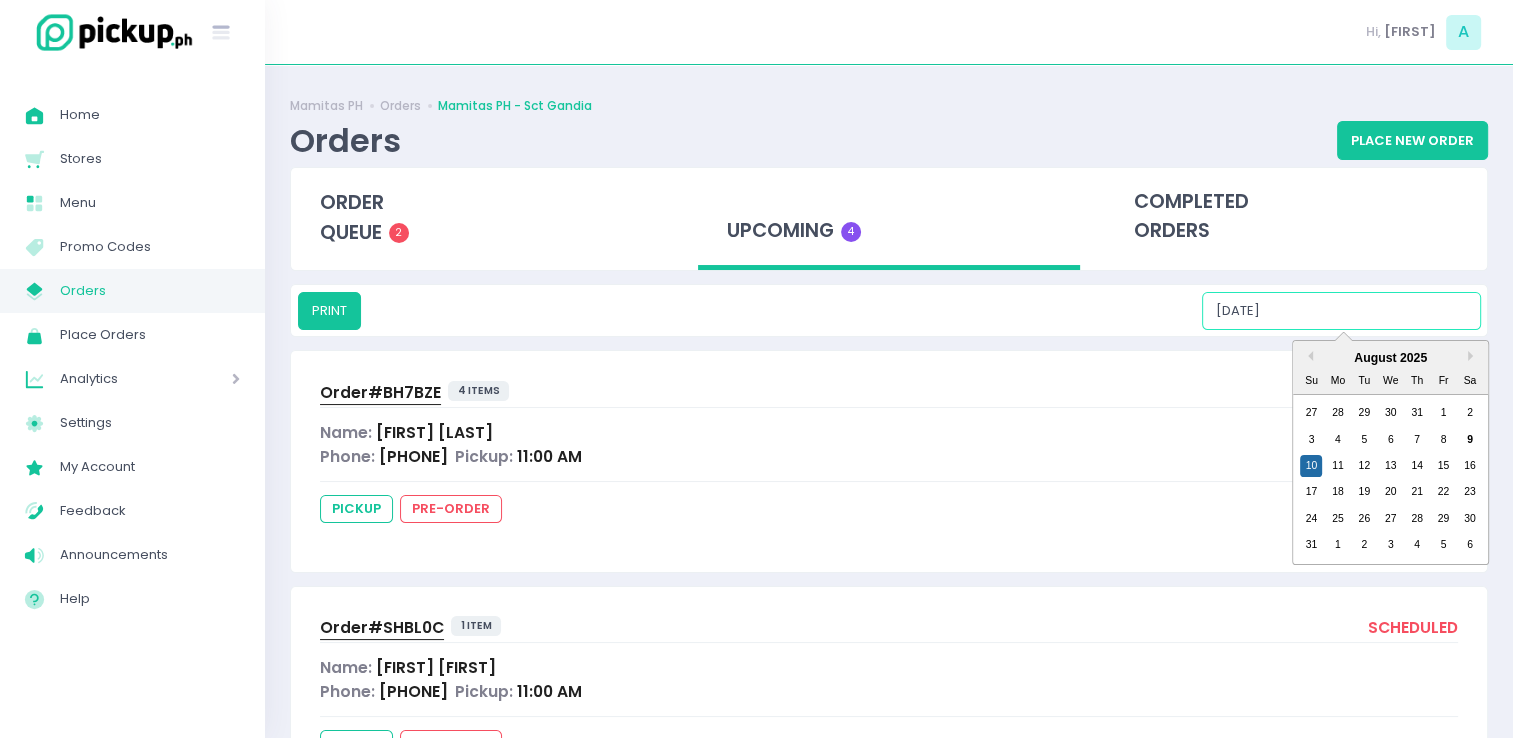 click on "08/10/2025" at bounding box center (1341, 311) 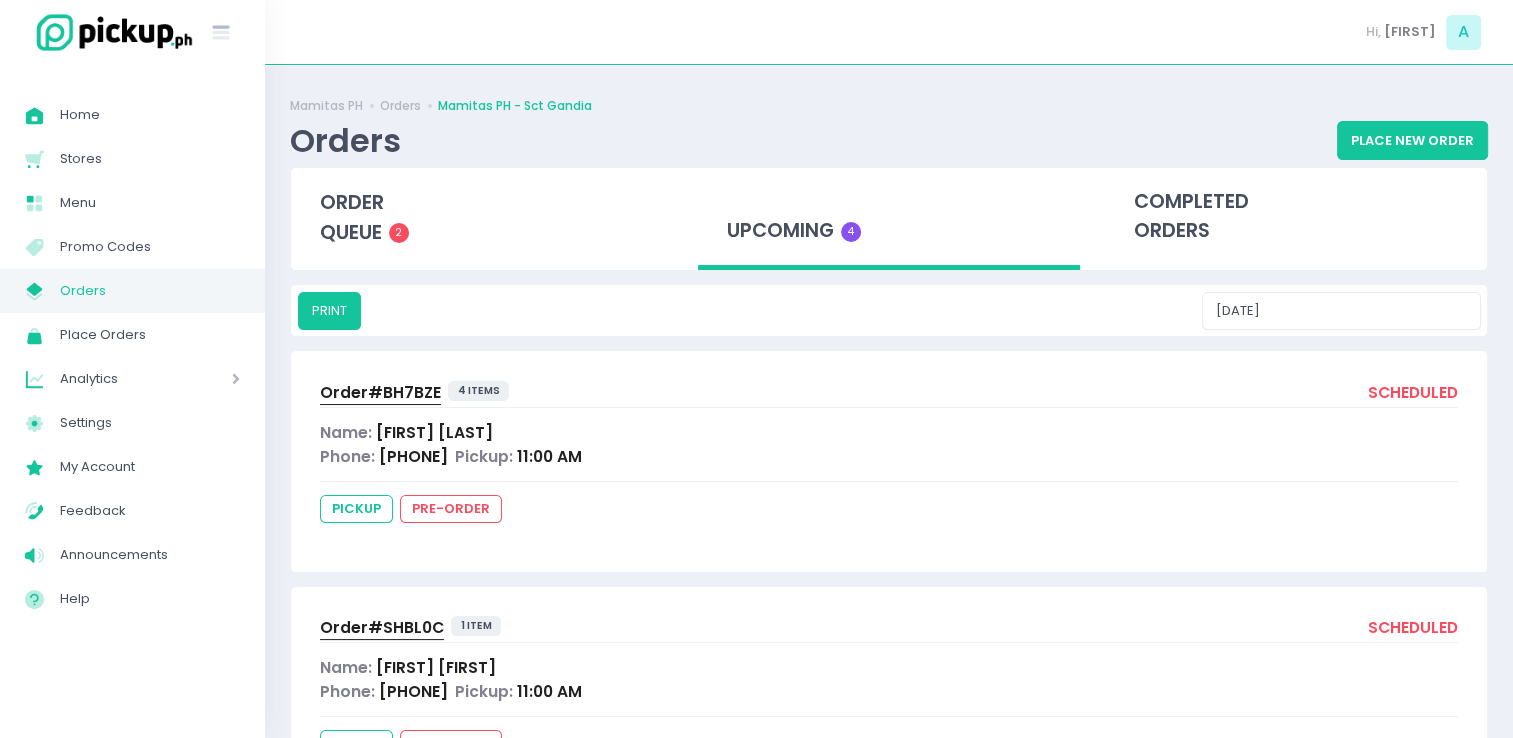 click on "Order# BH7BZE   4 items   scheduled" at bounding box center (889, 394) 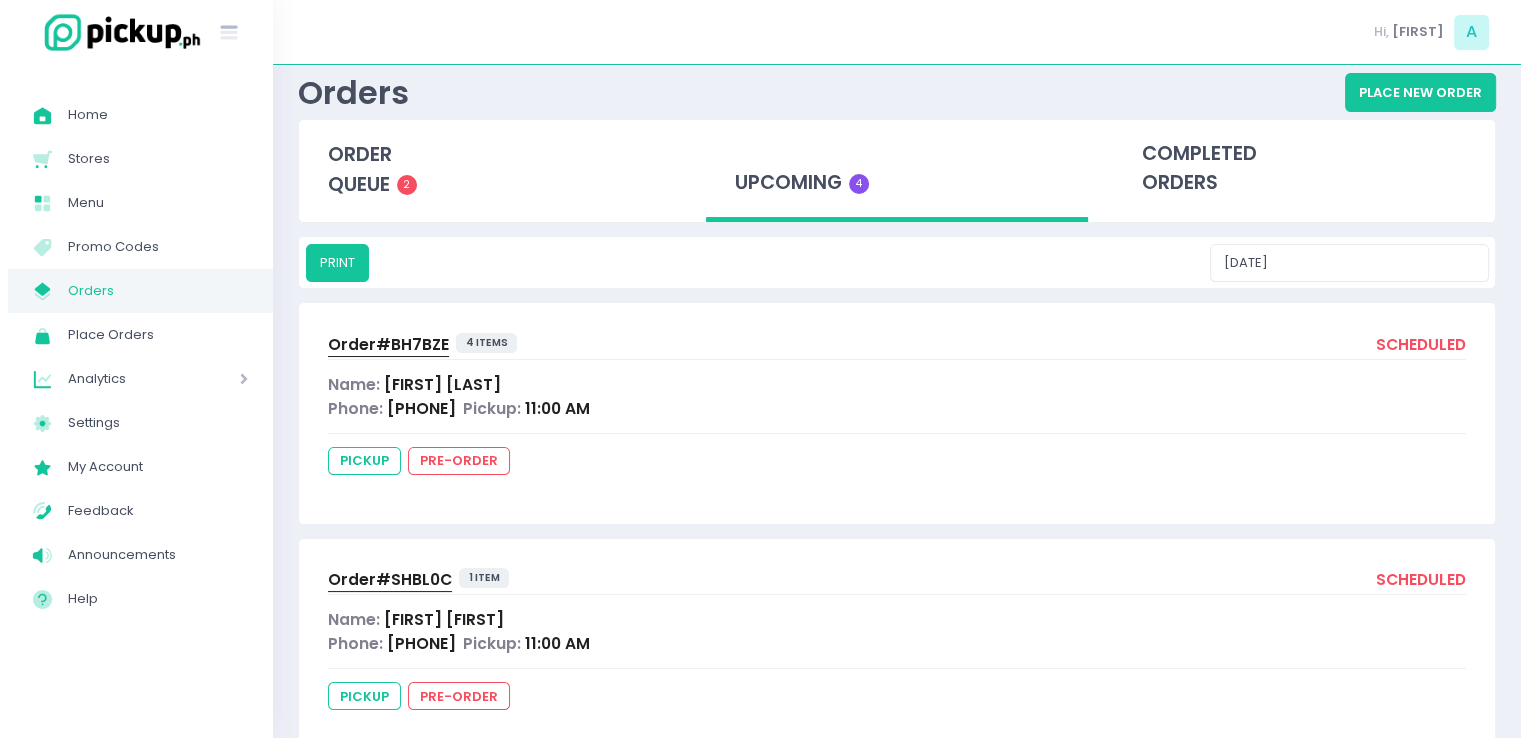 scroll, scrollTop: 0, scrollLeft: 0, axis: both 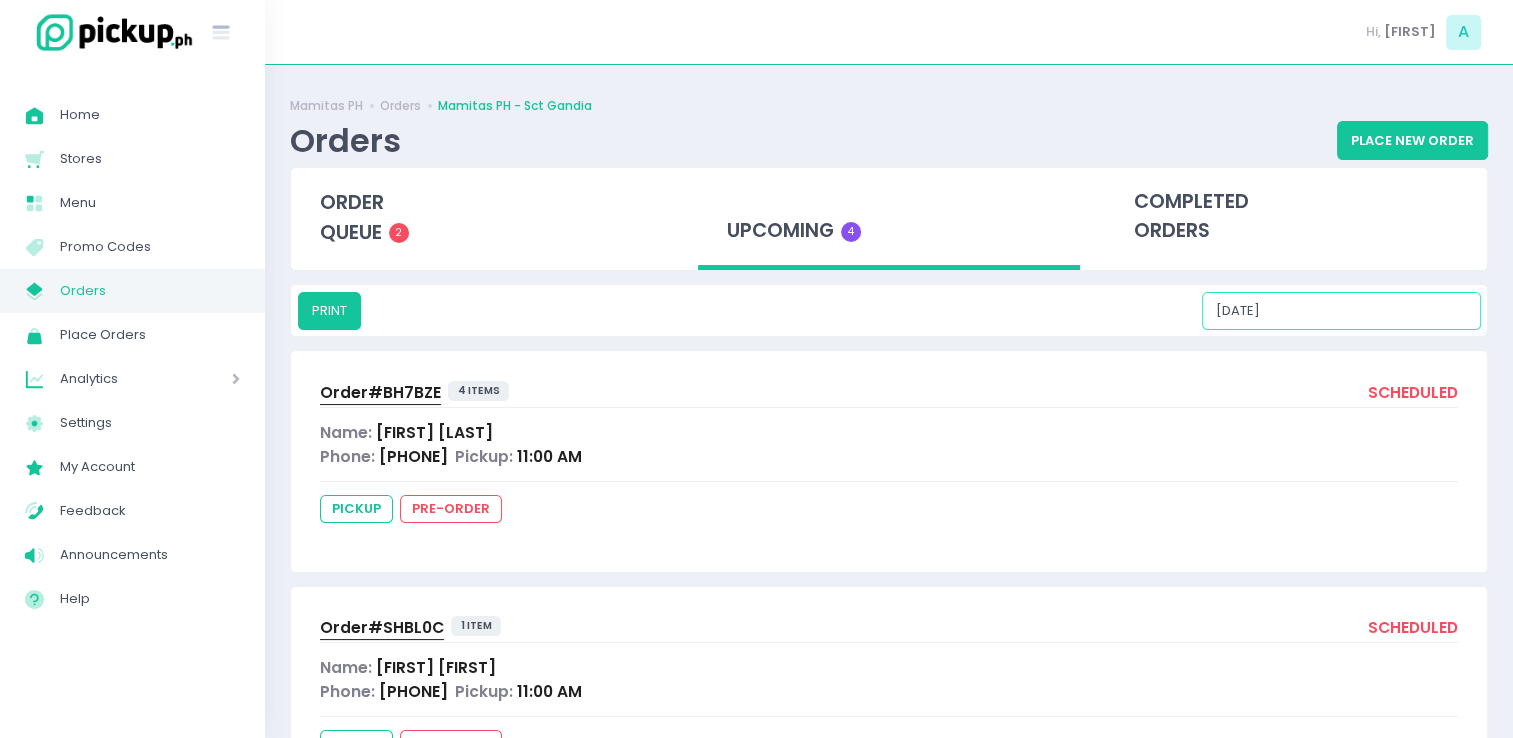 click on "08/10/2025" at bounding box center [1341, 311] 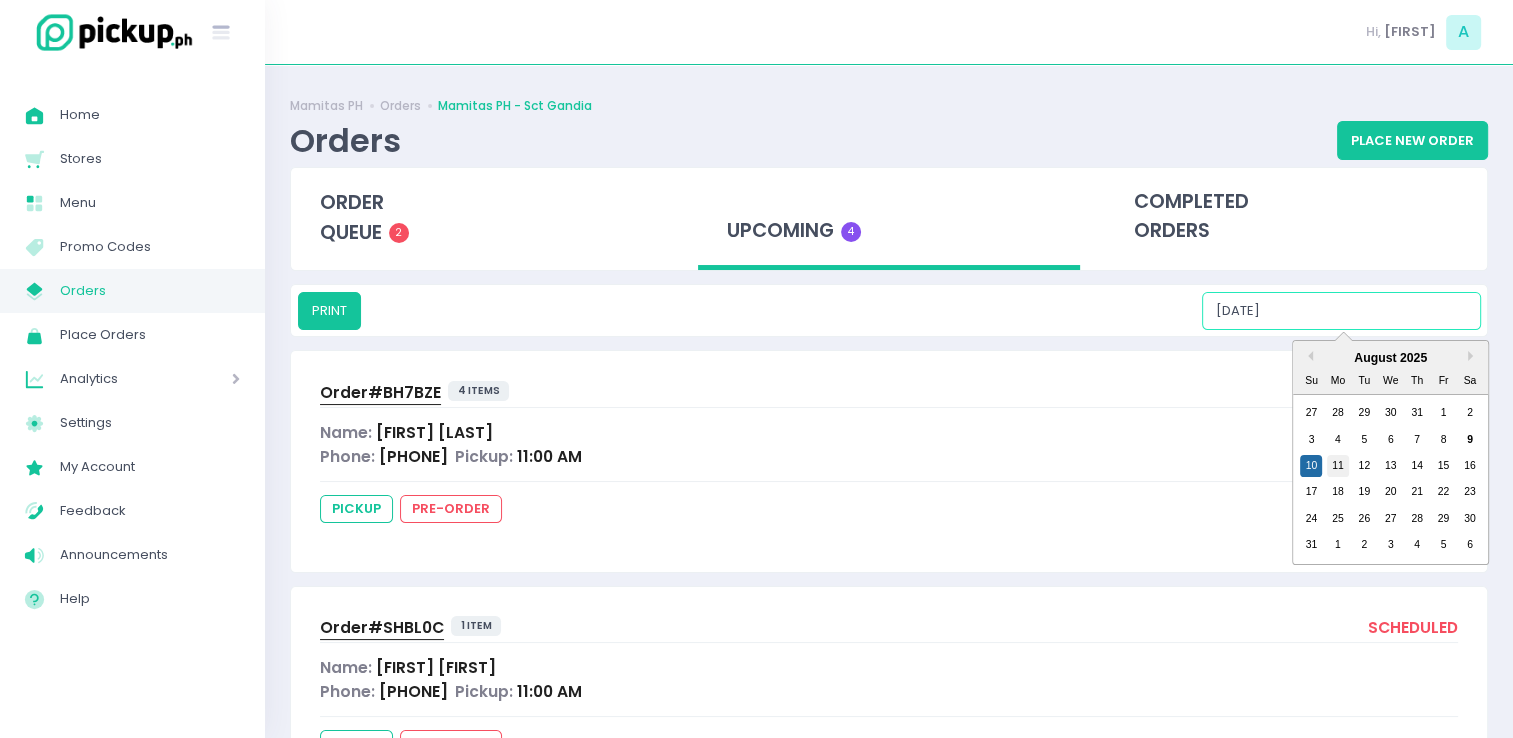 click on "11" at bounding box center (1338, 466) 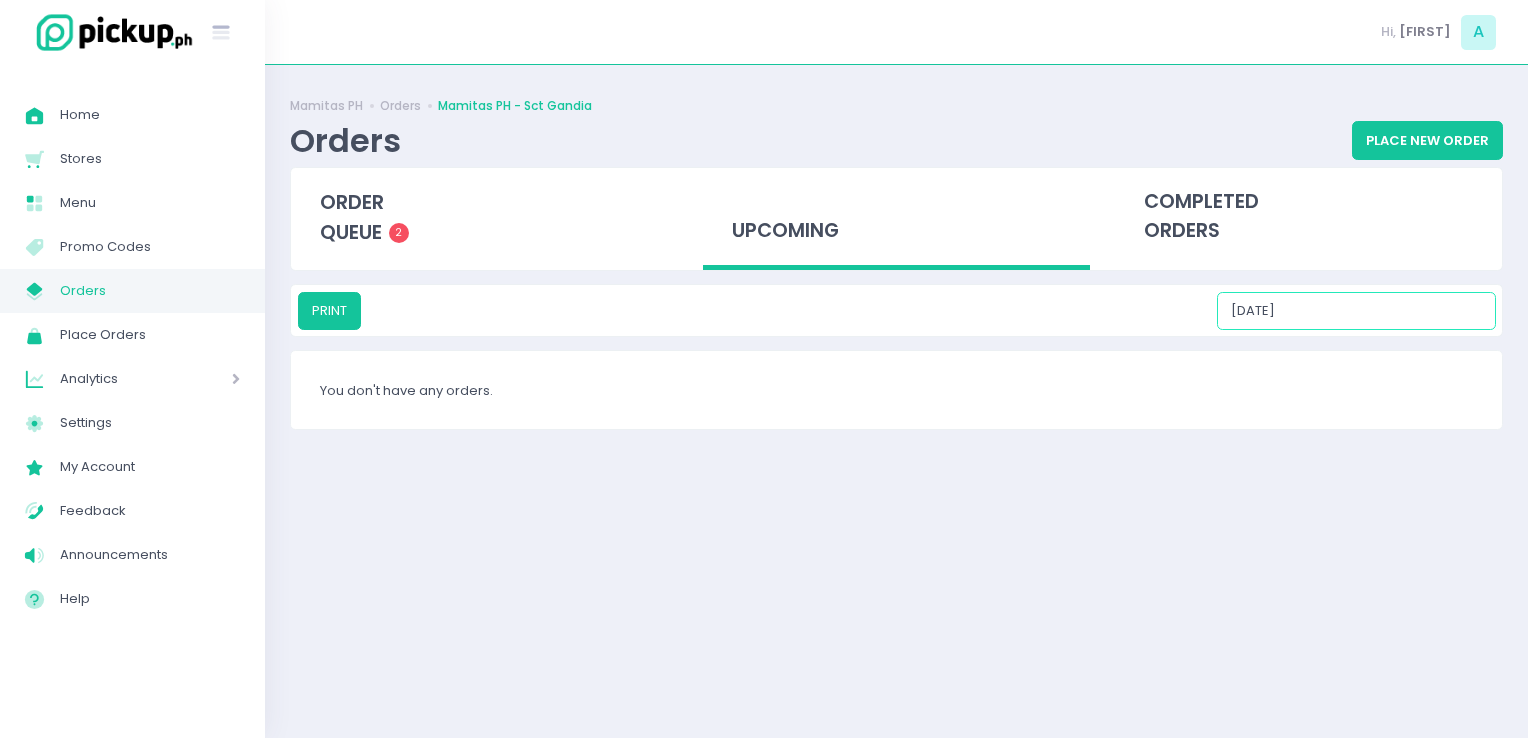 click on "08/11/2025" at bounding box center (1356, 311) 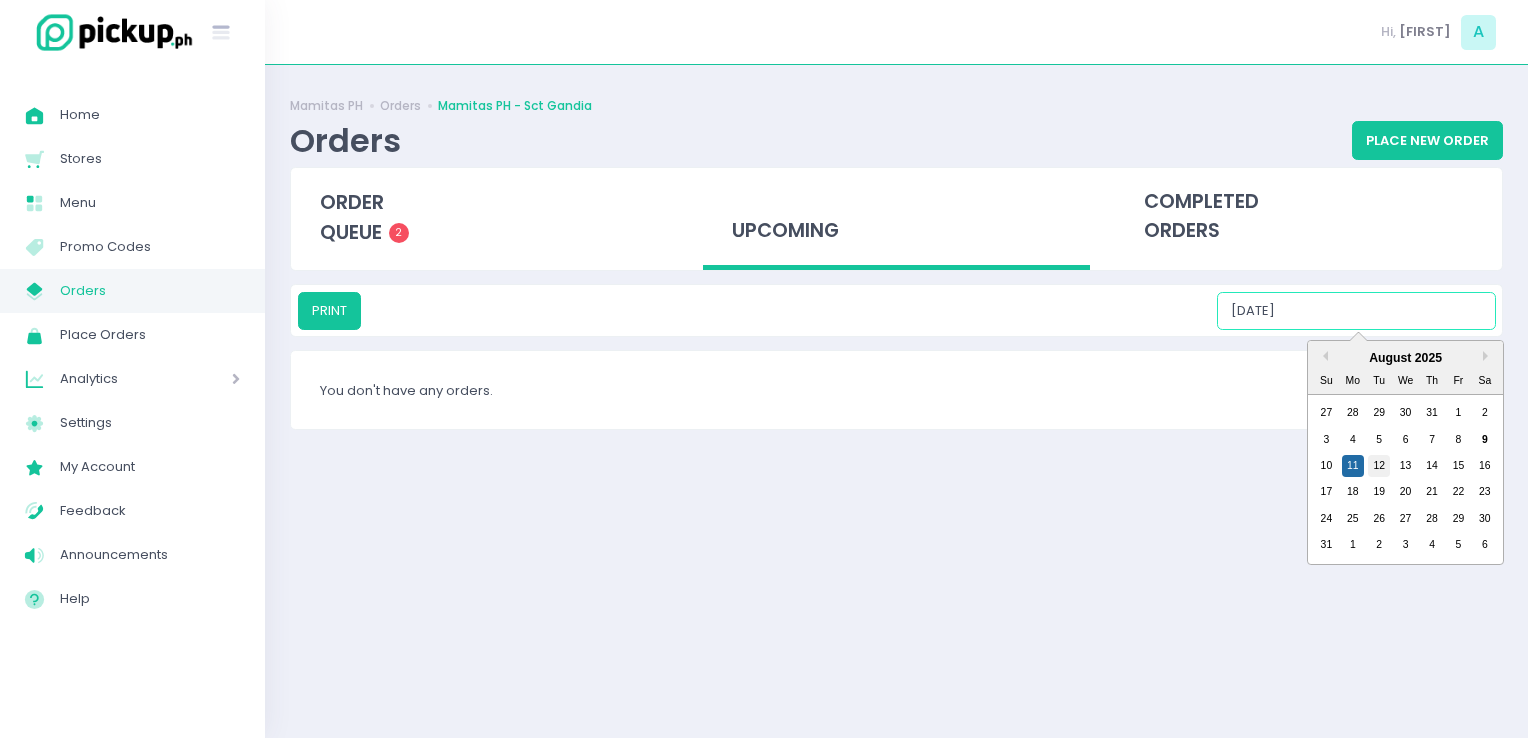 click on "12" at bounding box center (1379, 466) 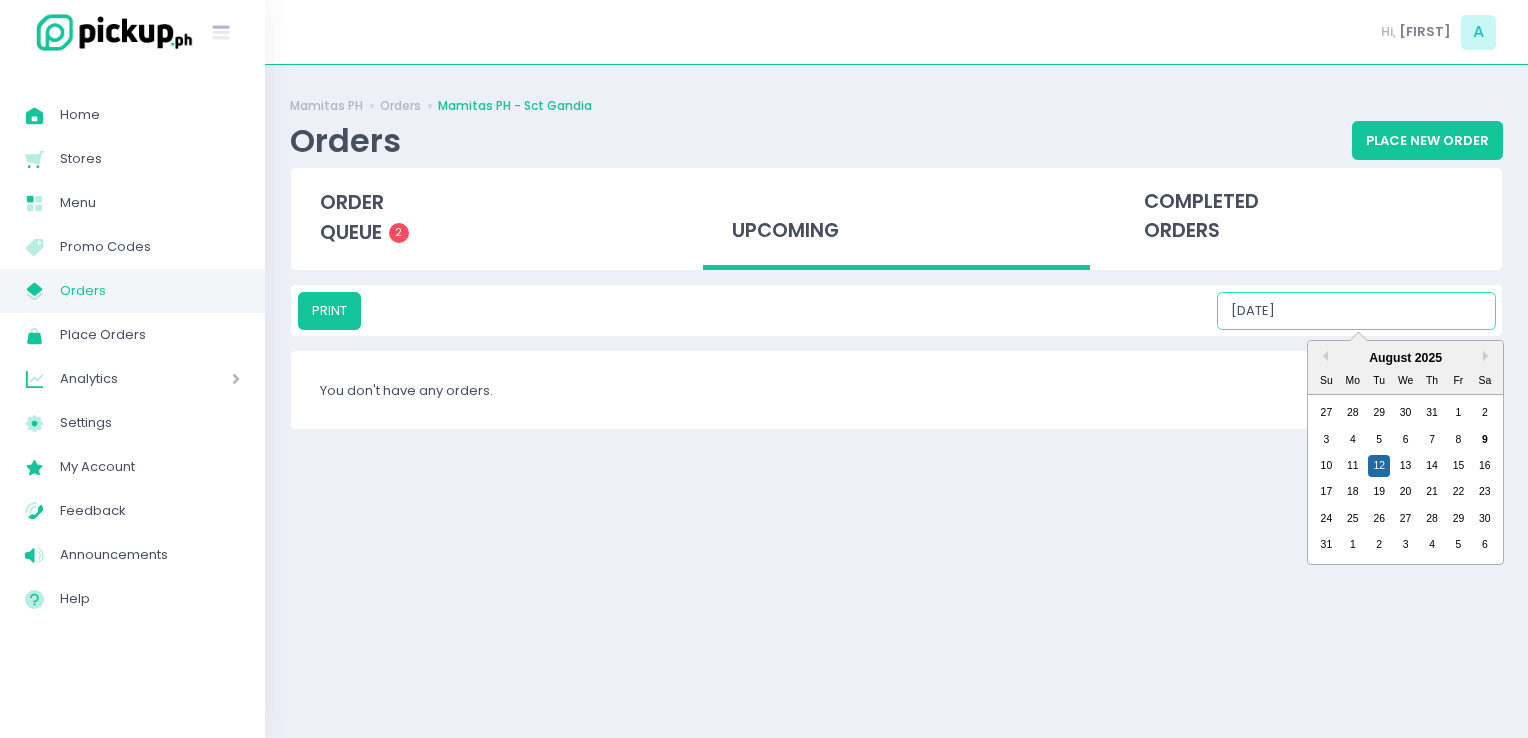 click on "08/12/2025" at bounding box center [1356, 311] 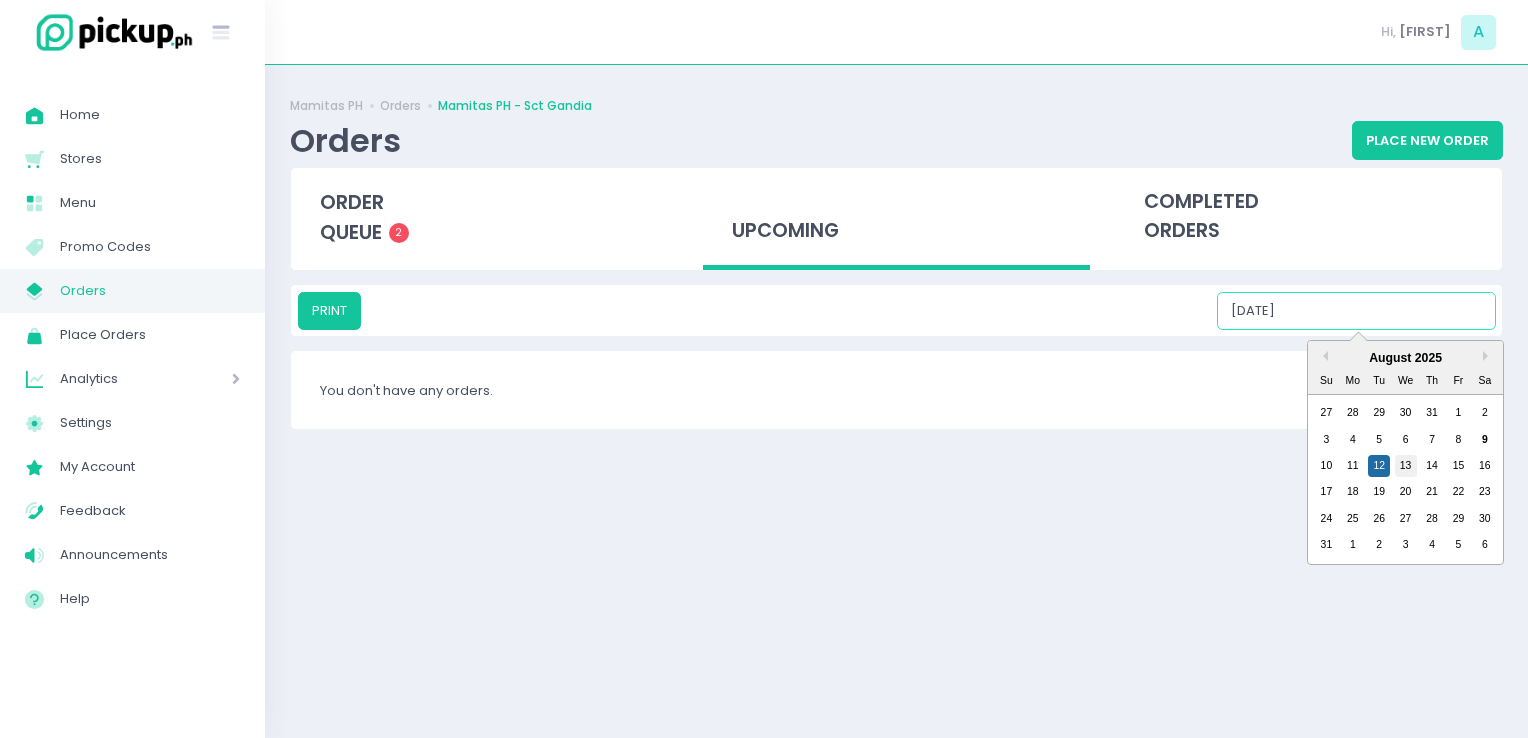 click on "13" at bounding box center (1406, 466) 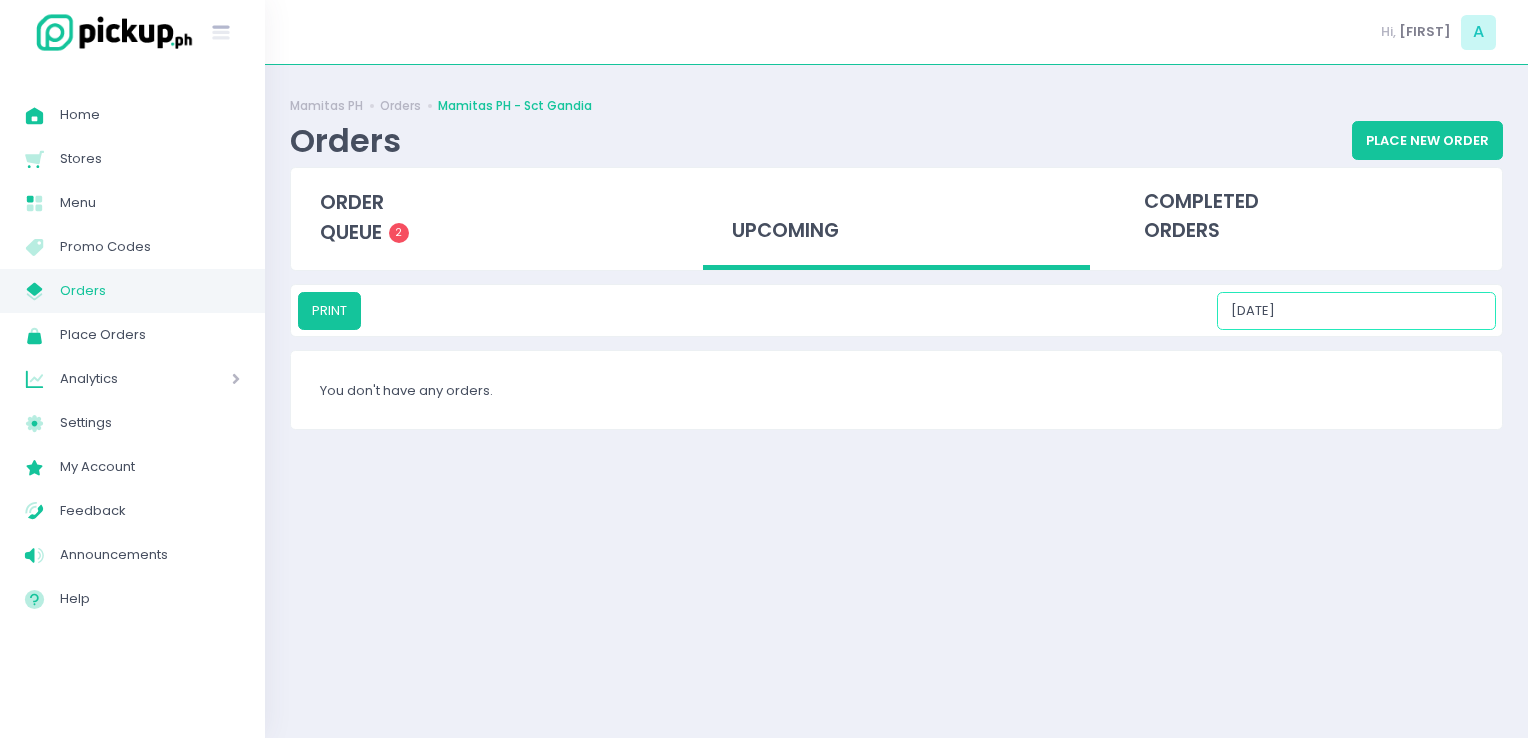 click on "08/13/2025" at bounding box center [1356, 311] 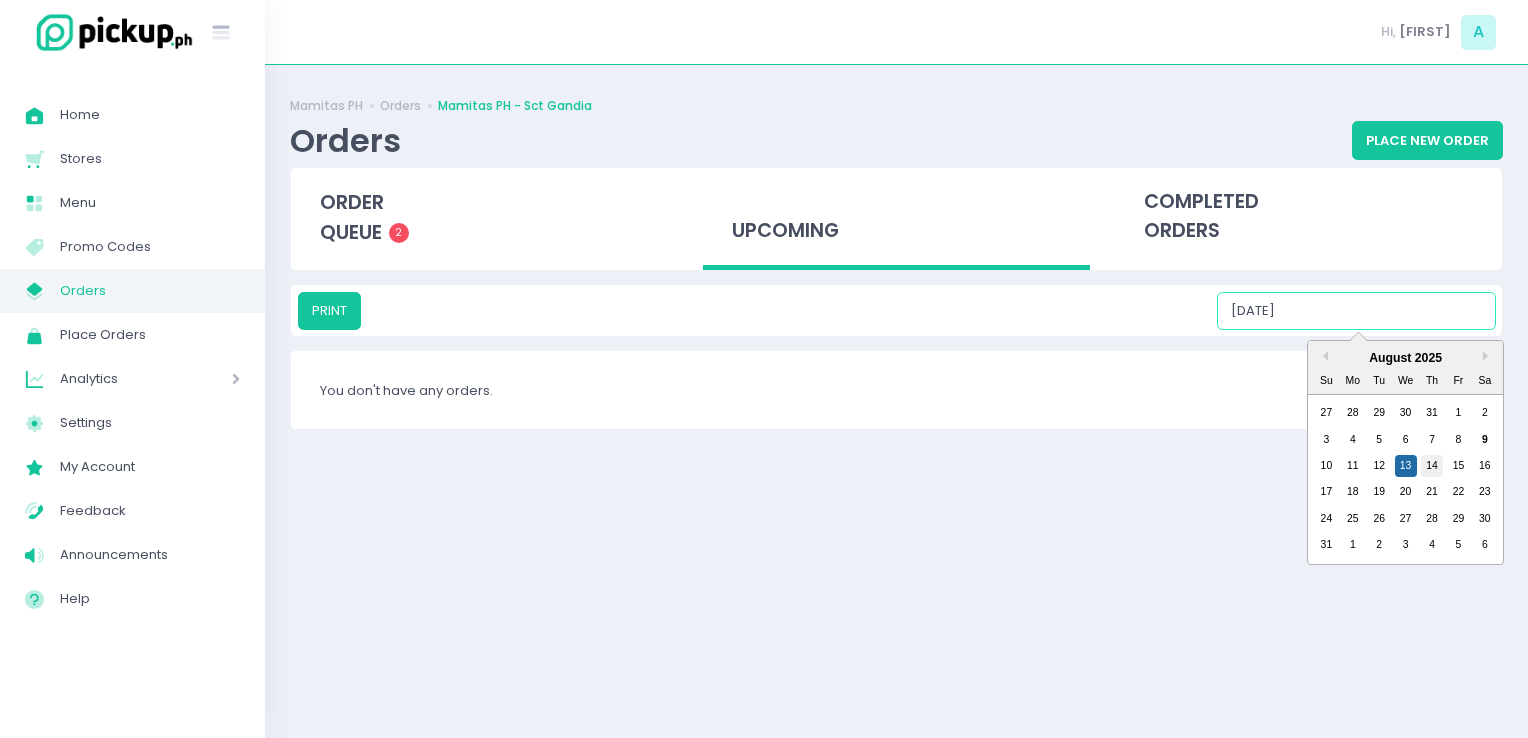click on "14" at bounding box center [1432, 466] 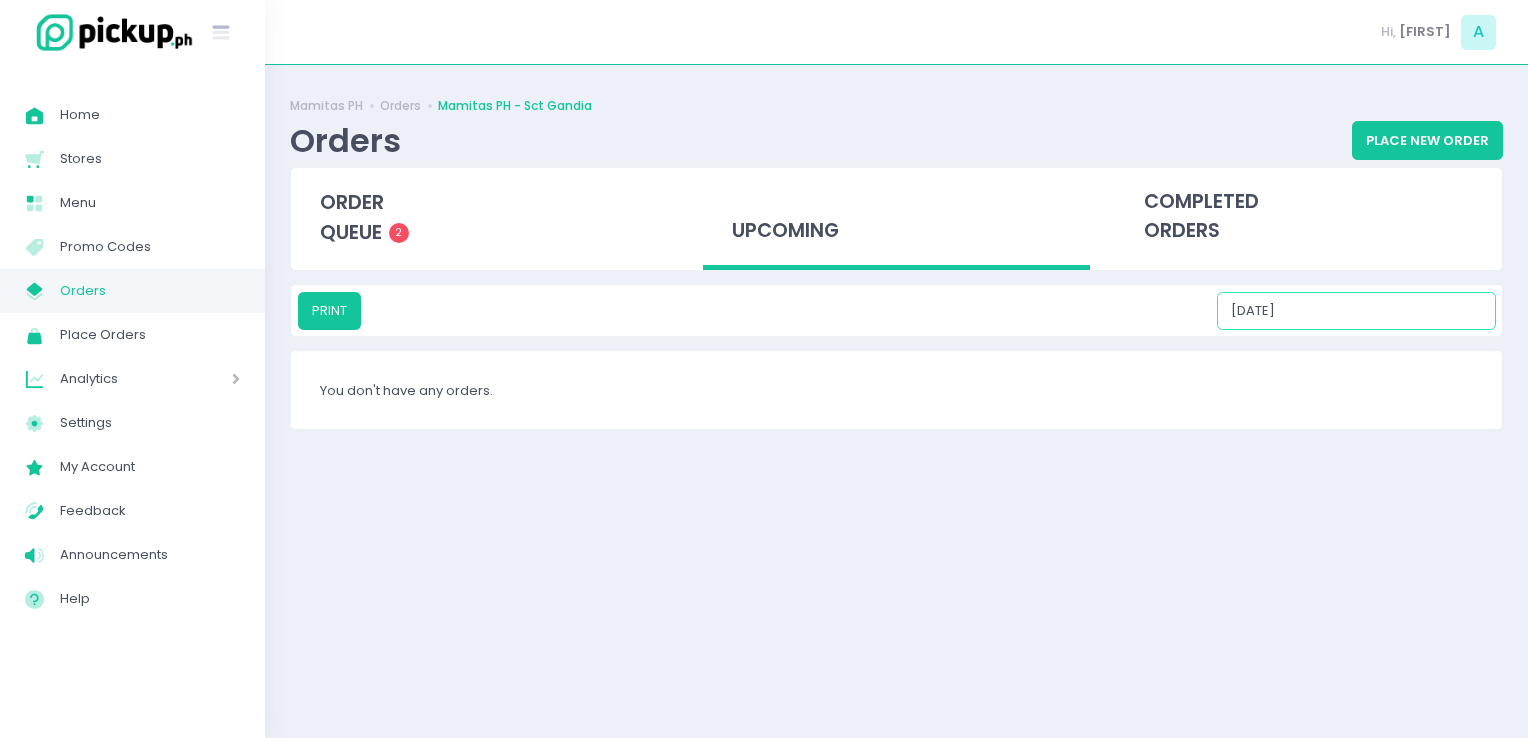 click on "08/14/2025" at bounding box center [1356, 311] 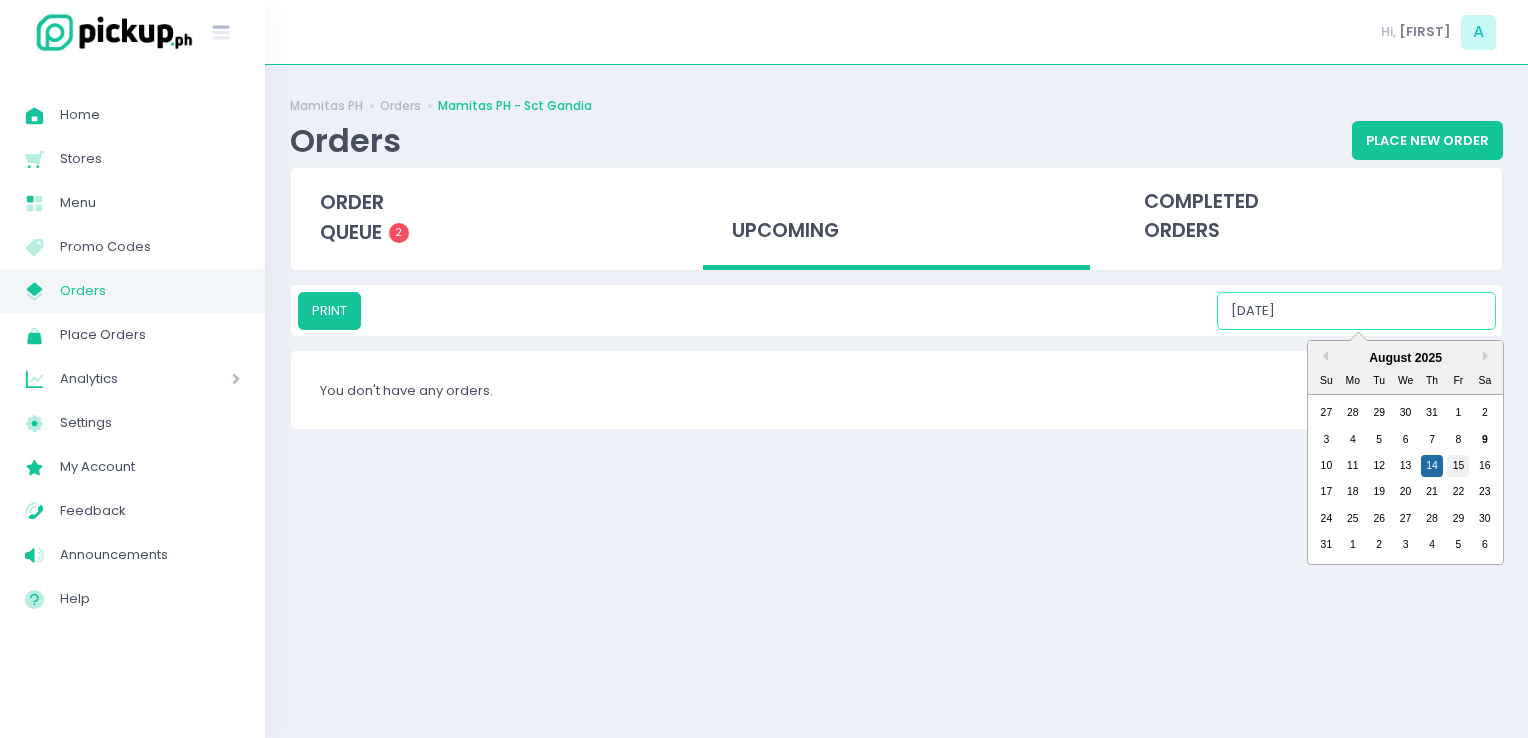 click on "15" at bounding box center [1458, 466] 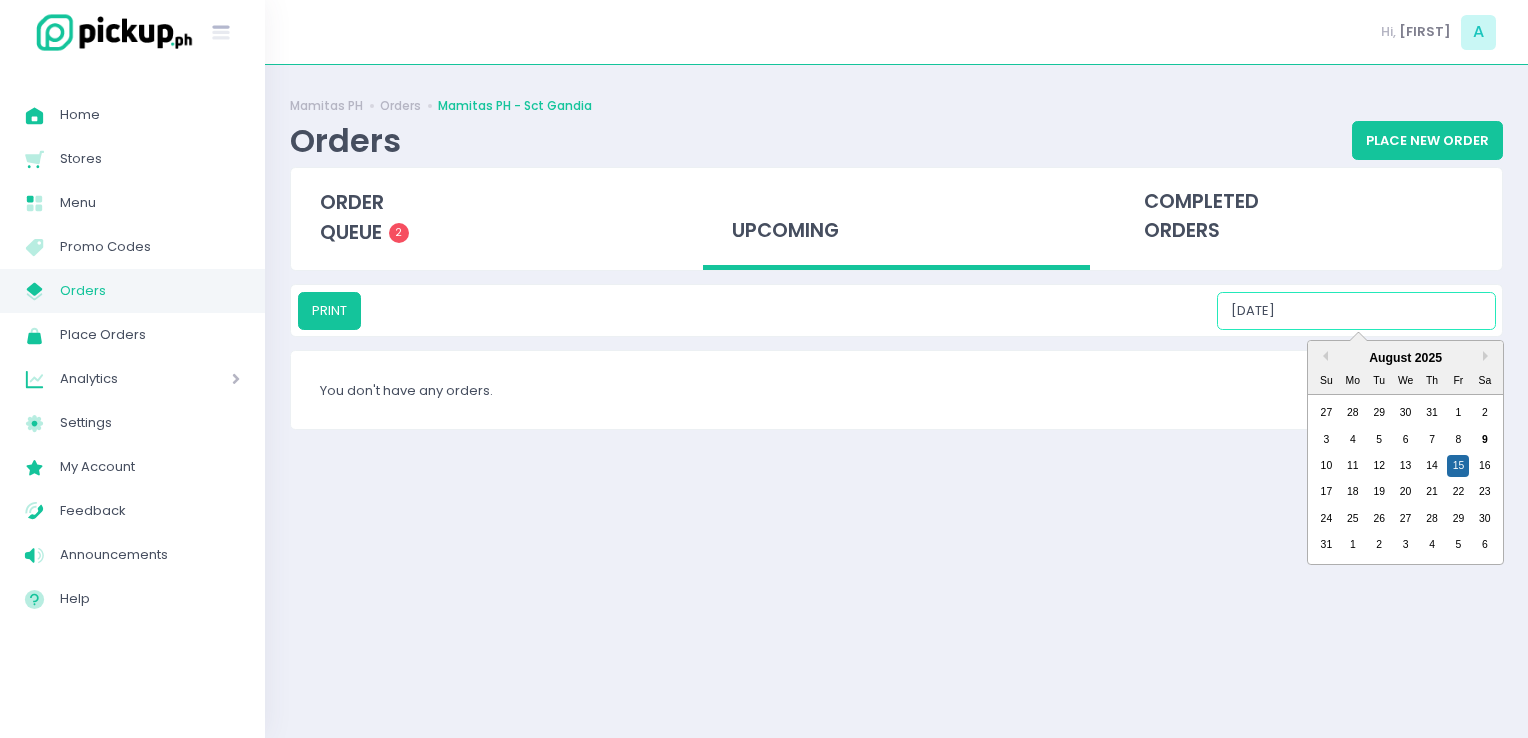 click on "08/15/2025" at bounding box center [1356, 311] 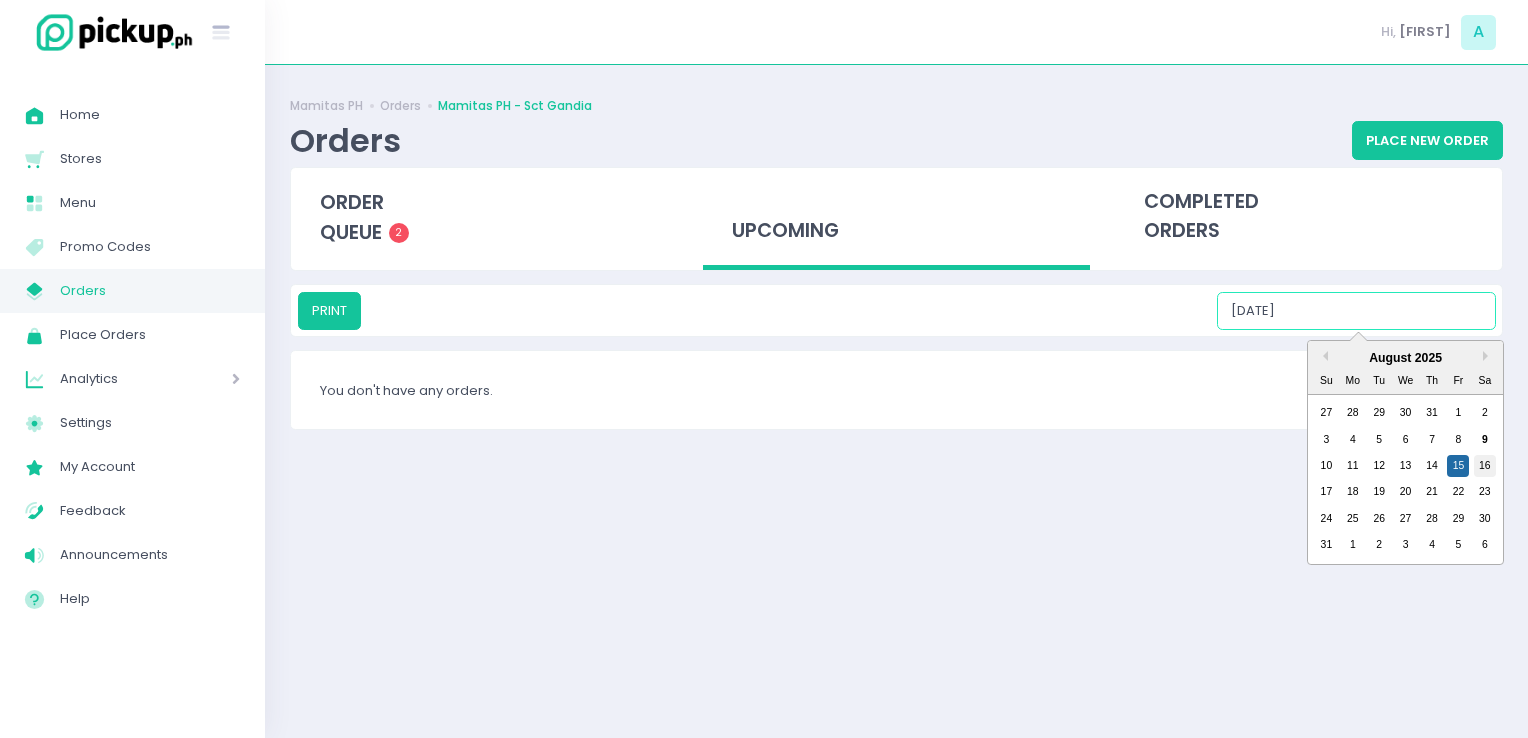 click on "16" at bounding box center [1485, 466] 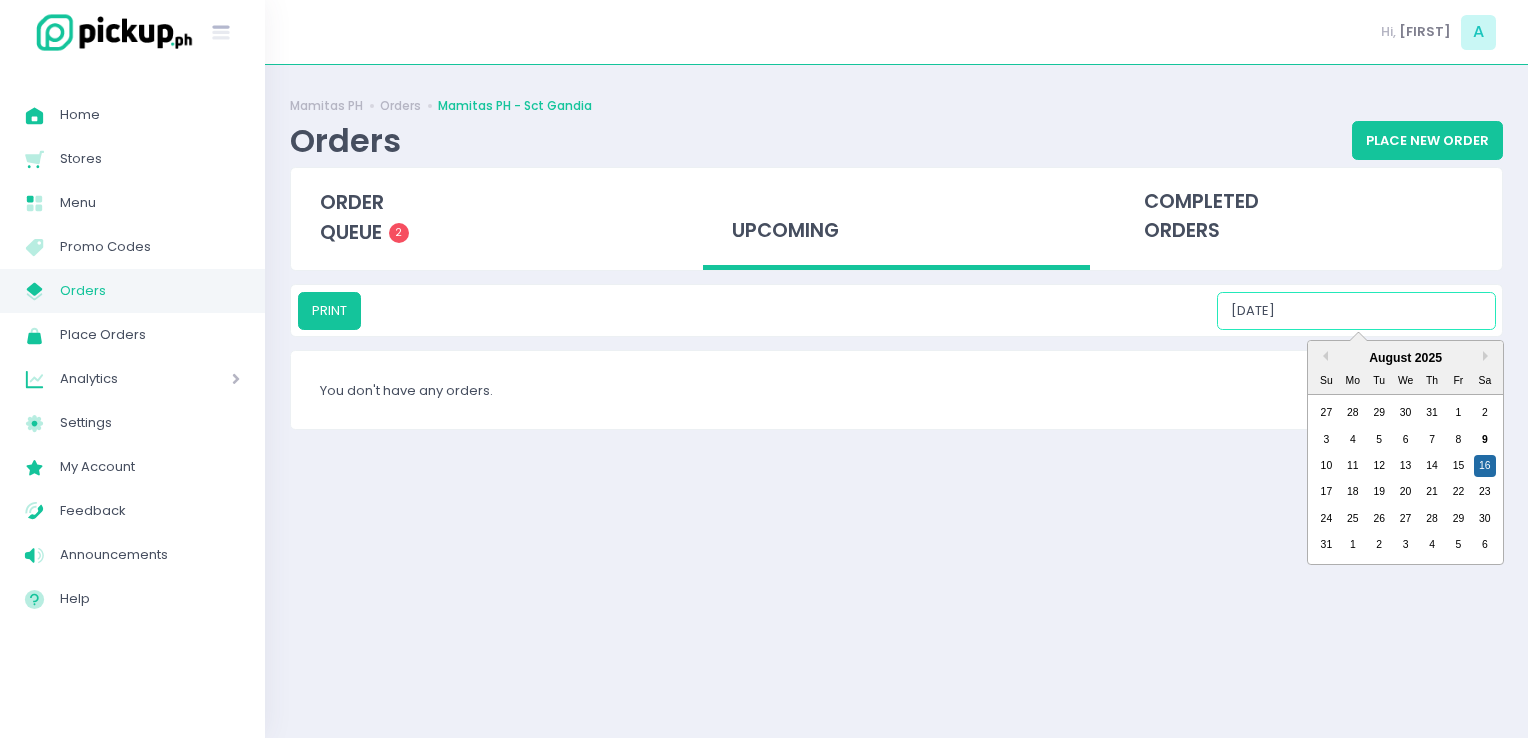 click on "08/16/2025" at bounding box center (1356, 311) 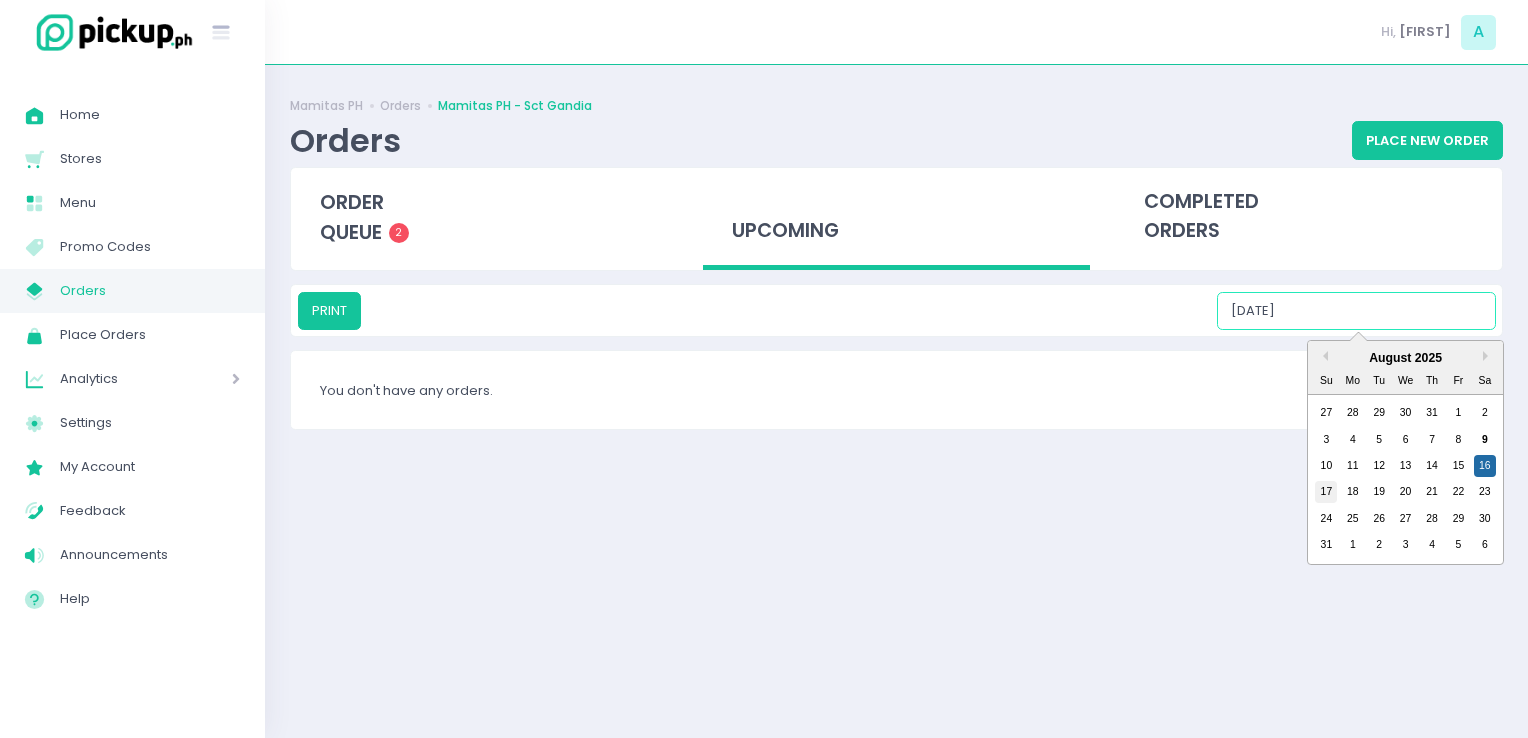 click on "17" at bounding box center [1326, 492] 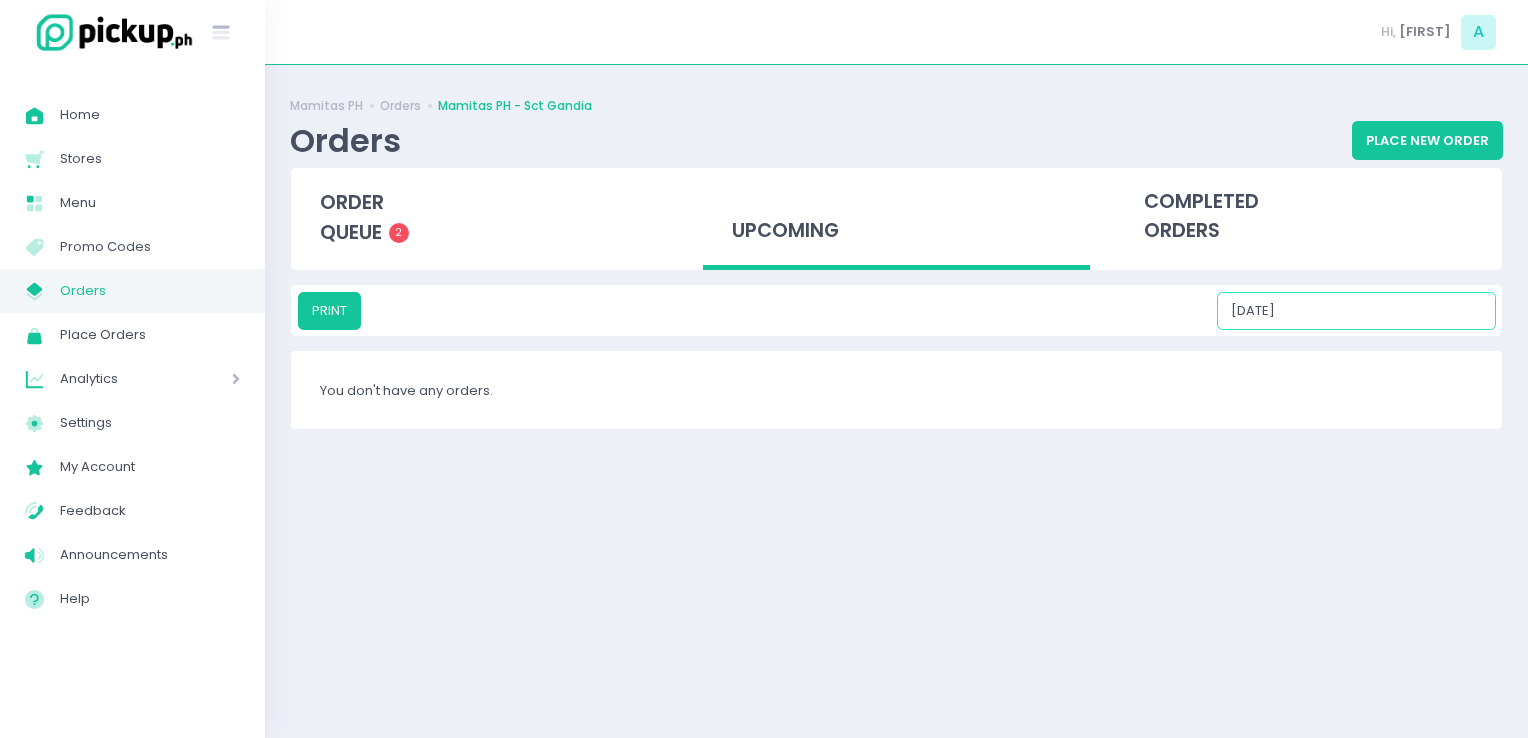 click on "08/17/2025" at bounding box center [1356, 311] 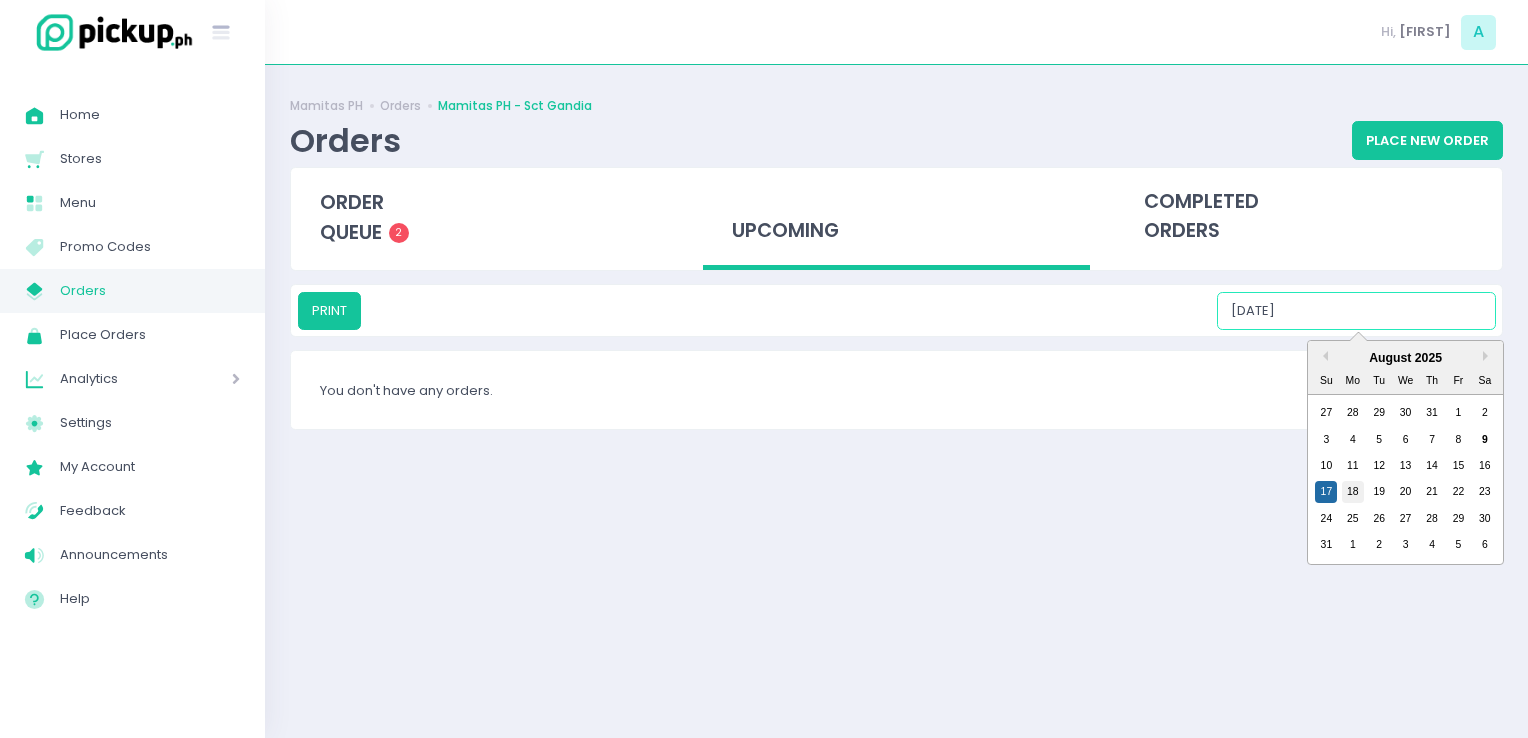click on "18" at bounding box center (1353, 492) 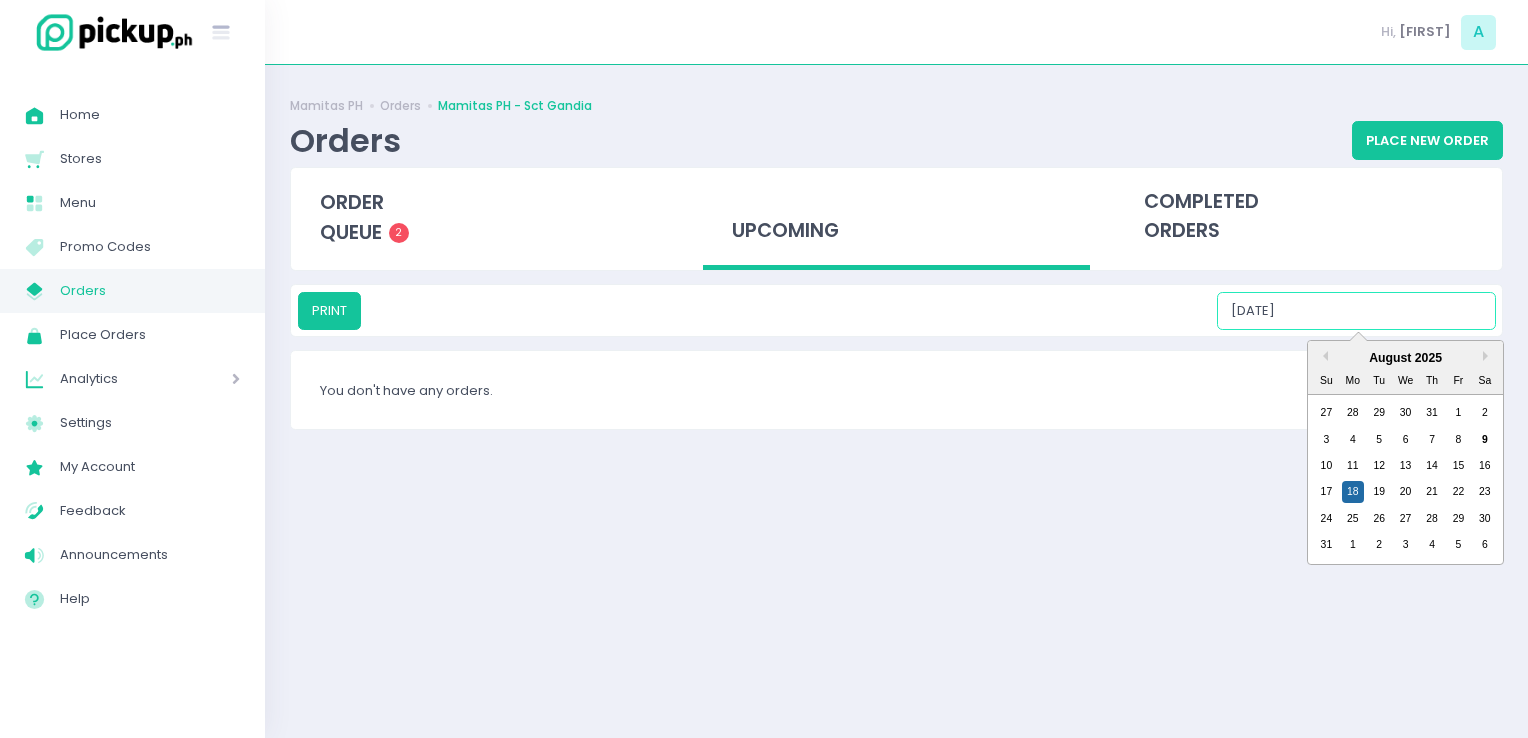 click on "08/18/2025" at bounding box center (1356, 311) 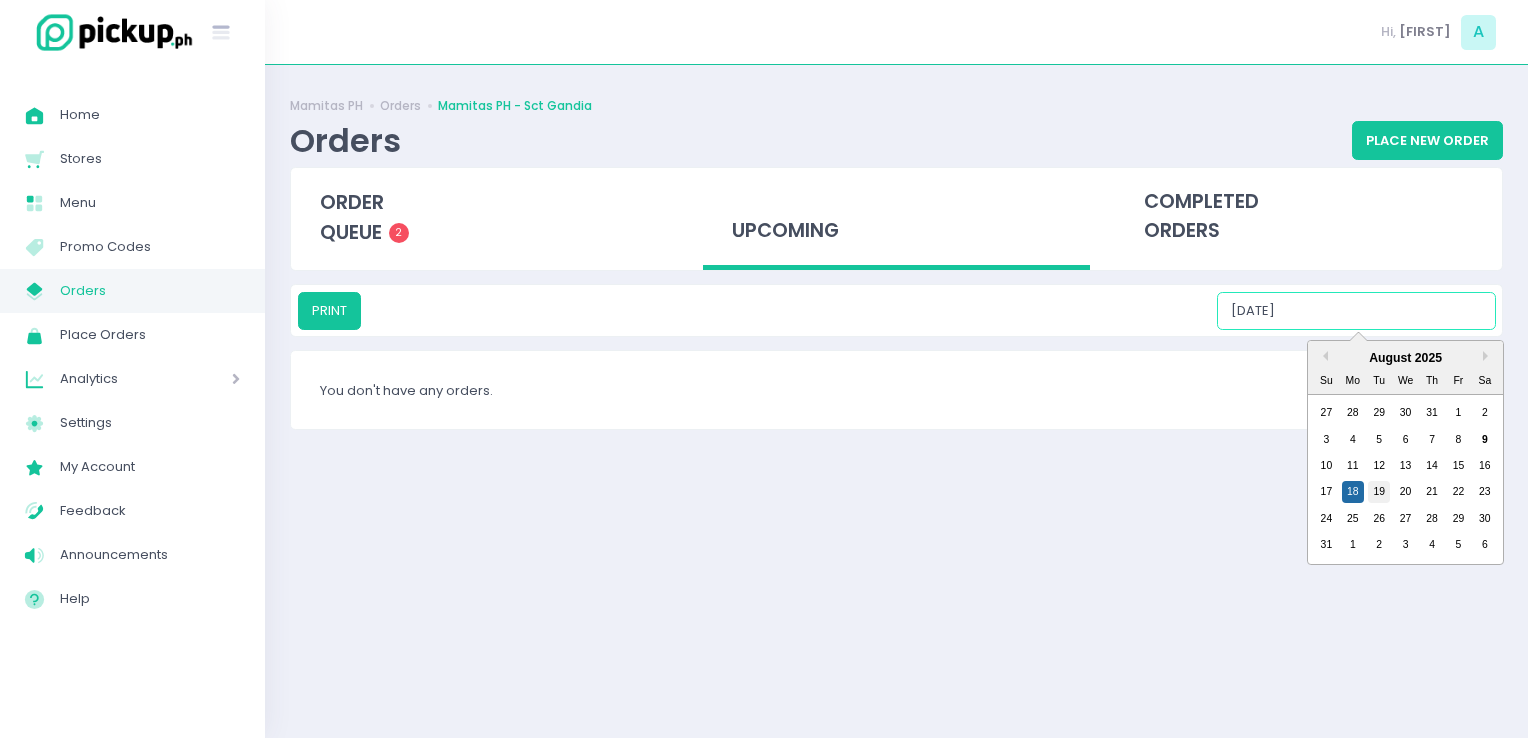 click on "19" at bounding box center [1379, 492] 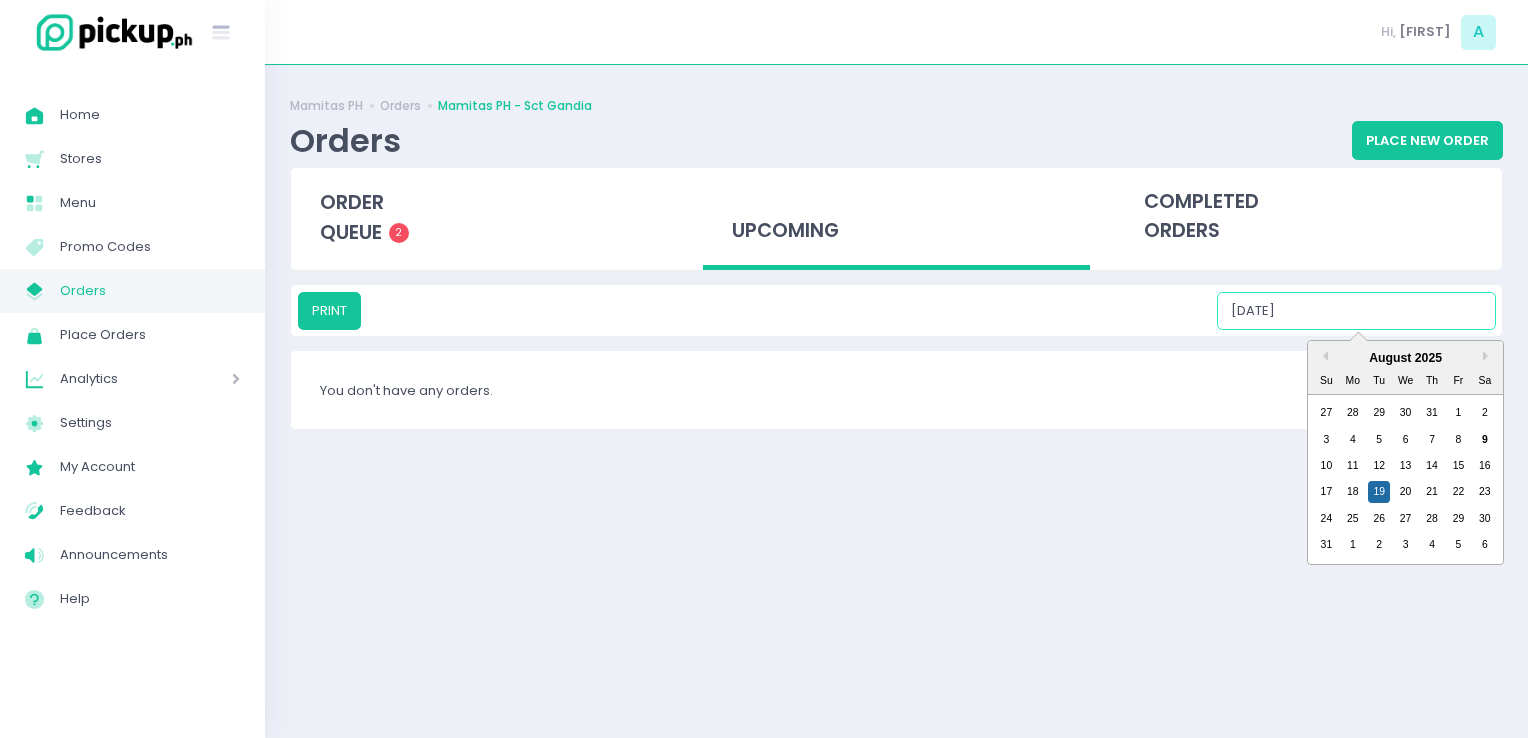 click on "08/19/2025" at bounding box center (1356, 311) 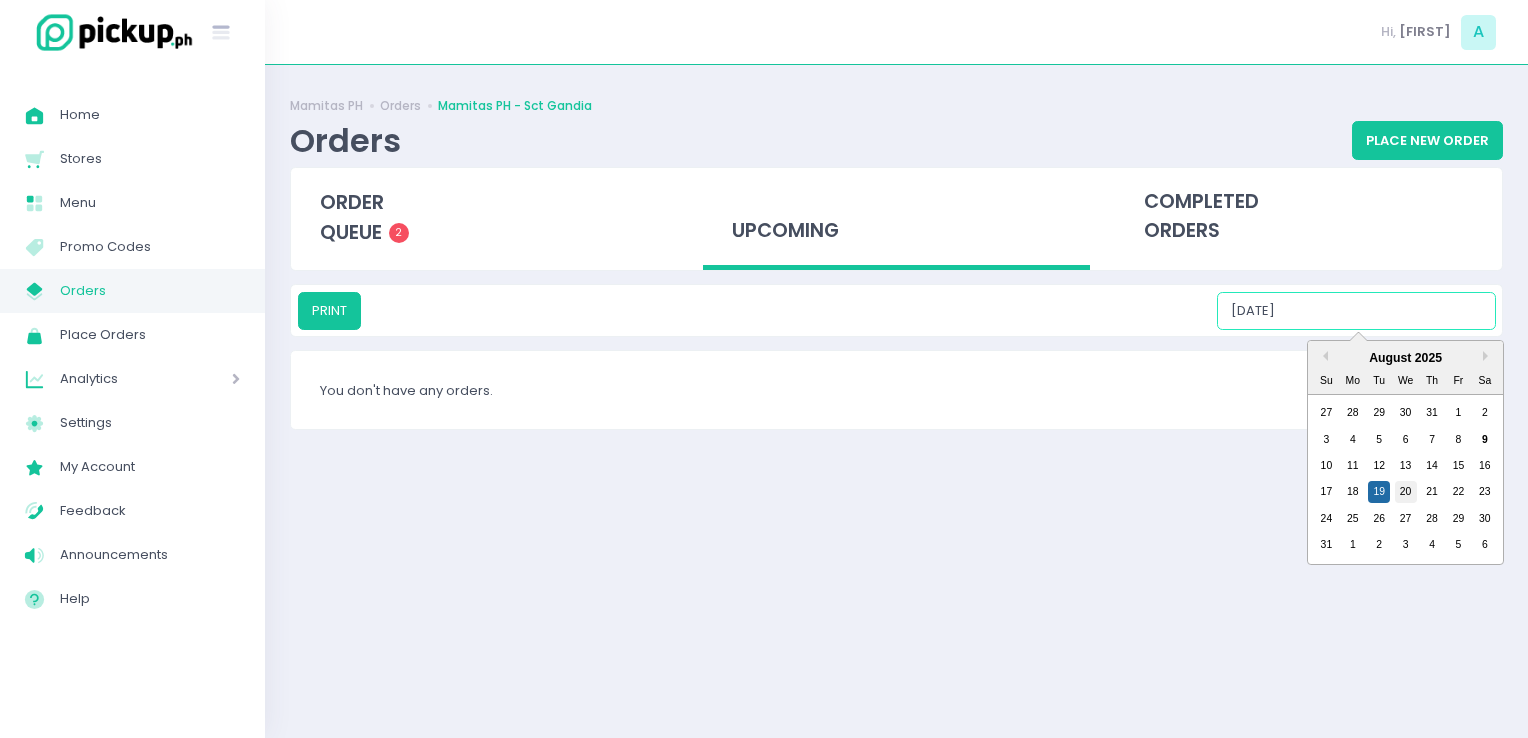 click on "20" at bounding box center [1406, 492] 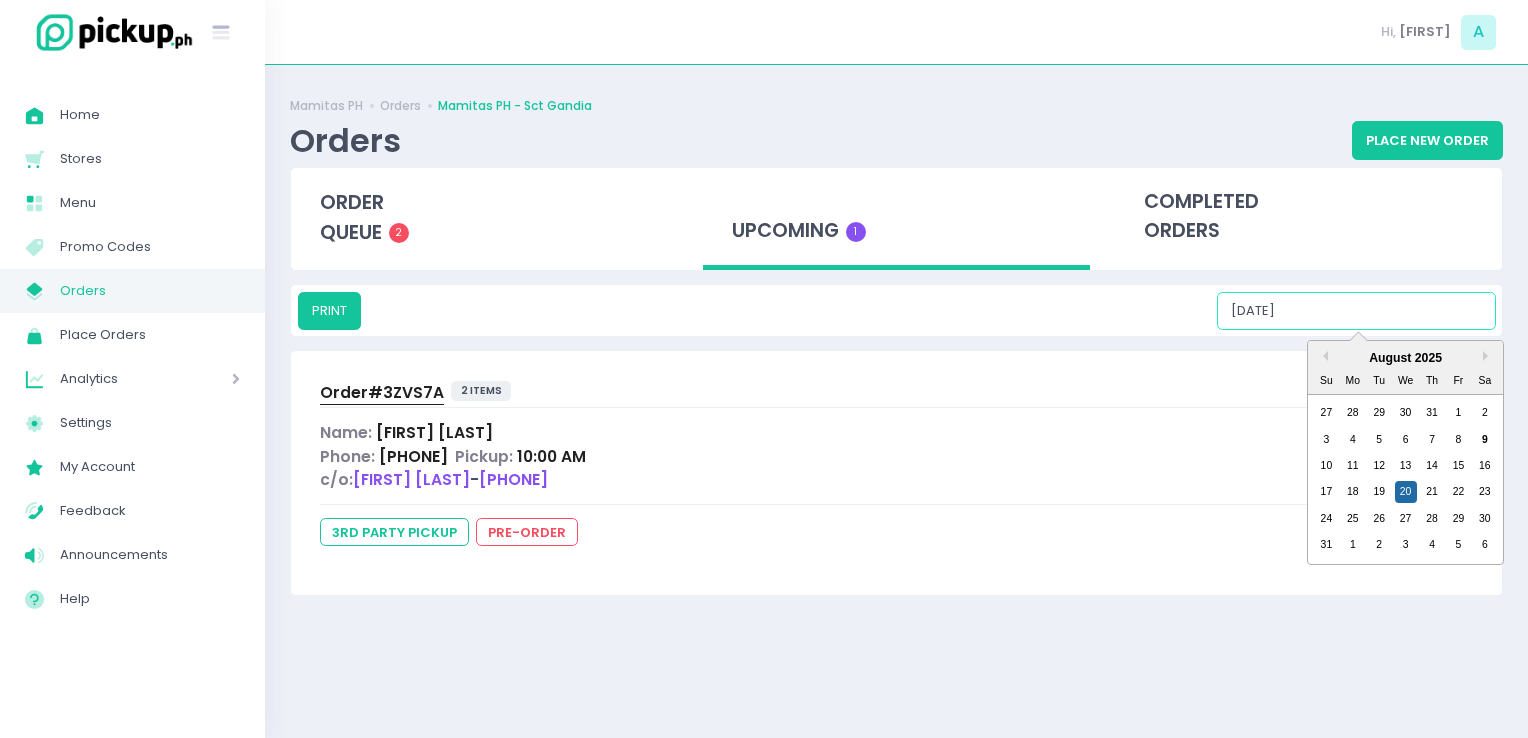 click on "08/20/2025" at bounding box center [1356, 311] 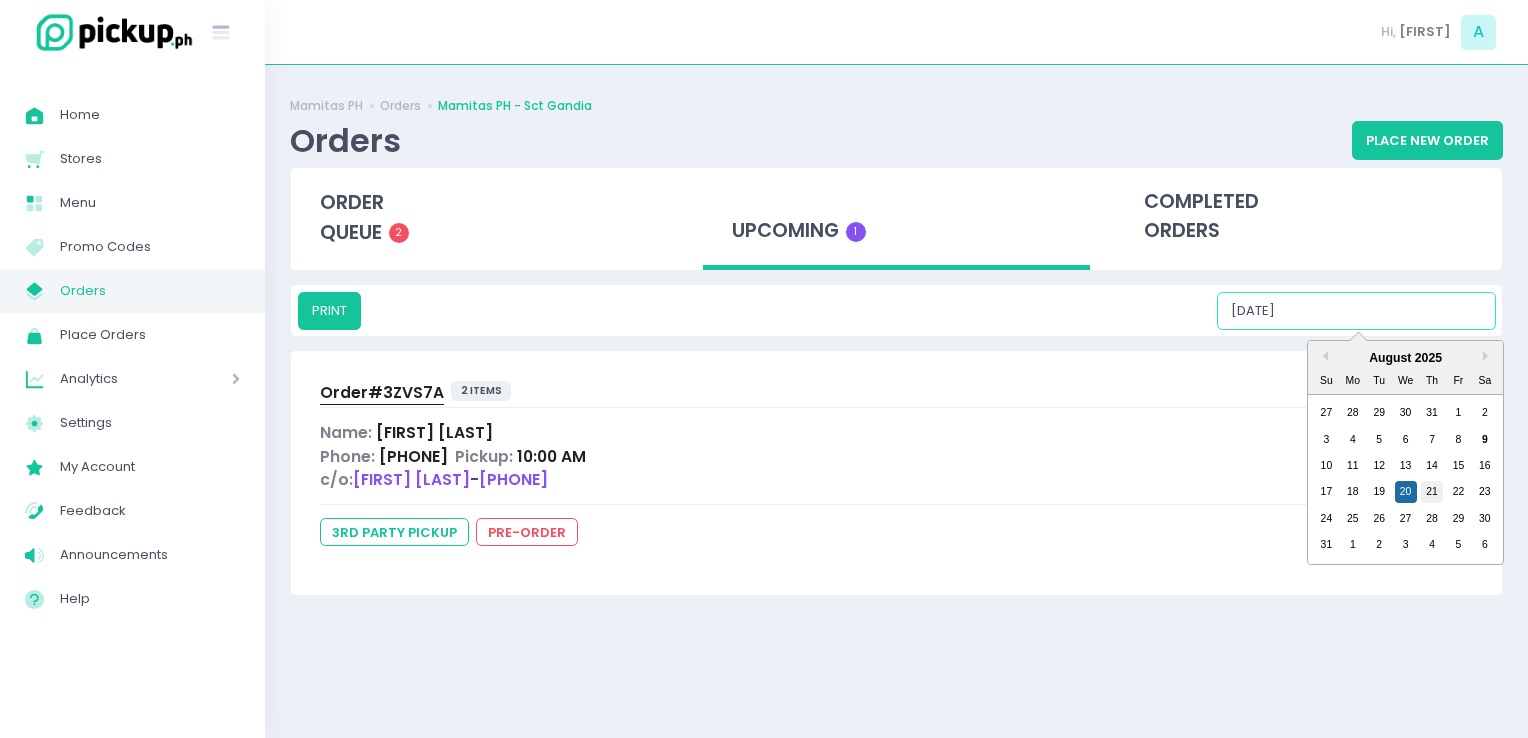 click on "21" at bounding box center [1432, 492] 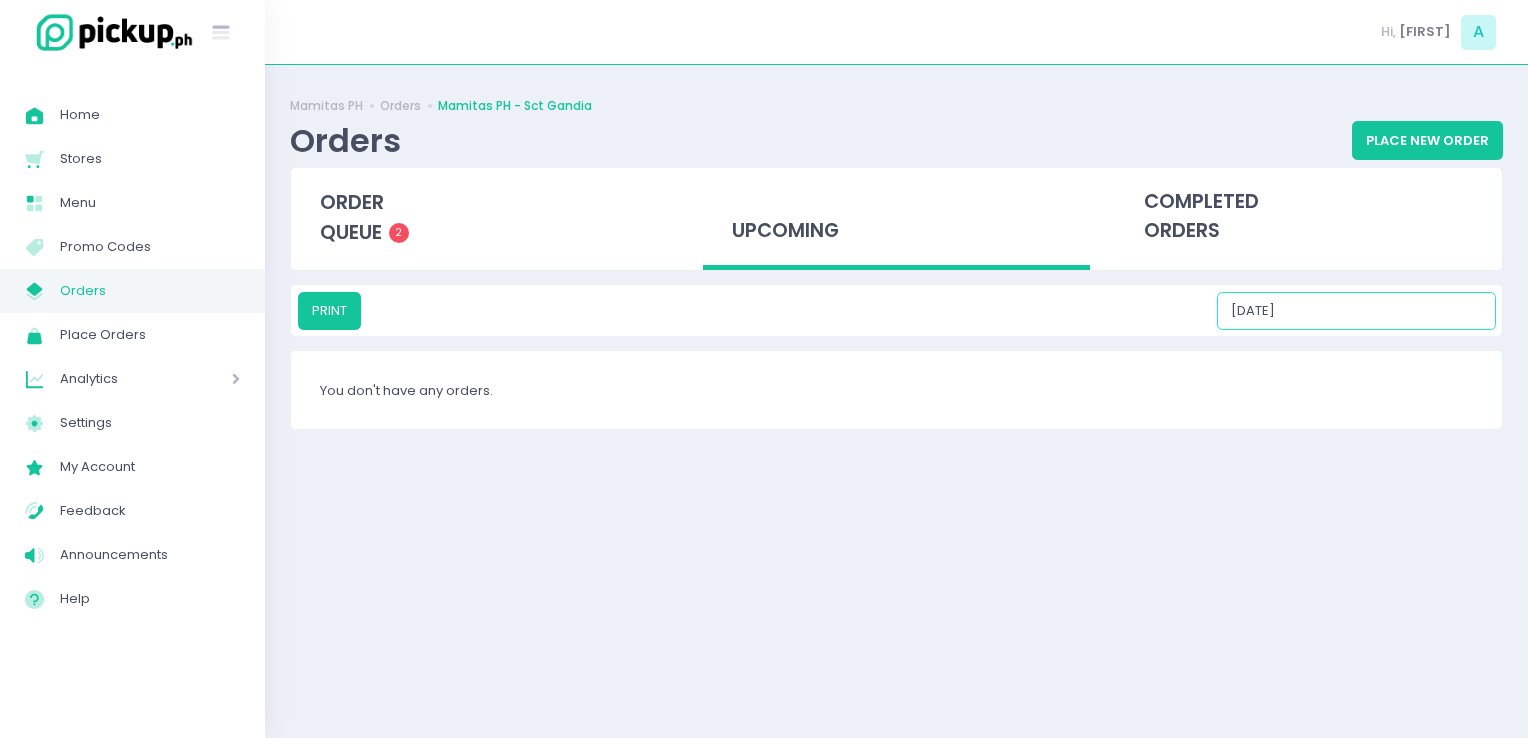 click on "08/21/2025" at bounding box center [1356, 311] 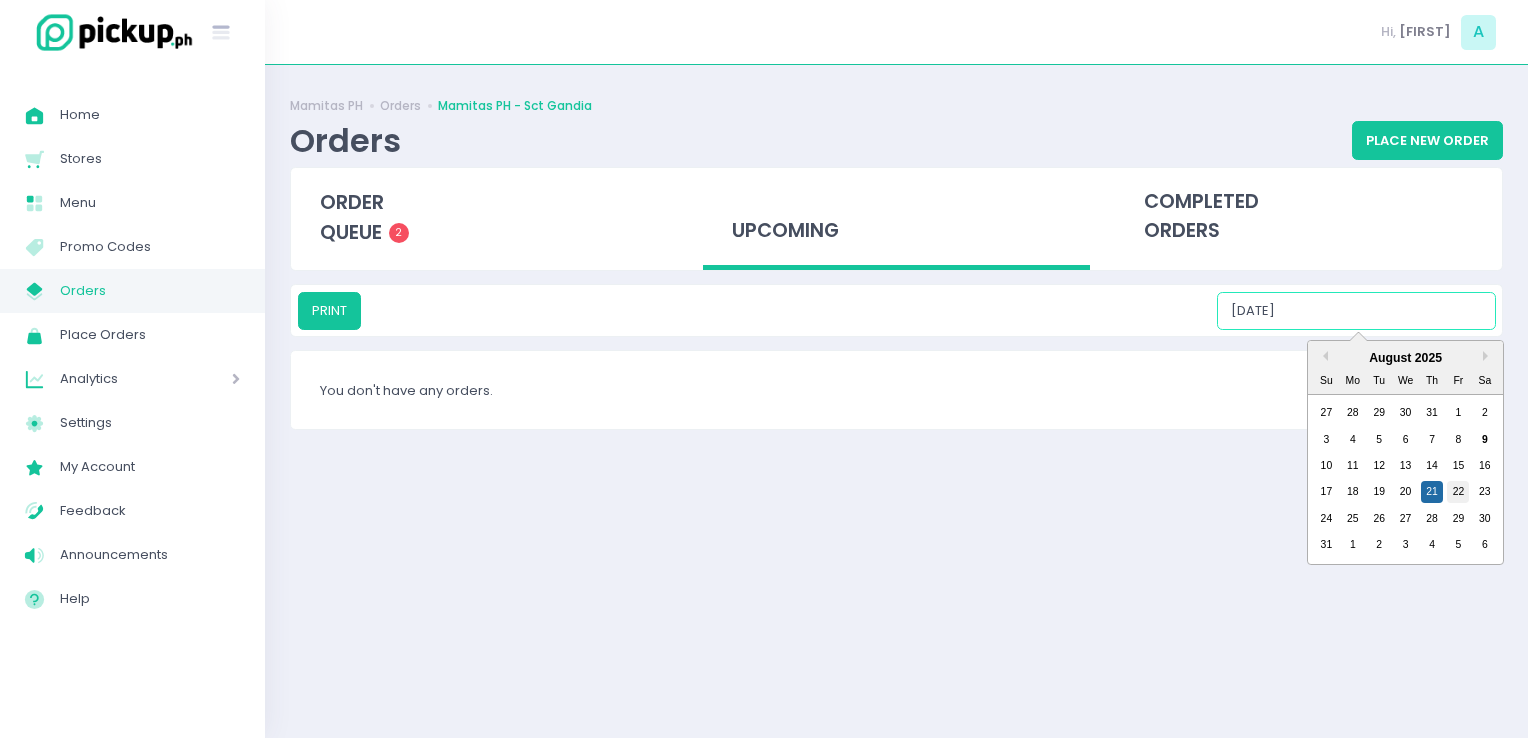 click on "22" at bounding box center (1458, 492) 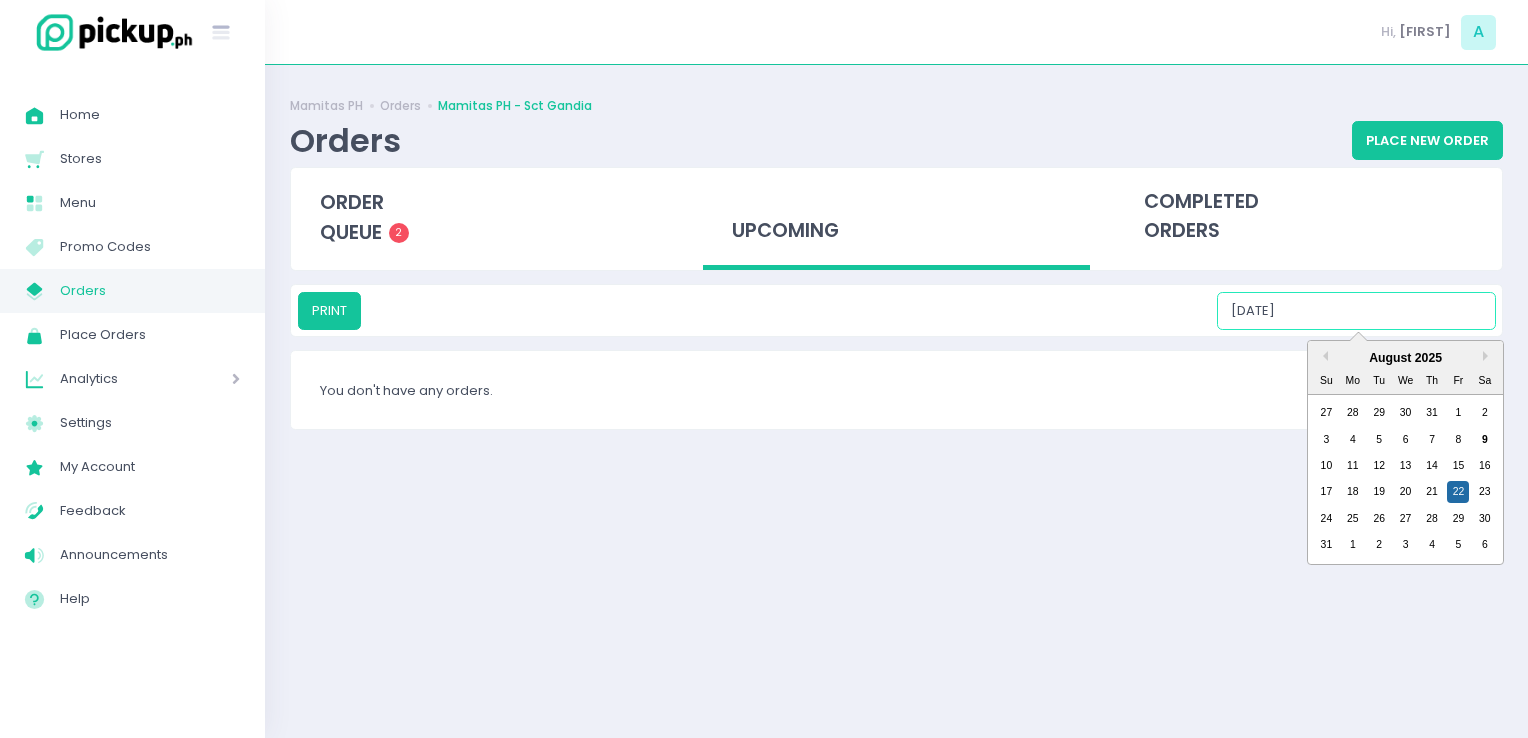 click on "08/22/2025" at bounding box center [1356, 311] 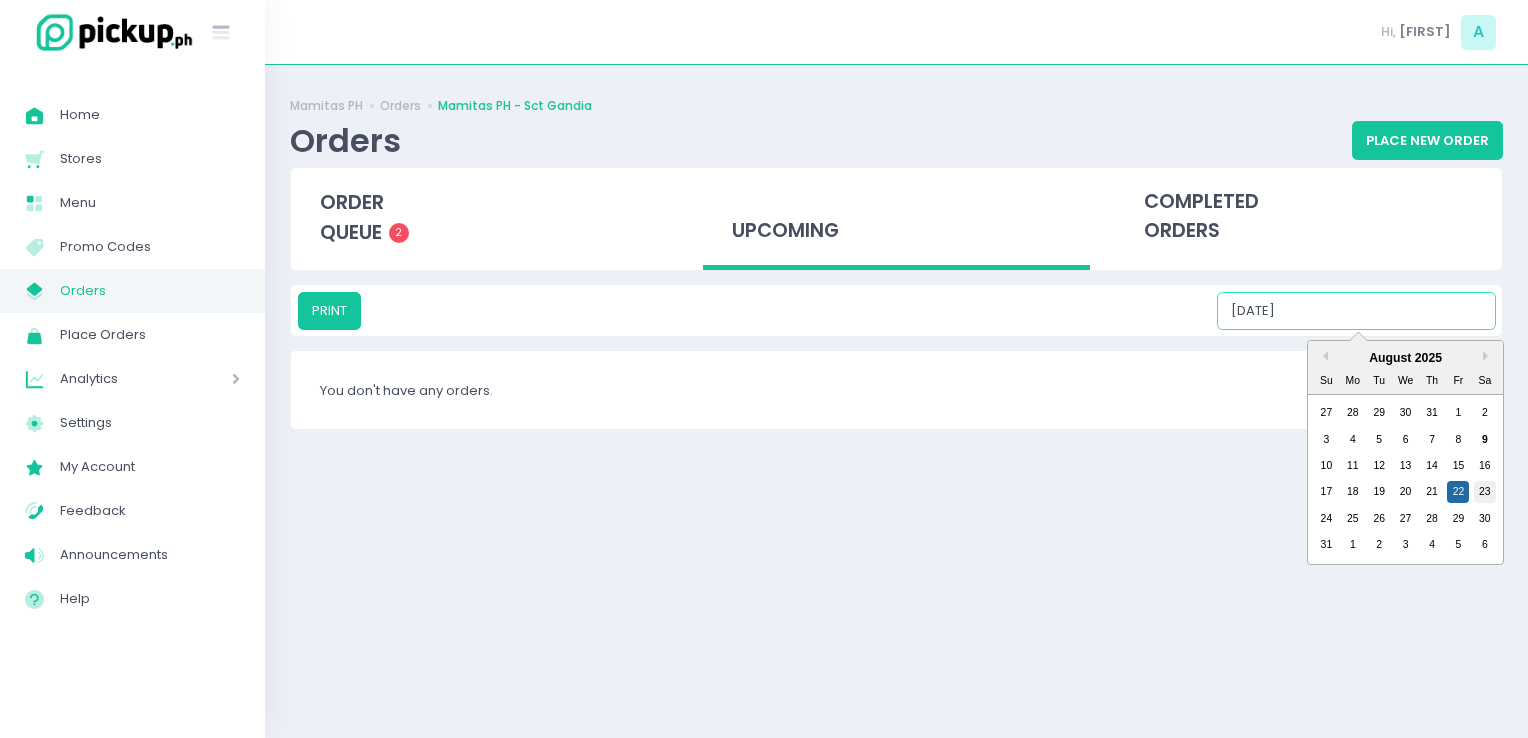 click on "23" at bounding box center [1485, 492] 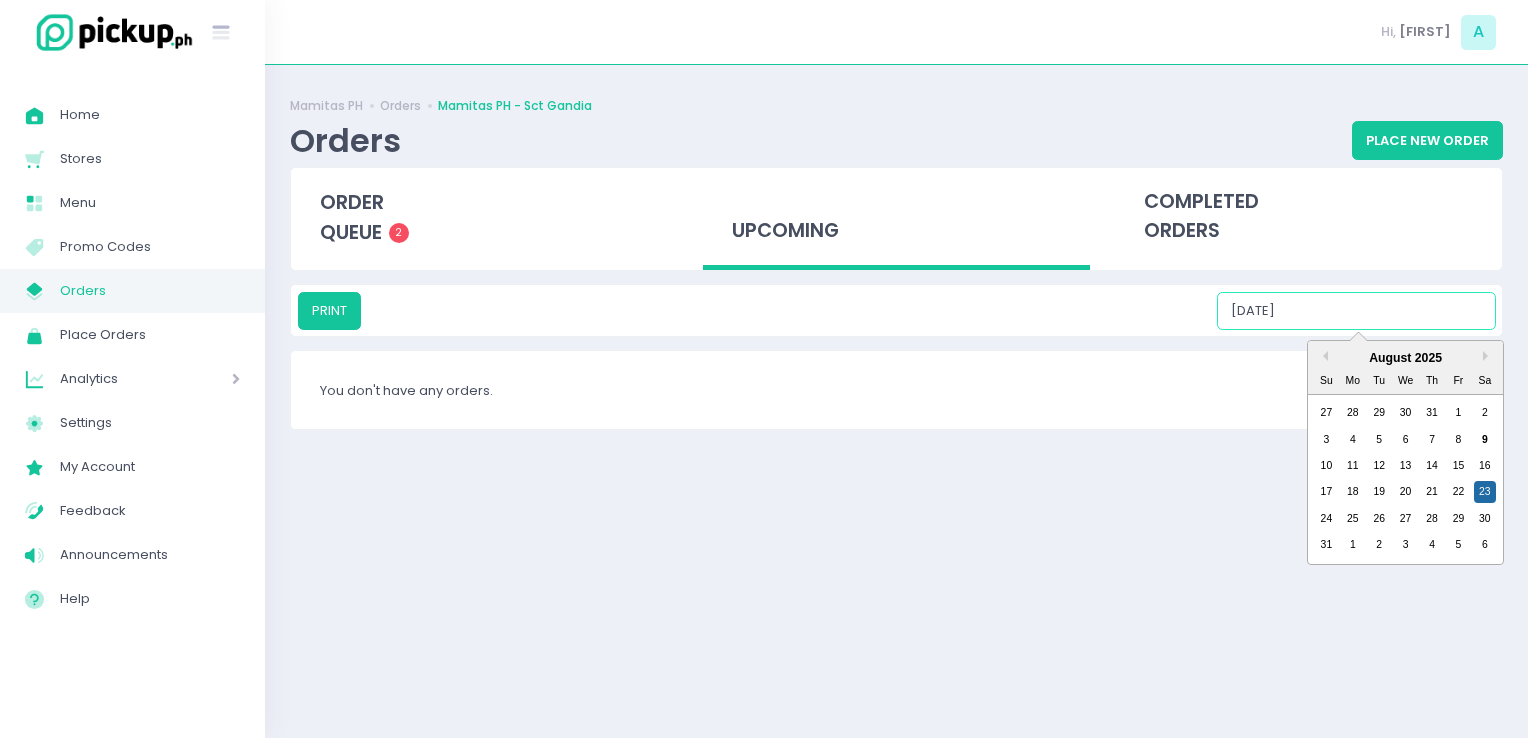 click on "08/23/2025" at bounding box center (1356, 311) 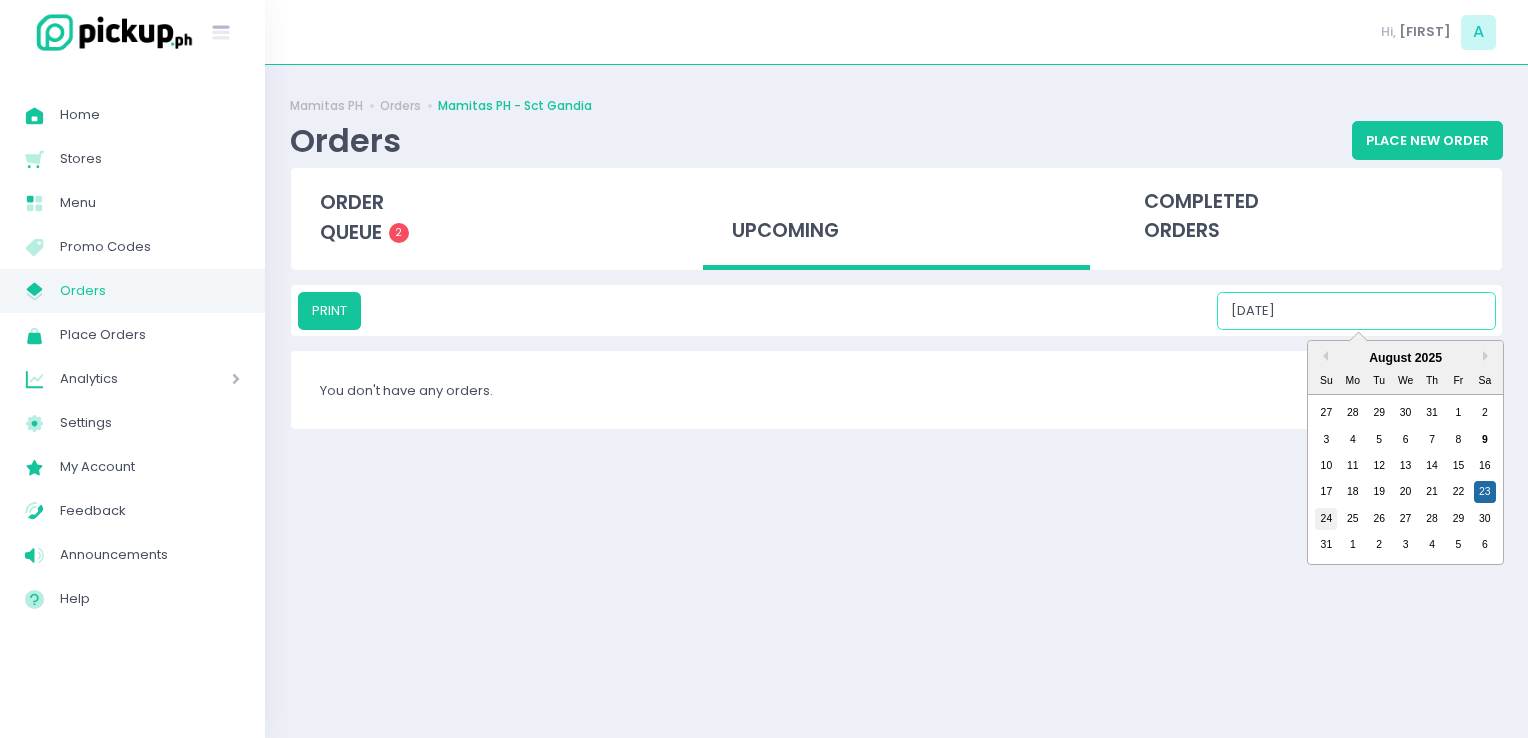 click on "24" at bounding box center [1326, 519] 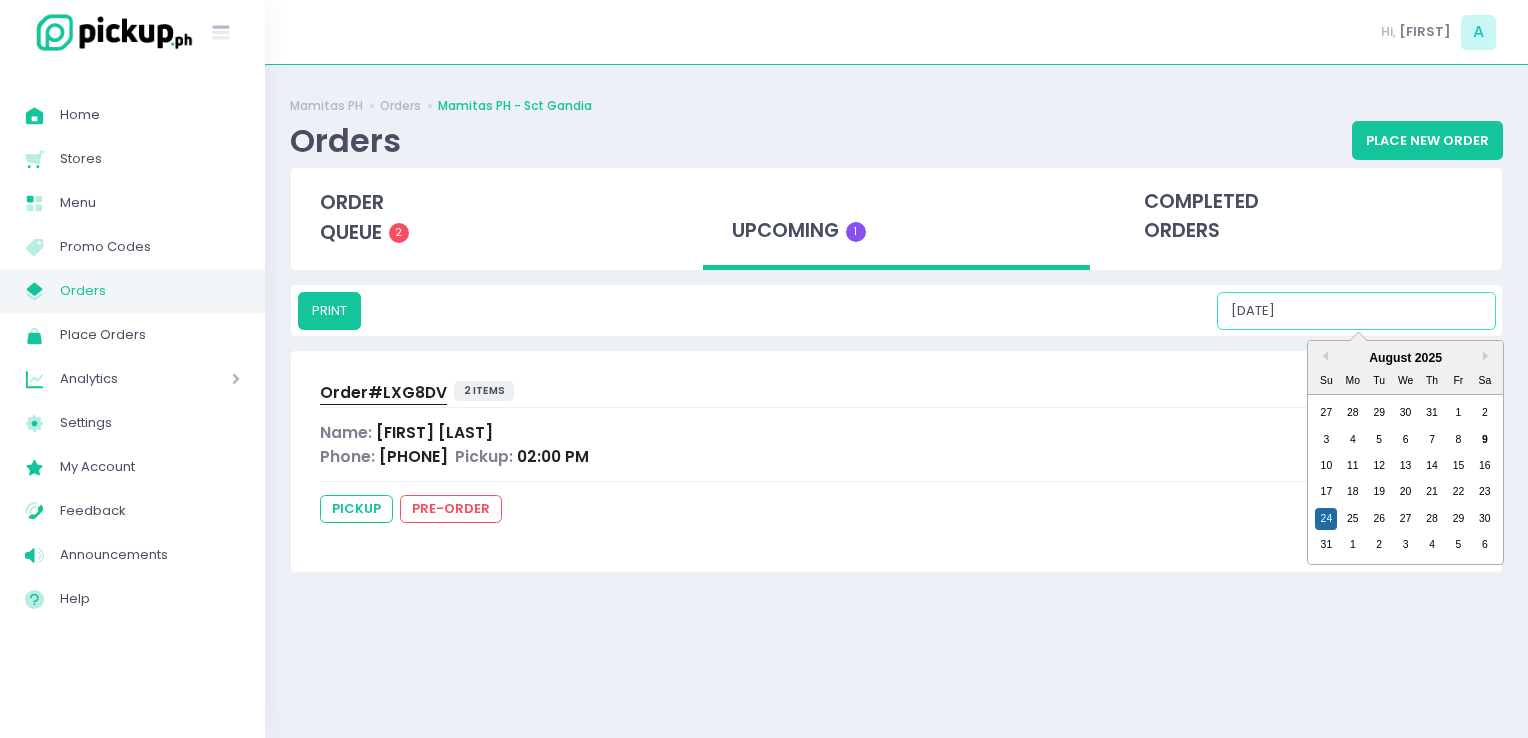 click on "08/24/2025" at bounding box center [1356, 311] 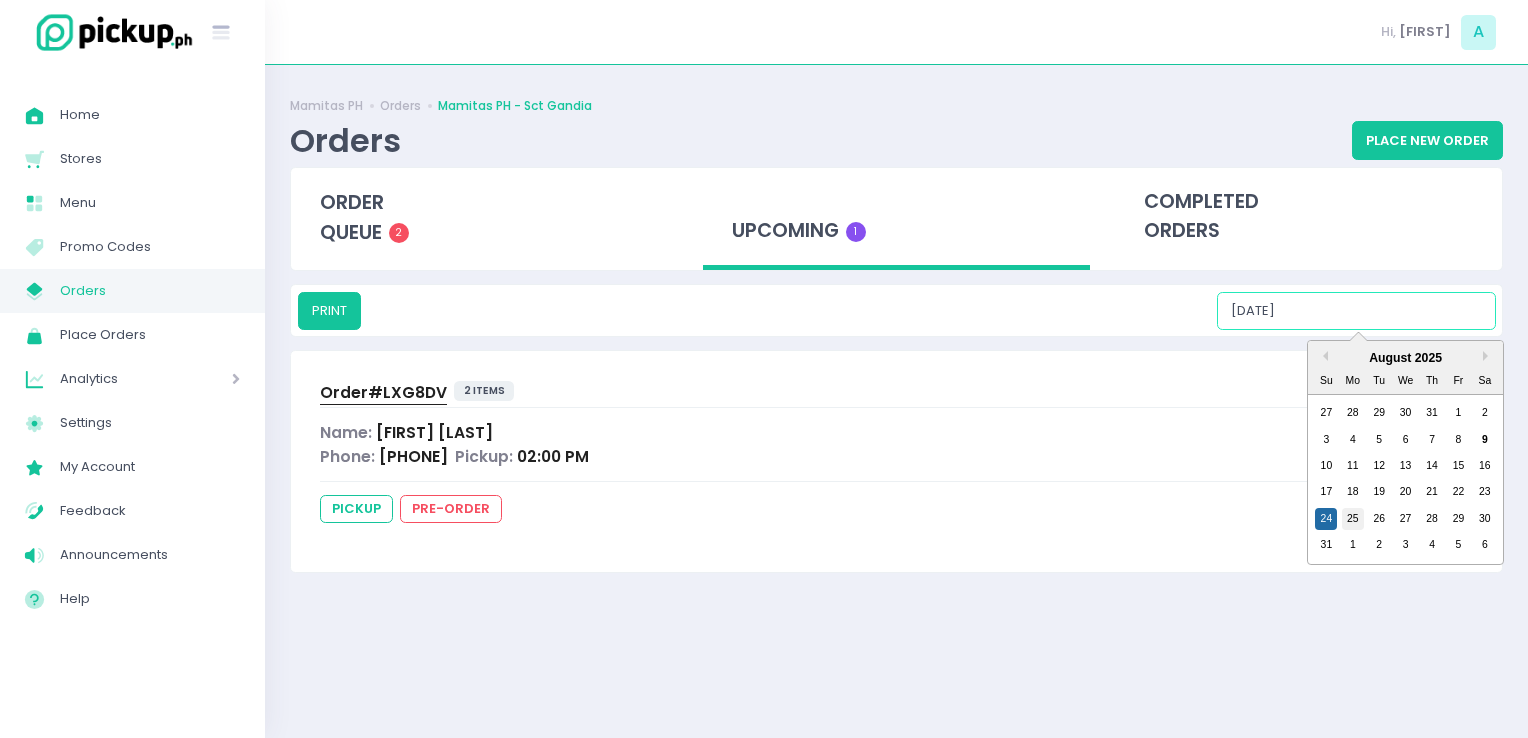 click on "25" at bounding box center (1353, 519) 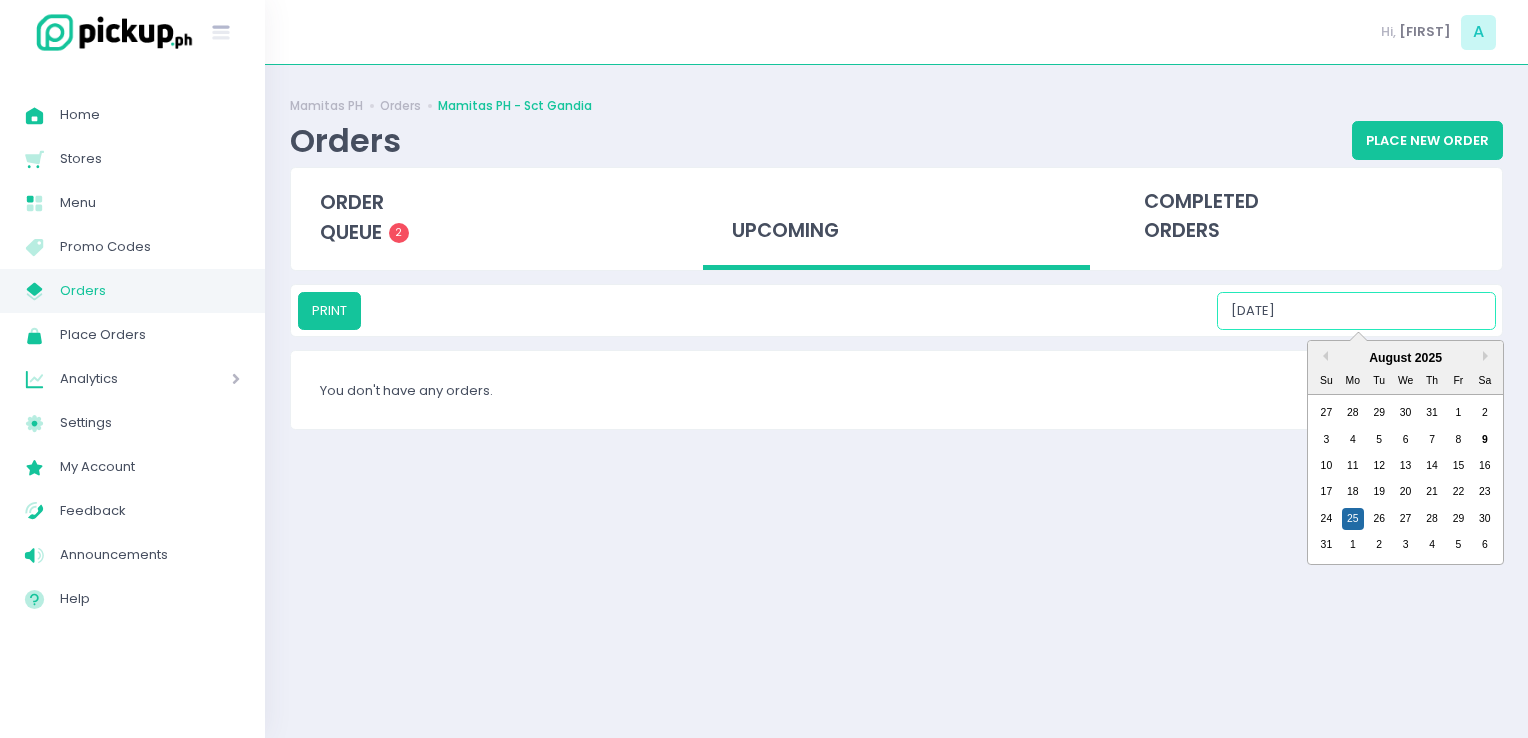 click on "08/25/2025" at bounding box center [1356, 311] 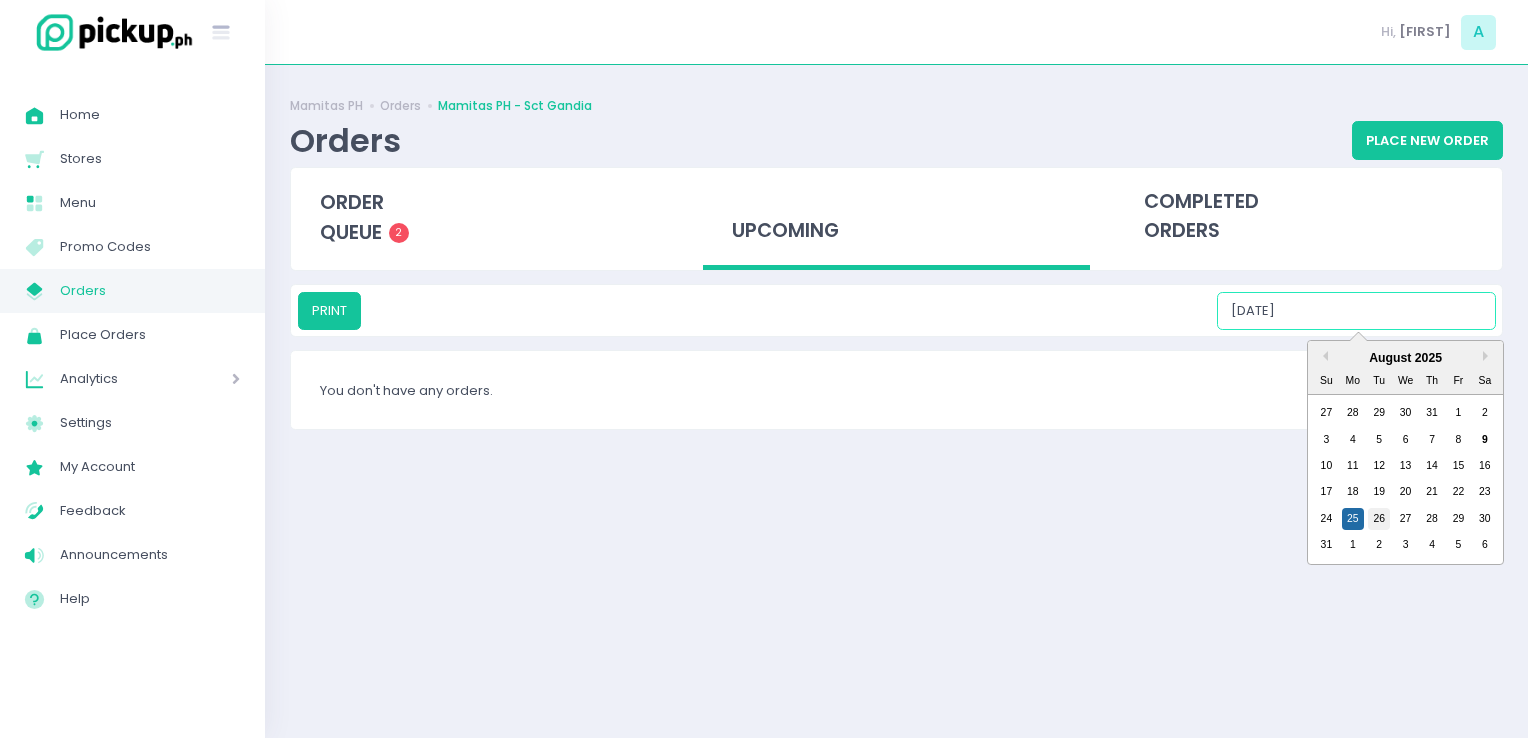 click on "26" at bounding box center (1379, 519) 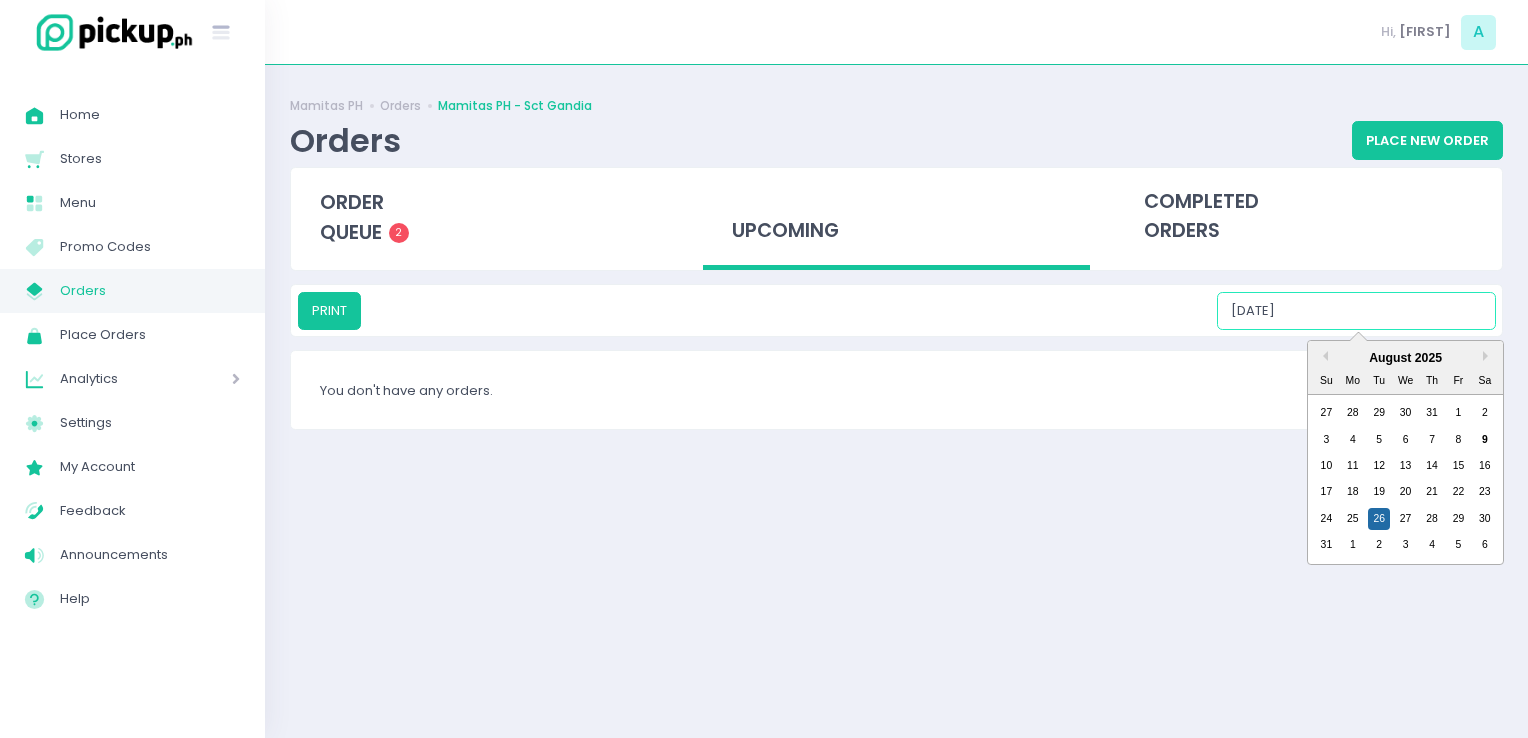 click on "08/26/2025" at bounding box center [1356, 311] 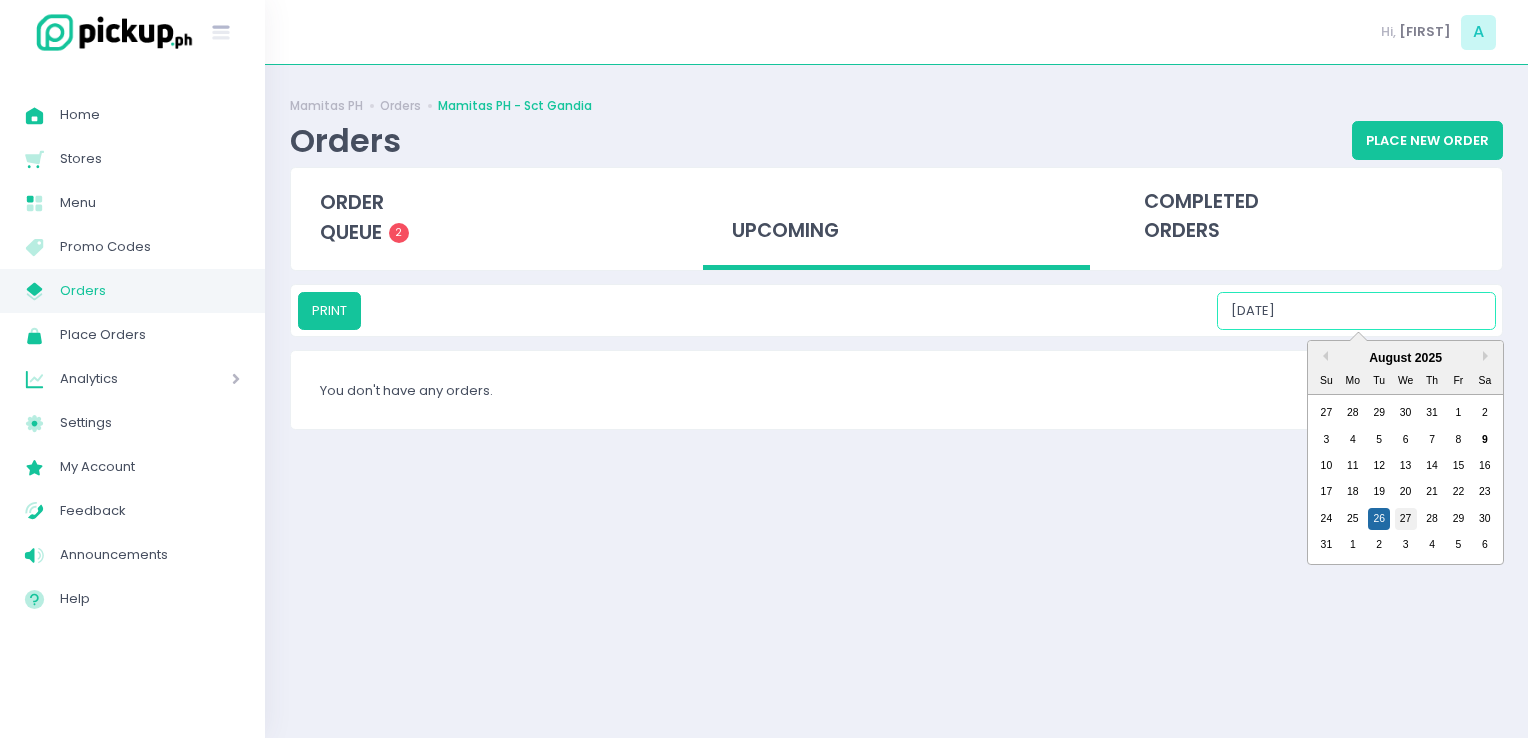 click on "27" at bounding box center (1406, 519) 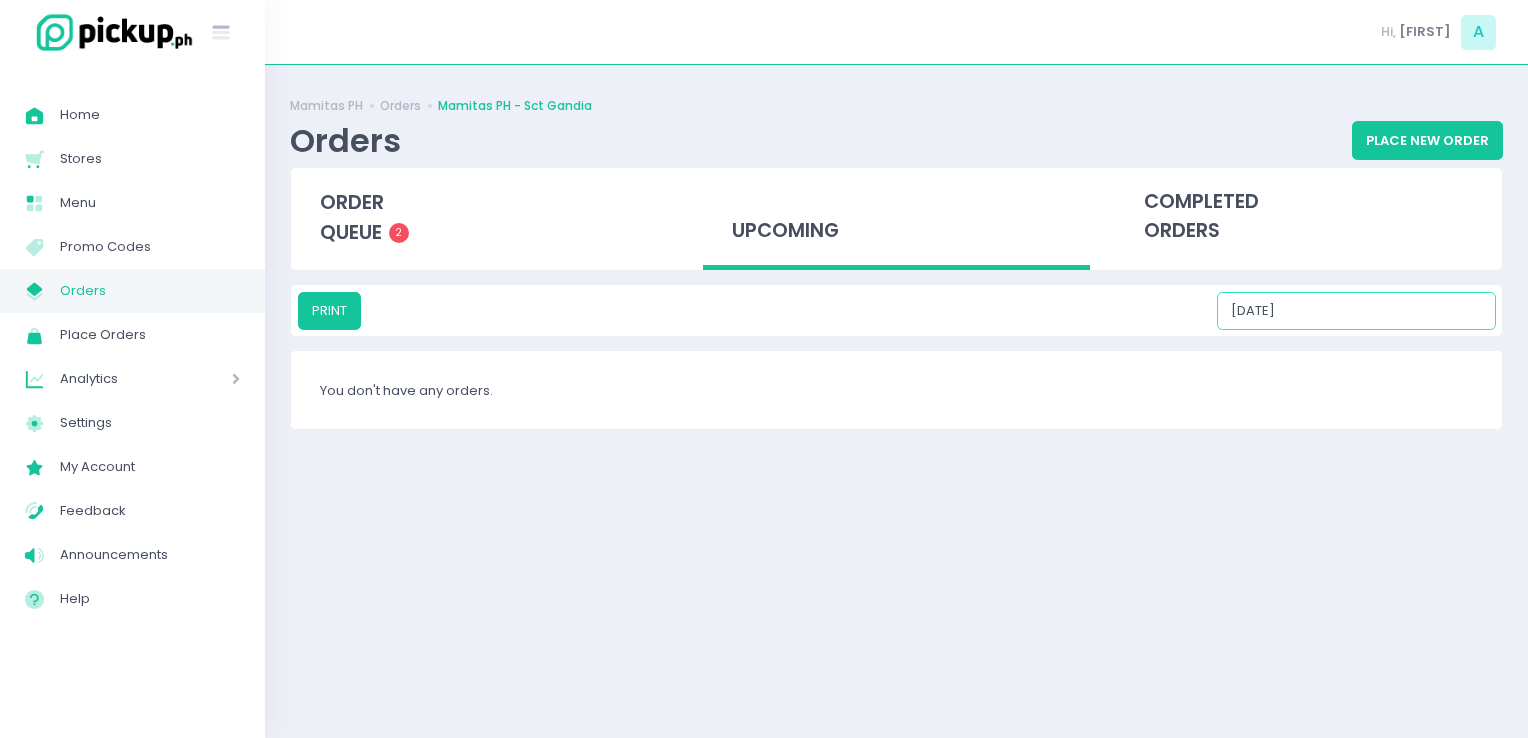 click on "08/27/2025" at bounding box center (1356, 311) 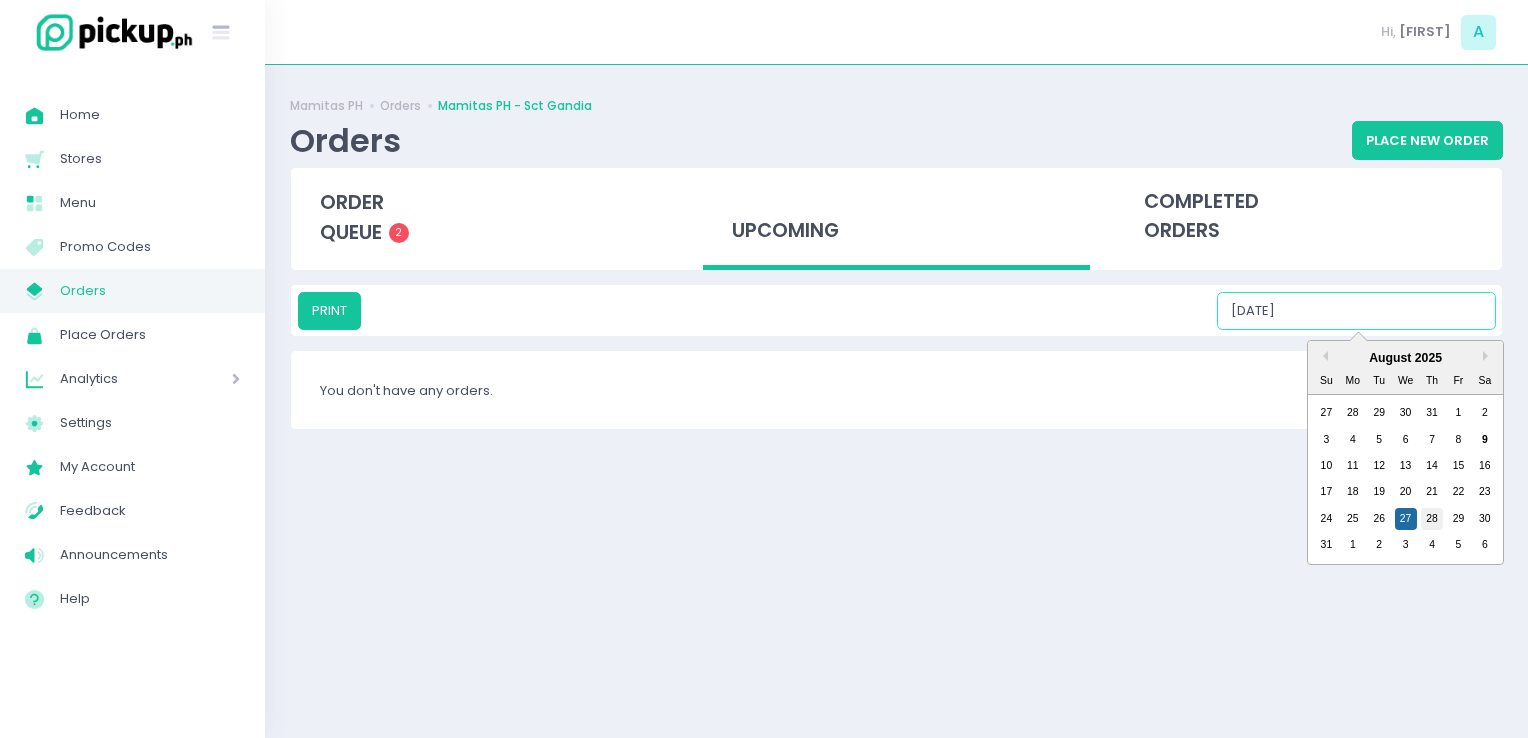 click on "28" at bounding box center [1432, 519] 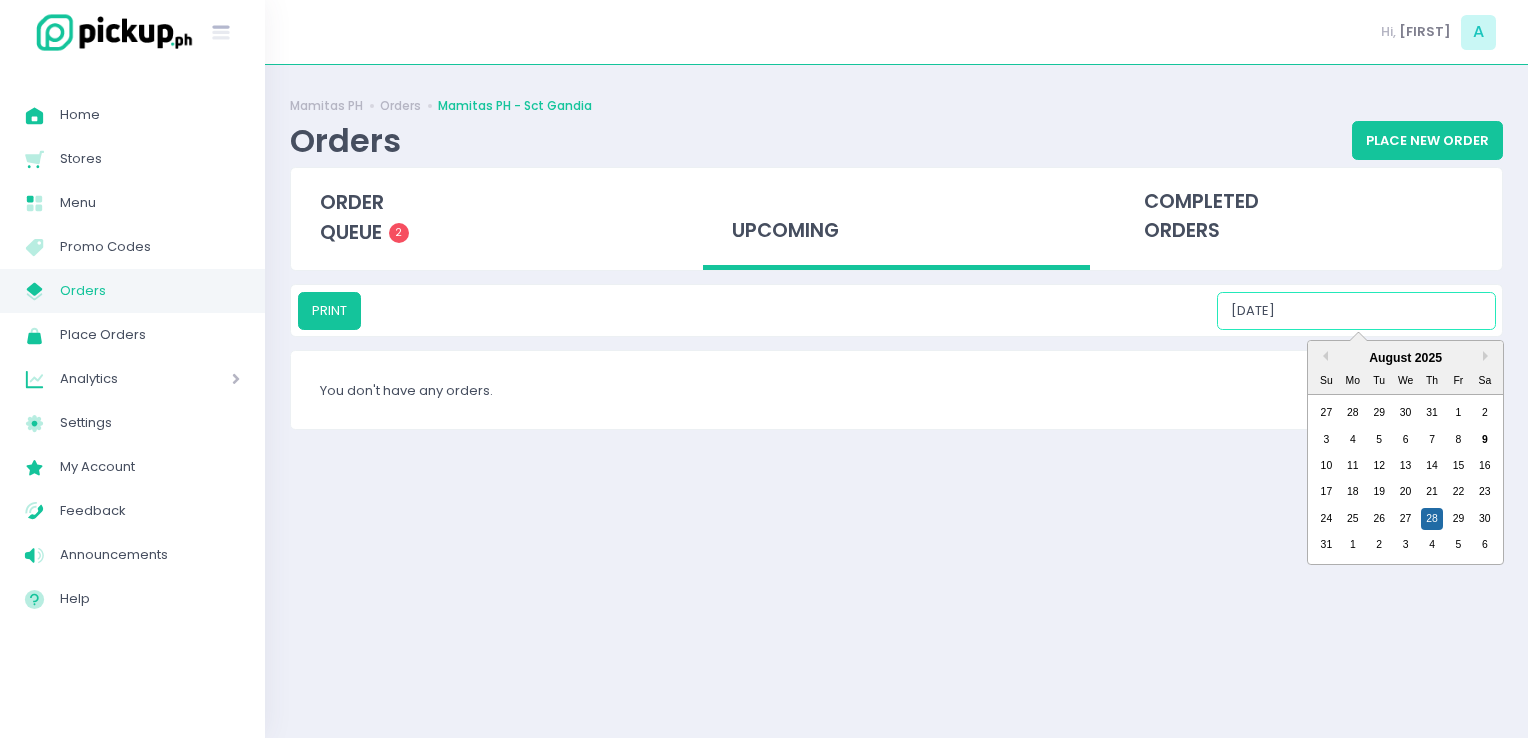 click on "08/28/2025" at bounding box center (1356, 311) 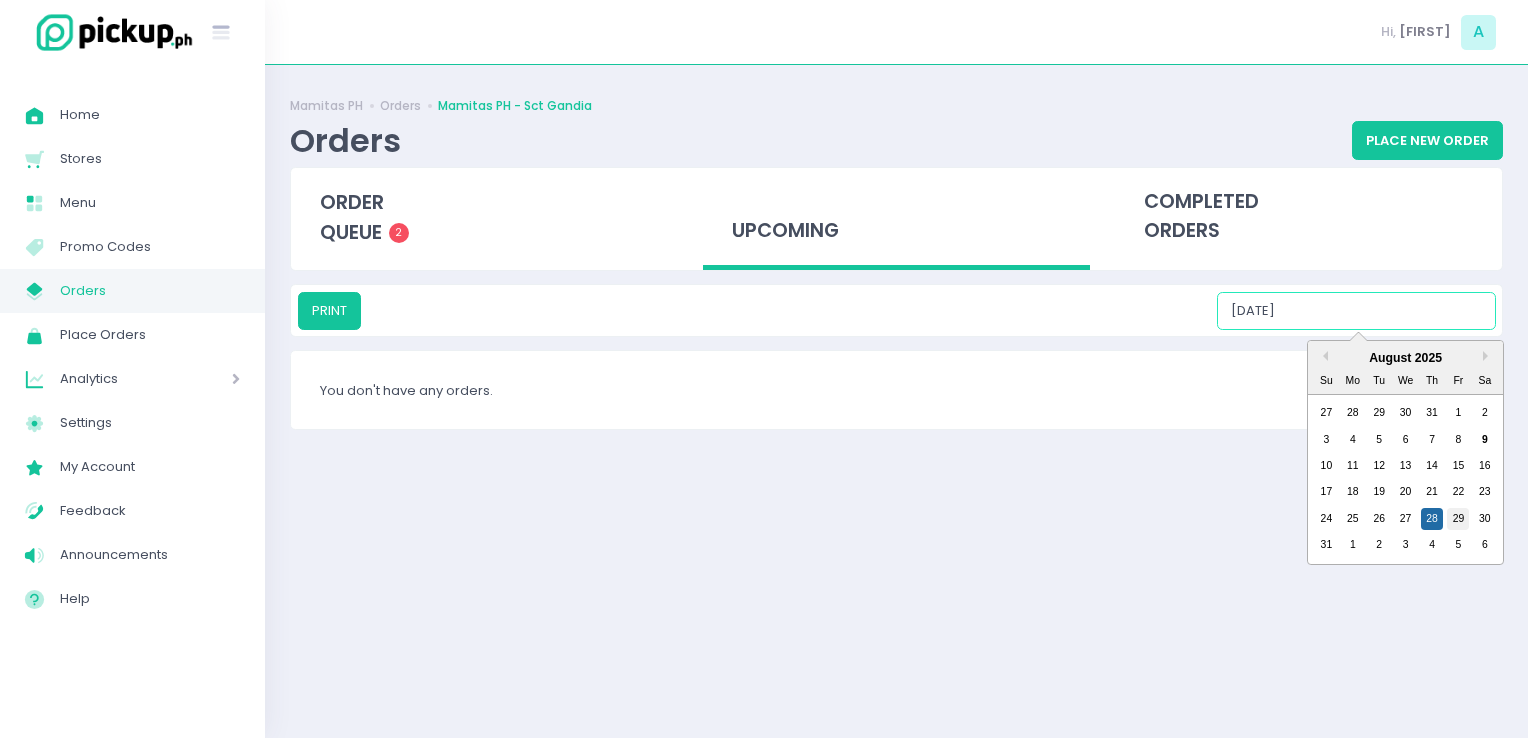 click on "29" at bounding box center (1458, 519) 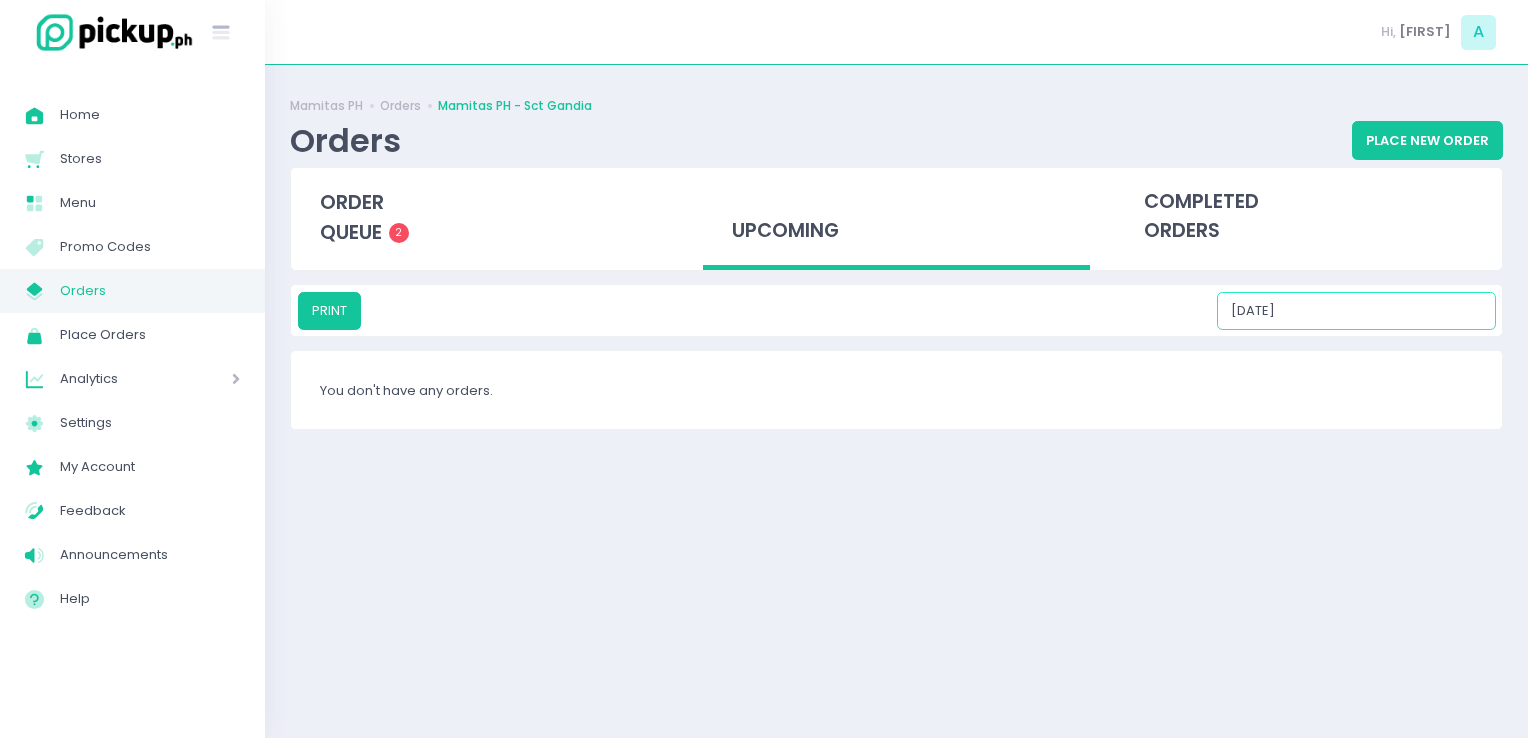 click on "08/29/2025" at bounding box center (1356, 311) 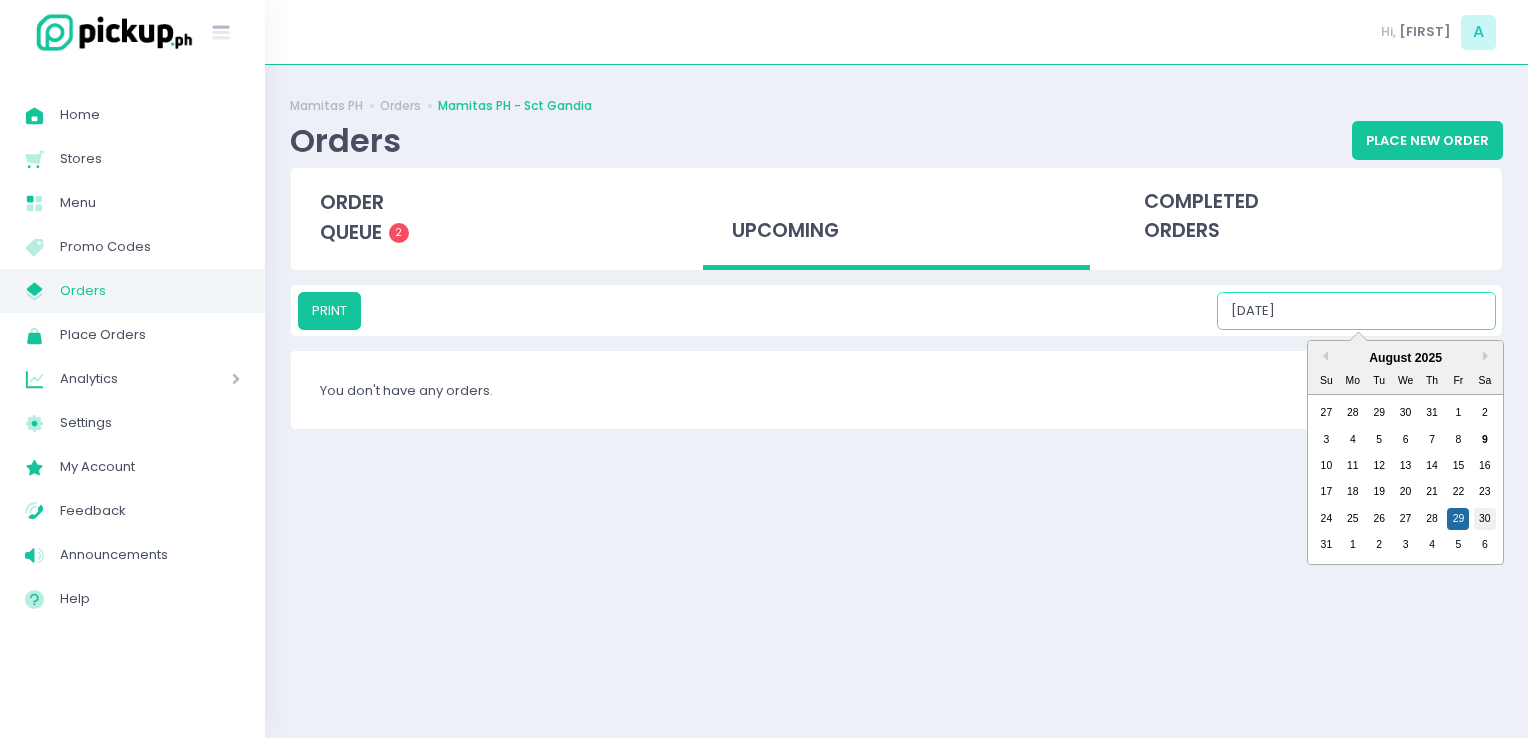 click on "30" at bounding box center (1485, 519) 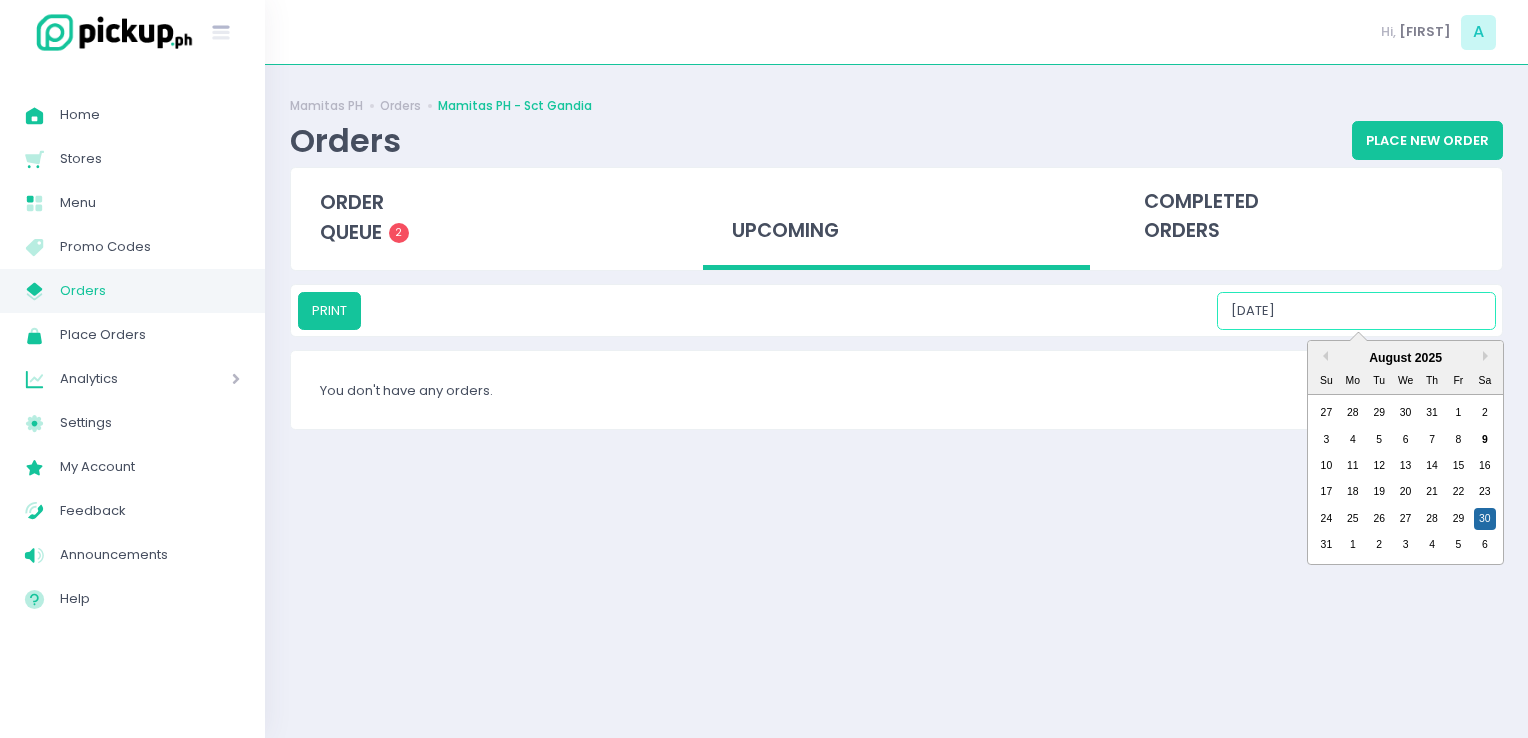 click on "08/30/2025" at bounding box center [1356, 311] 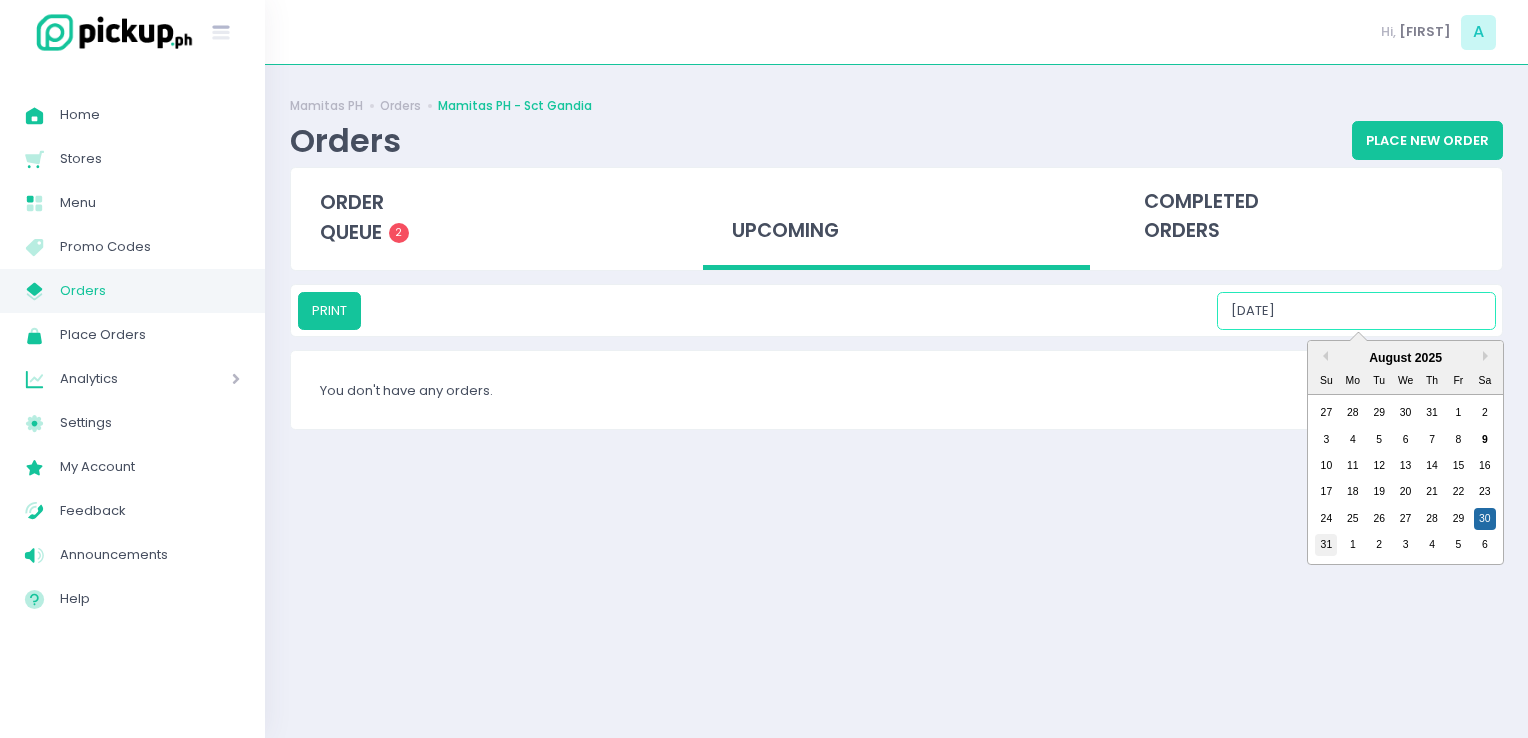 click on "31" at bounding box center [1326, 545] 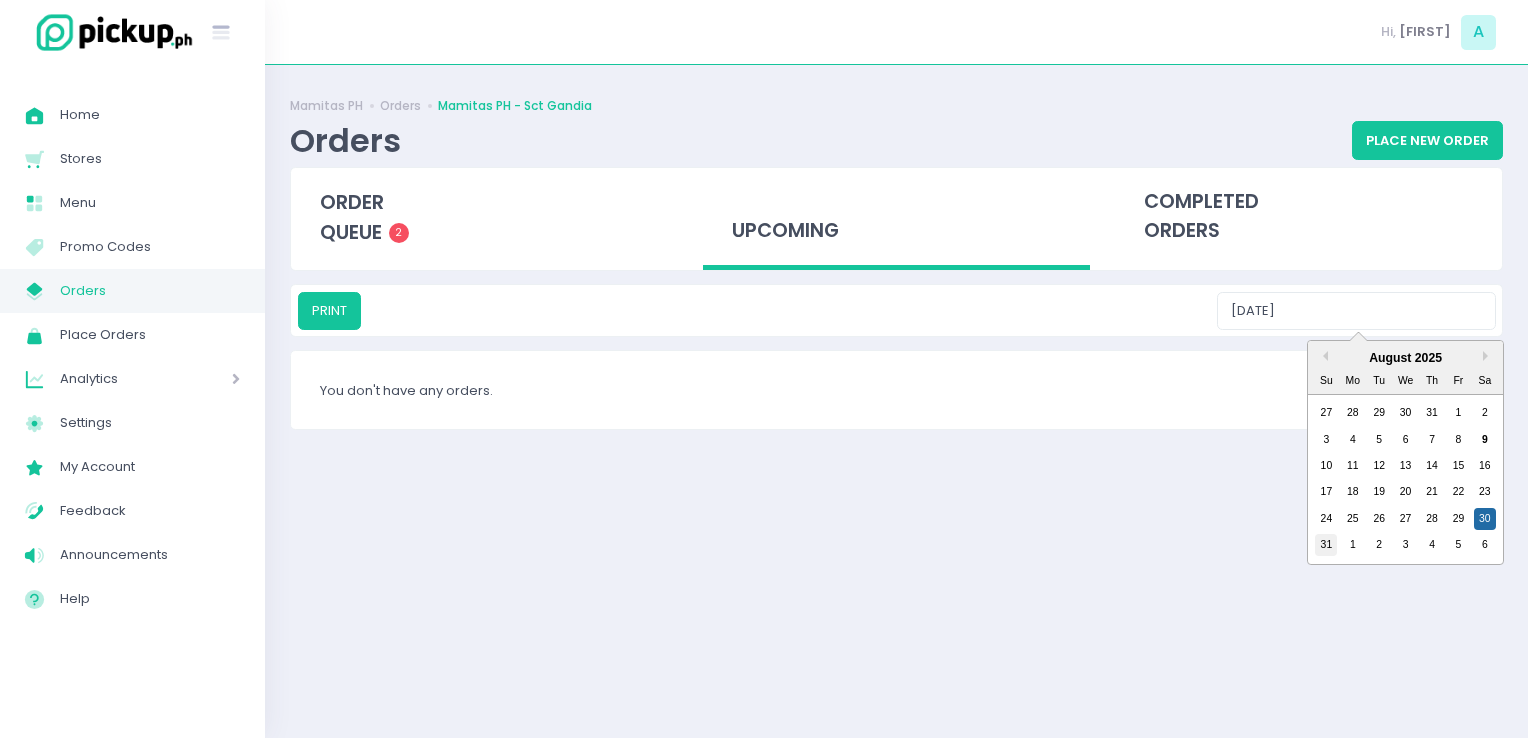 type on "08/31/2025" 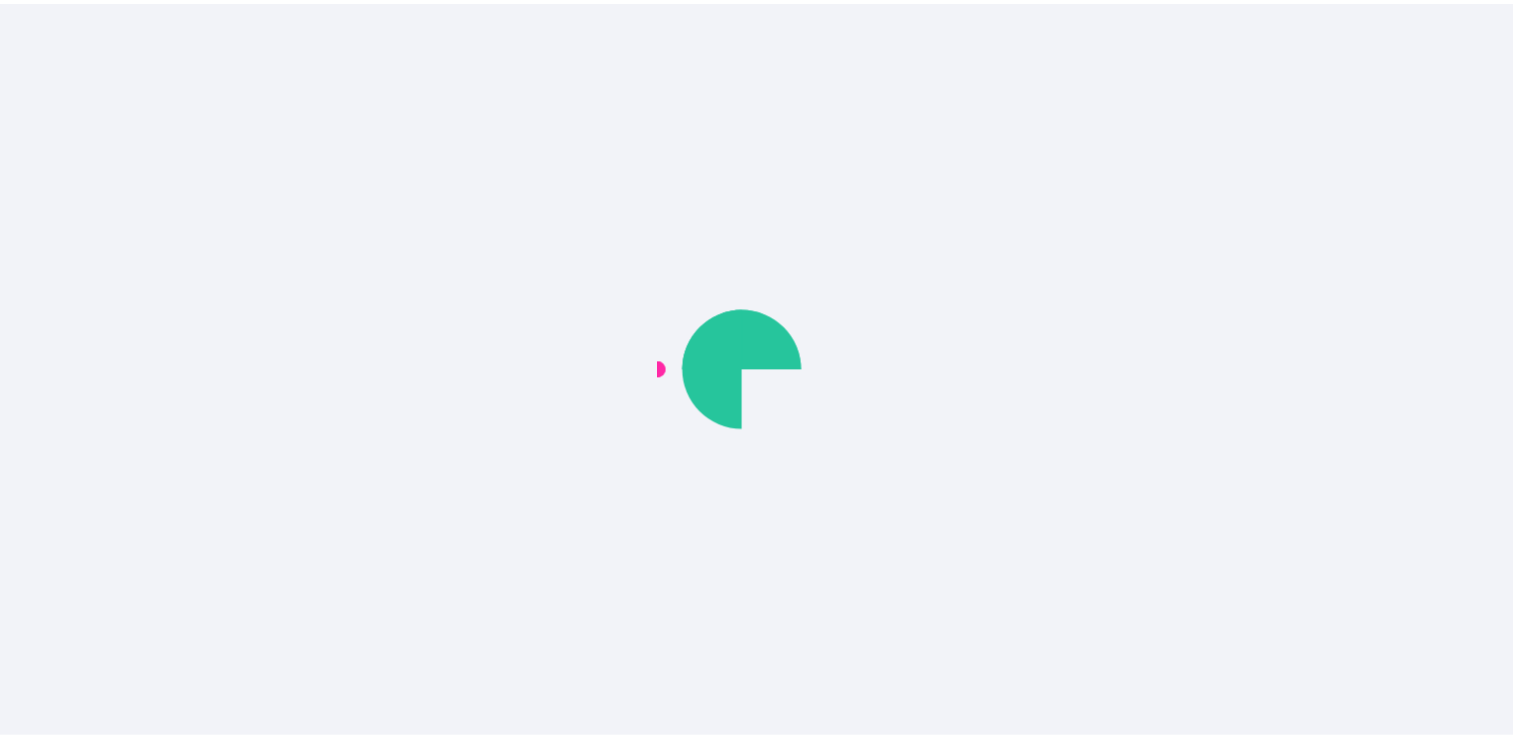 scroll, scrollTop: 0, scrollLeft: 0, axis: both 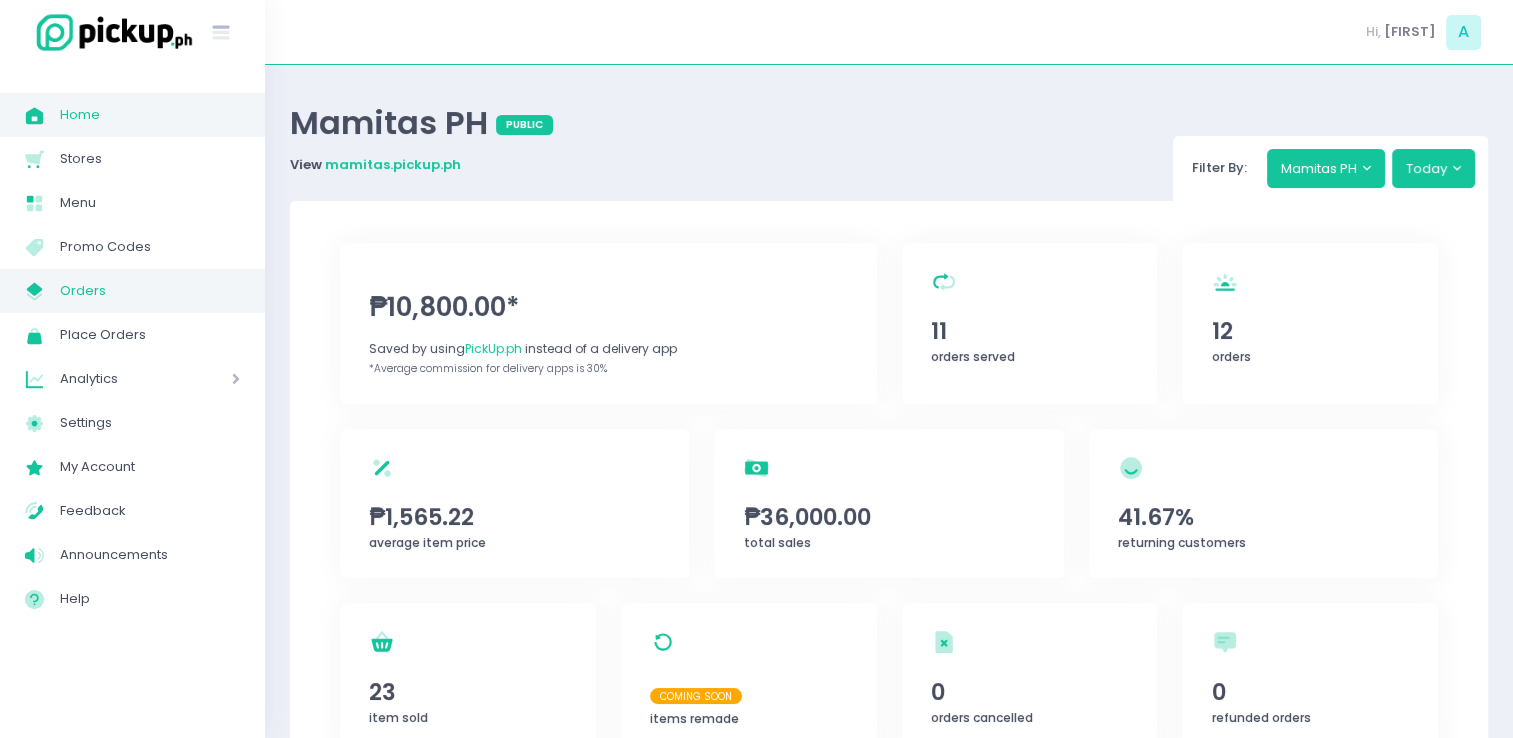 click on "Orders" at bounding box center [150, 291] 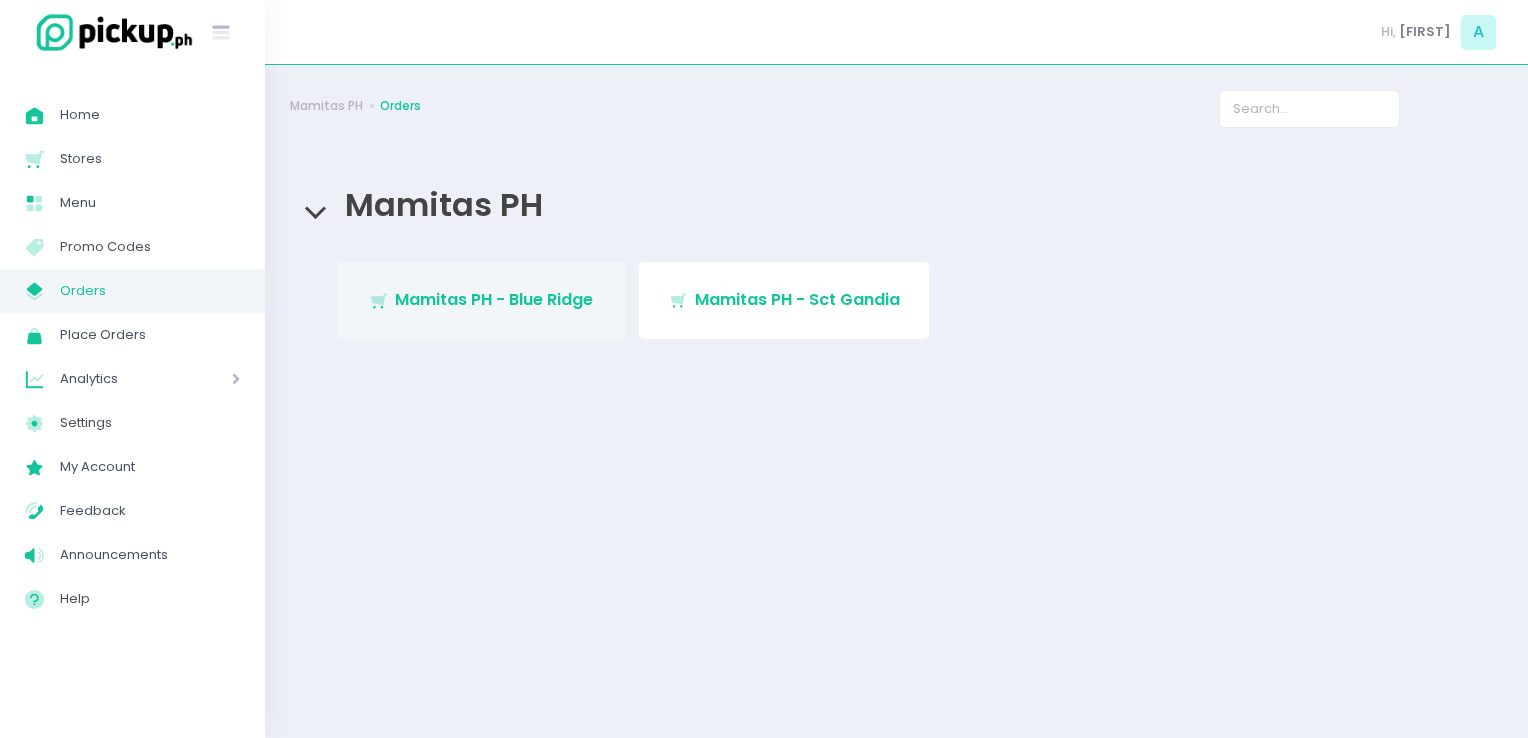 click on "Mamitas PH - Blue Ridge" at bounding box center [494, 299] 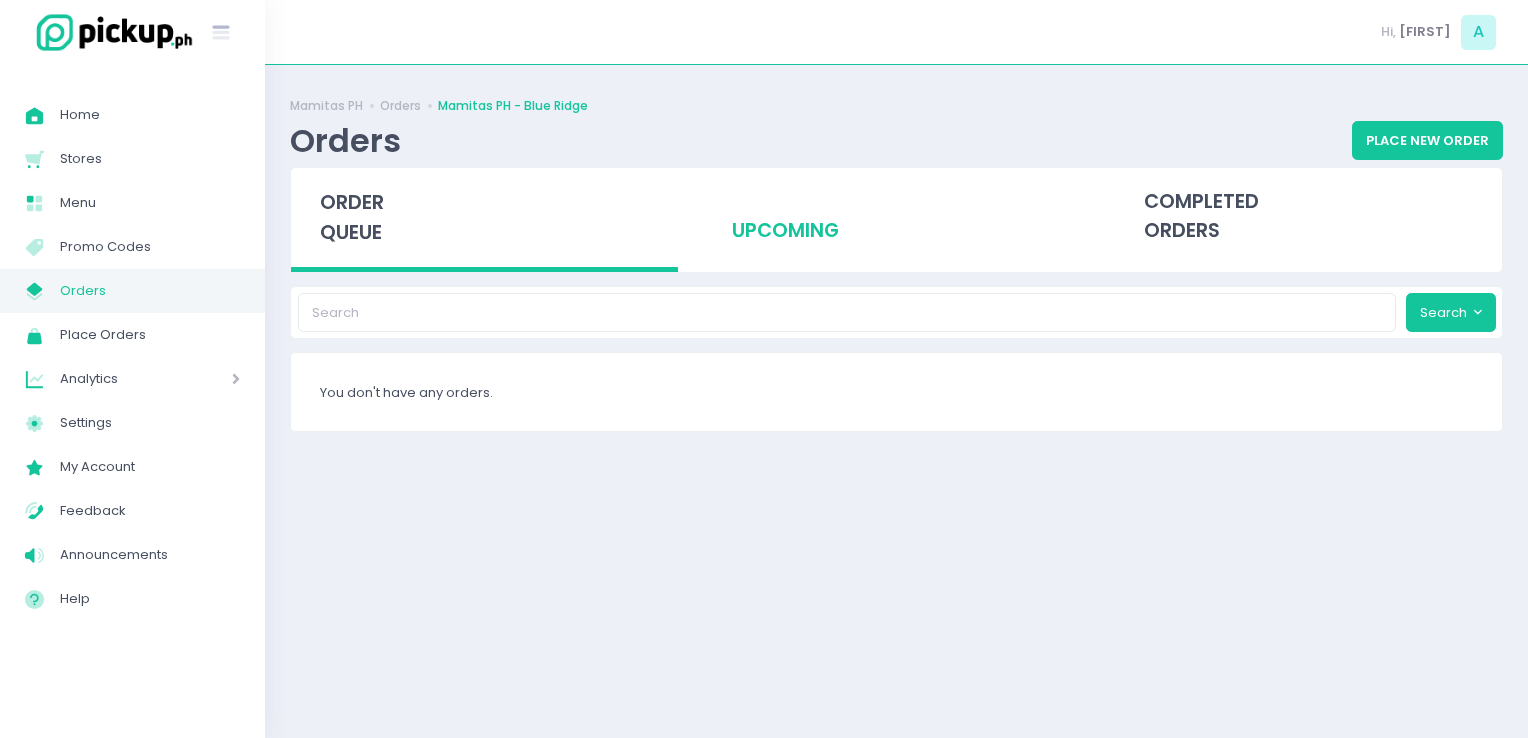 click on "upcoming" at bounding box center (896, 217) 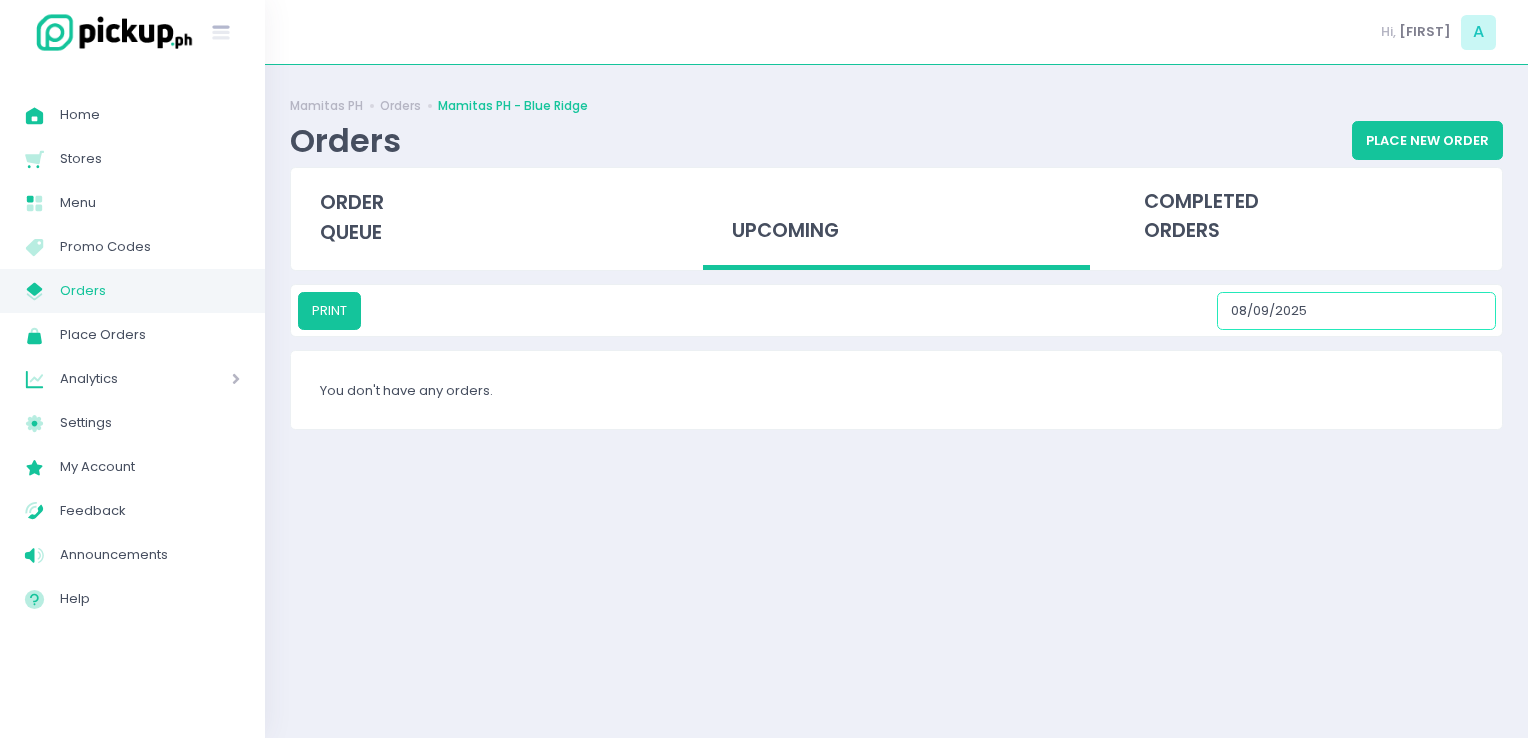click on "08/09/2025" at bounding box center [1356, 311] 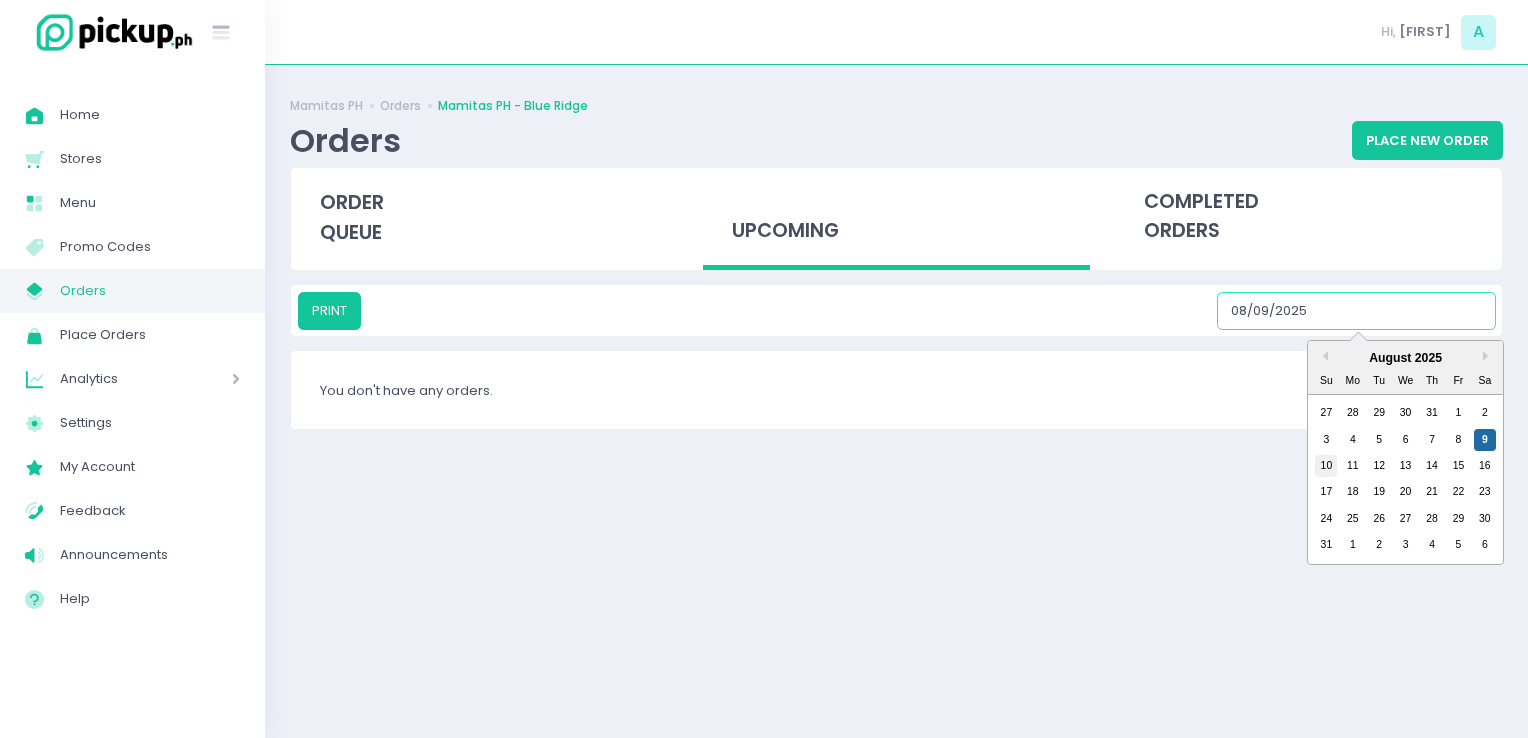 click on "10" at bounding box center (1326, 466) 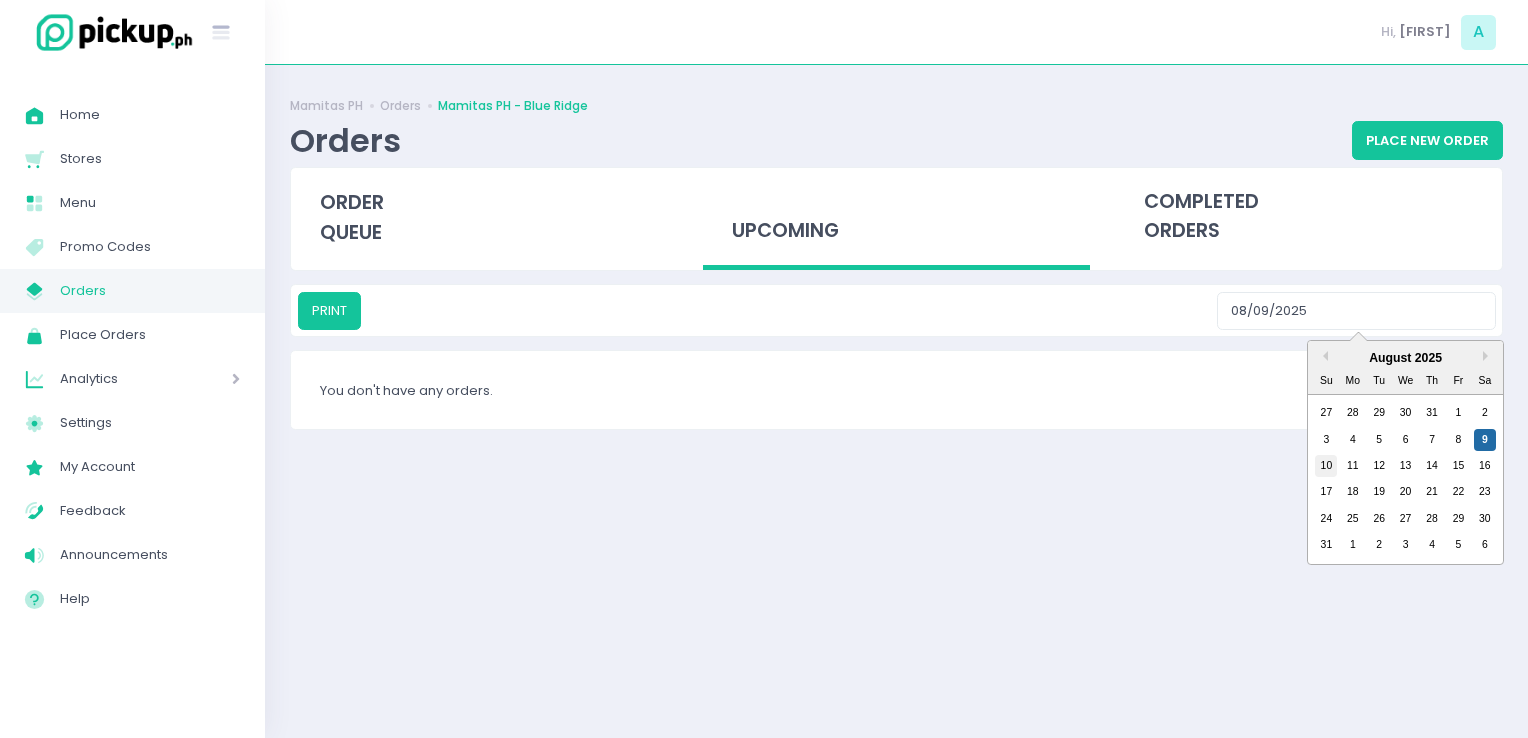 type on "[DATE]" 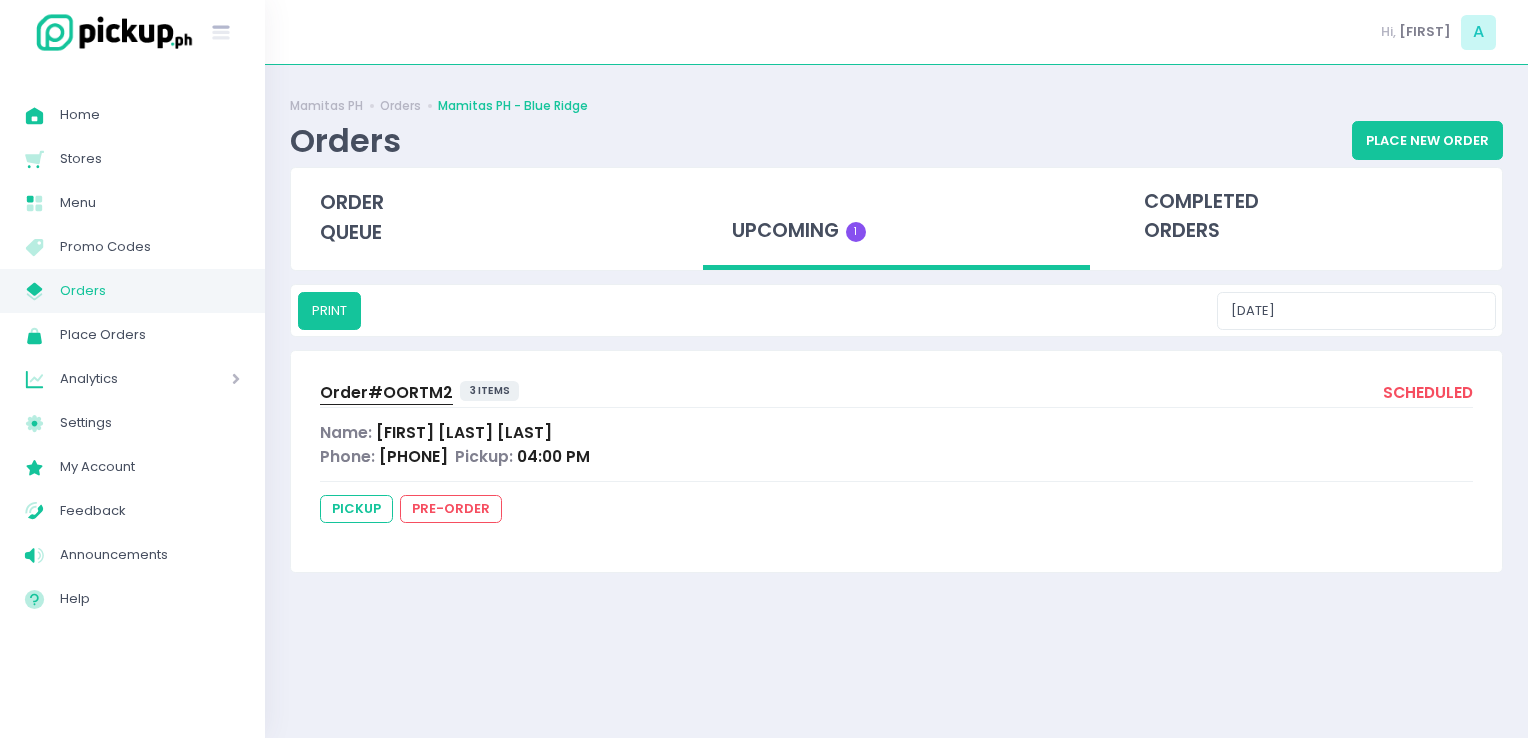 click on "Orders" at bounding box center (150, 291) 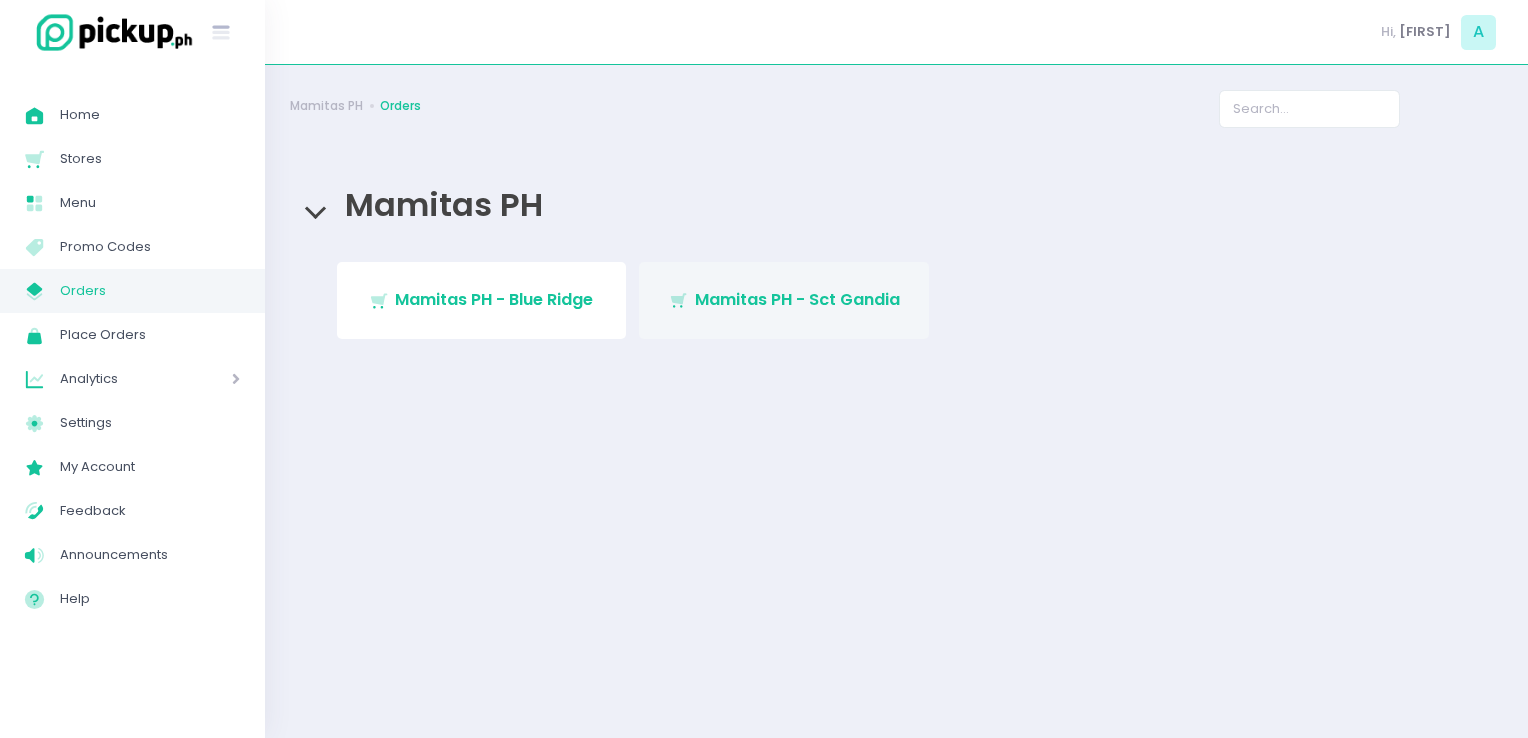 click on "Mamitas PH - Sct Gandia" at bounding box center (797, 299) 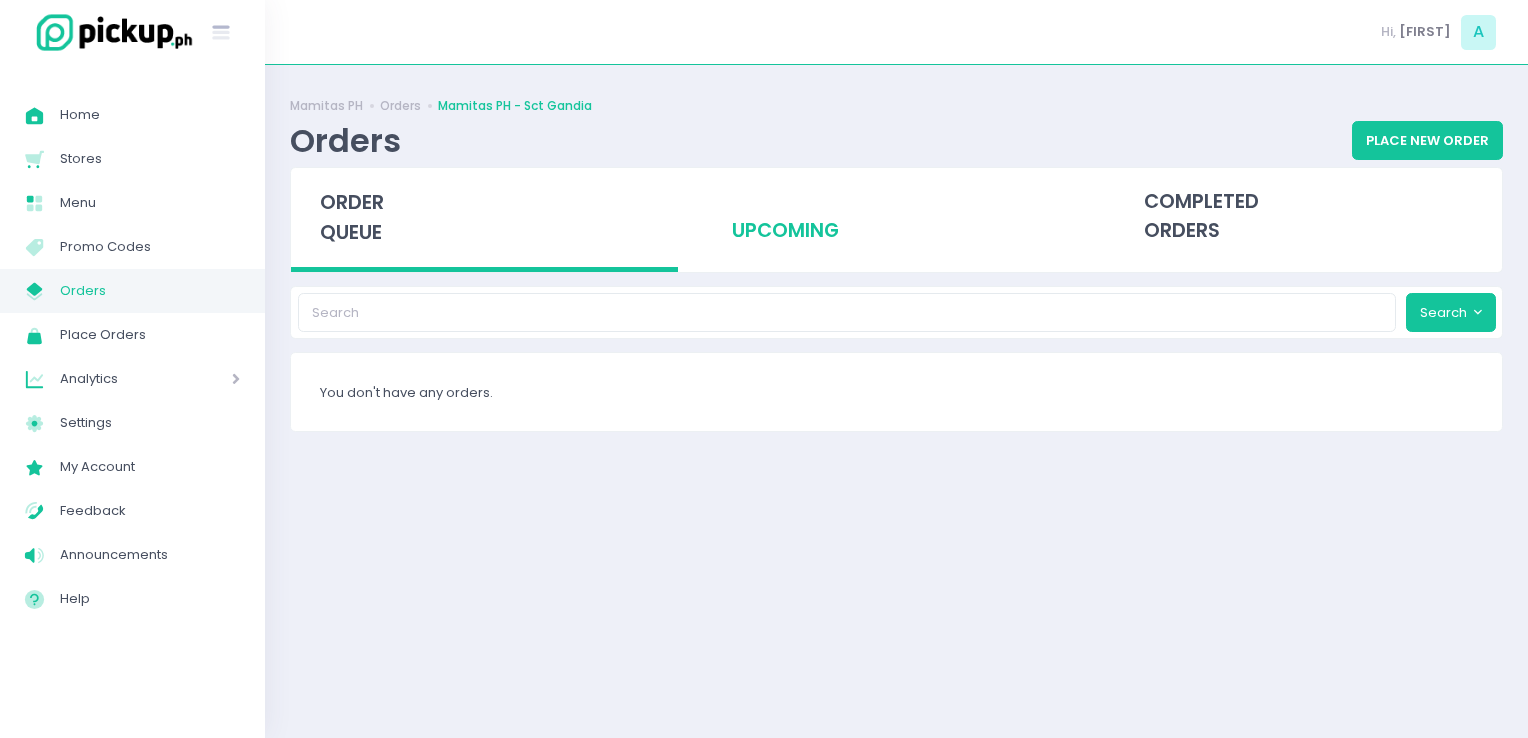 click on "upcoming" at bounding box center (896, 217) 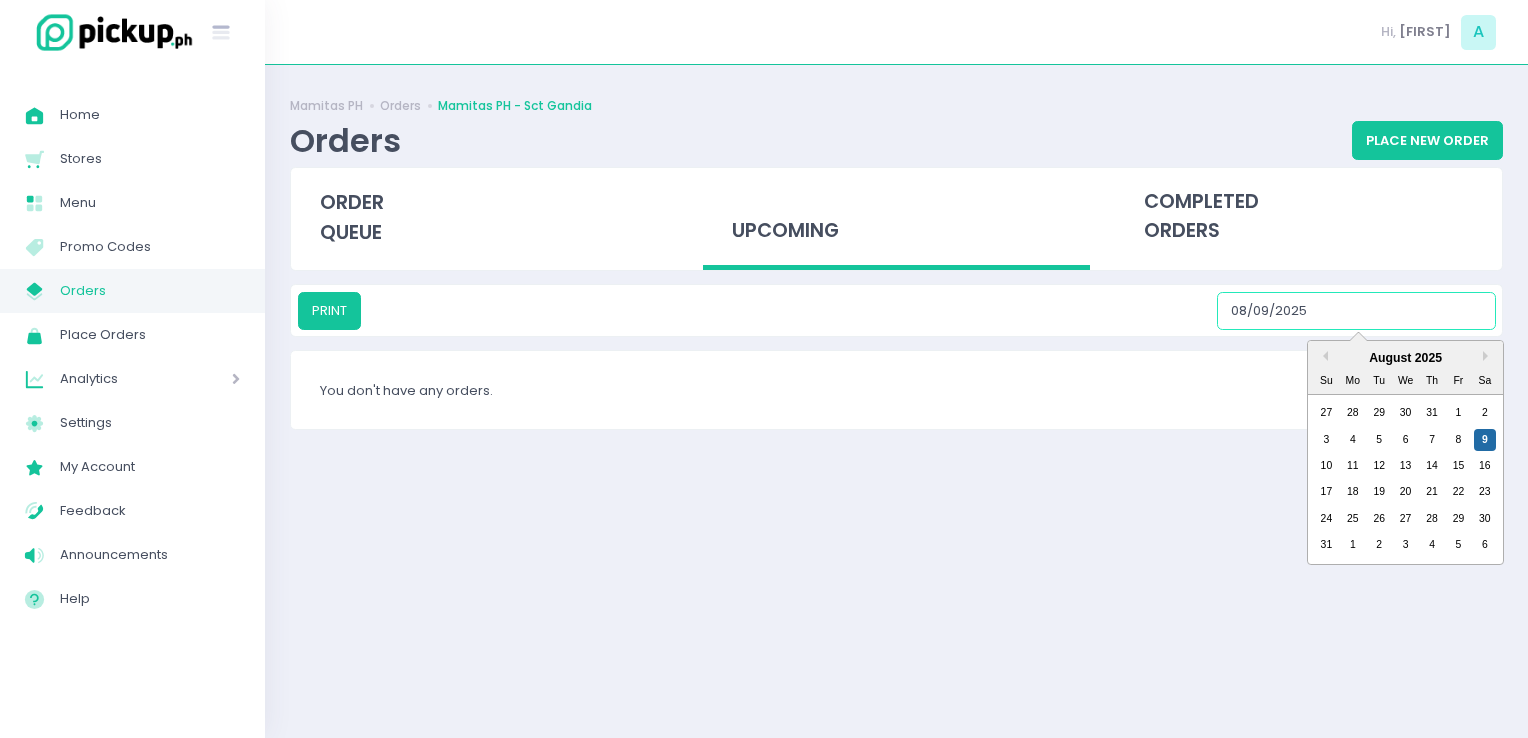 click on "08/09/2025" at bounding box center (1356, 311) 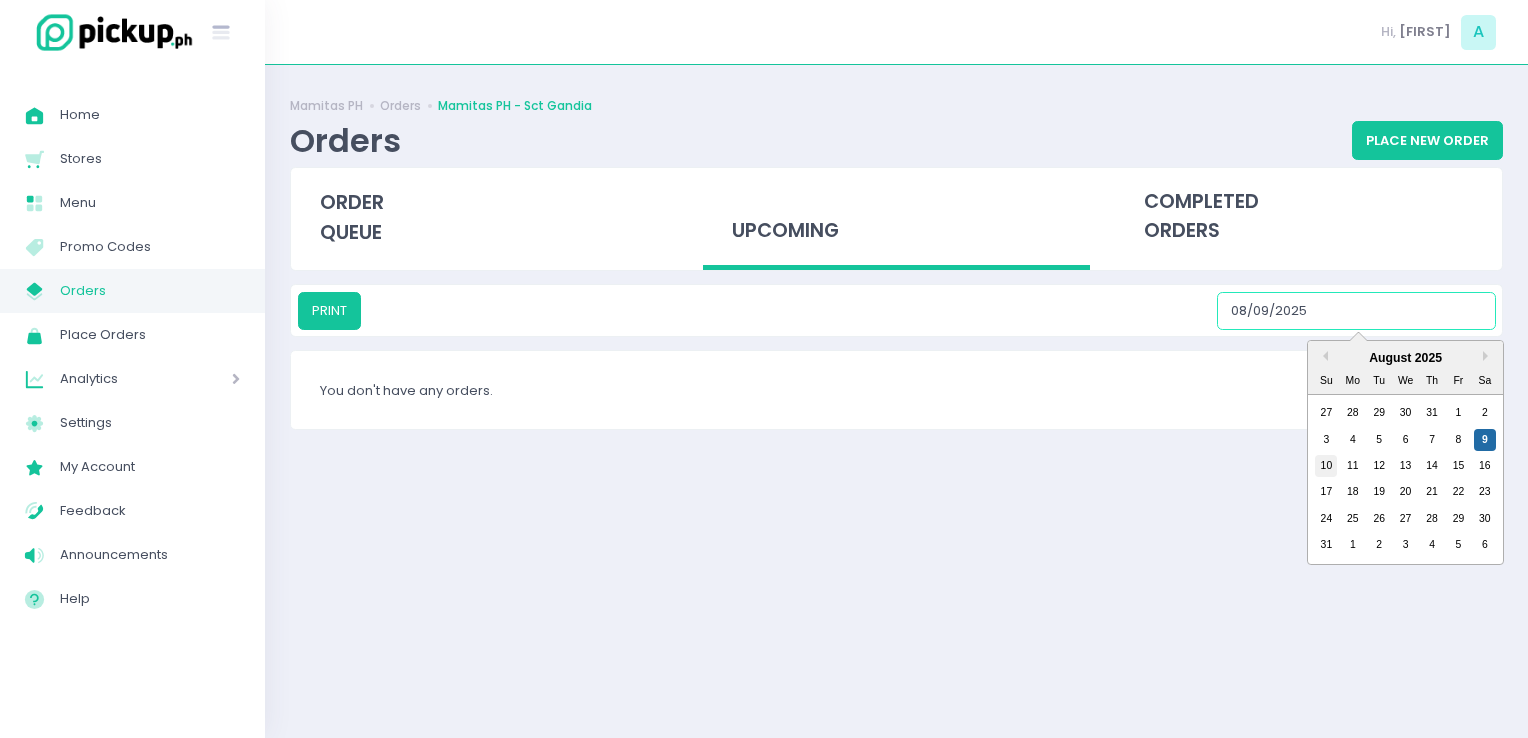 click on "10" at bounding box center [1326, 466] 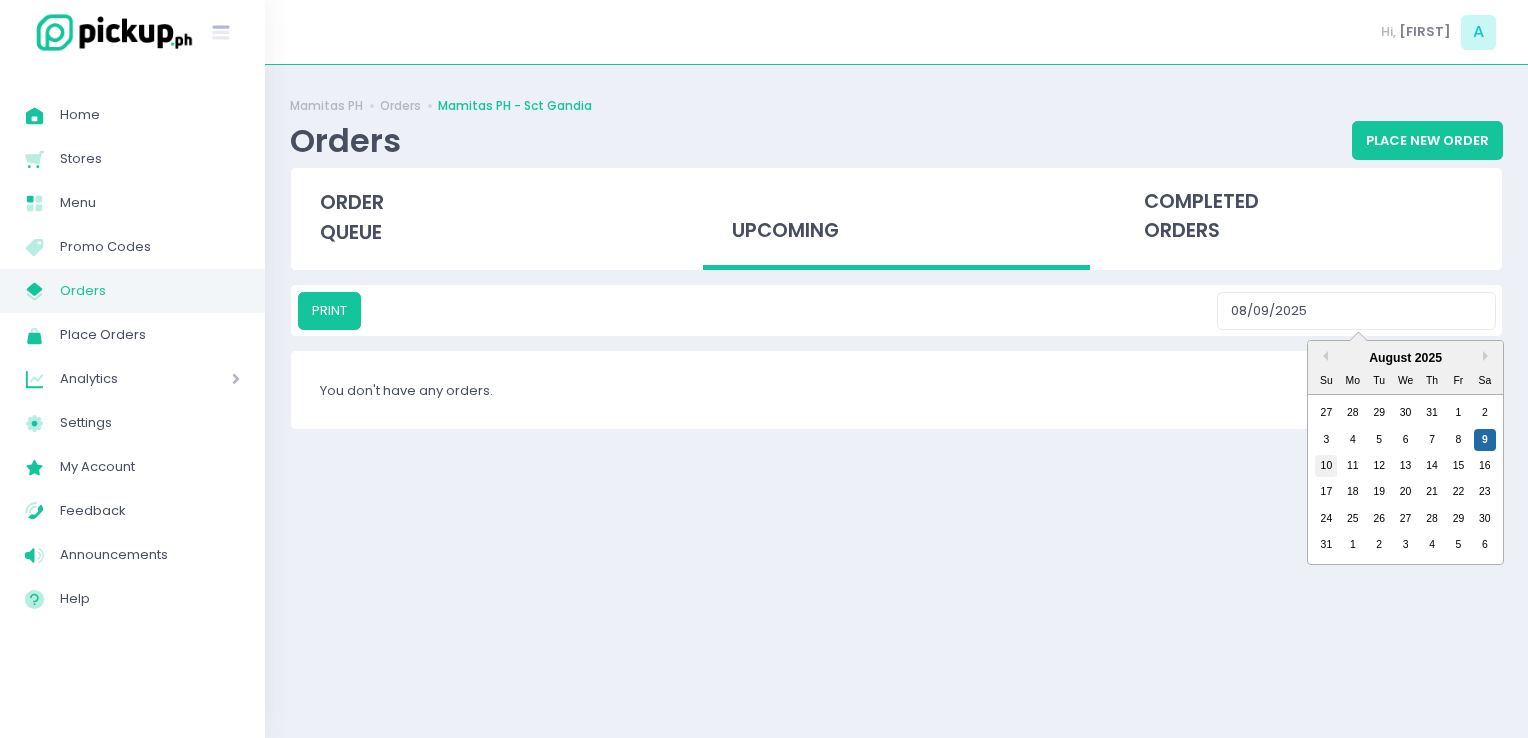 type on "[DATE]" 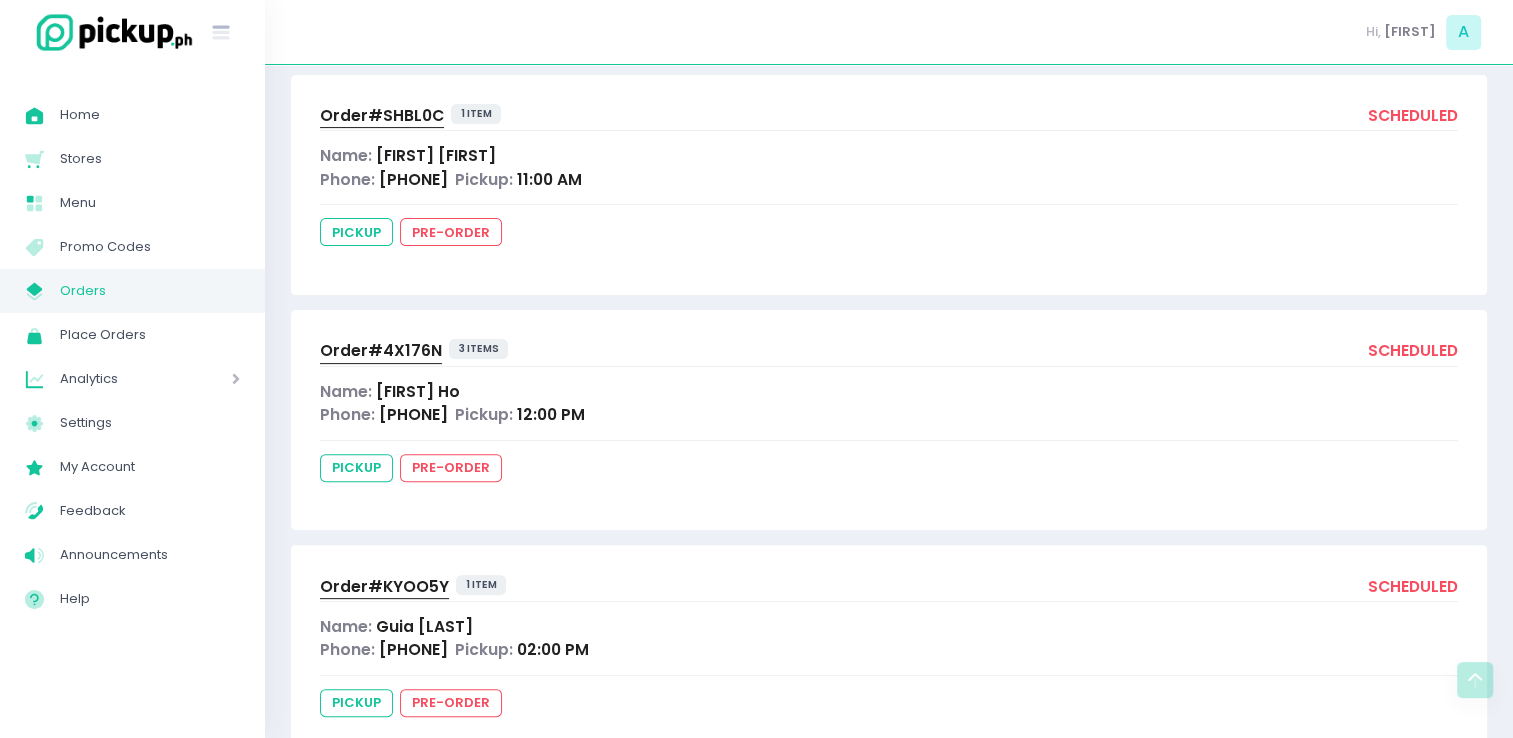 scroll, scrollTop: 496, scrollLeft: 0, axis: vertical 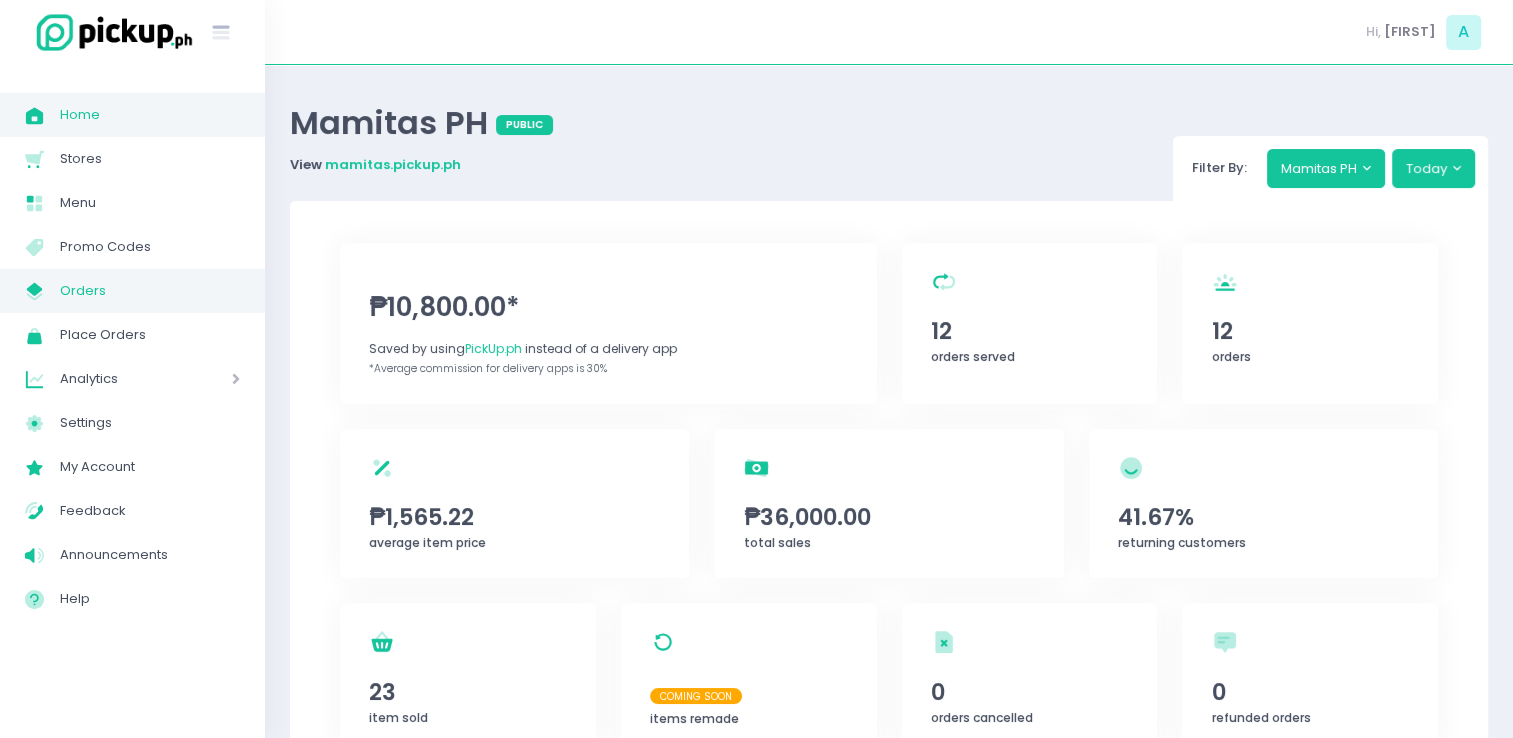 click on "Orders" at bounding box center [150, 291] 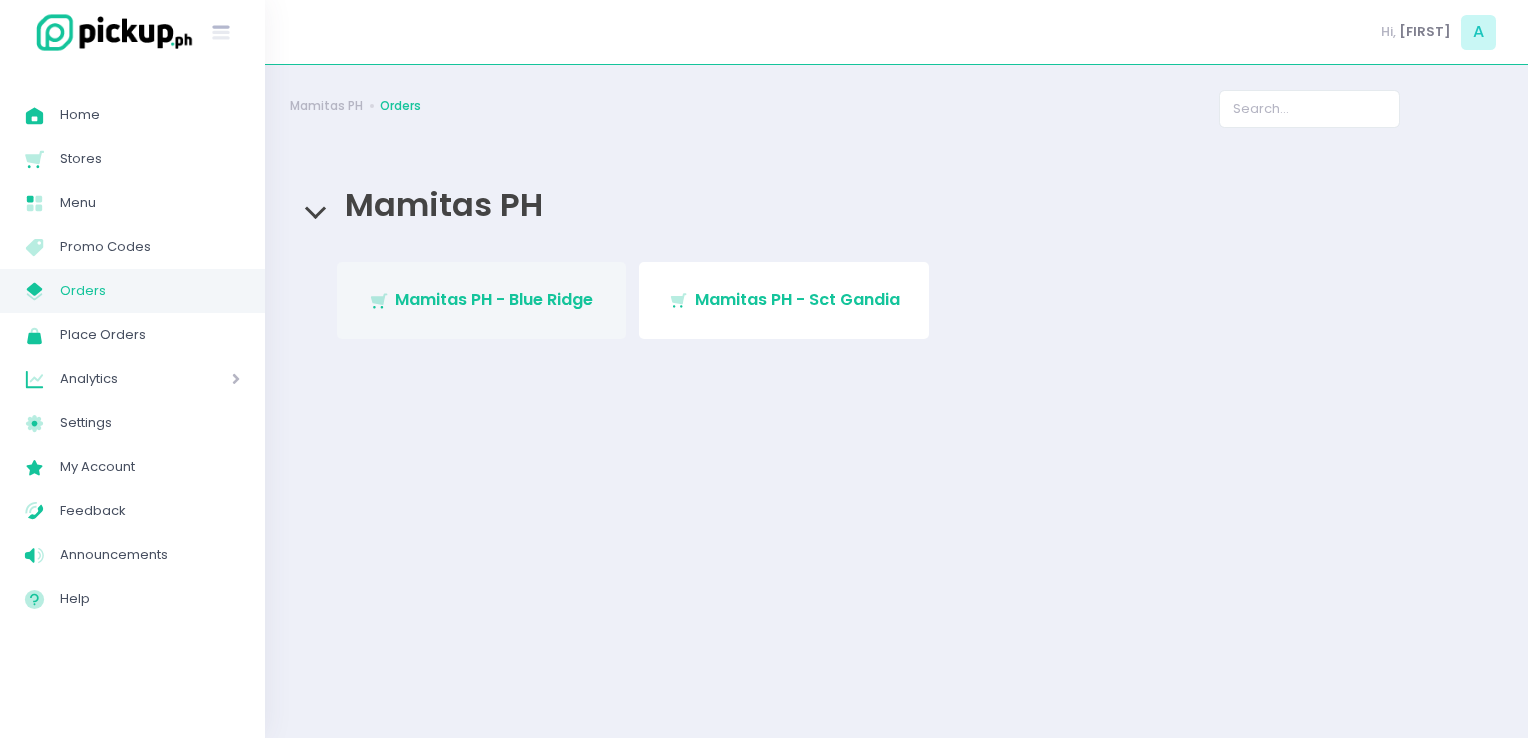 click on "Stockholm-icons / Shopping / Cart1 Created with Sketch. Mamitas PH - Blue Ridge" at bounding box center [482, 300] 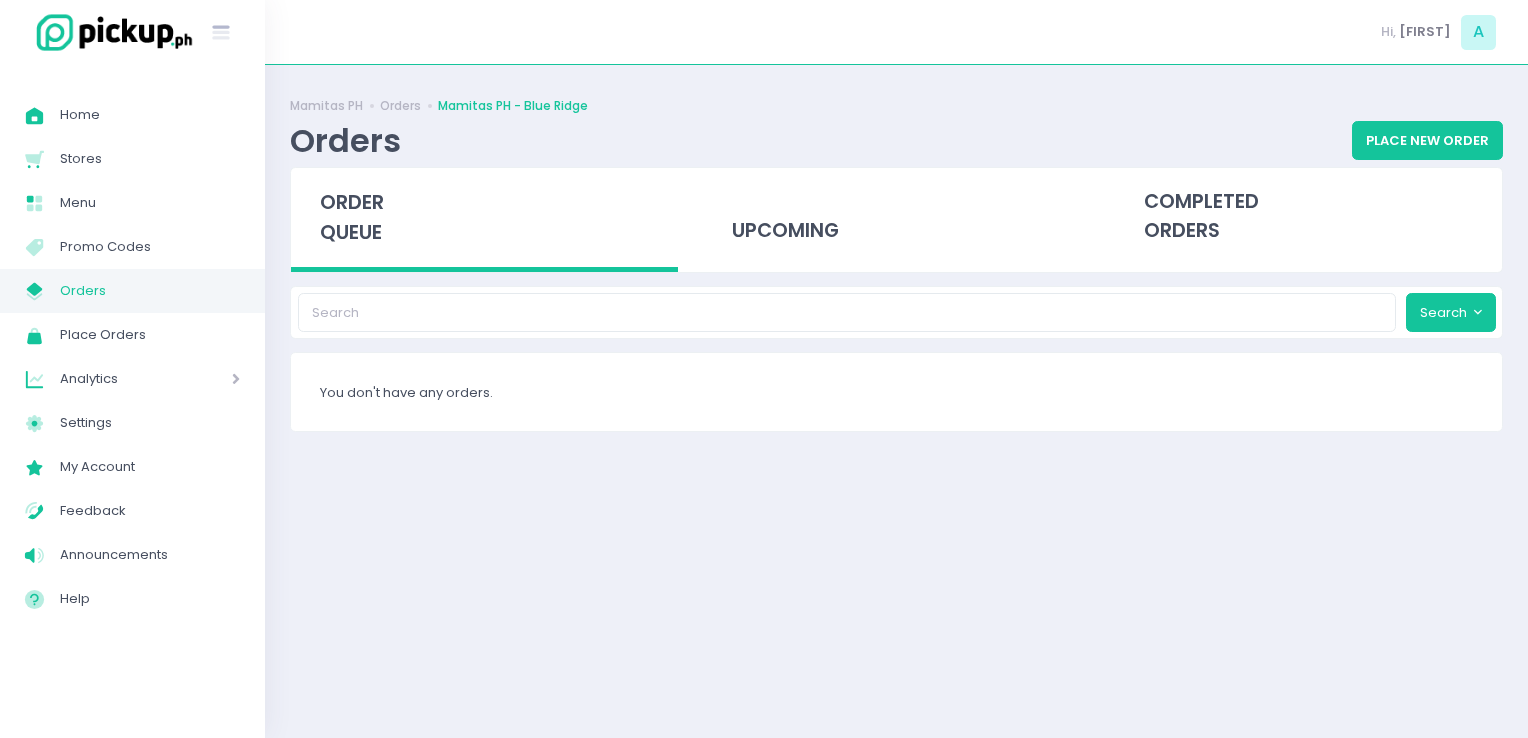 click on "My Store Created with Sketch." 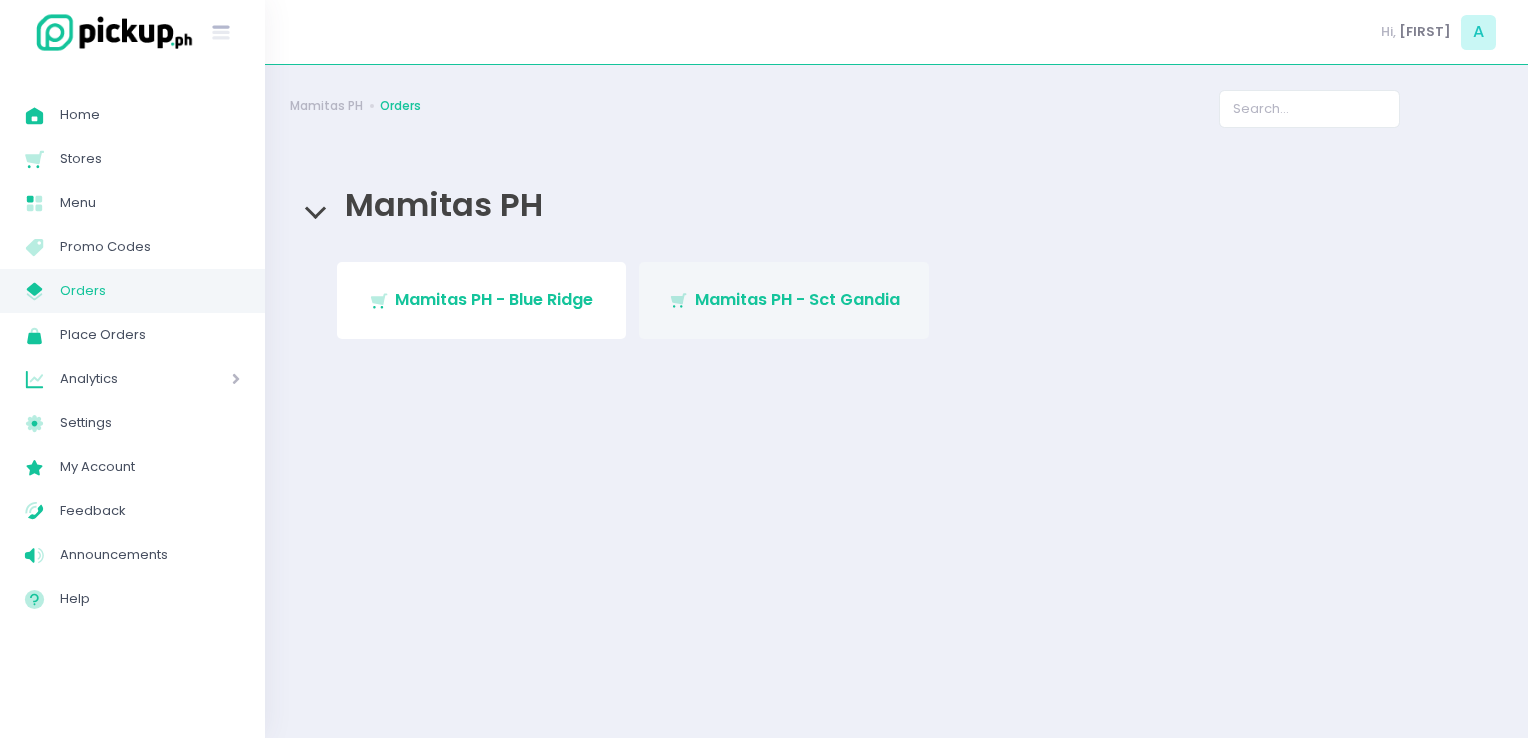 click on "Mamitas PH - Sct Gandia" at bounding box center (797, 299) 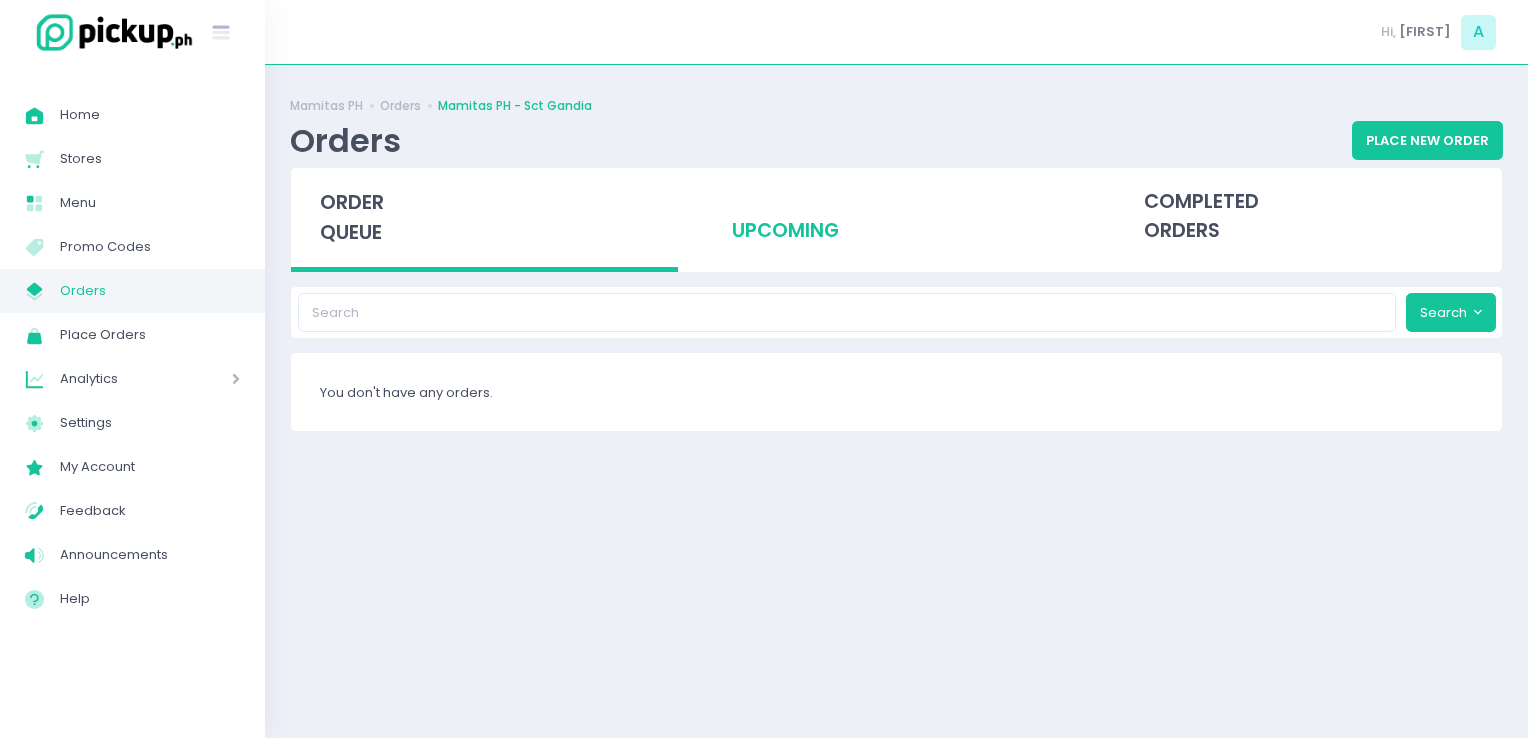 click on "upcoming" at bounding box center (896, 217) 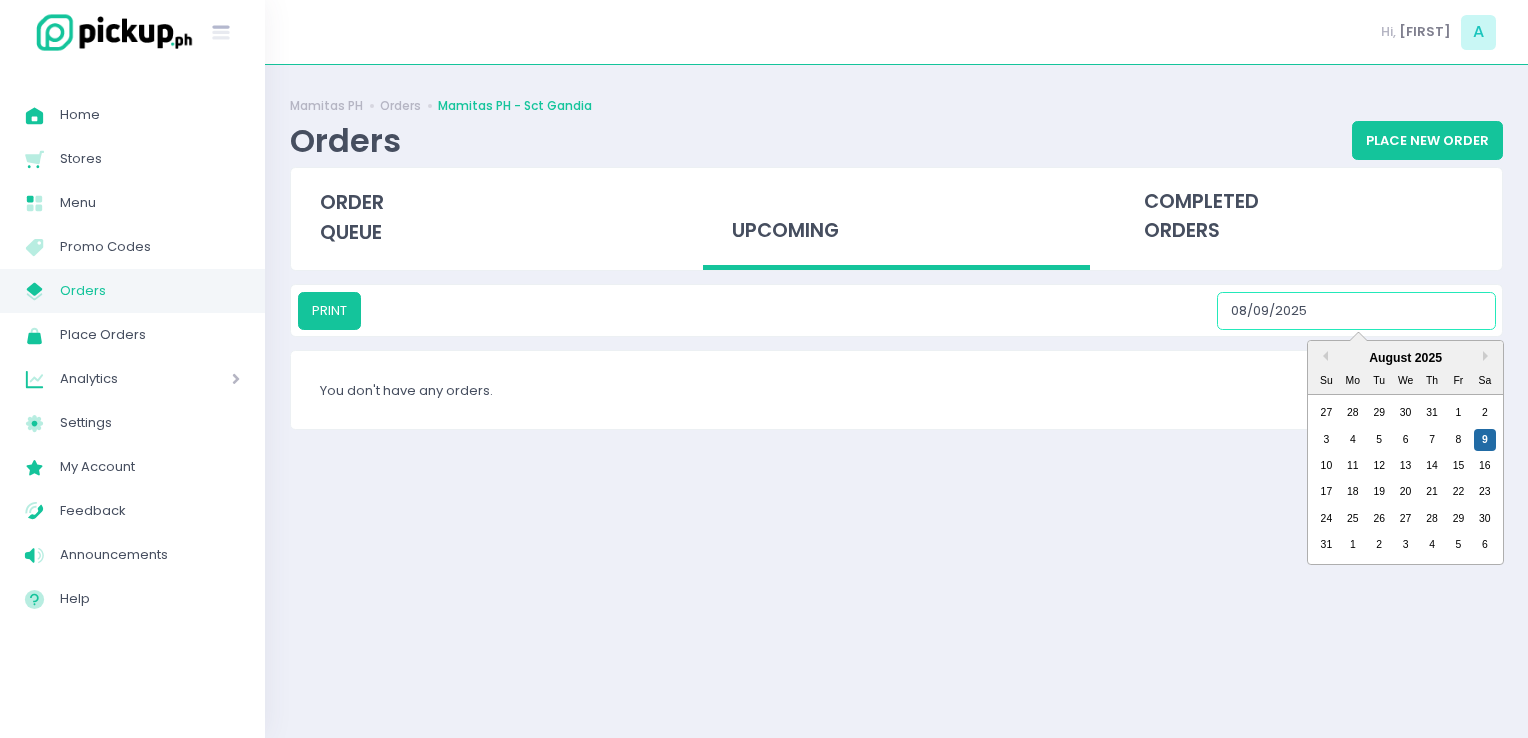 click on "08/09/2025" at bounding box center [1356, 311] 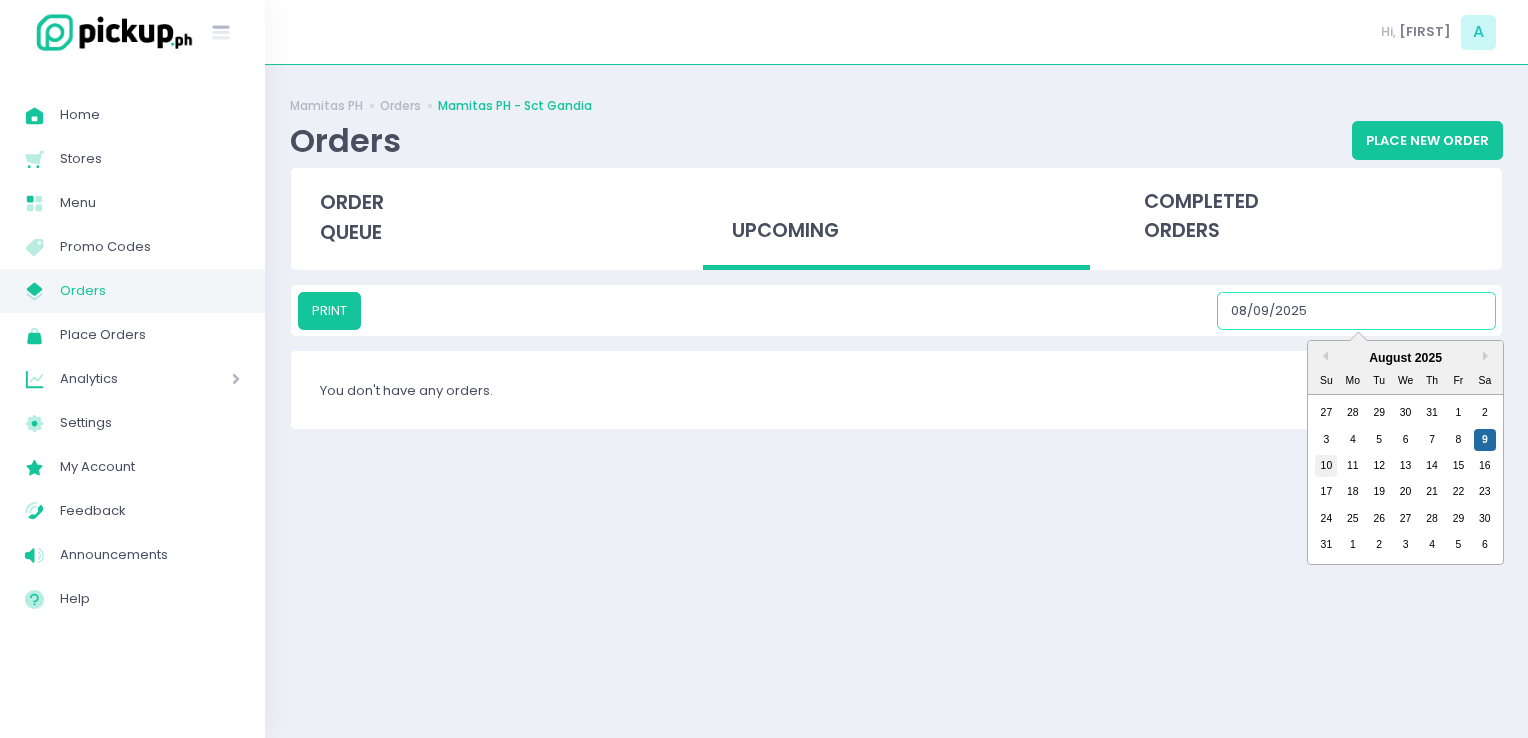 click on "10" at bounding box center (1326, 466) 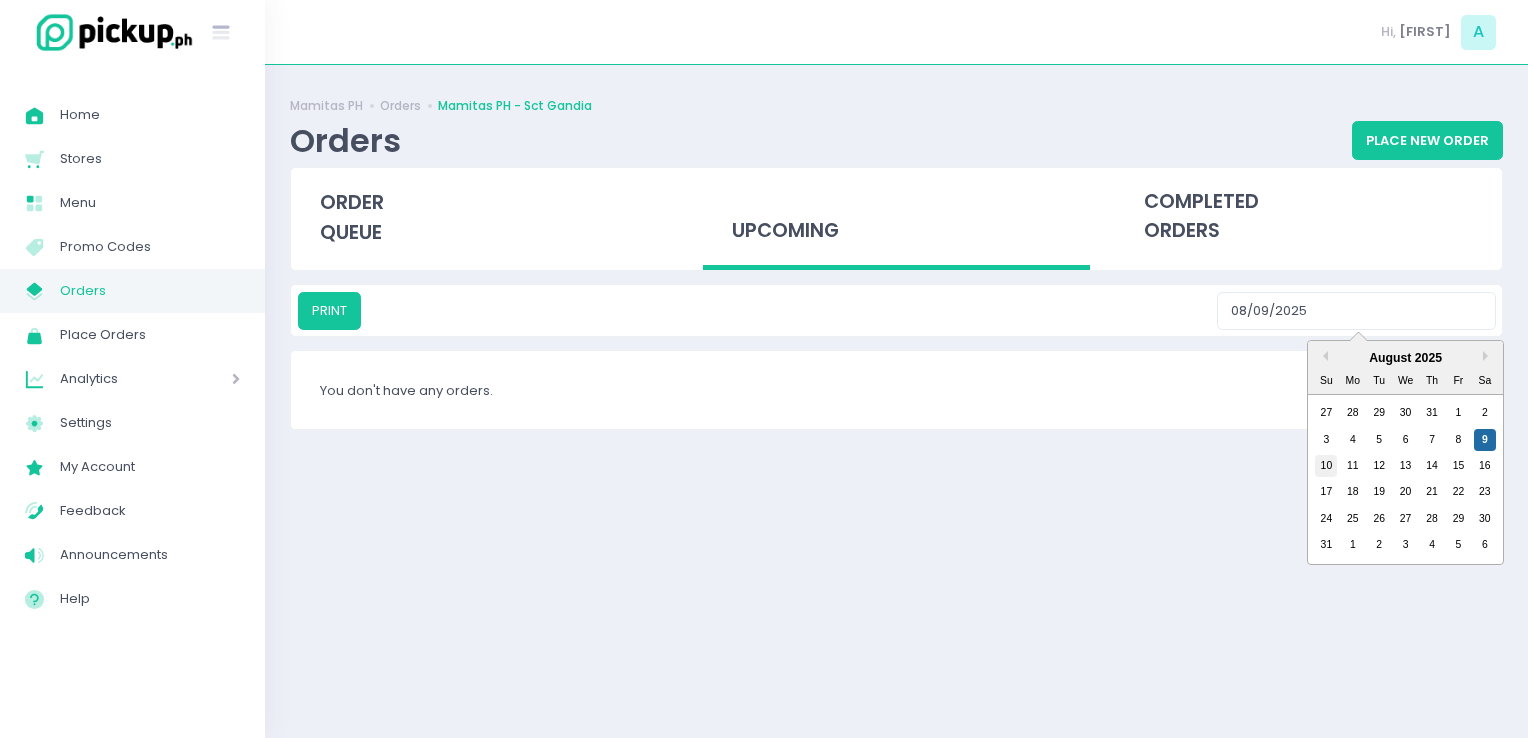 type on "[DATE]" 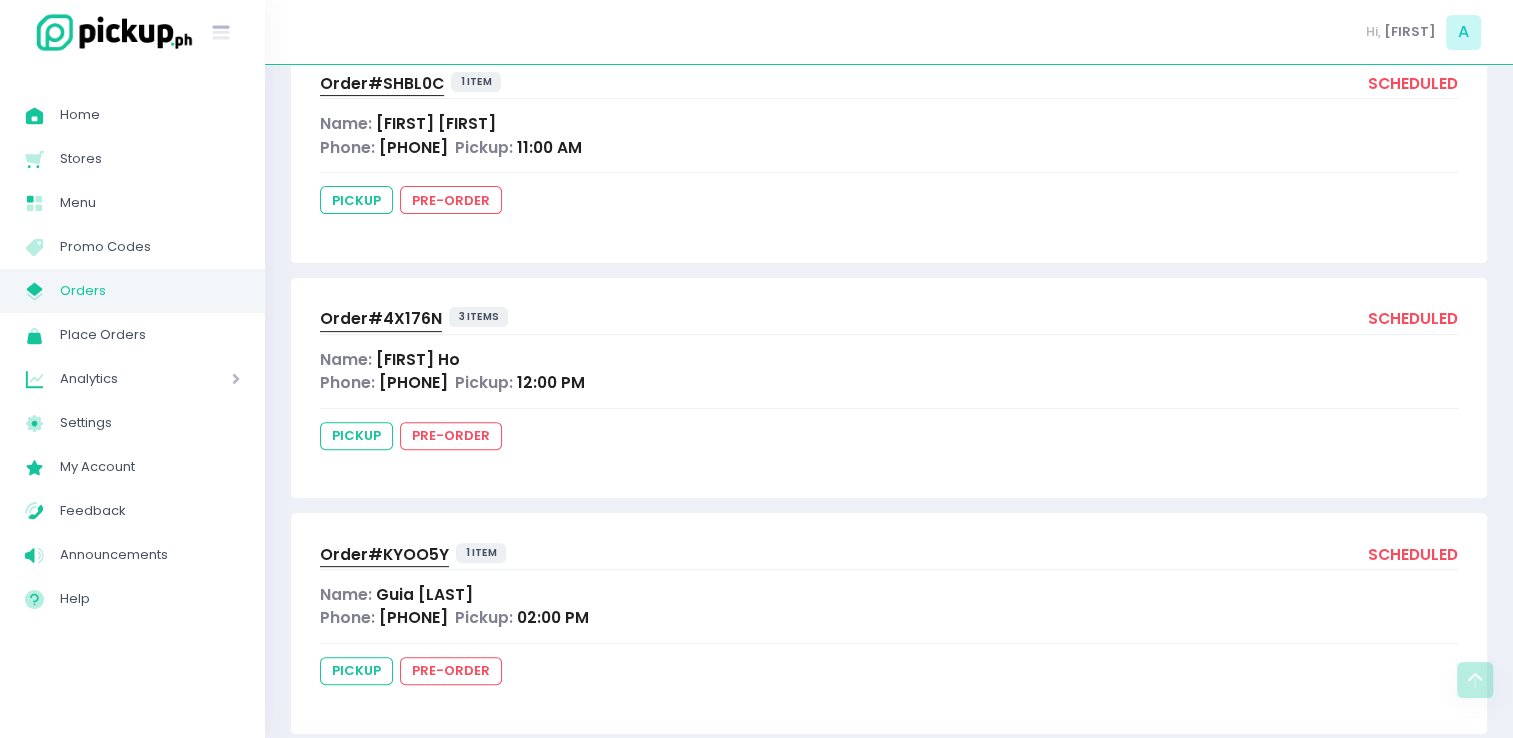 scroll, scrollTop: 574, scrollLeft: 0, axis: vertical 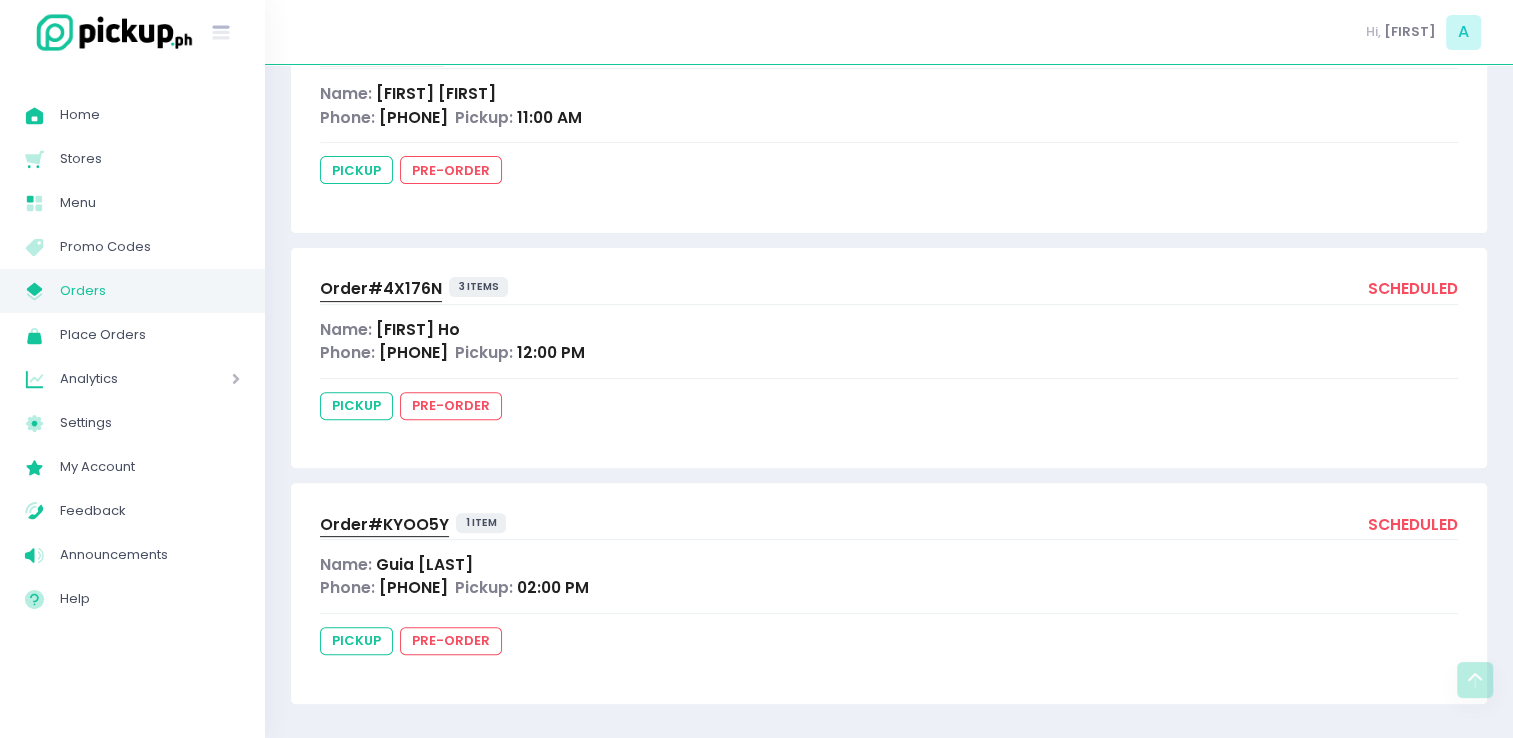 drag, startPoint x: 1527, startPoint y: 526, endPoint x: 1444, endPoint y: 575, distance: 96.38464 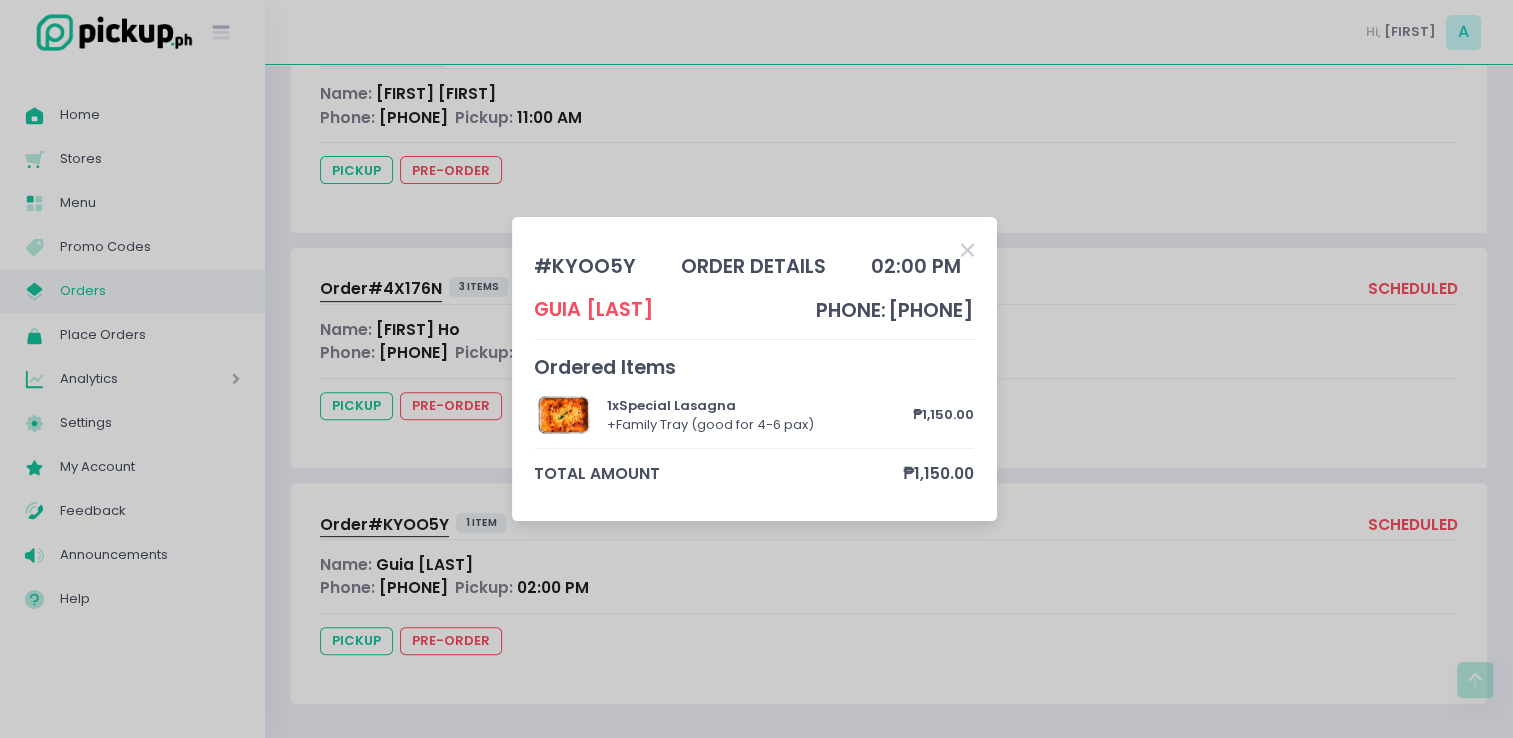 click at bounding box center (967, 250) 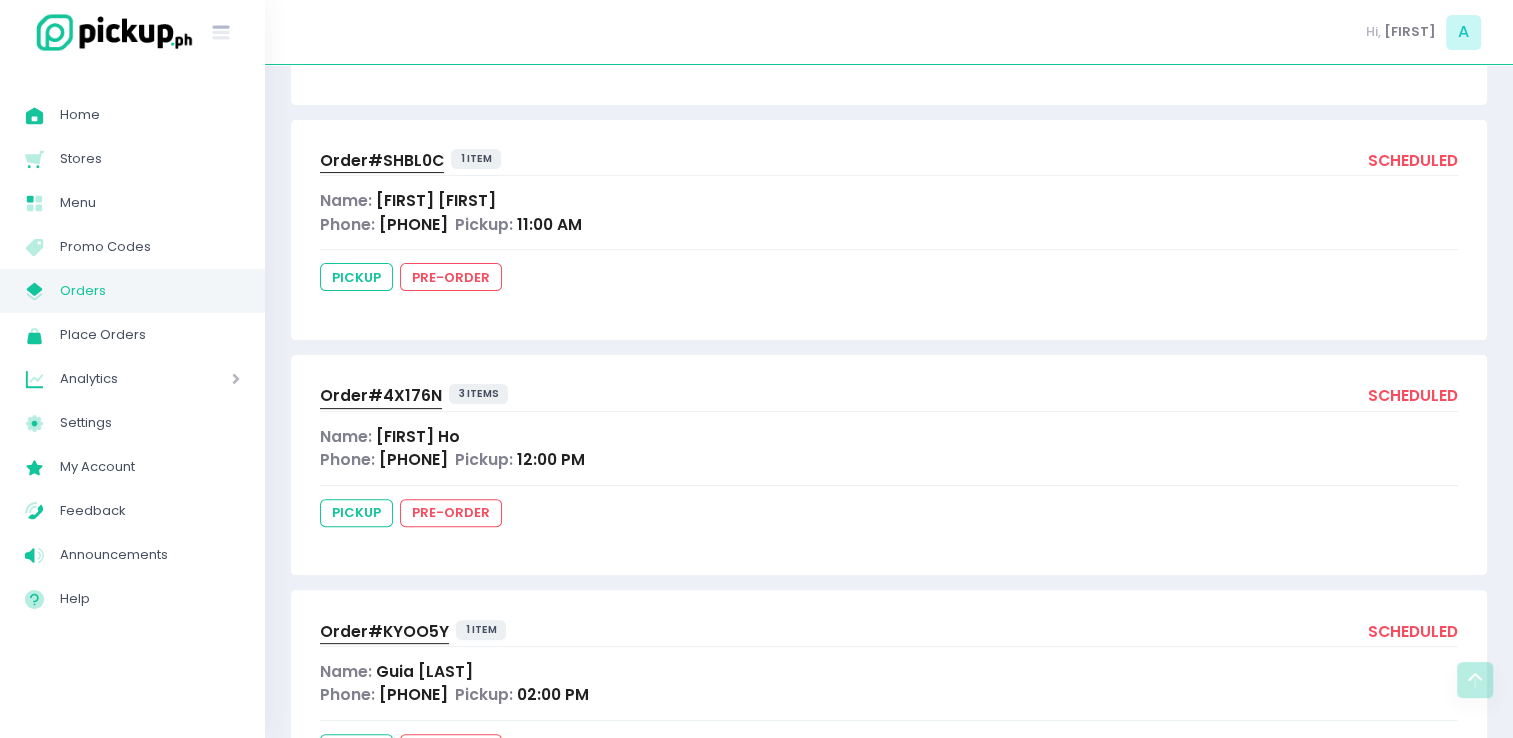 scroll, scrollTop: 440, scrollLeft: 0, axis: vertical 